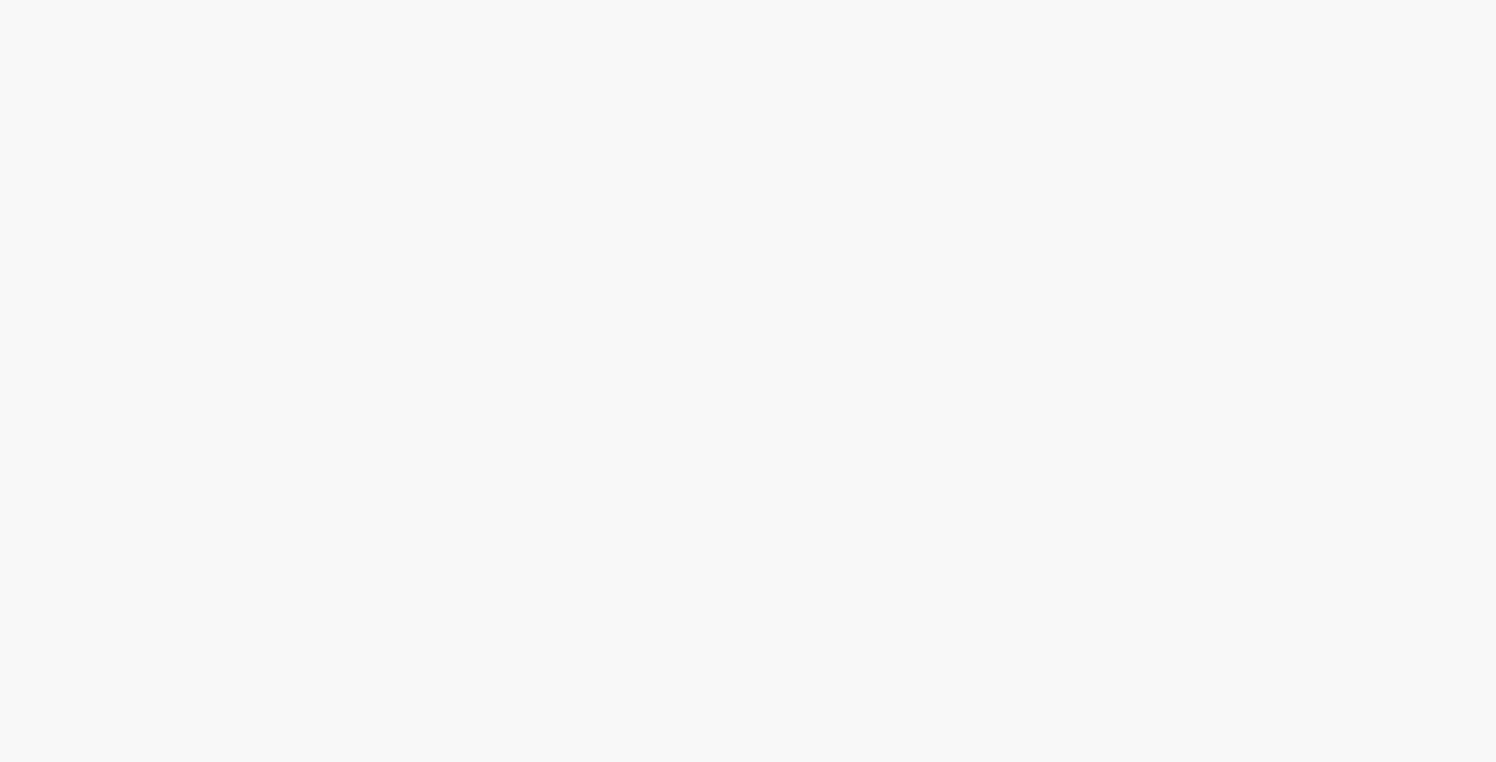 scroll, scrollTop: 0, scrollLeft: 0, axis: both 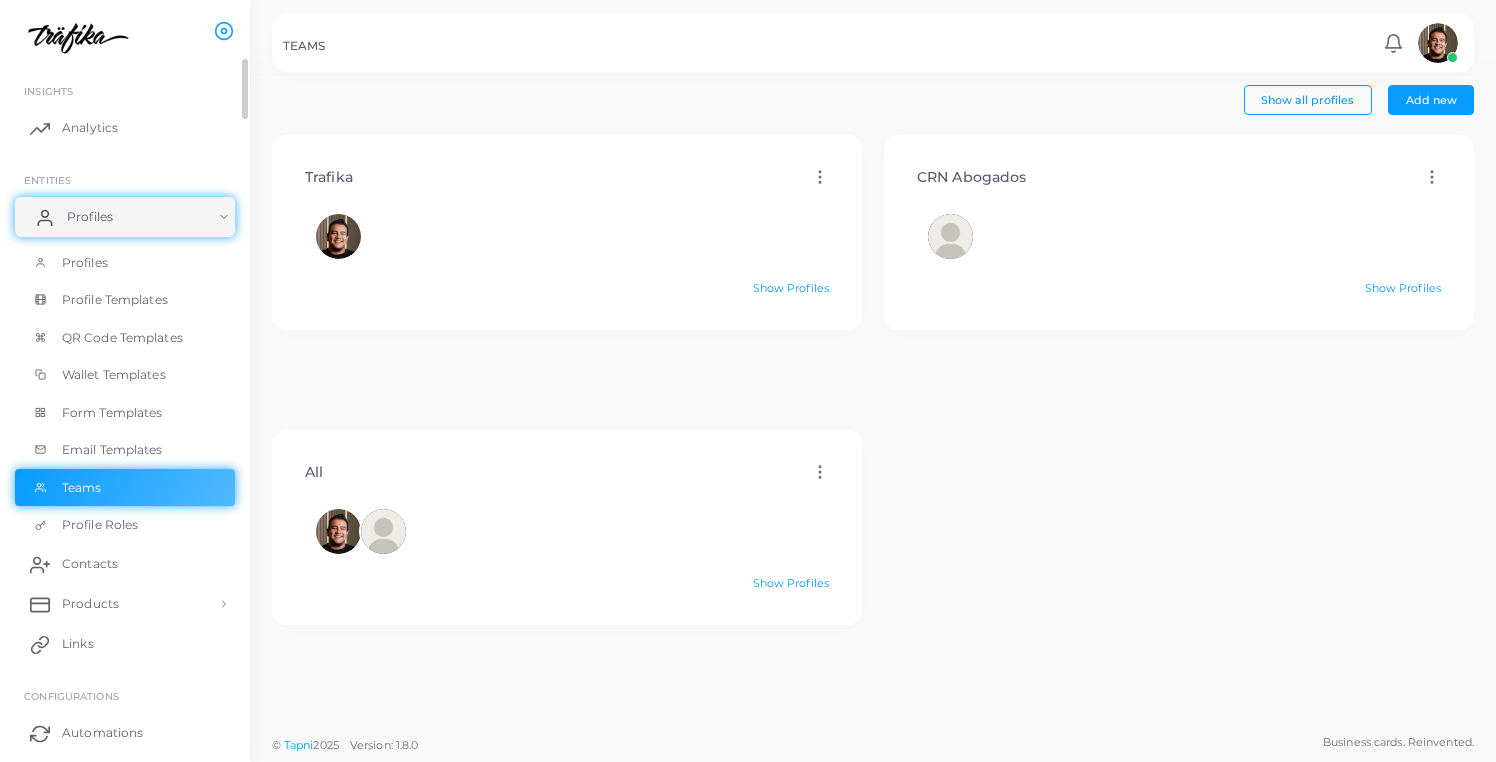 click on "Profiles" at bounding box center [125, 217] 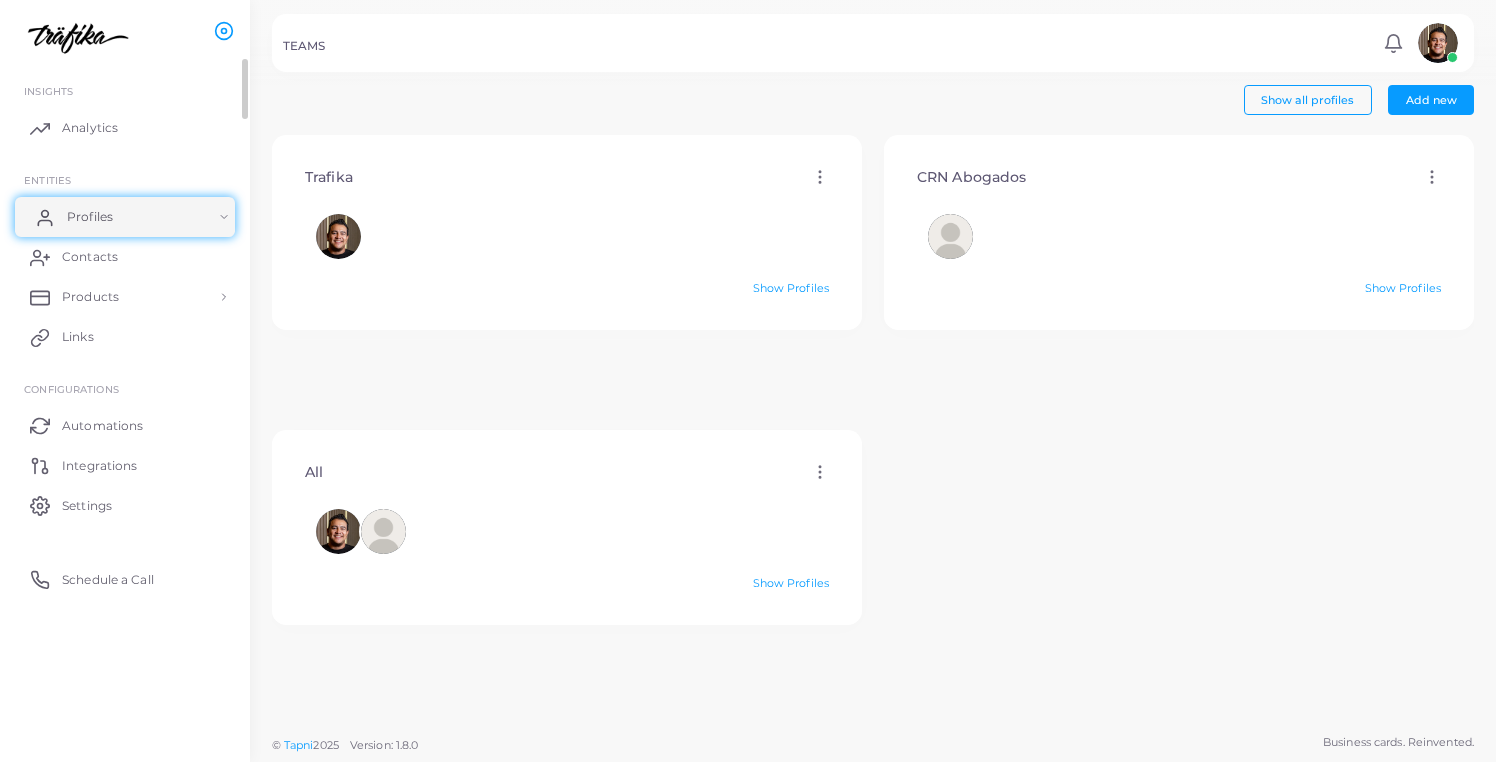 click on "Profiles" at bounding box center [125, 217] 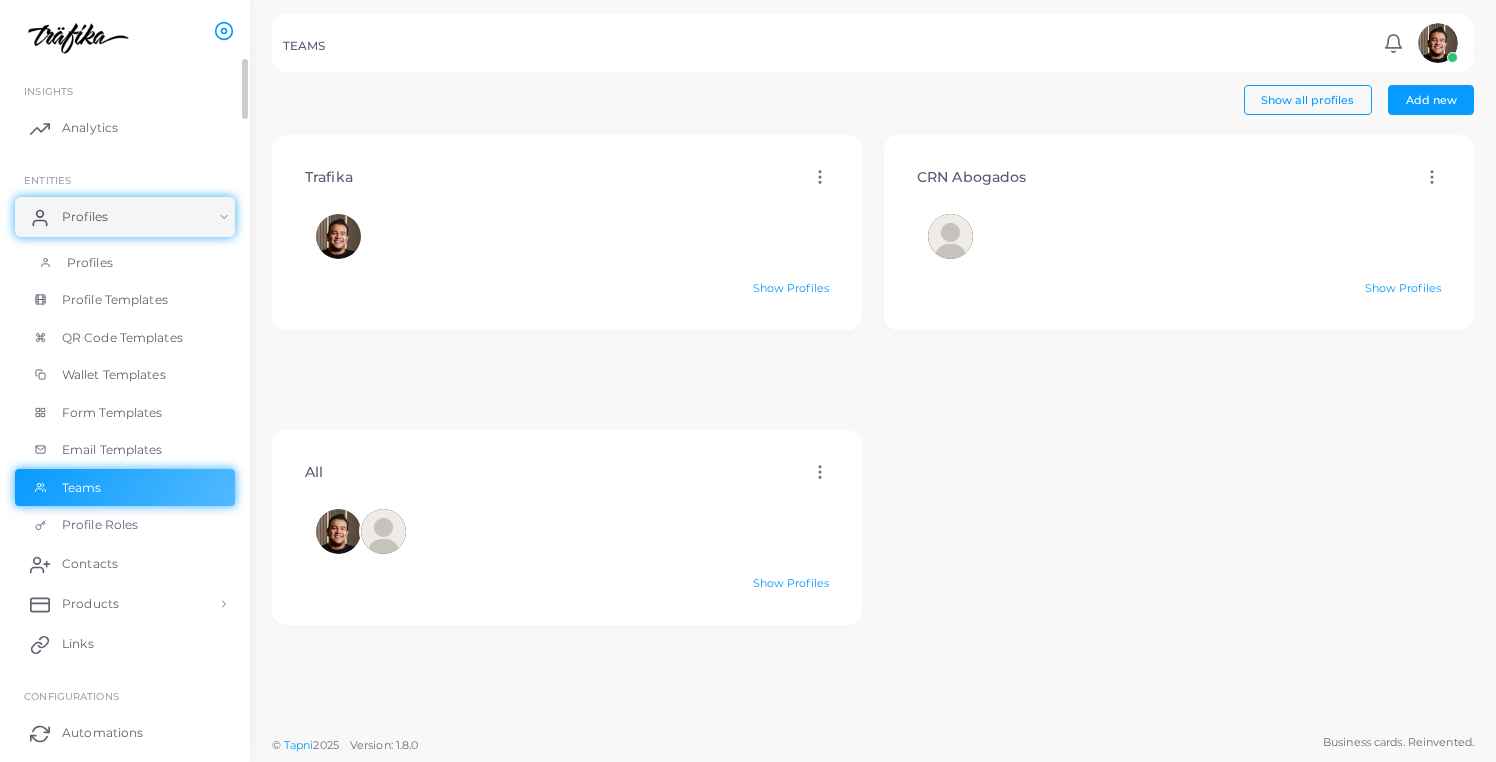 click on "Profiles" at bounding box center (125, 263) 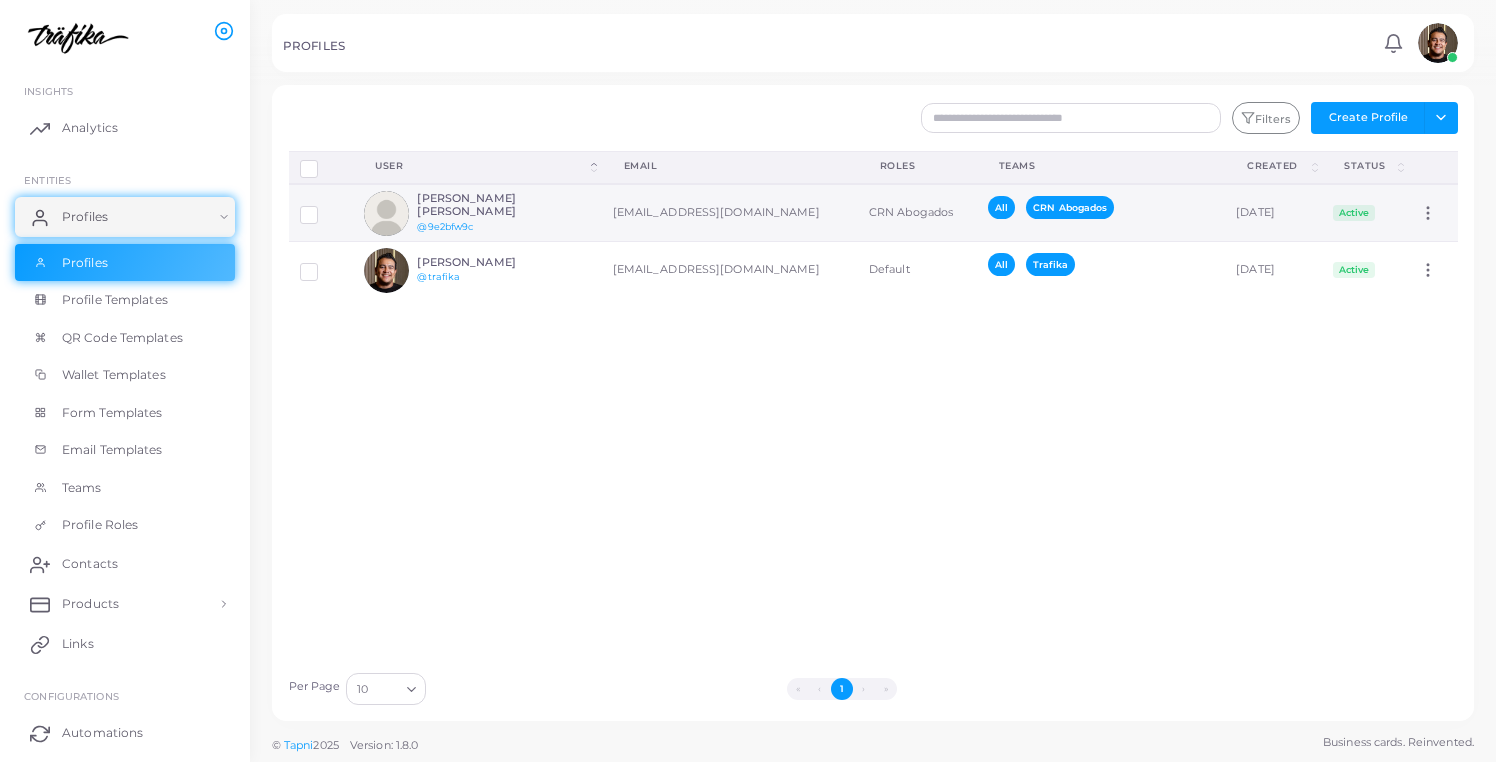 click on "[PERSON_NAME] [PERSON_NAME]" at bounding box center [490, 205] 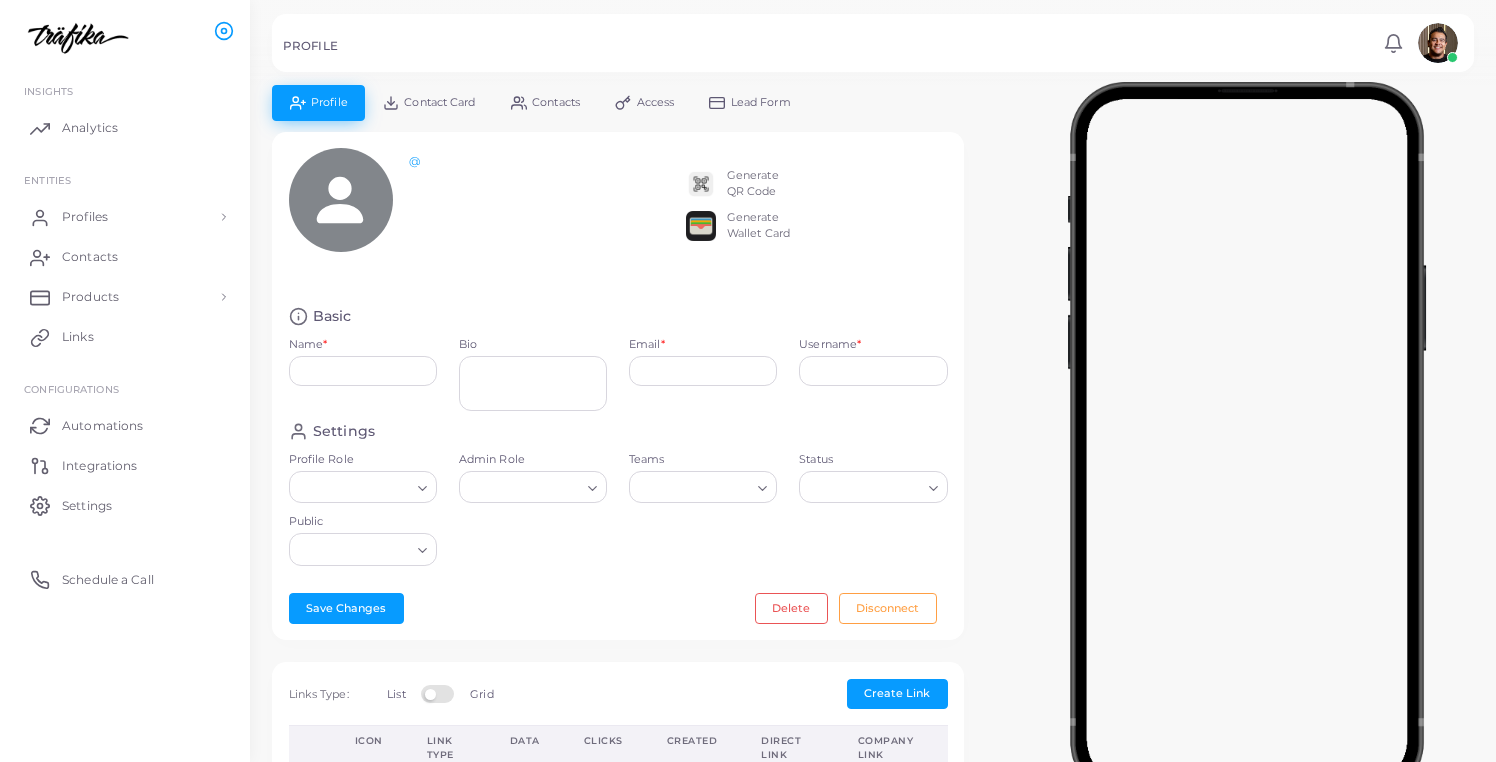 type on "**********" 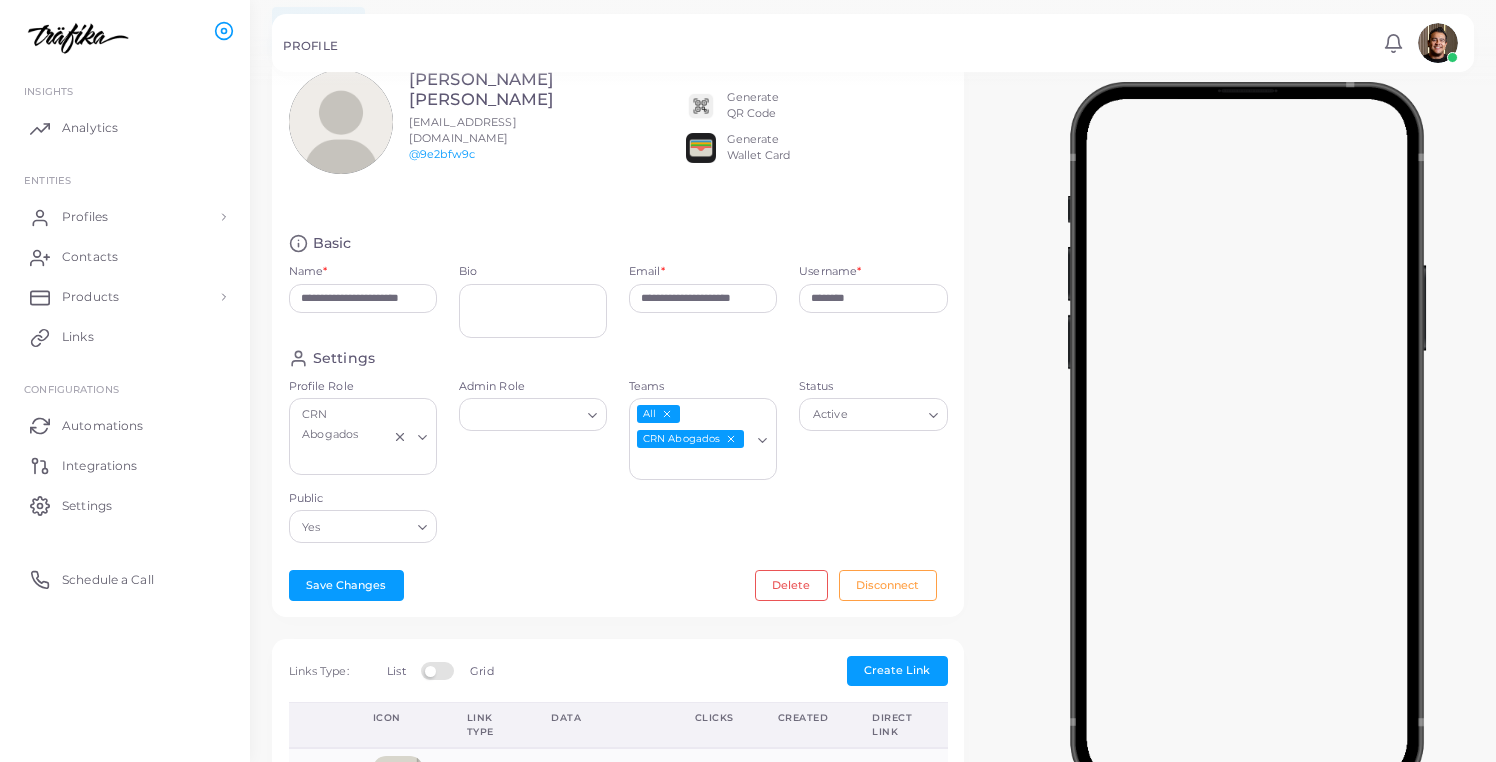 scroll, scrollTop: 83, scrollLeft: 0, axis: vertical 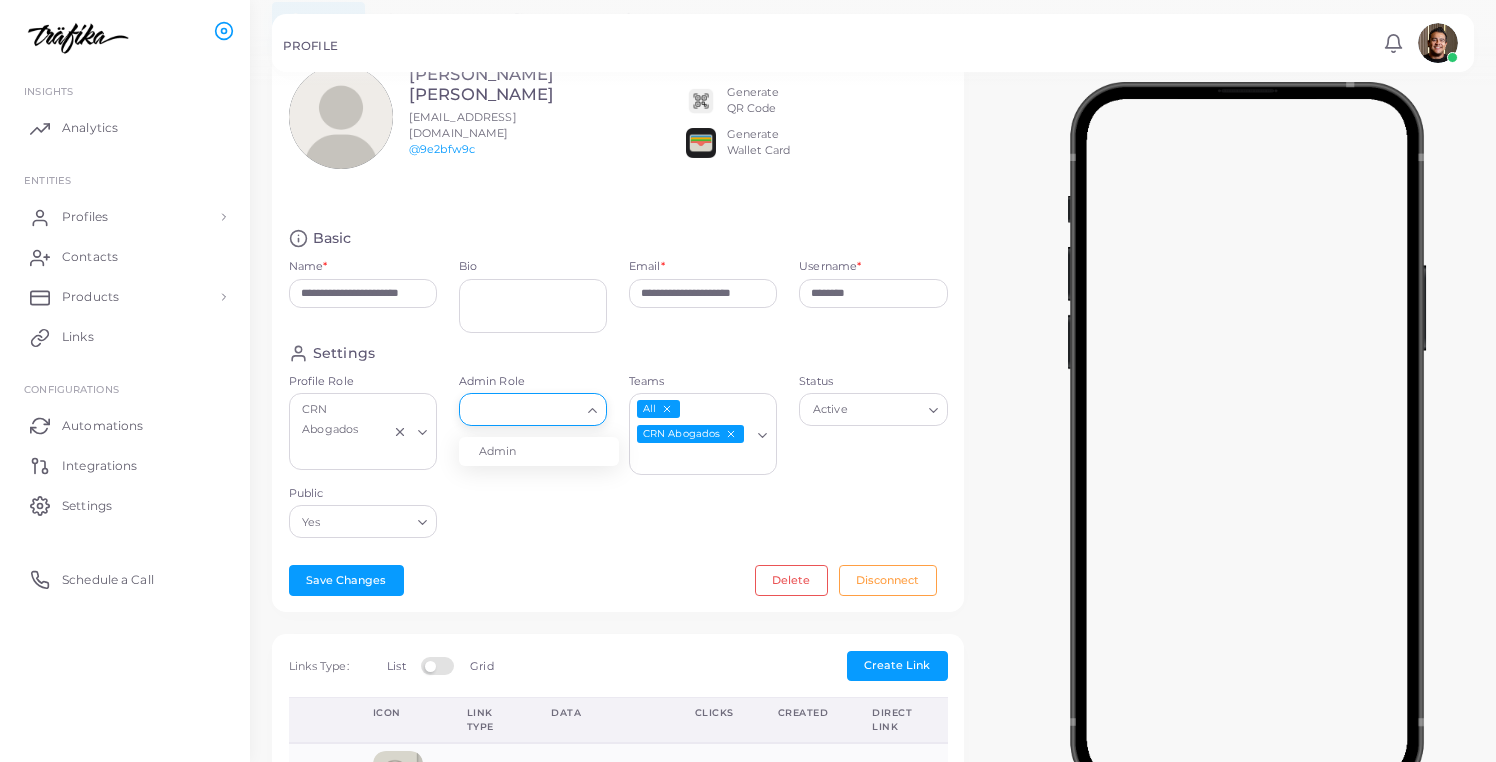 click on "Loading..." at bounding box center (533, 409) 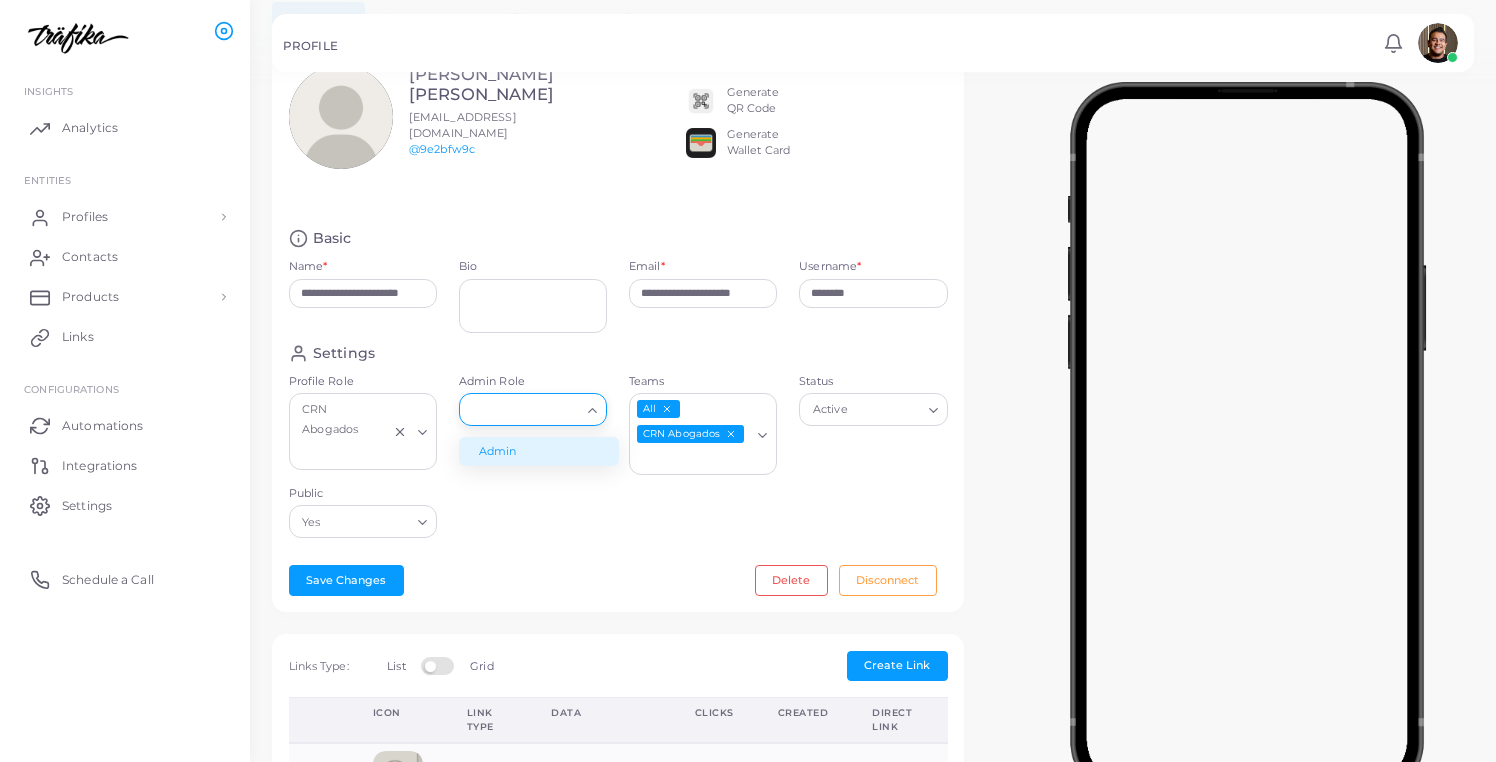 click on "Settings  Profile Role
CRN Abogados
Loading...     Admin Role           Loading...
Admin
Teams
All
CRN Abogados
Loading...     Status
Active
Loading...     Public
Yes
Loading..." at bounding box center [618, 446] 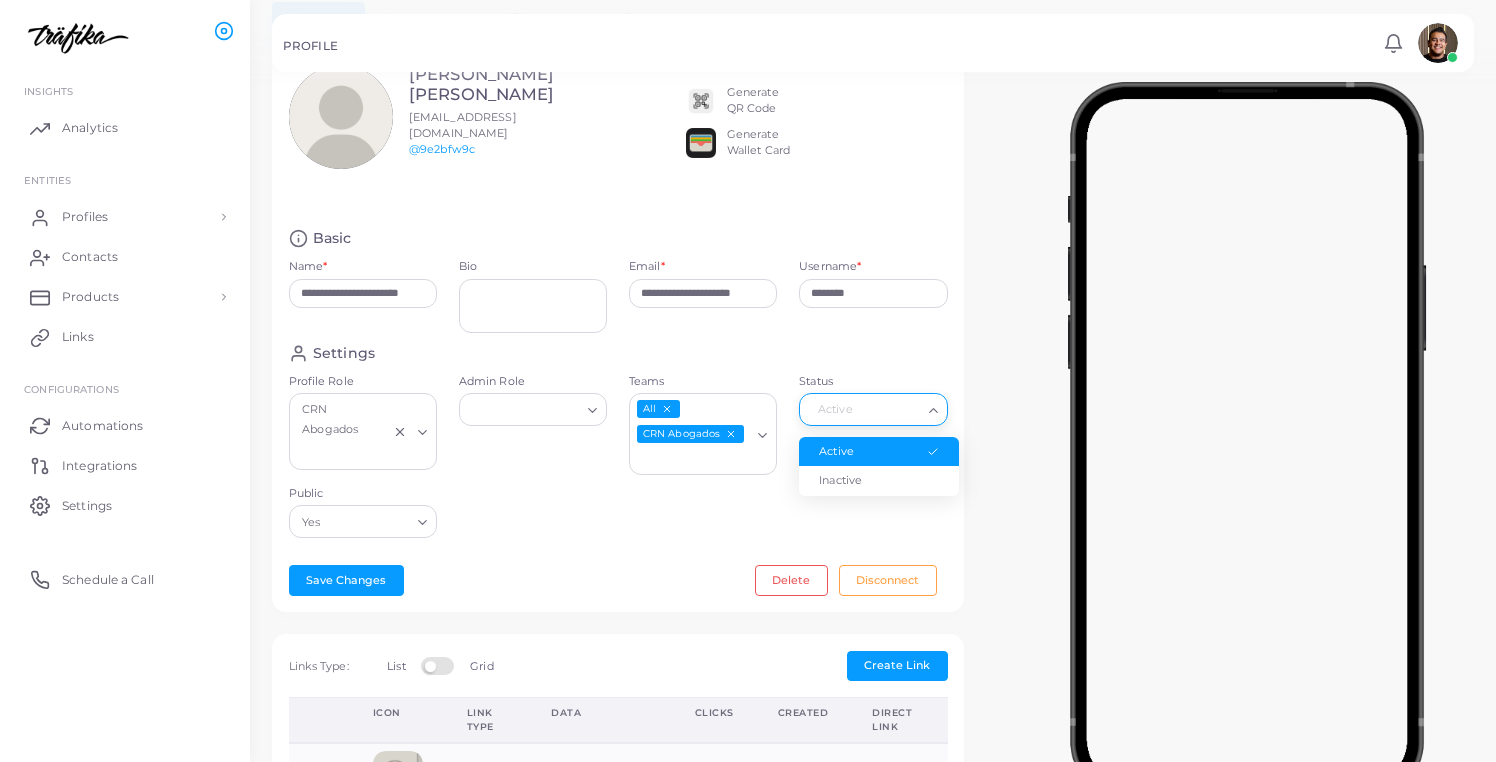 drag, startPoint x: 921, startPoint y: 417, endPoint x: 913, endPoint y: 439, distance: 23.409399 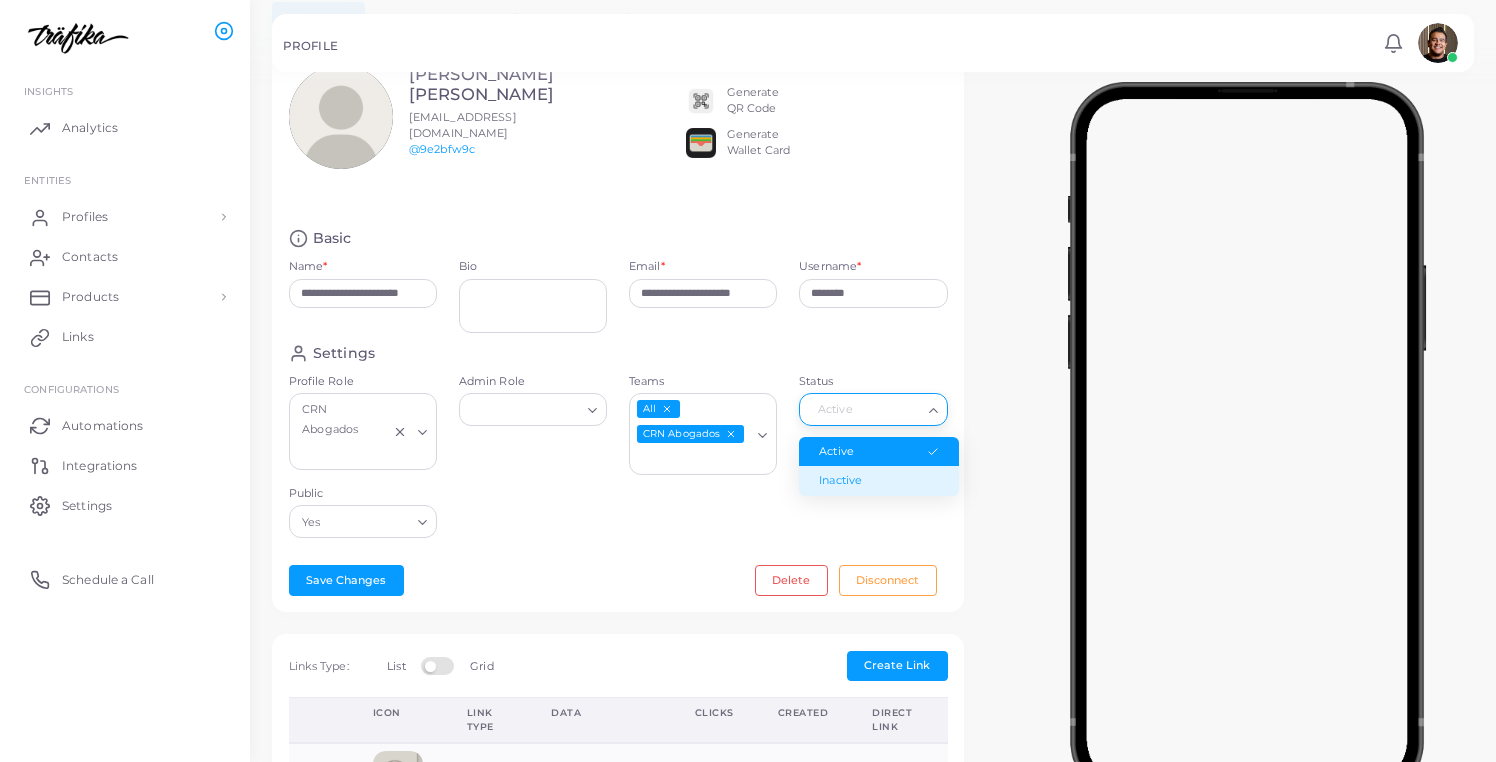 drag, startPoint x: 673, startPoint y: 530, endPoint x: 617, endPoint y: 535, distance: 56.22277 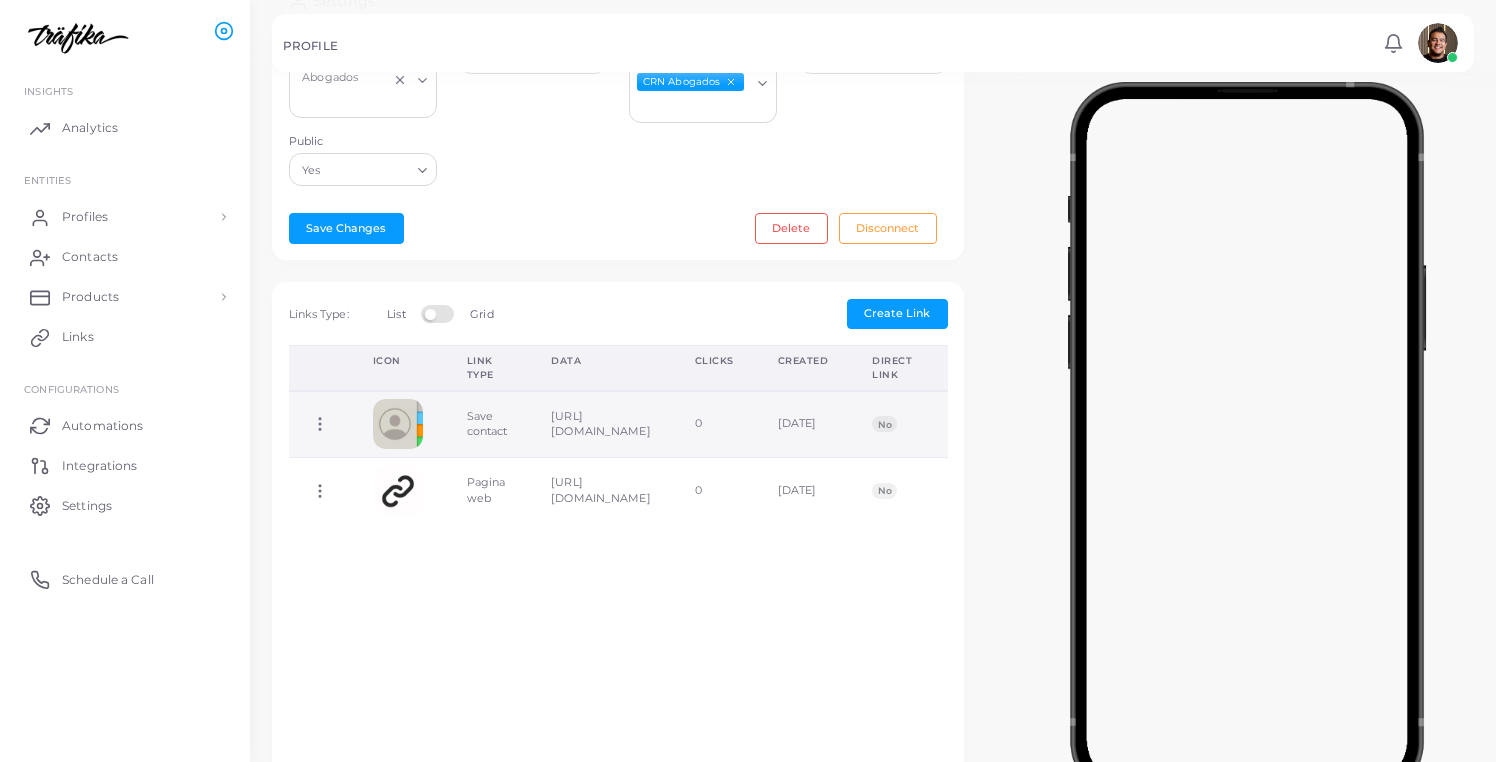 scroll, scrollTop: 436, scrollLeft: 0, axis: vertical 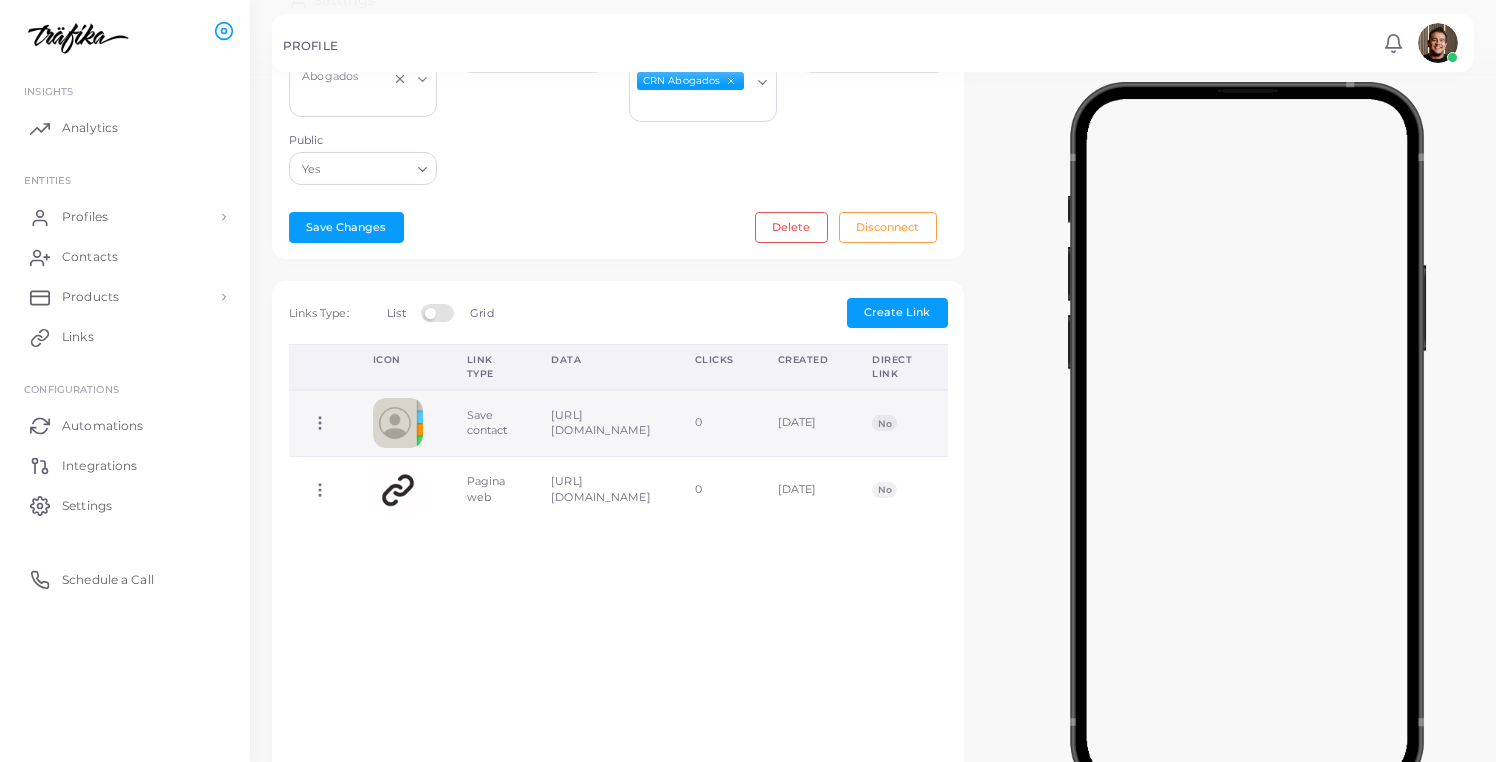 click on "[URL][DOMAIN_NAME]" at bounding box center [600, 423] 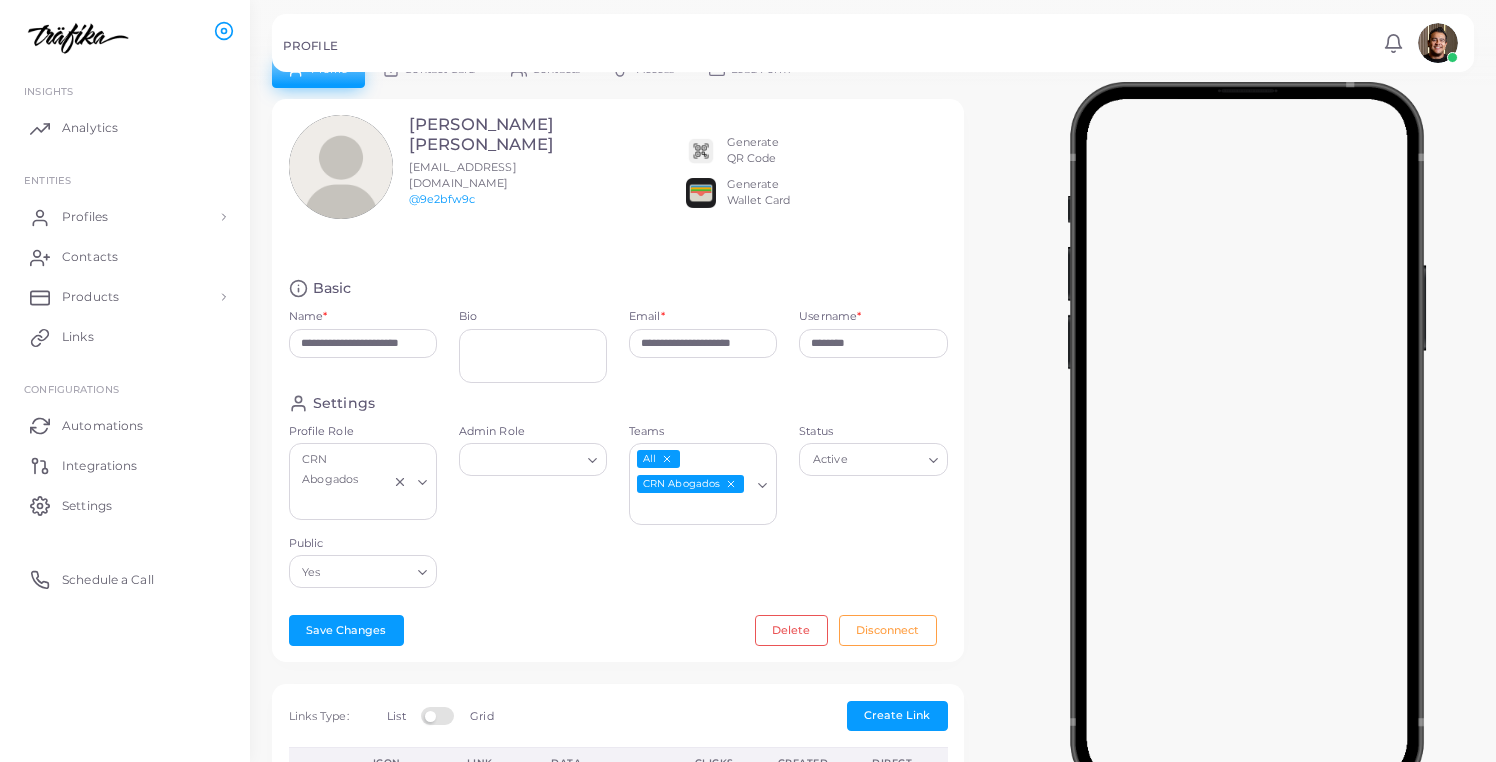 scroll, scrollTop: 0, scrollLeft: 0, axis: both 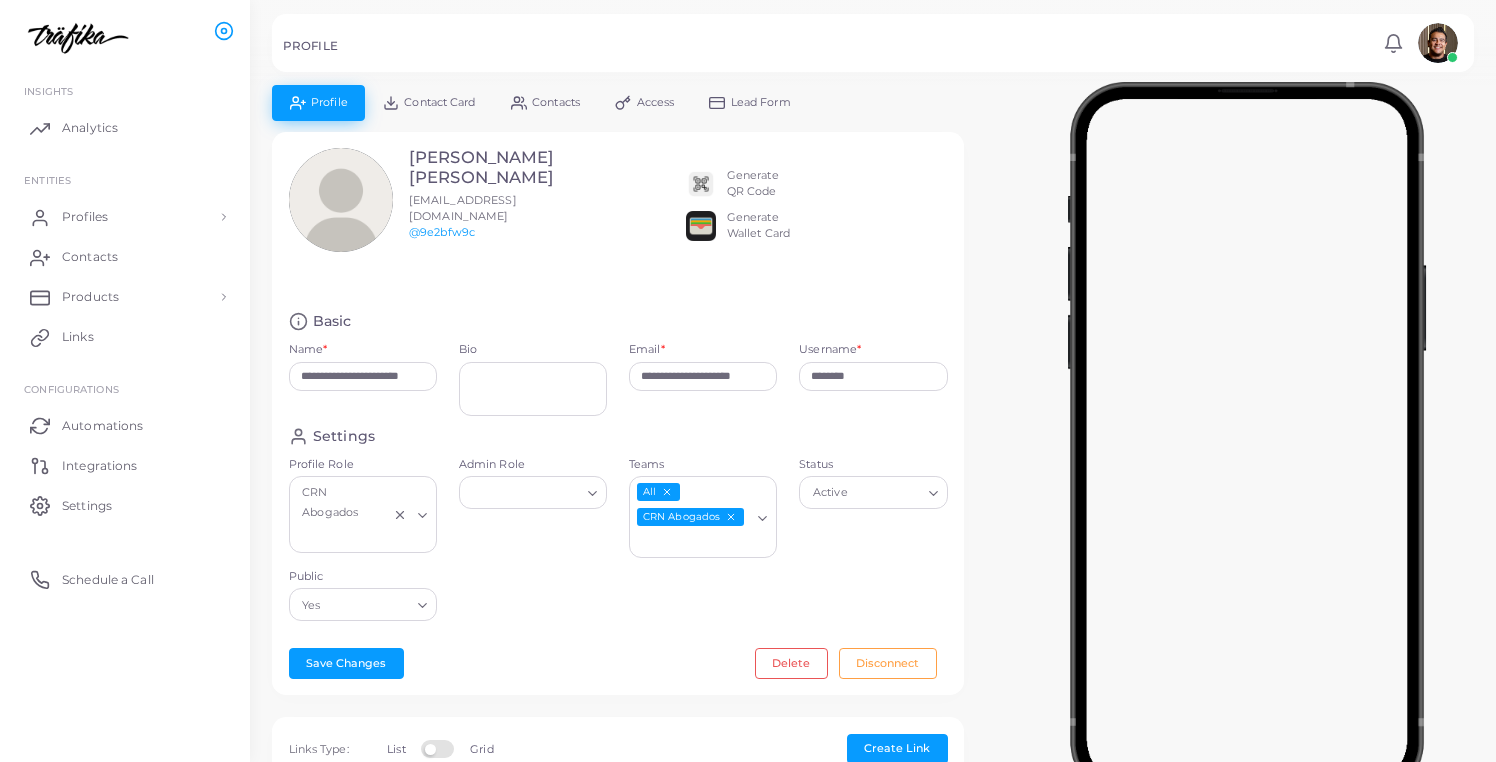 click on "Contact Card" at bounding box center (439, 102) 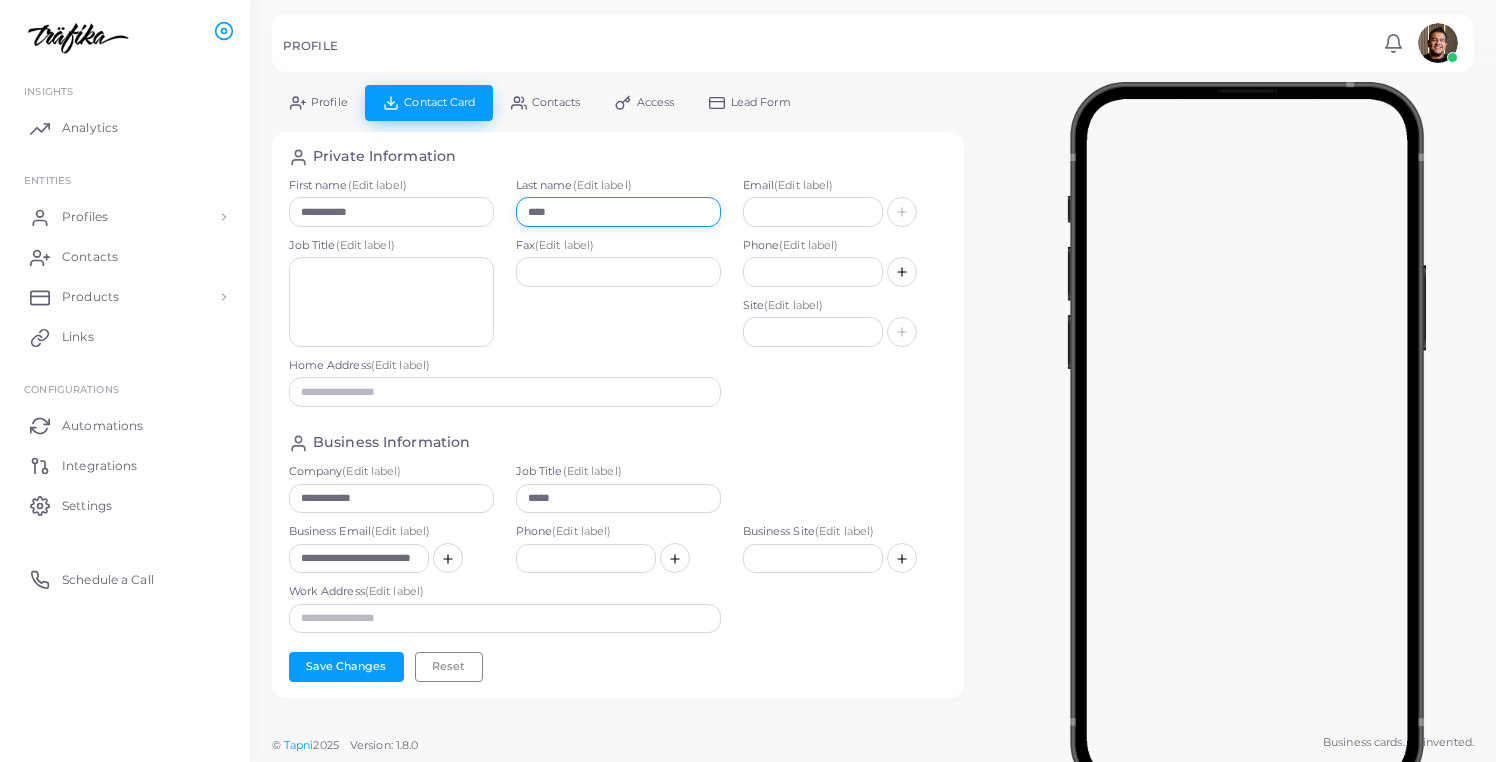 click on "****" at bounding box center (618, 212) 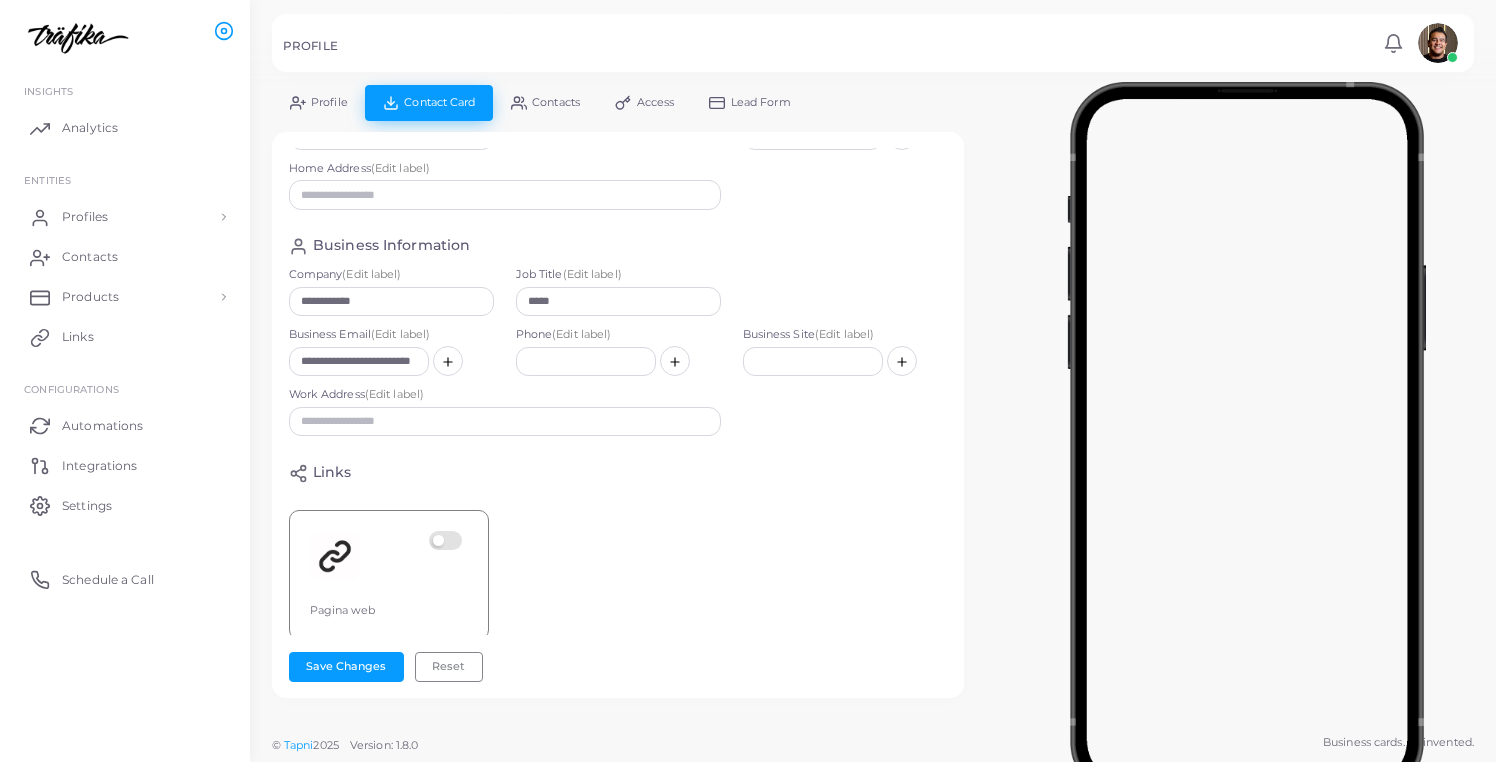 scroll, scrollTop: 0, scrollLeft: 0, axis: both 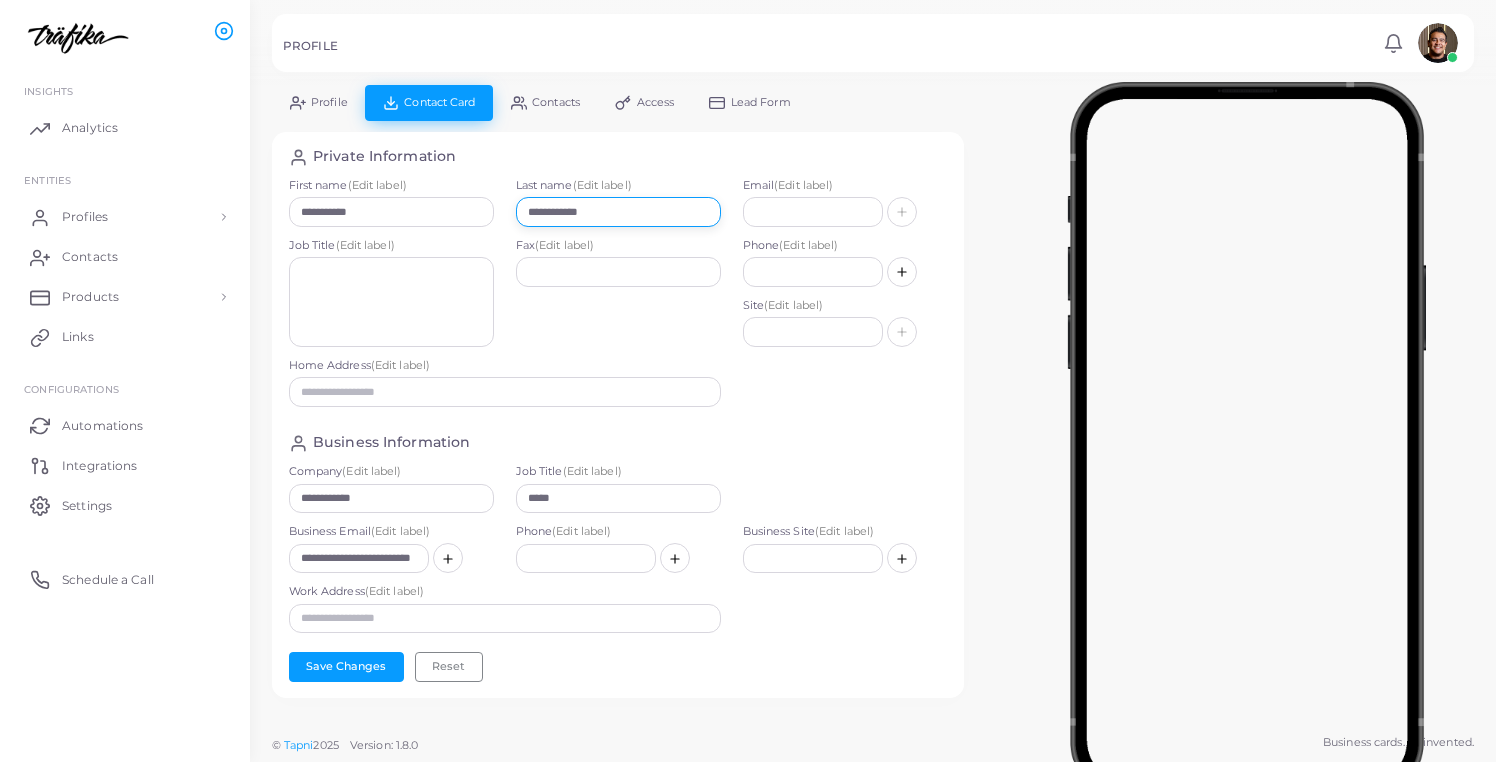 type on "**********" 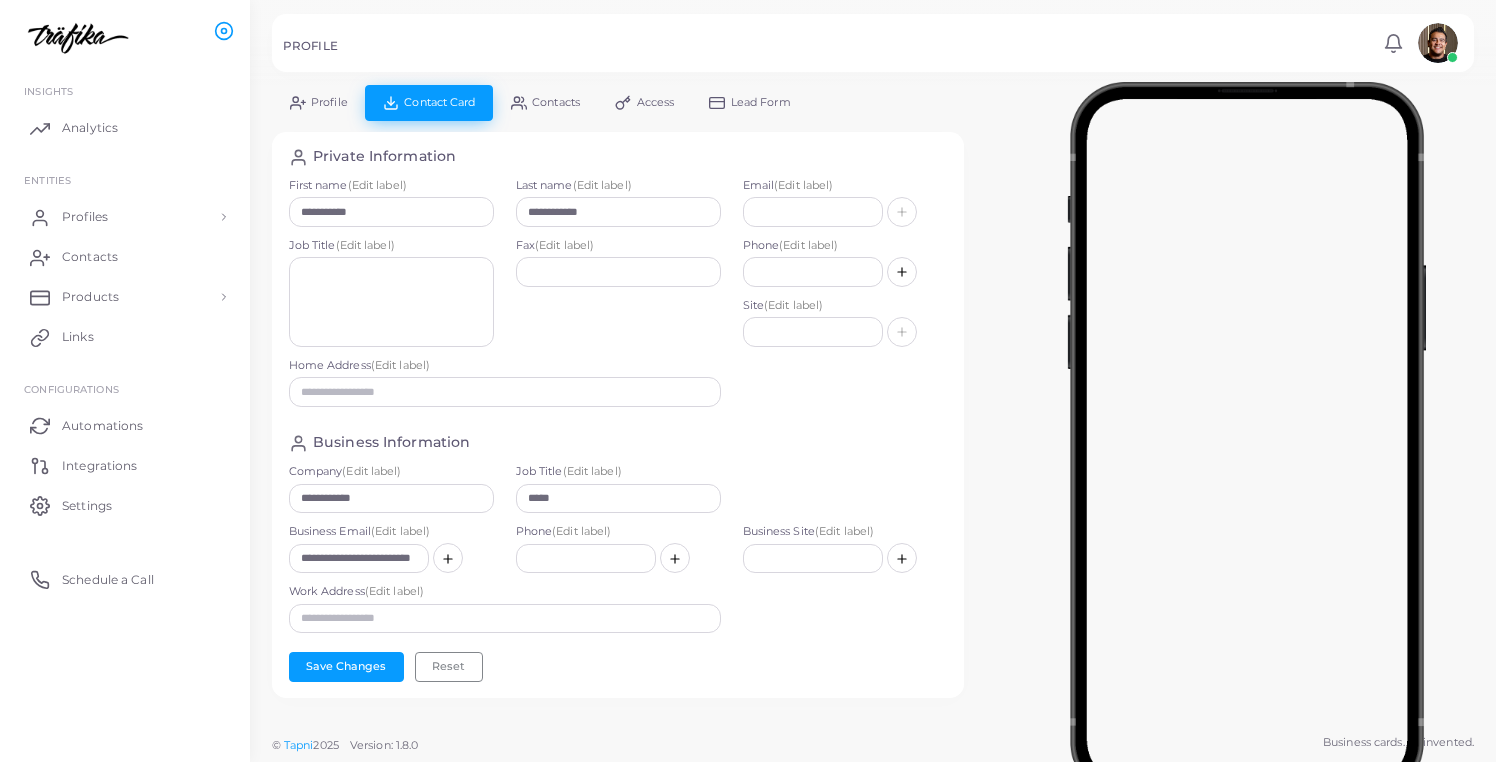 click on "Profile" at bounding box center [318, 102] 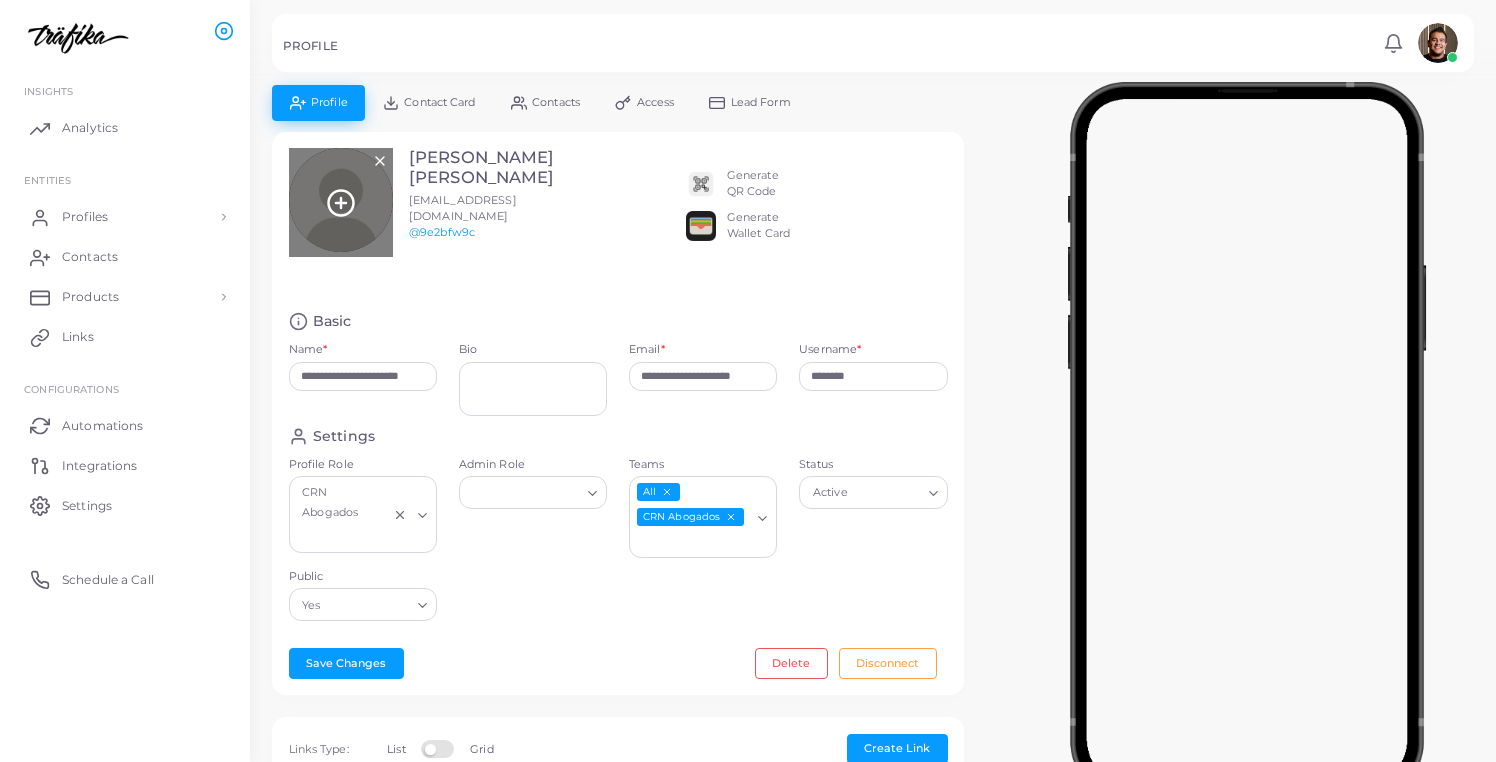 click 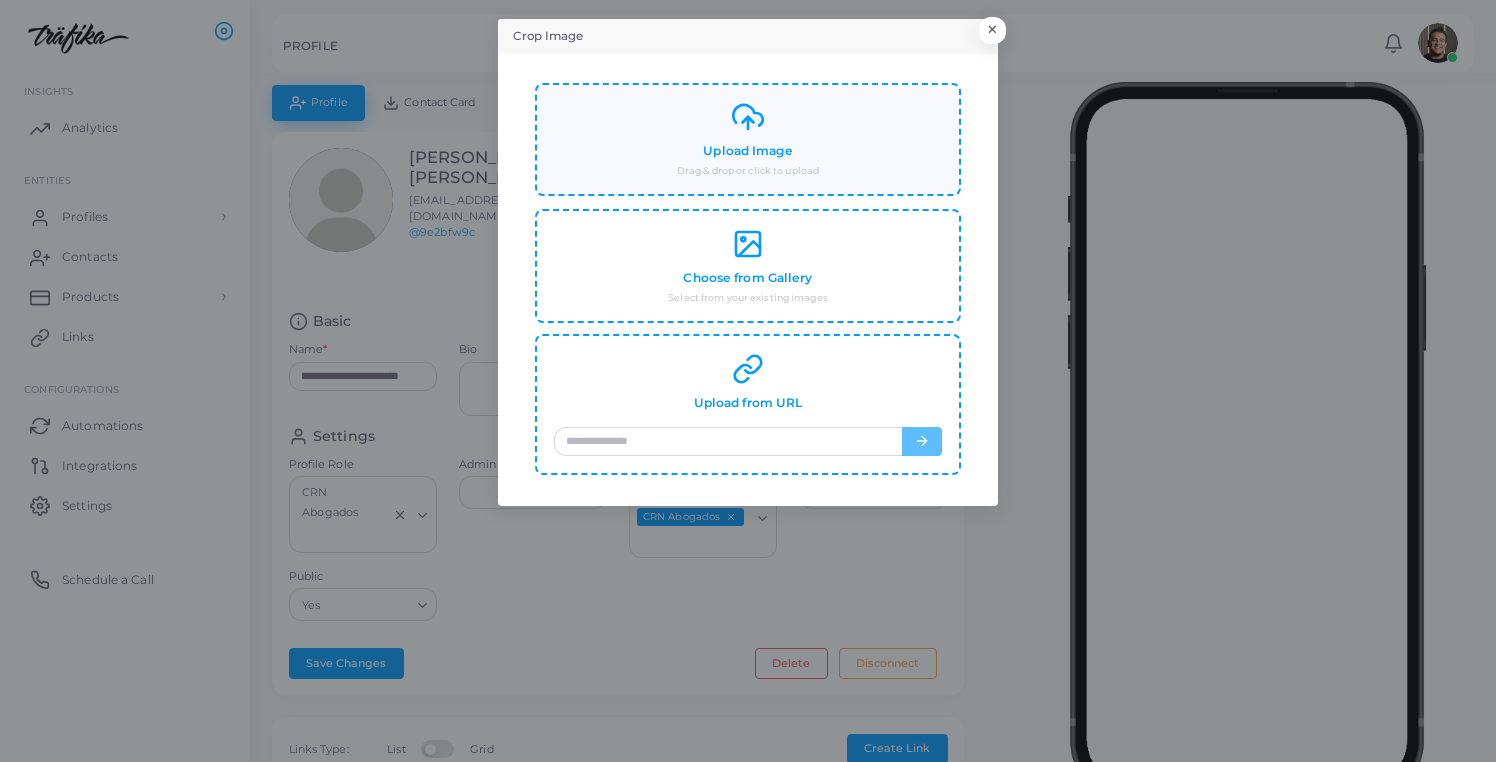 click 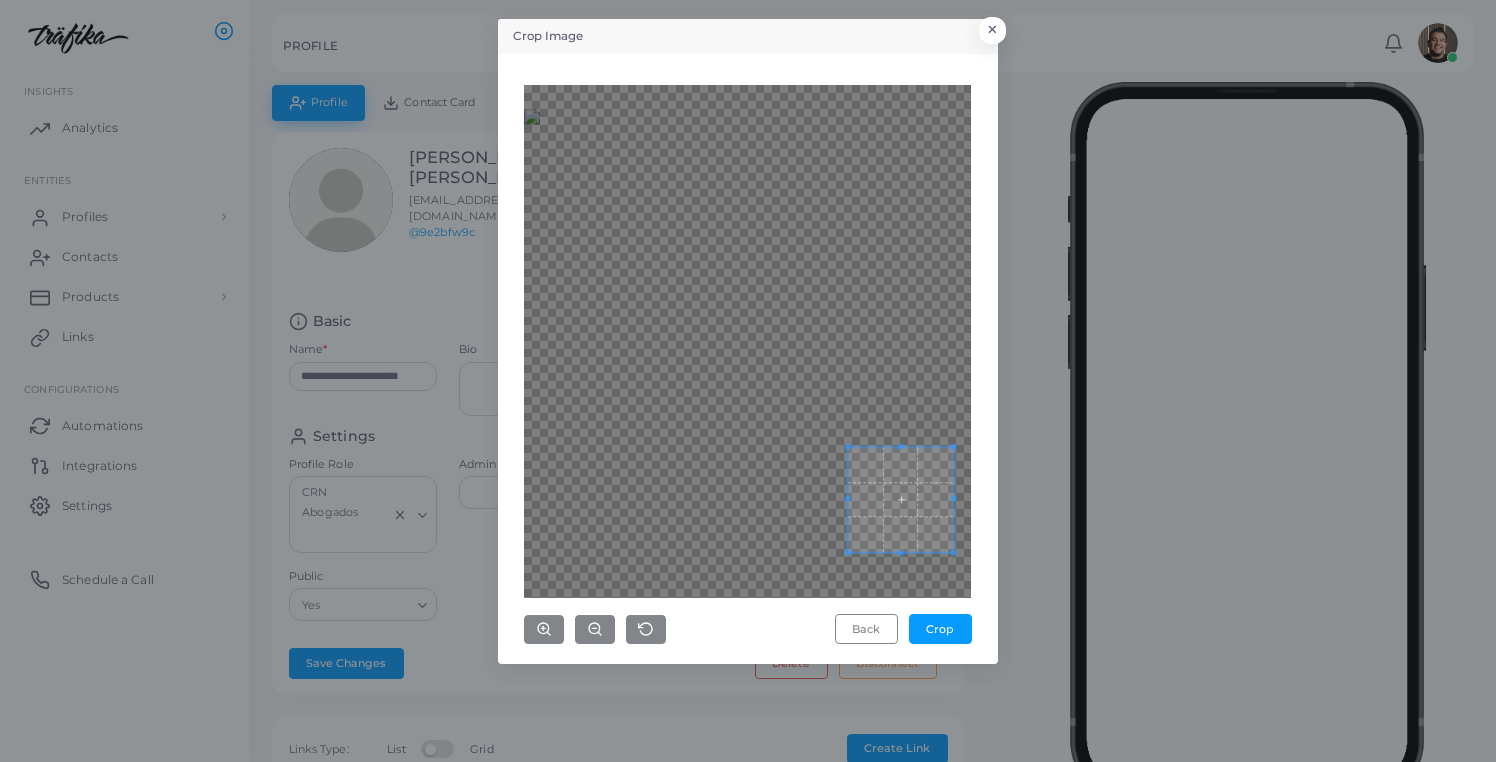 click at bounding box center (747, 341) 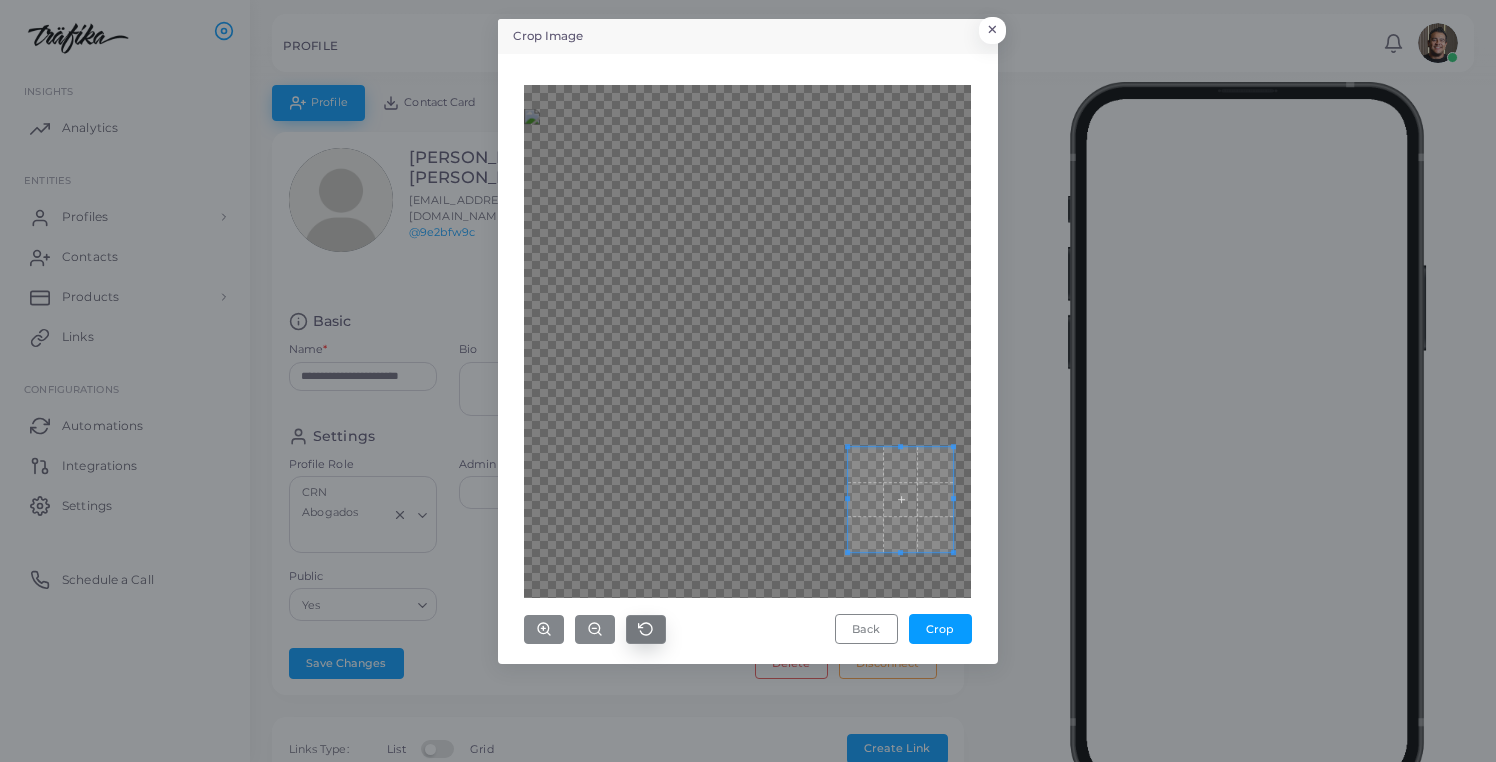 click 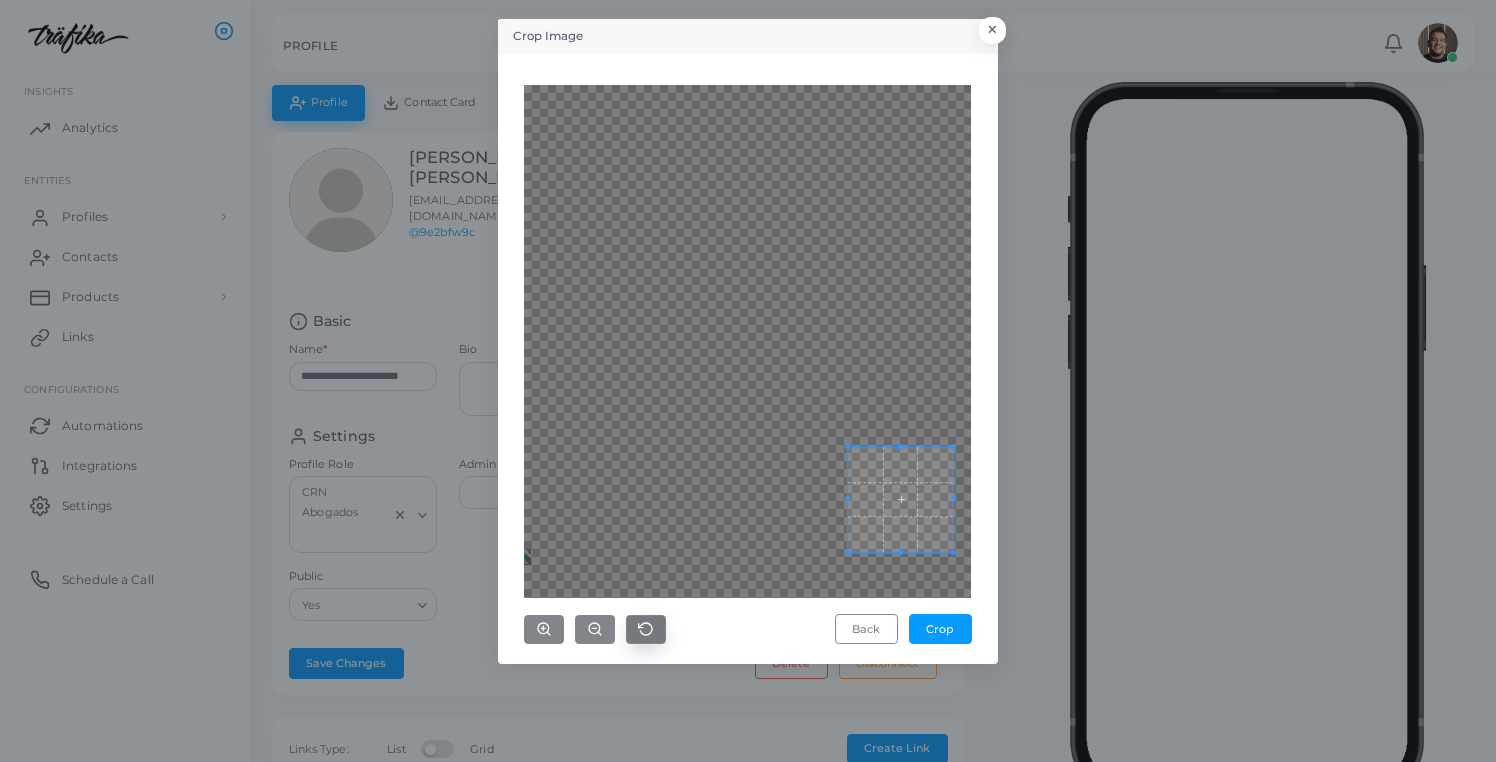 click 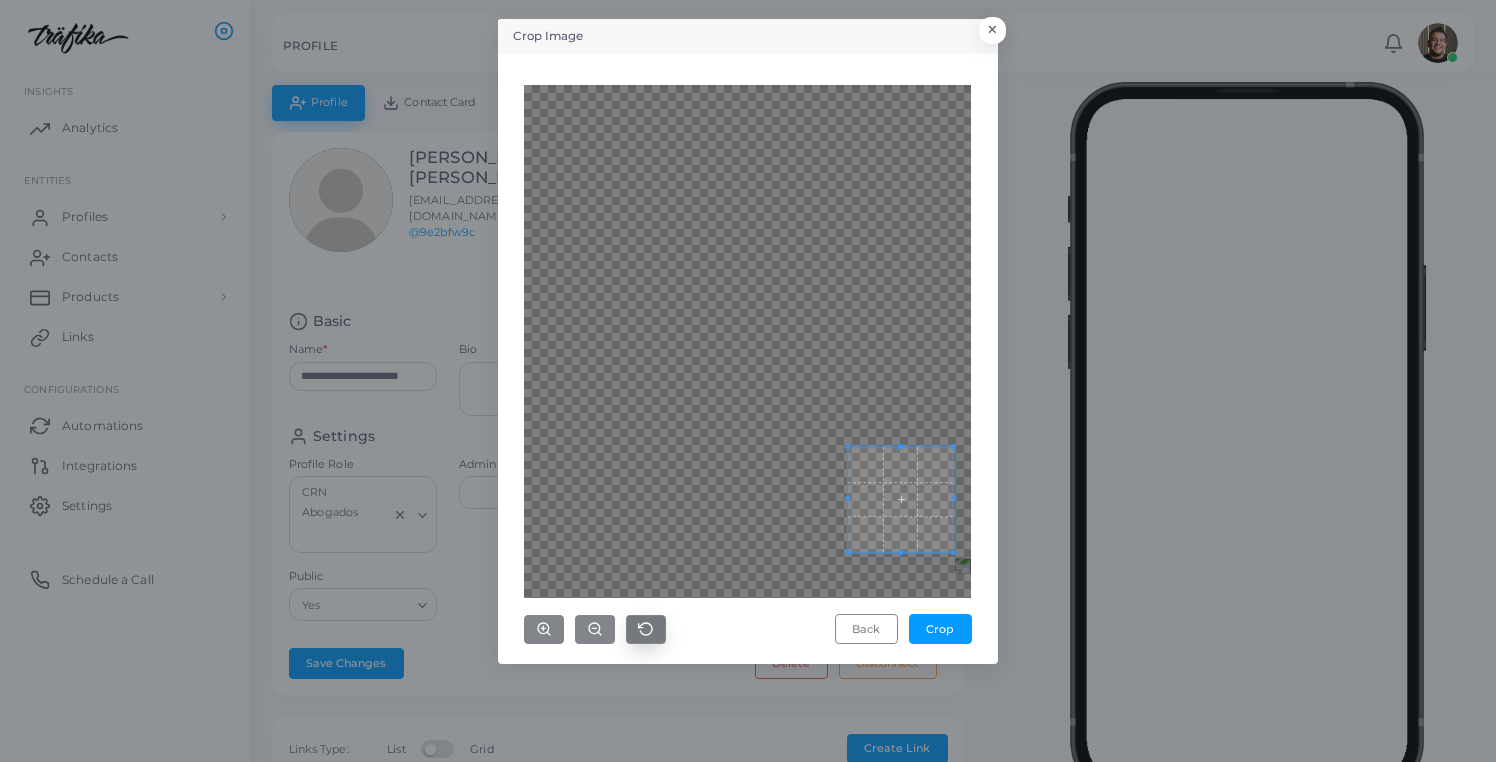 click 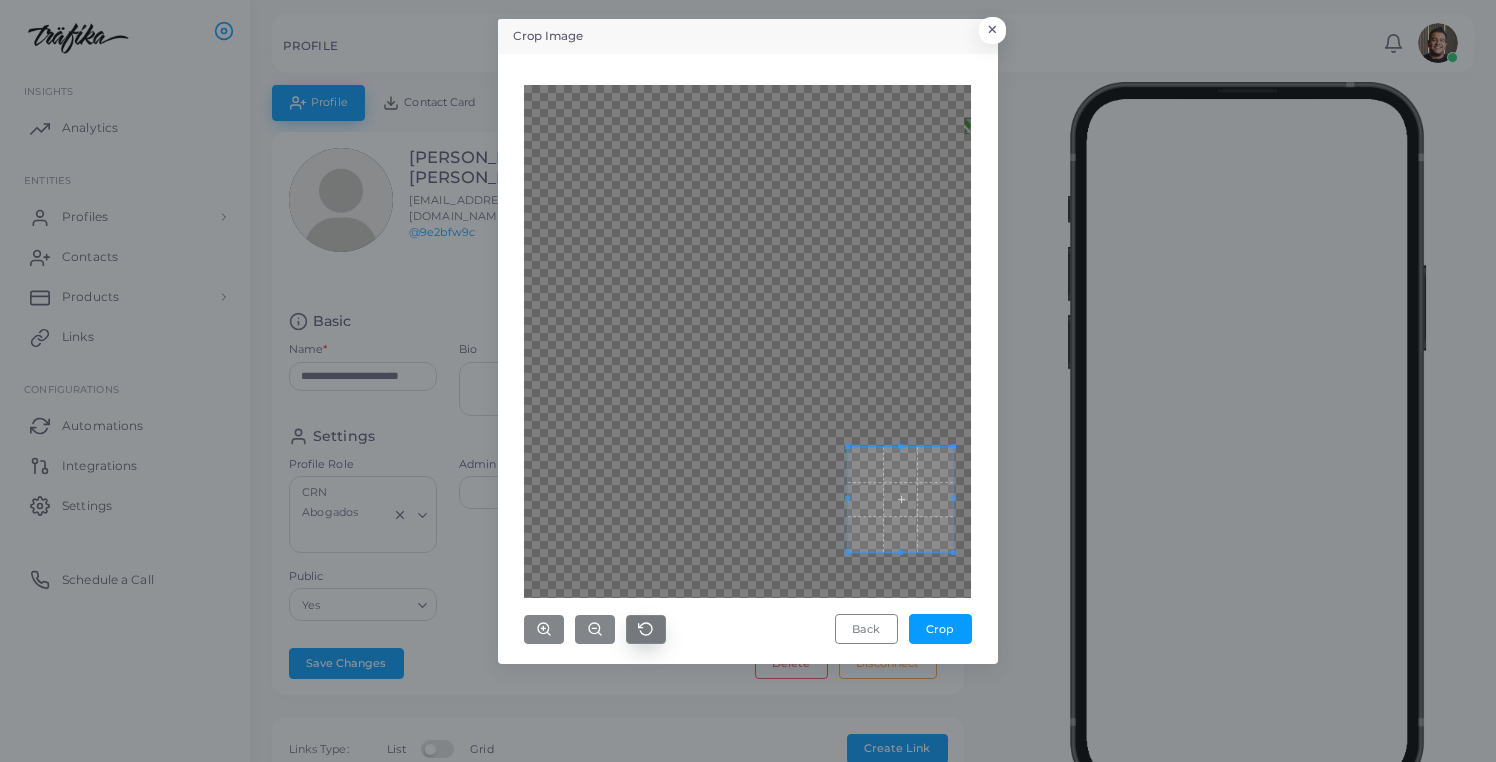 click 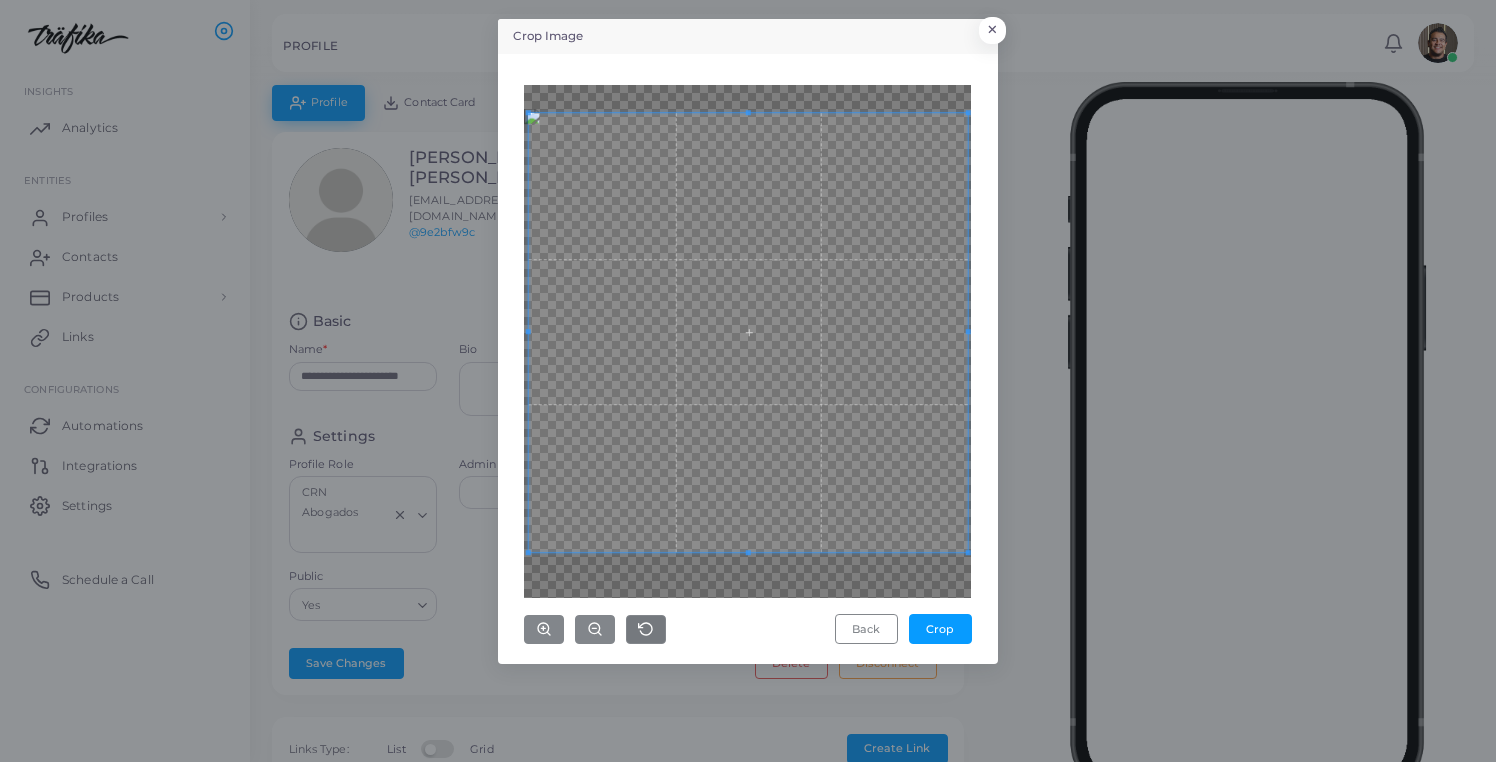 click on "**********" at bounding box center [748, 381] 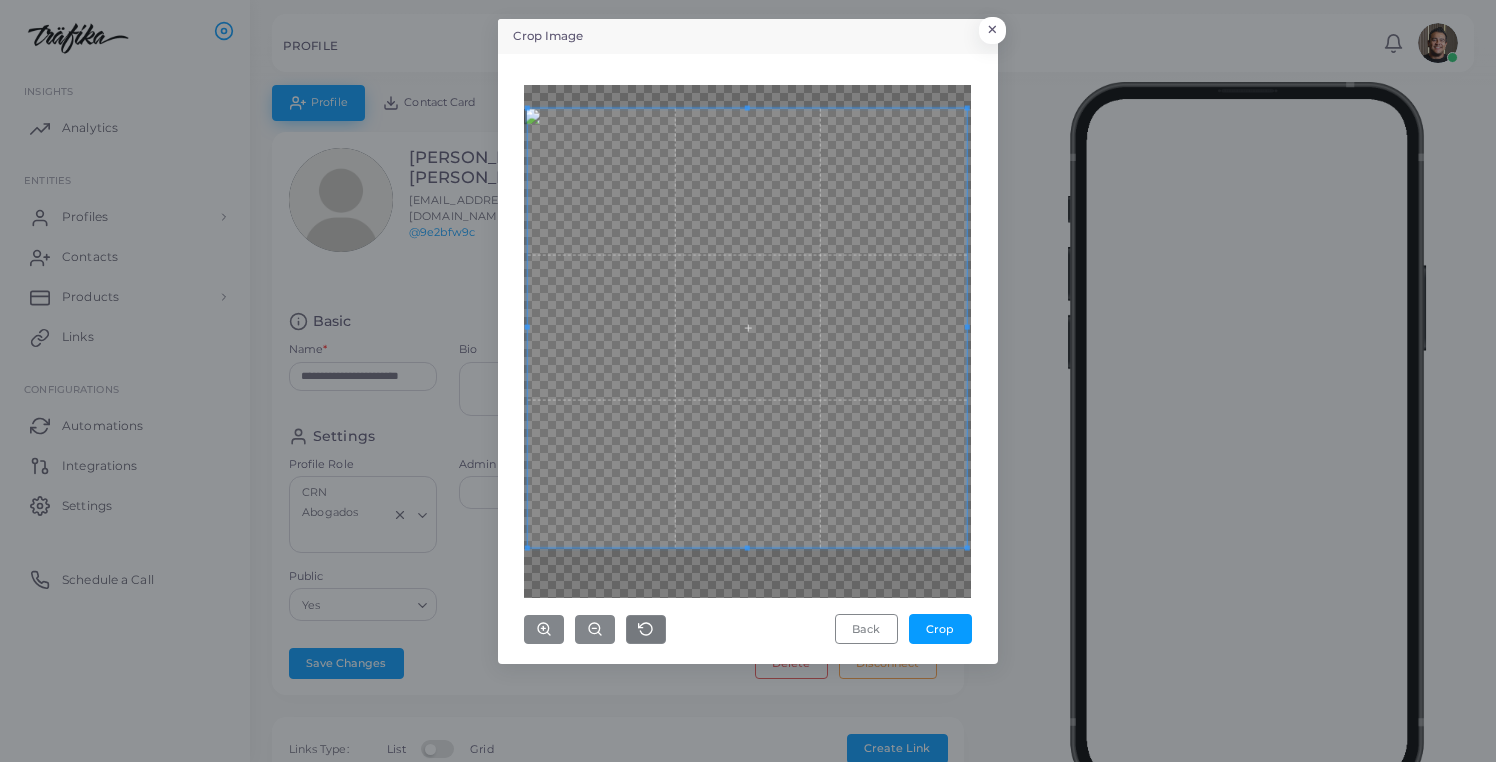 click at bounding box center (747, 327) 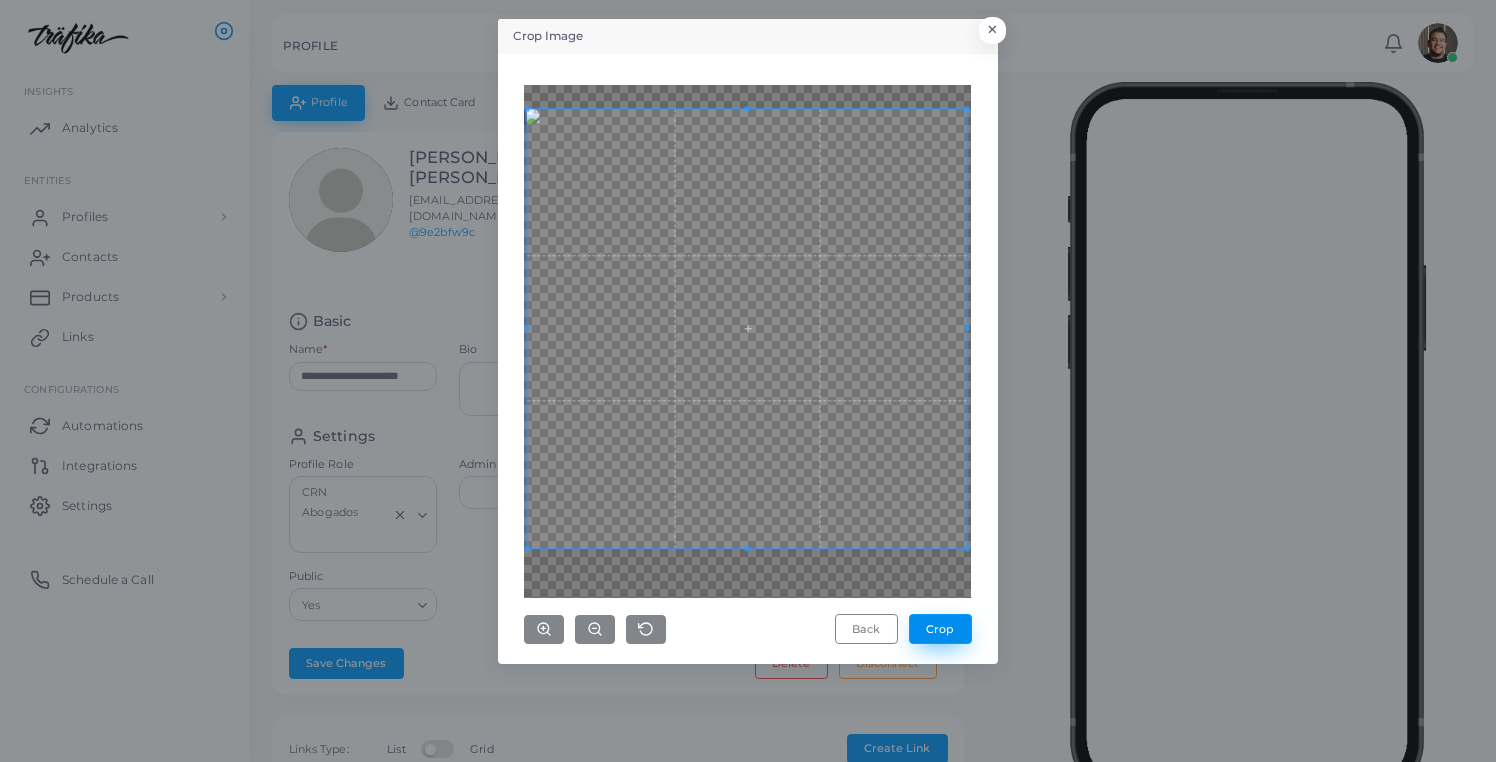 click on "Crop" at bounding box center [940, 629] 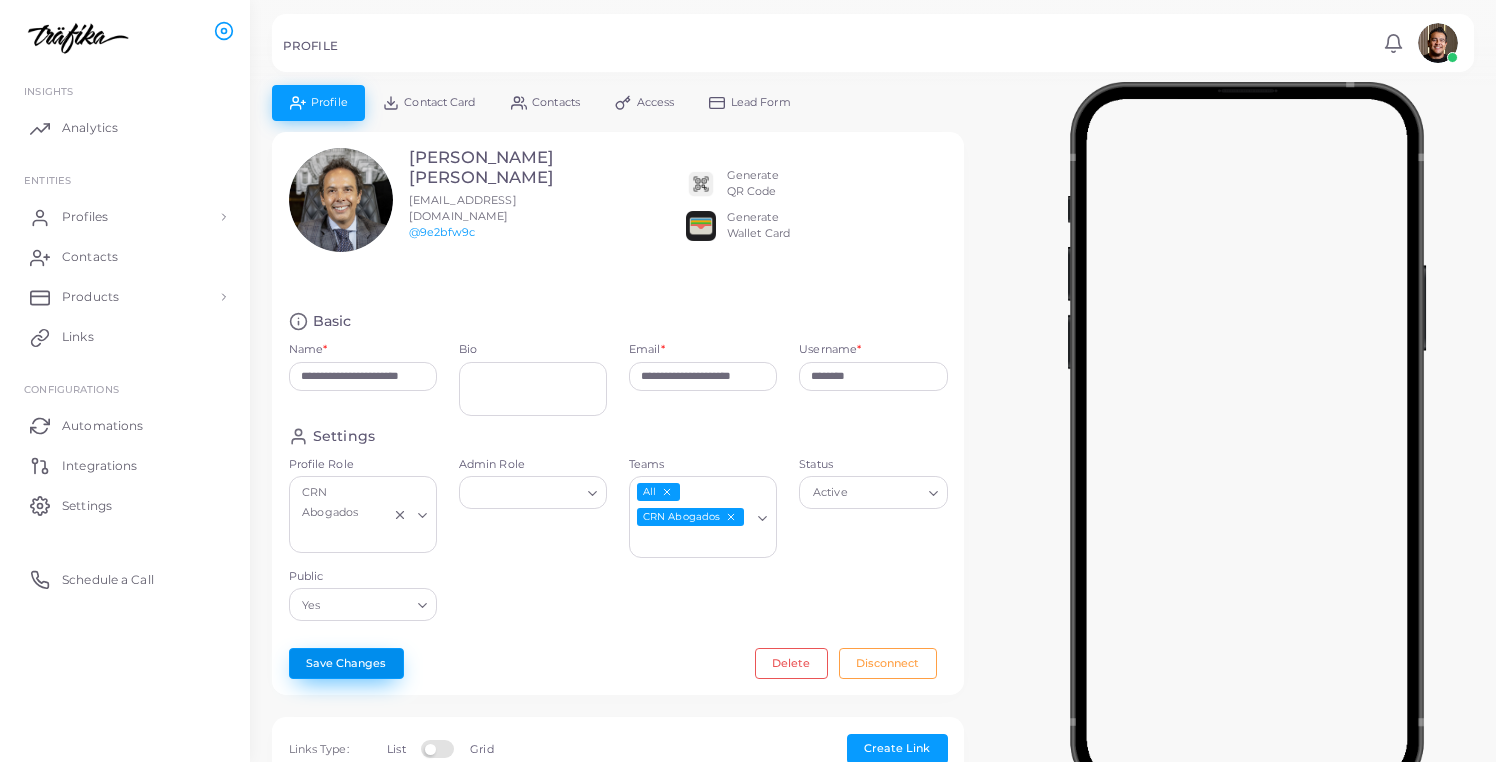 click on "Save Changes" at bounding box center [346, 663] 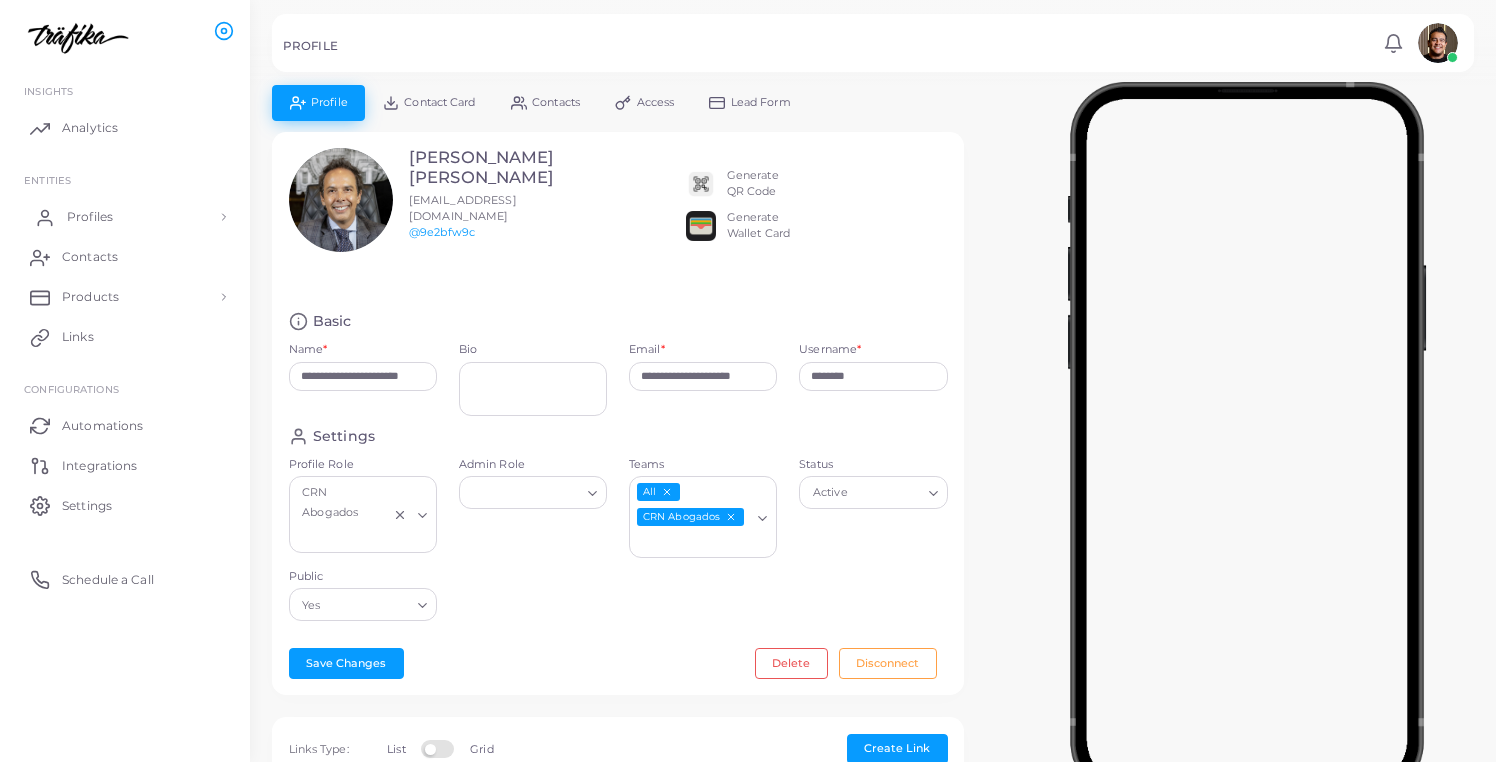 click on "Profiles" at bounding box center [90, 217] 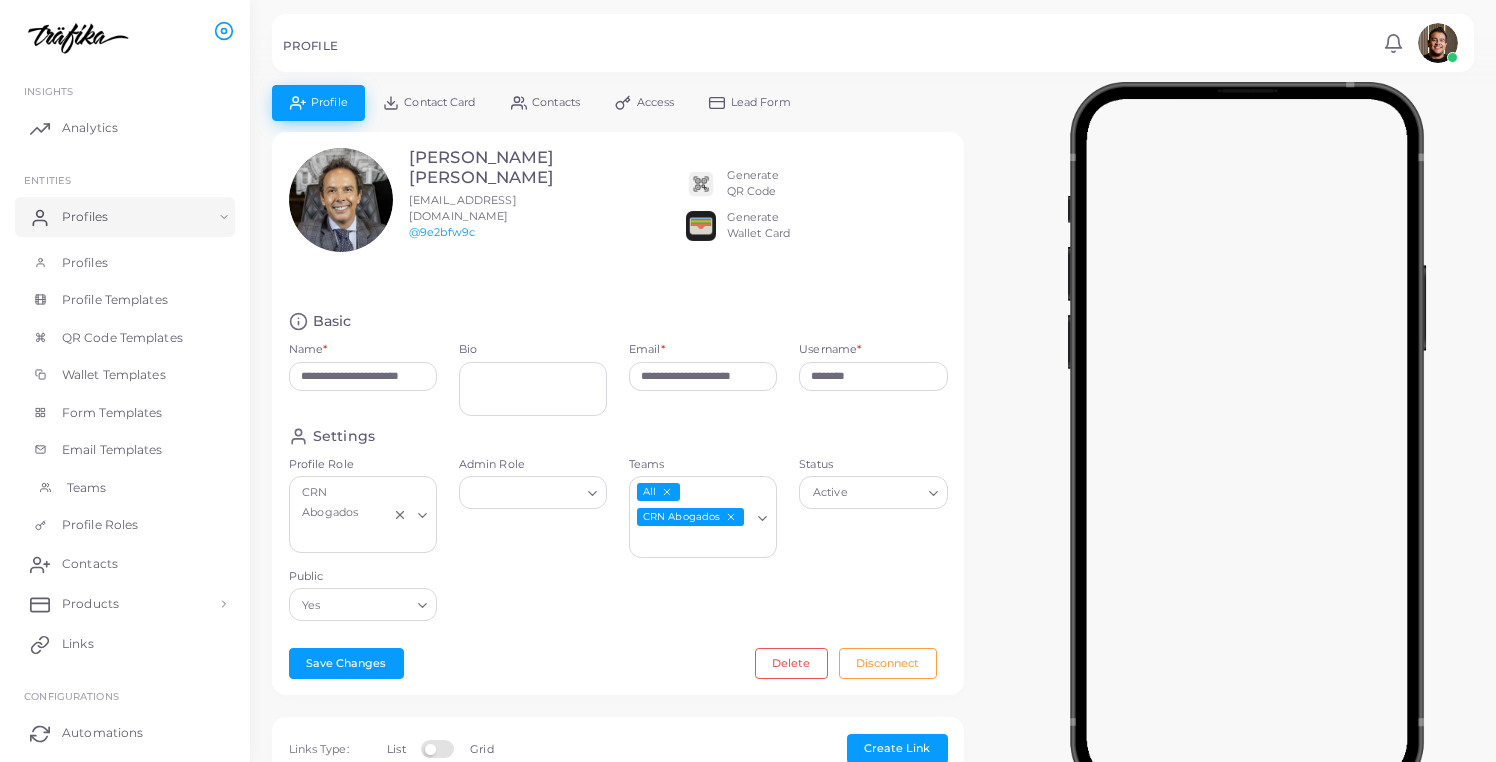 click on "Teams" at bounding box center [87, 488] 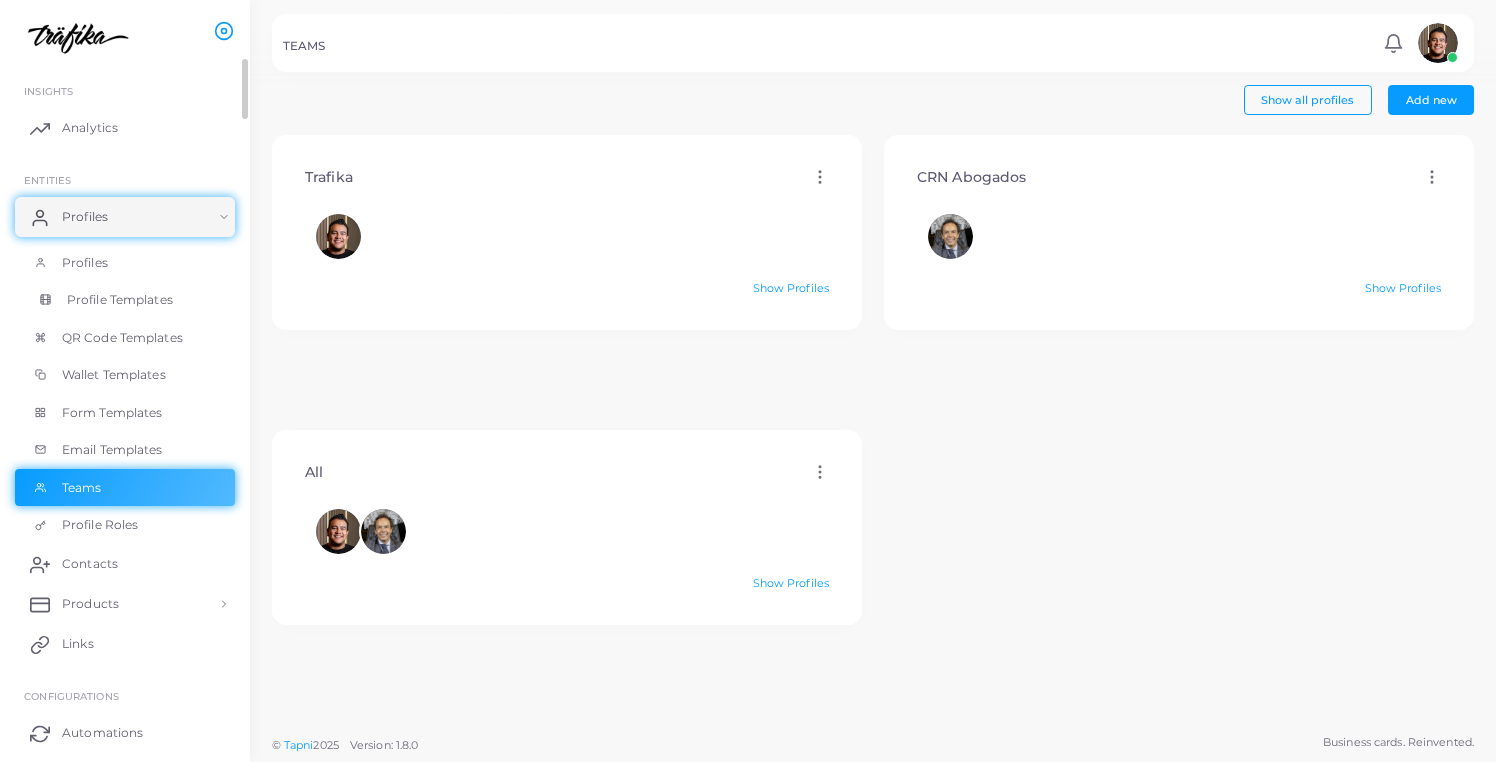 click on "Profile Templates" at bounding box center (120, 300) 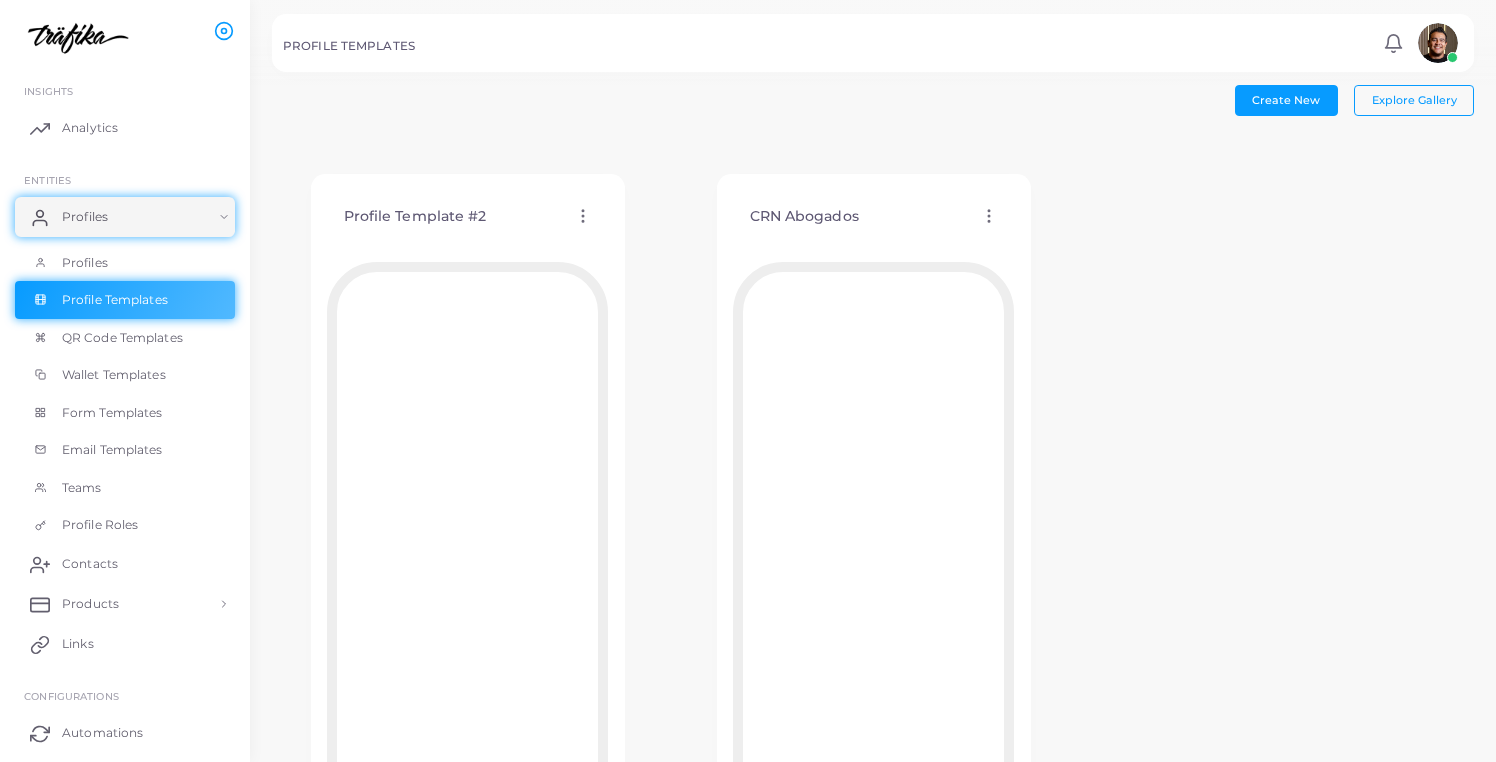 click 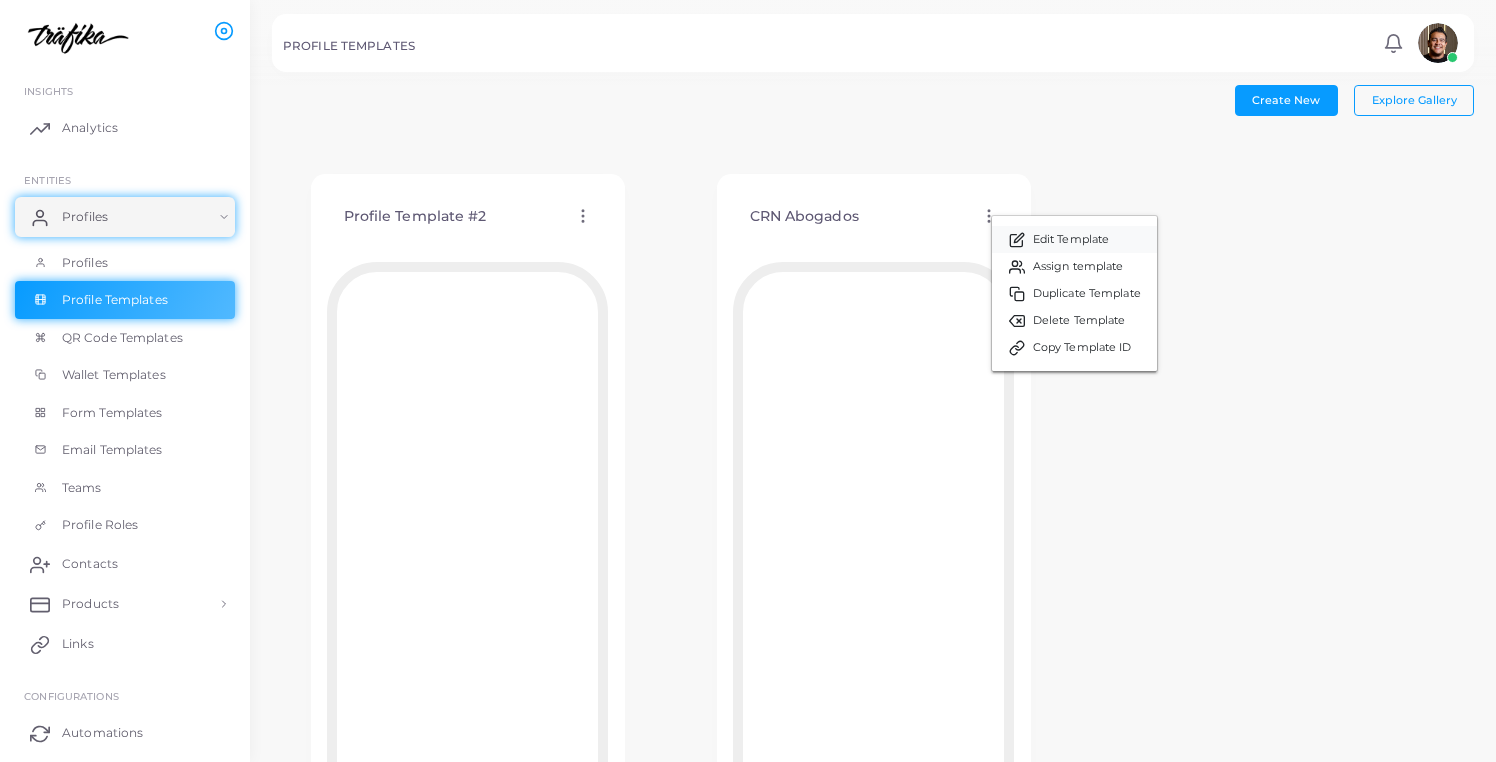 click on "Edit Template" at bounding box center (1071, 240) 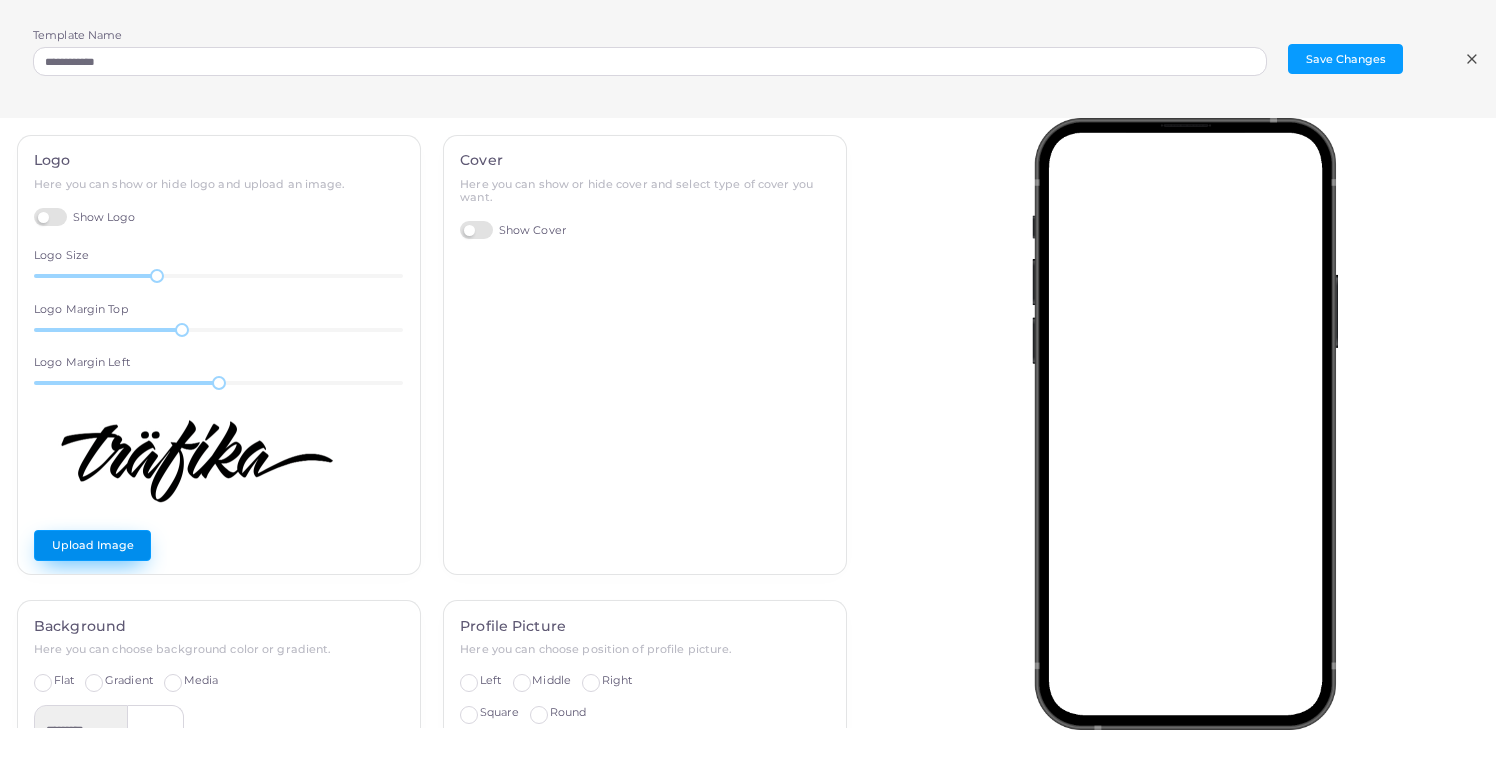 click on "Upload Image" at bounding box center [92, 545] 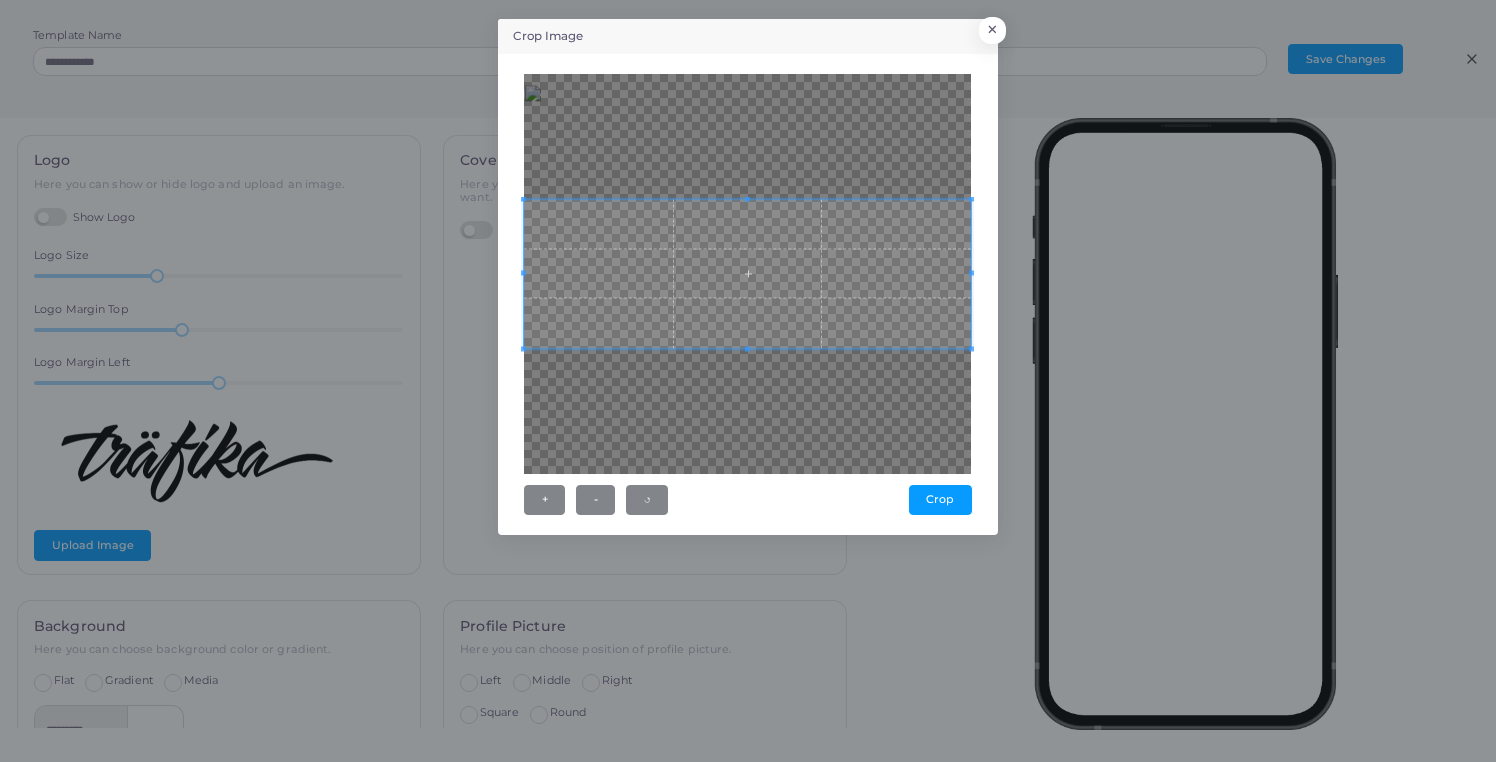 click at bounding box center (747, 274) 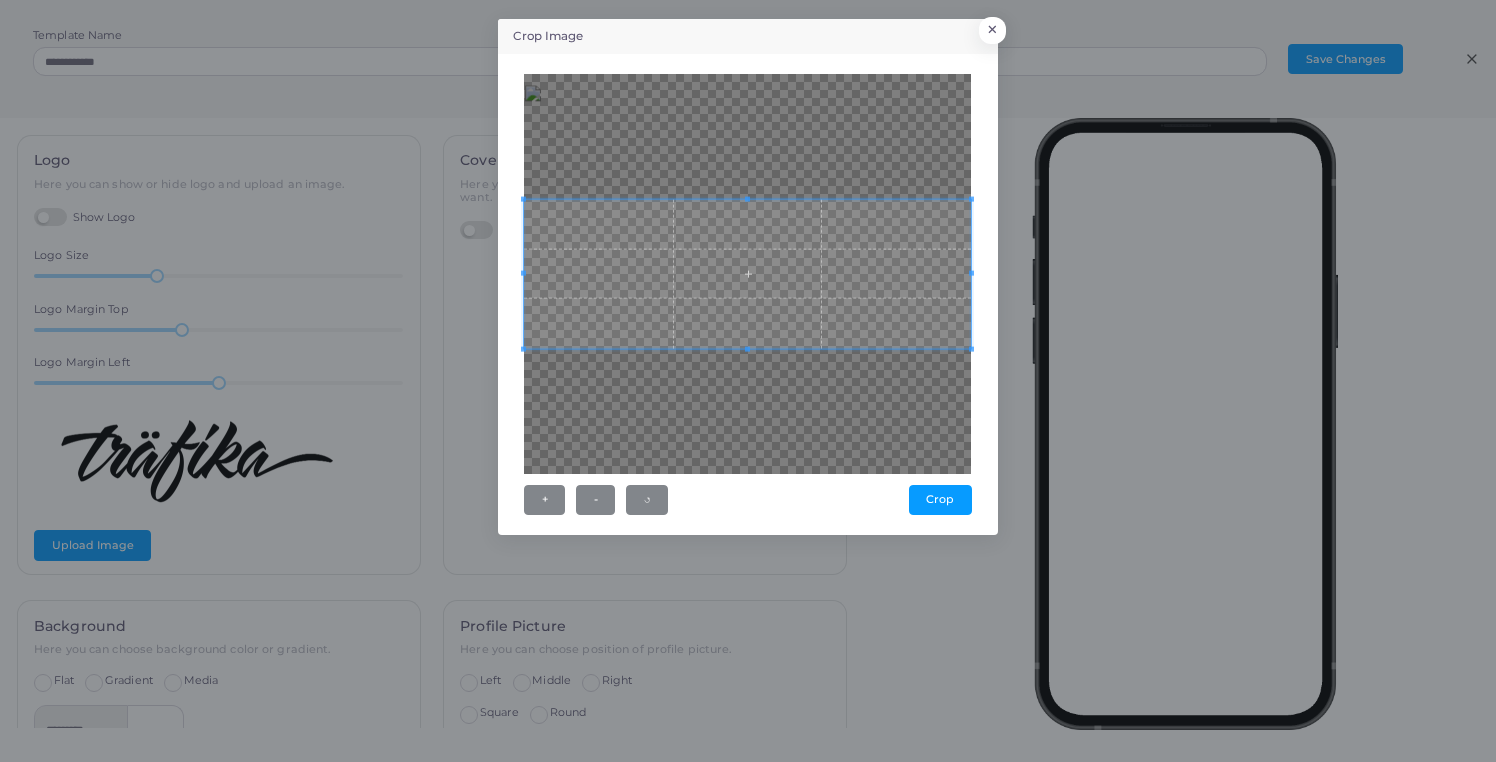 click at bounding box center (747, 274) 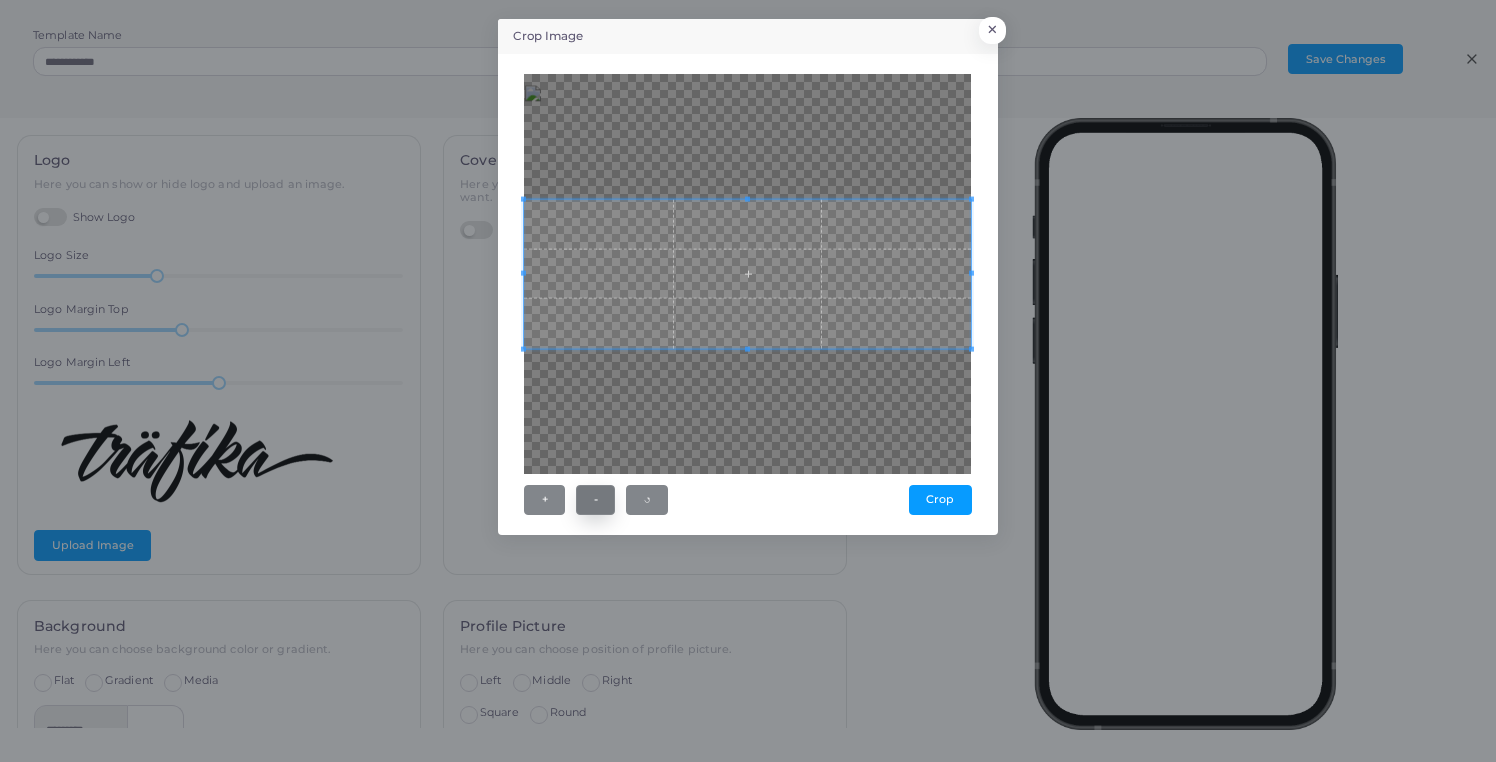 click on "-" at bounding box center [595, 500] 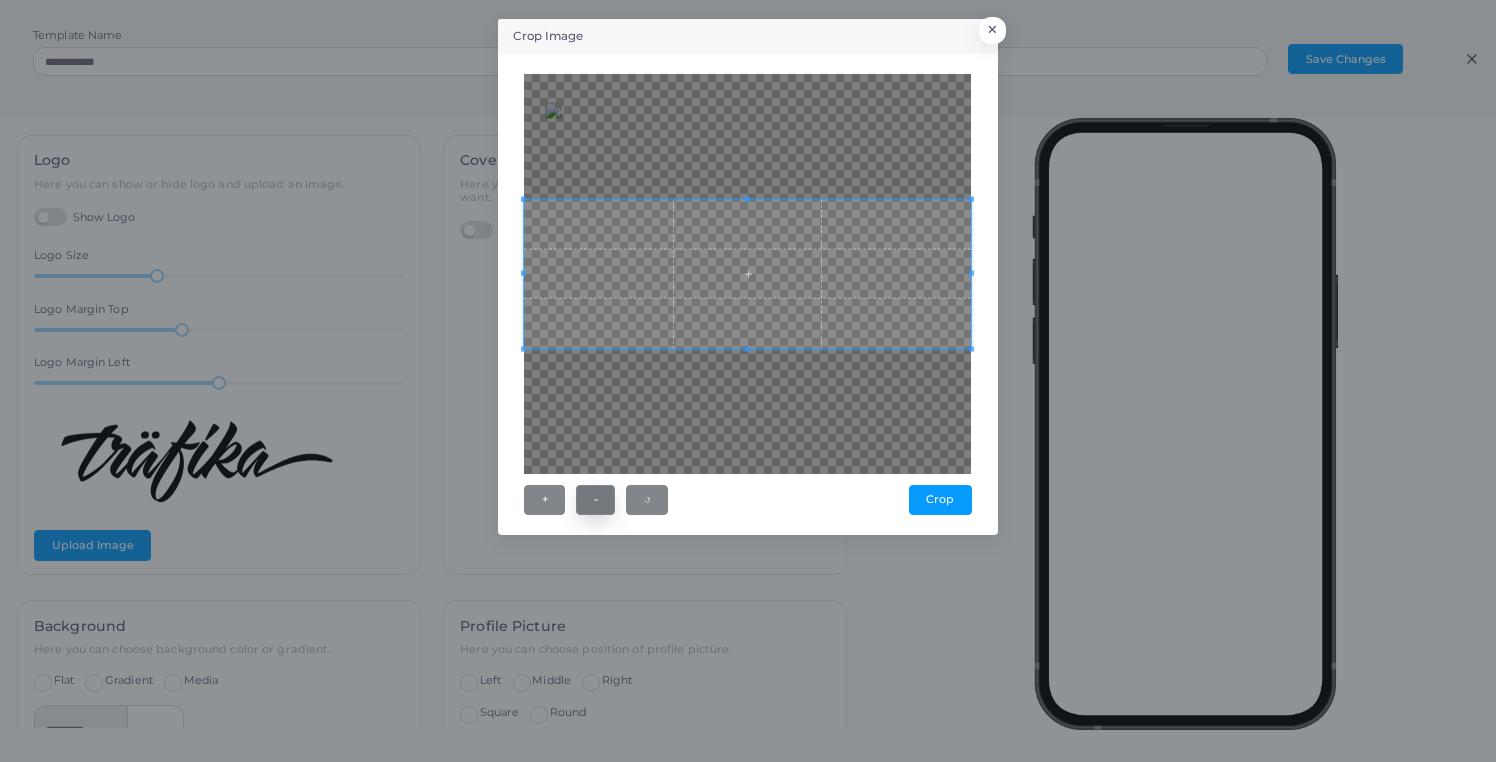 click on "-" at bounding box center [595, 500] 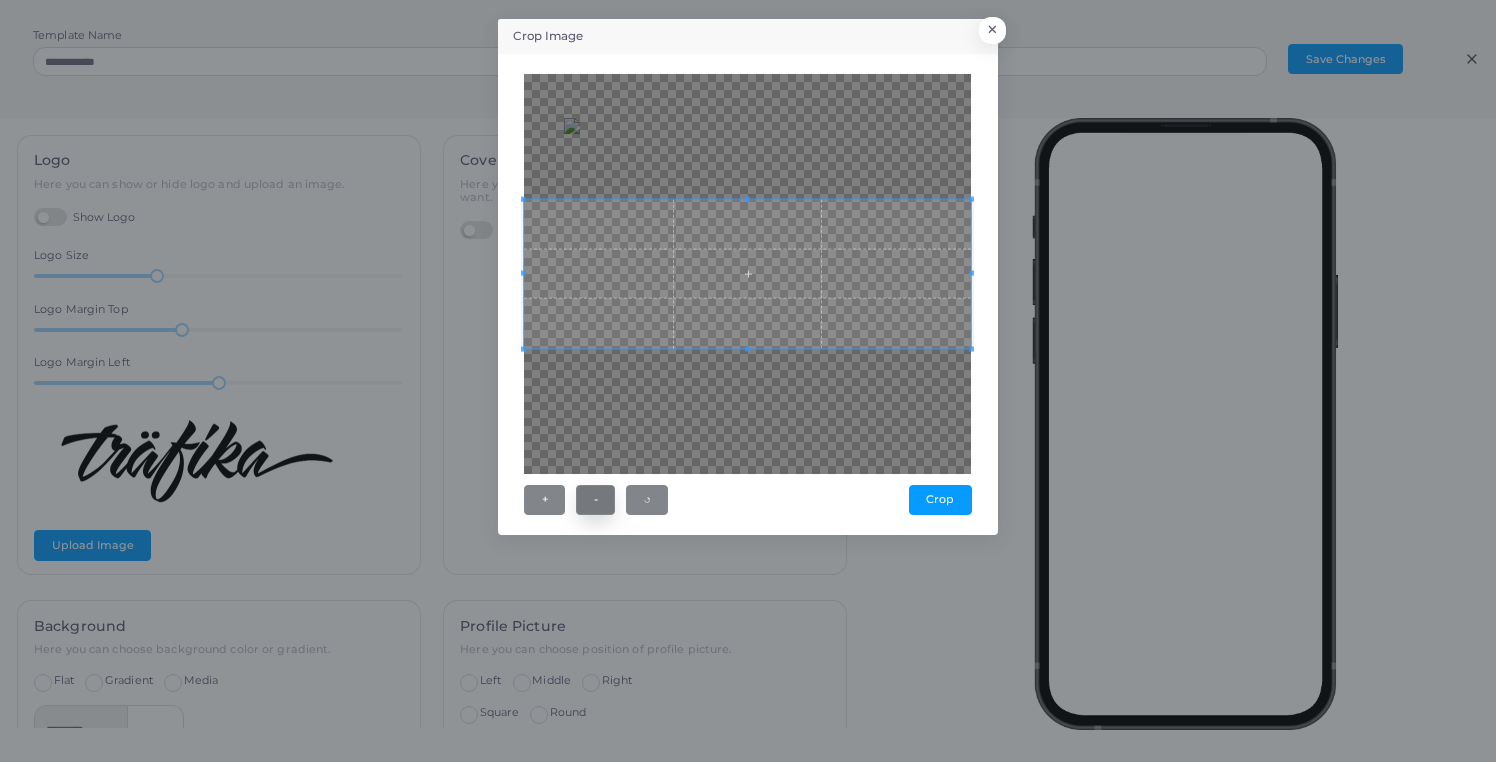 click on "-" at bounding box center (595, 500) 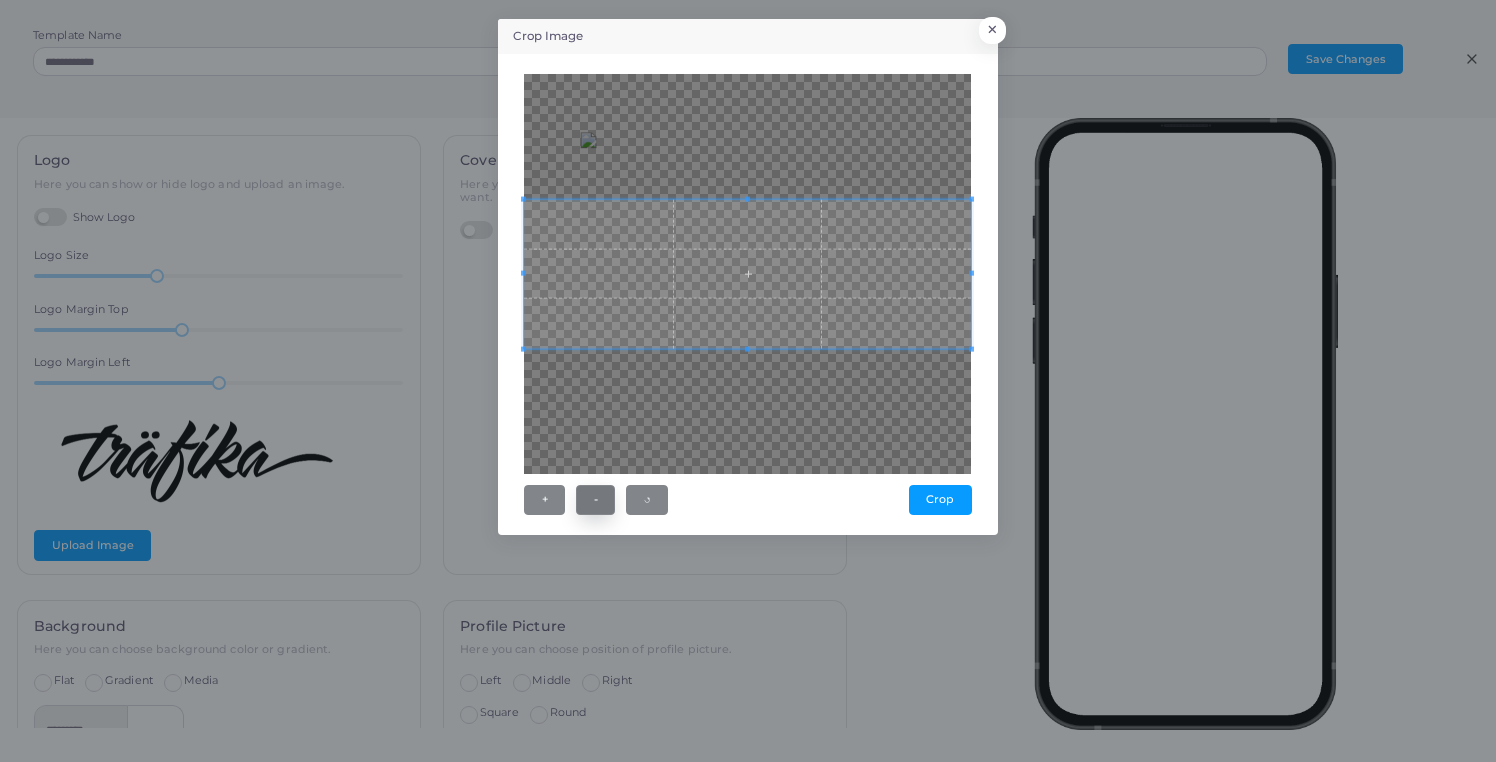 click on "-" at bounding box center (595, 500) 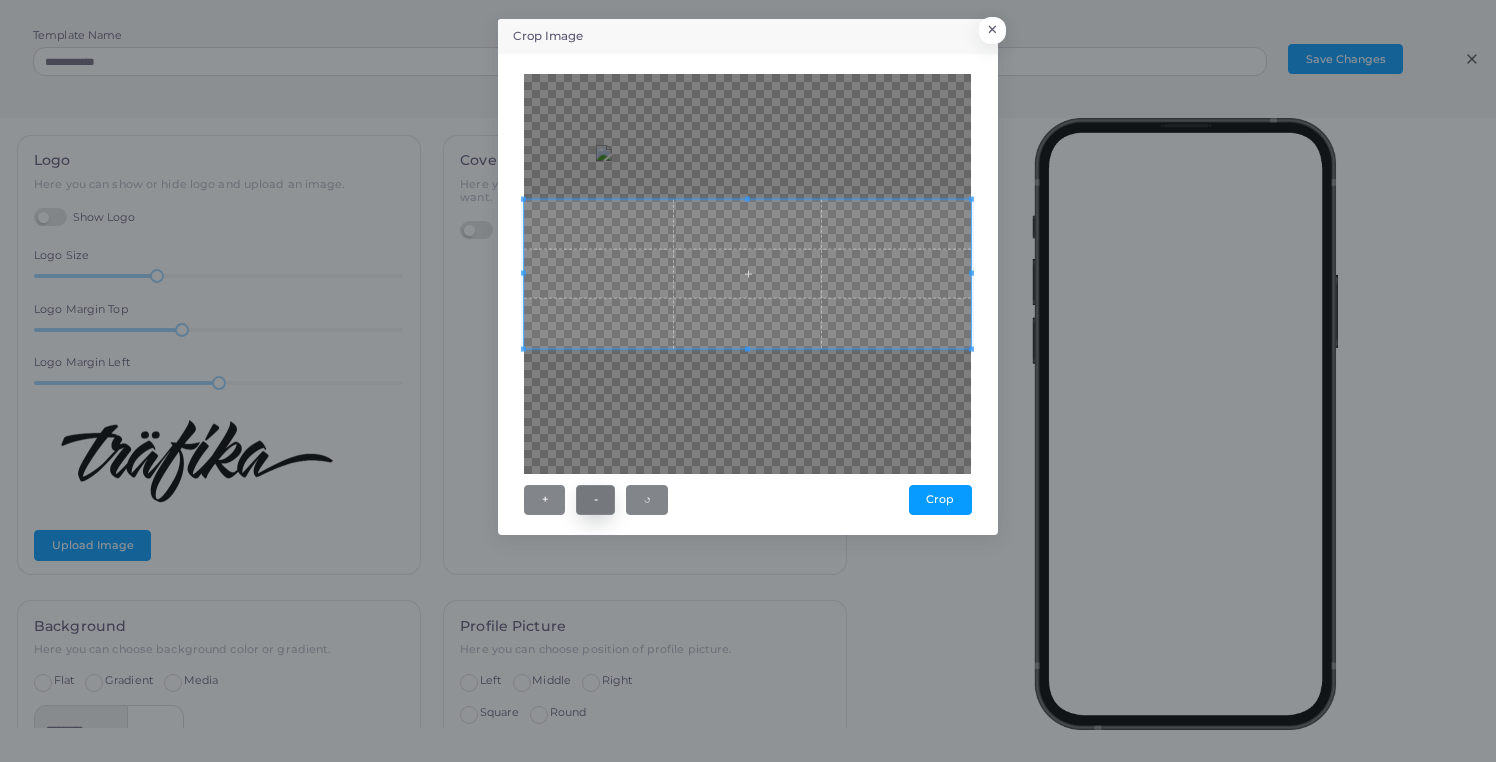 click on "-" at bounding box center [595, 500] 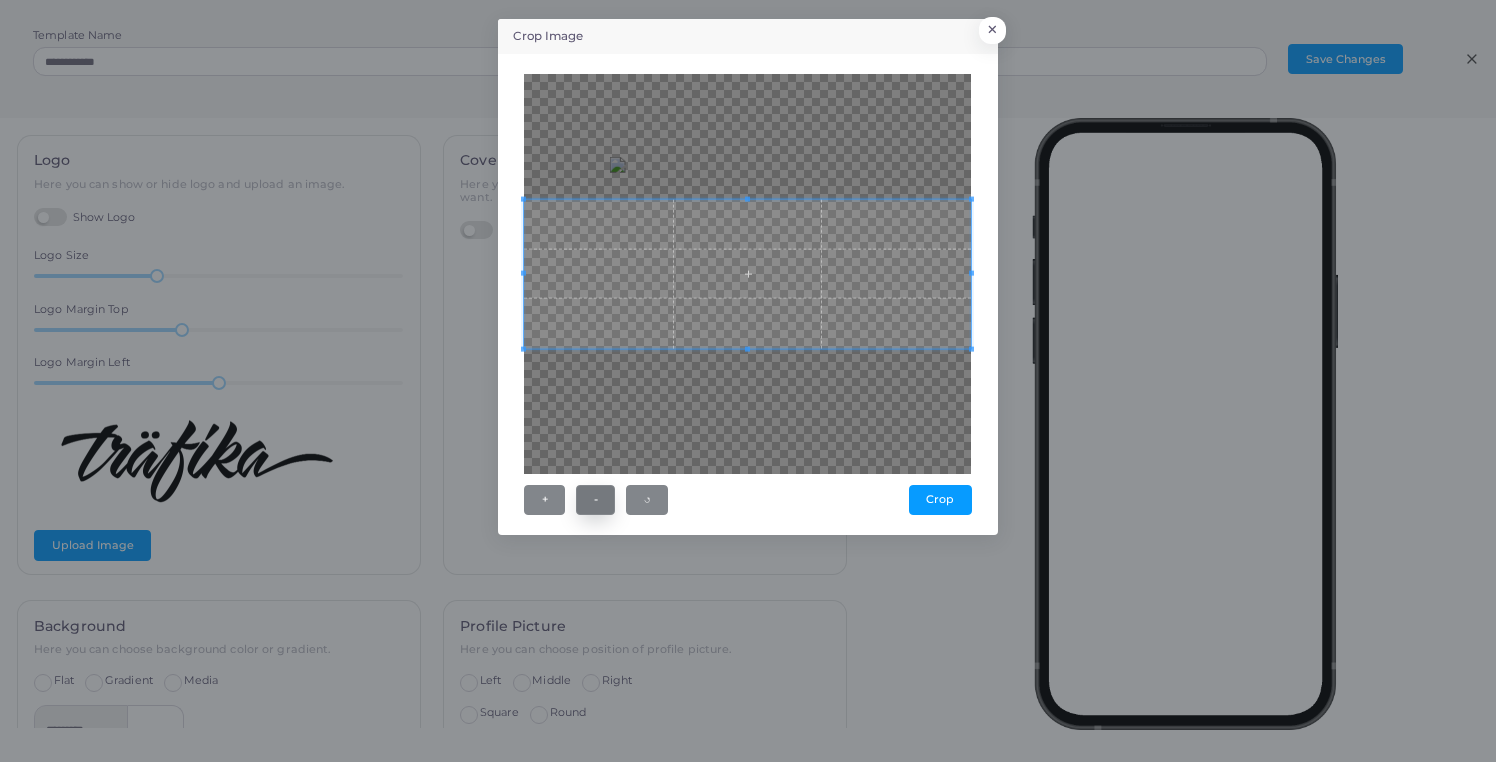 click on "-" at bounding box center (595, 500) 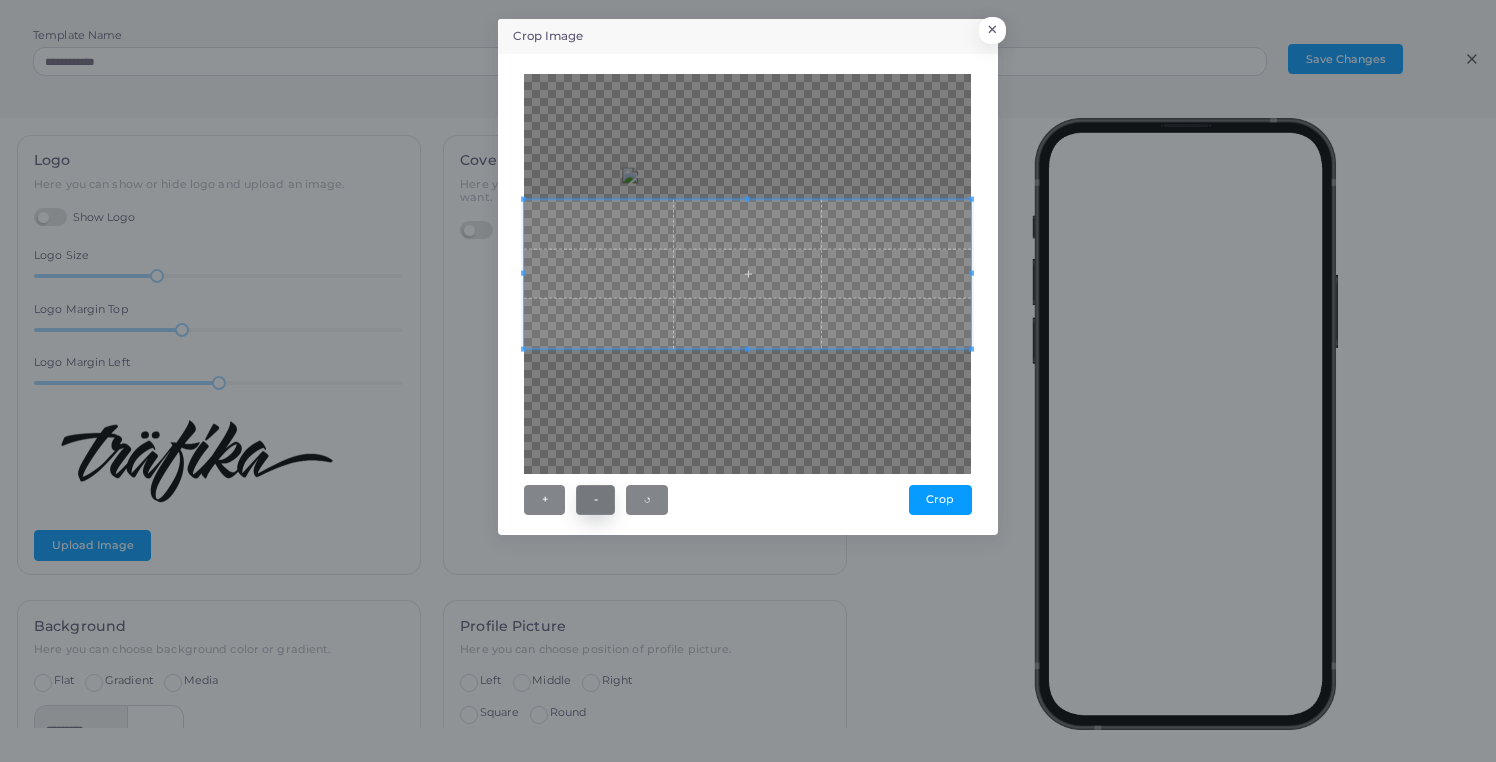 click on "-" at bounding box center [595, 500] 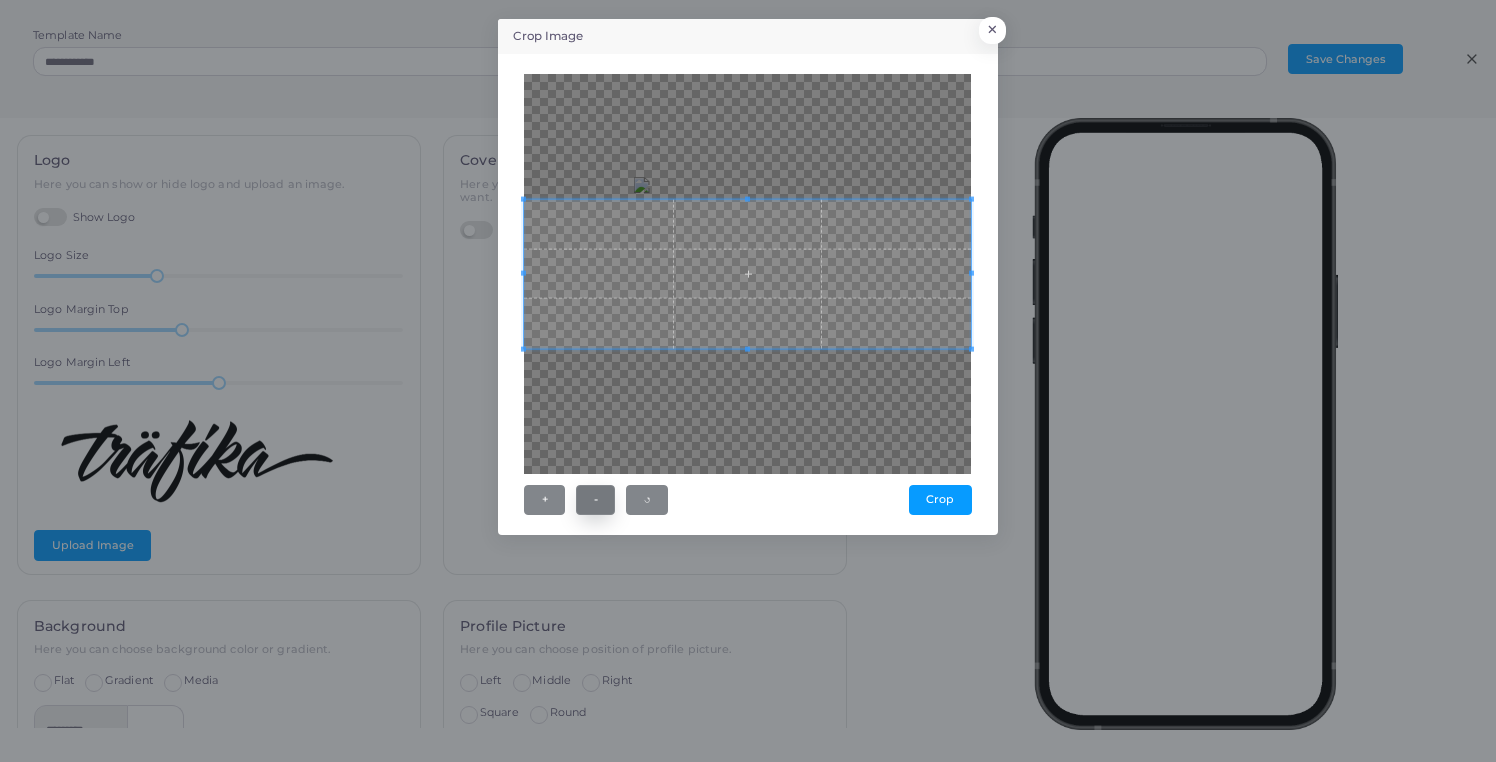 click on "-" at bounding box center [595, 500] 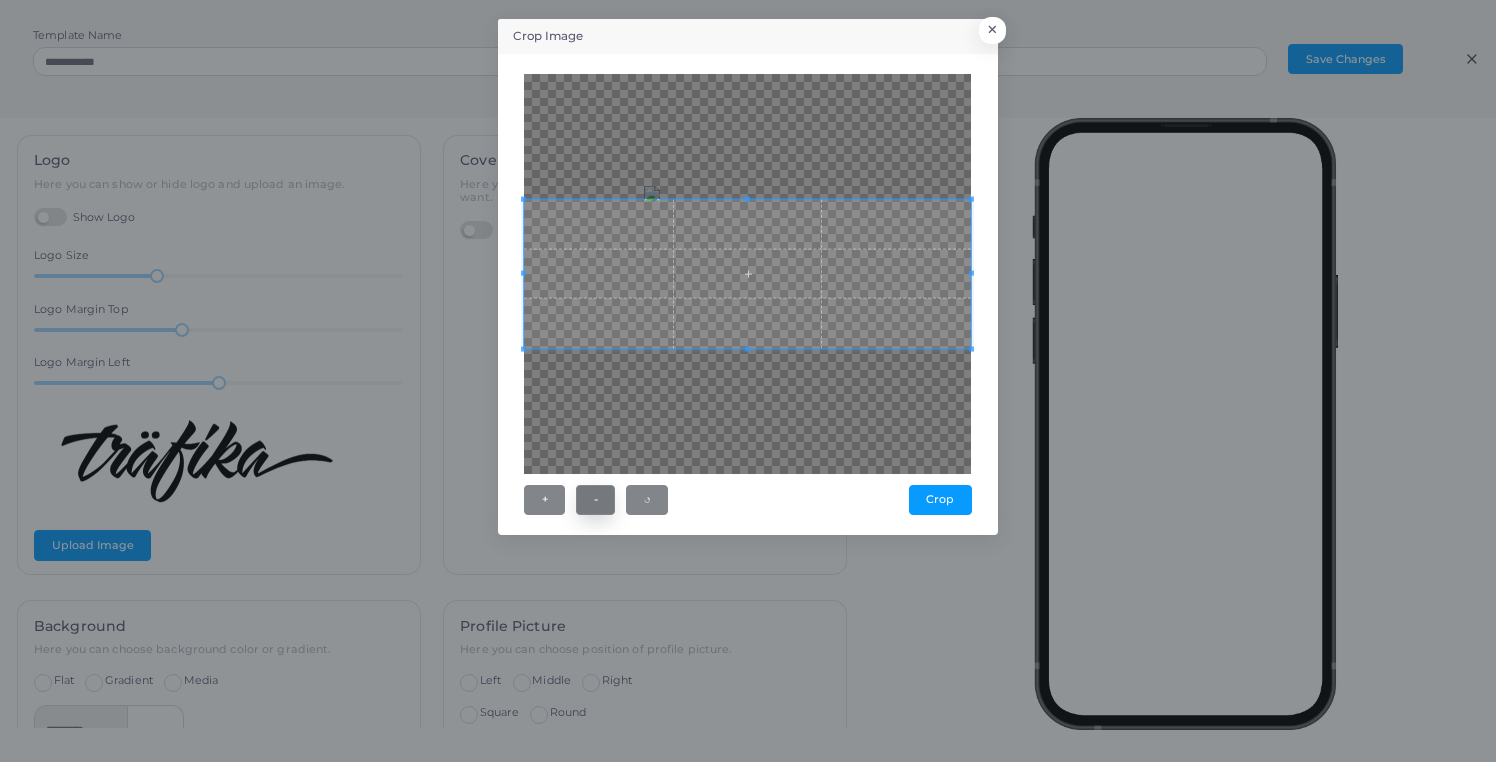 click on "-" at bounding box center (595, 500) 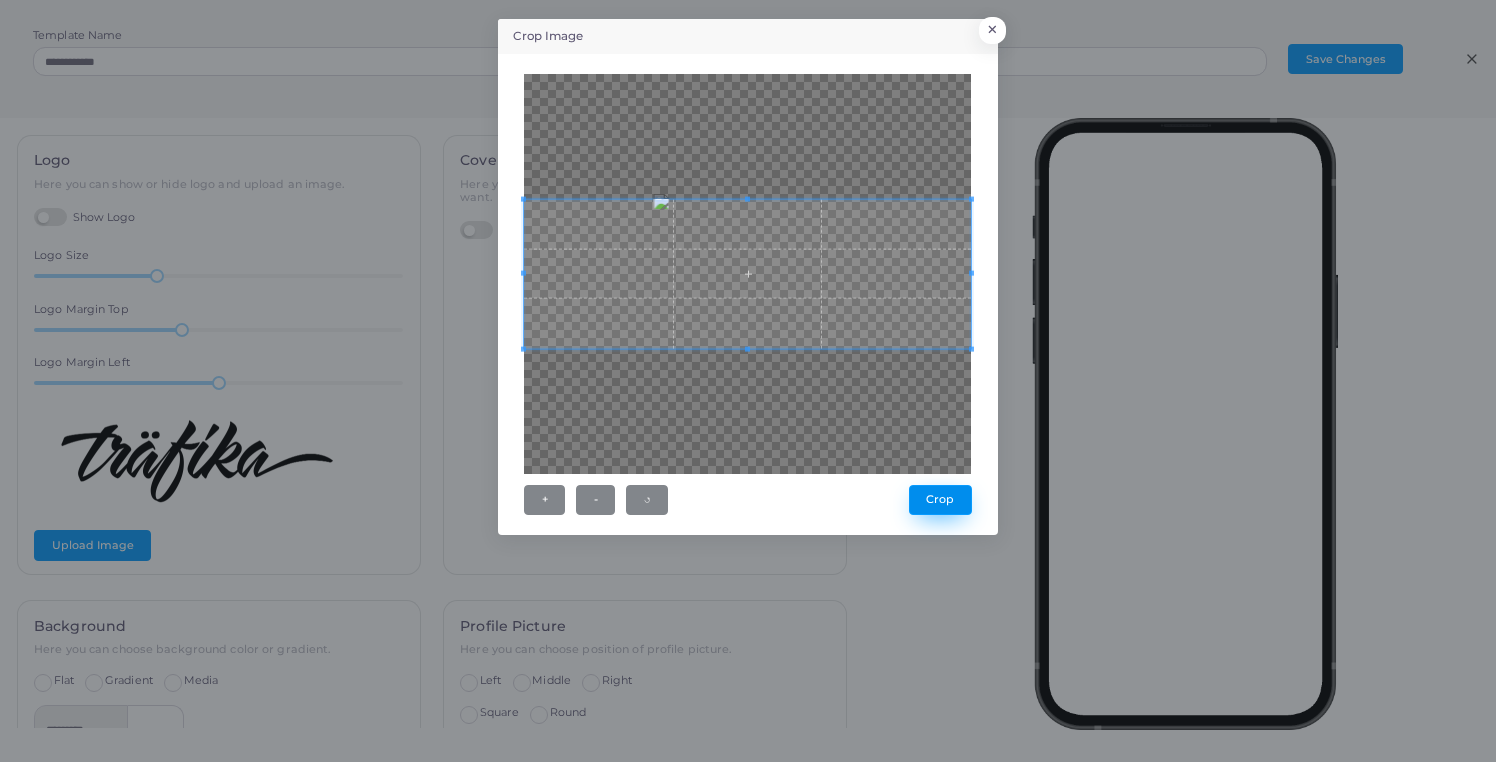 click on "Crop" at bounding box center [940, 500] 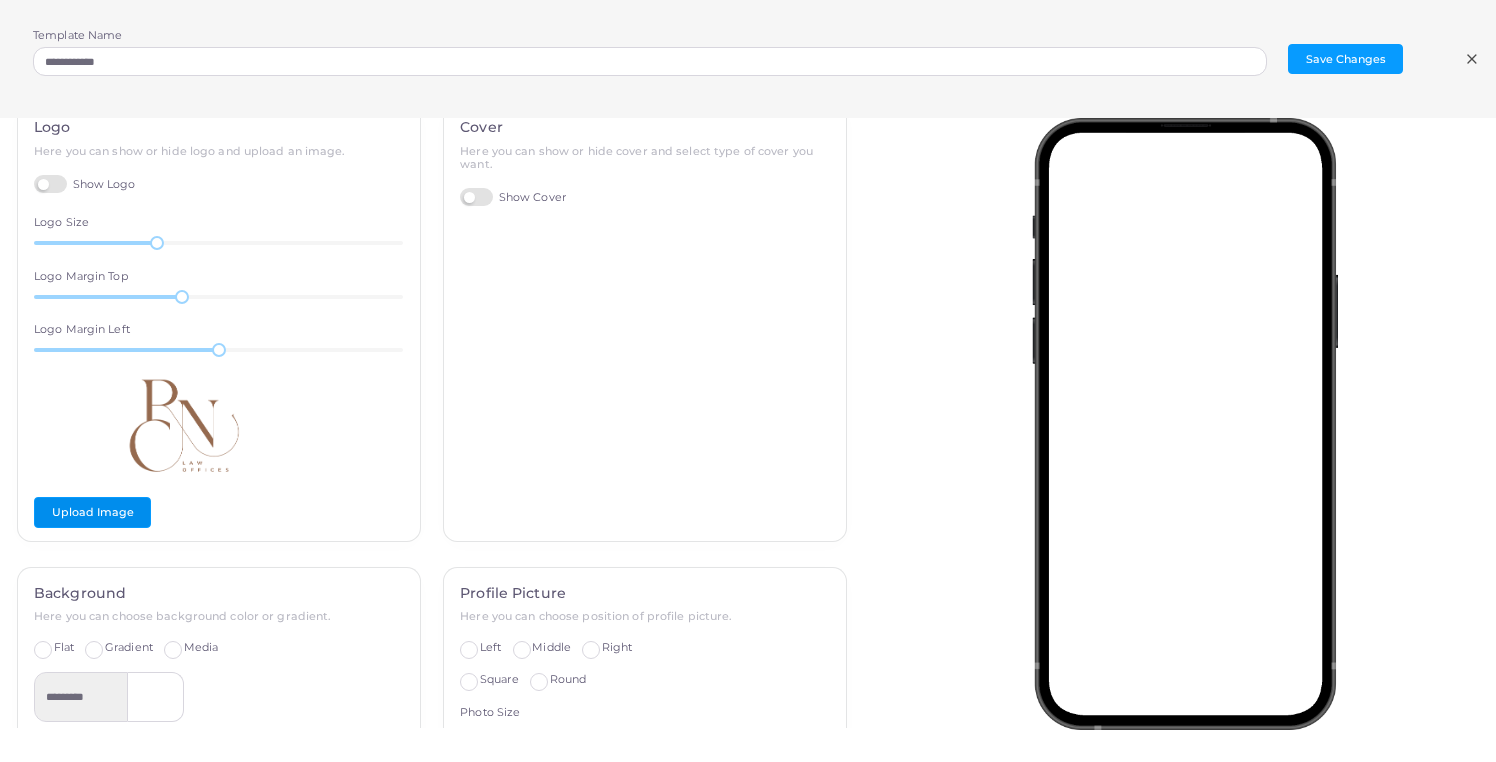 scroll, scrollTop: 34, scrollLeft: 0, axis: vertical 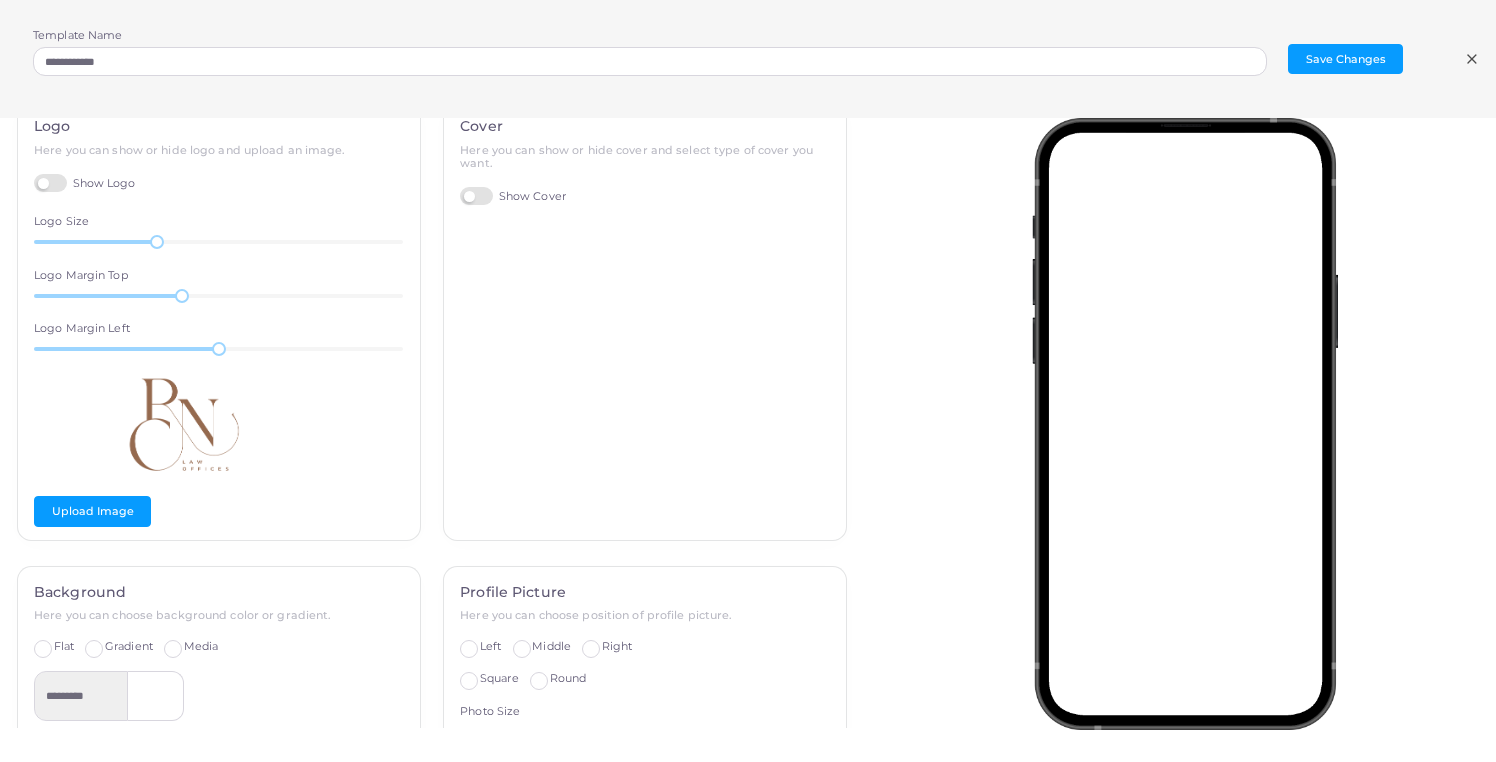 click on "Show Cover" at bounding box center (513, 196) 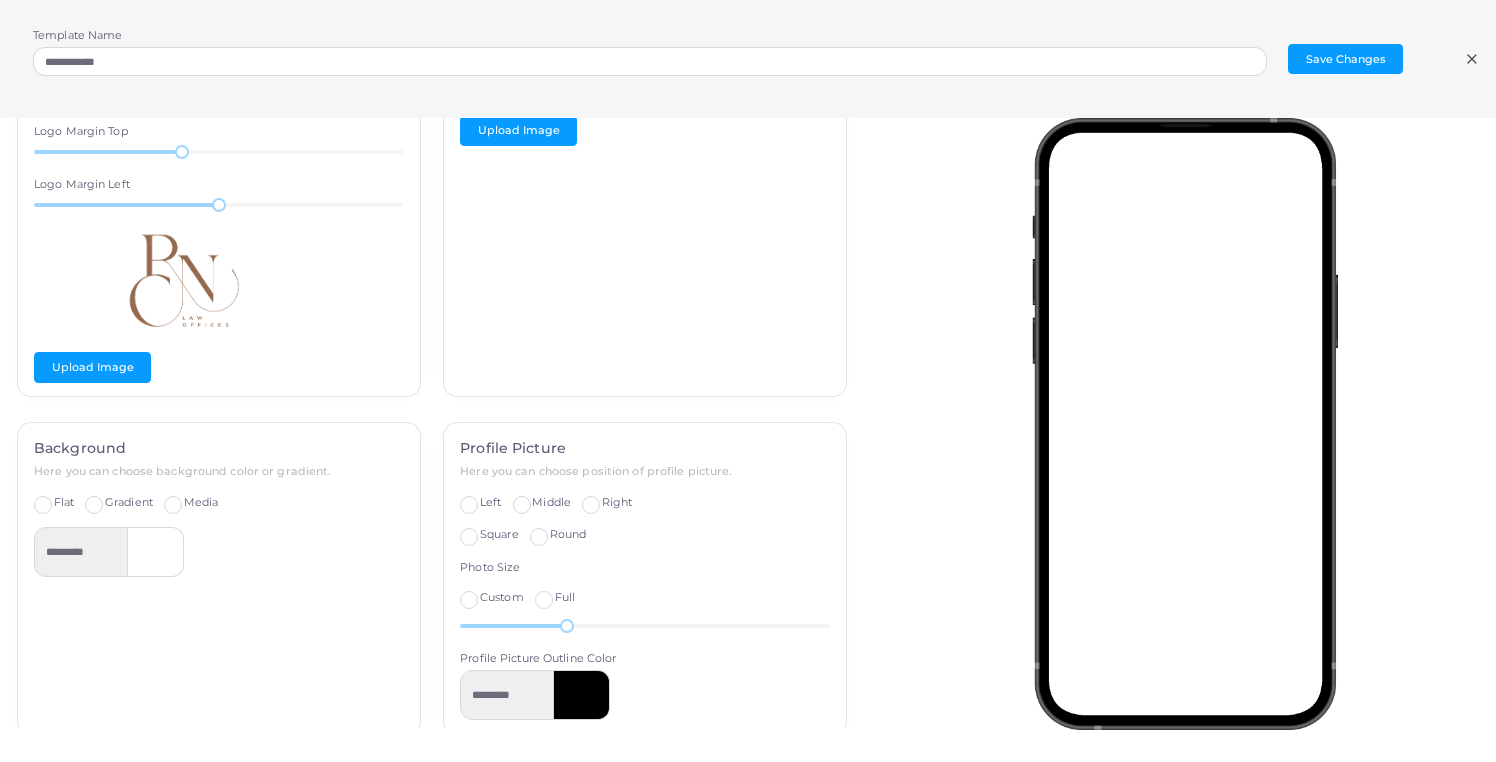 scroll, scrollTop: 179, scrollLeft: 0, axis: vertical 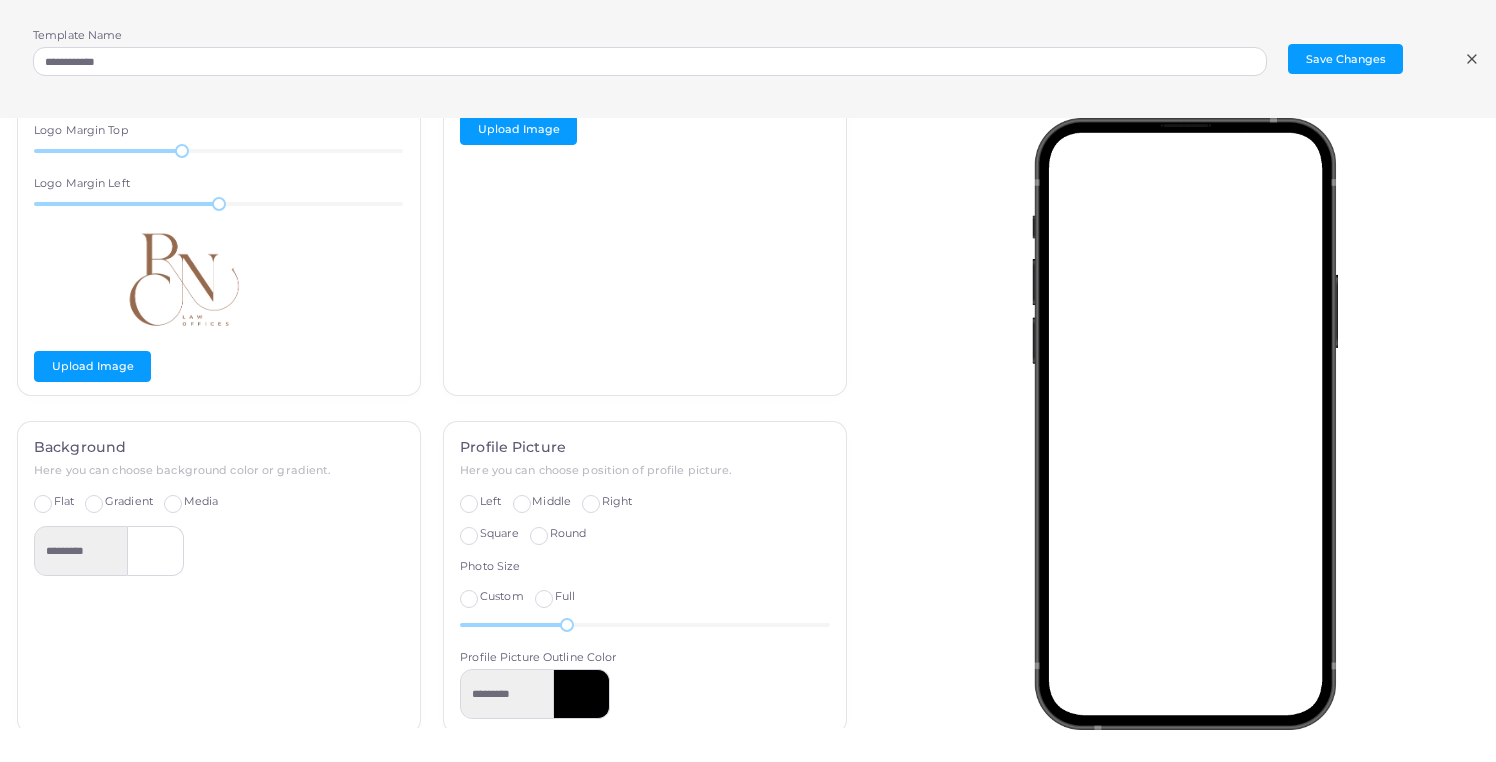 click on "Left" at bounding box center (490, 502) 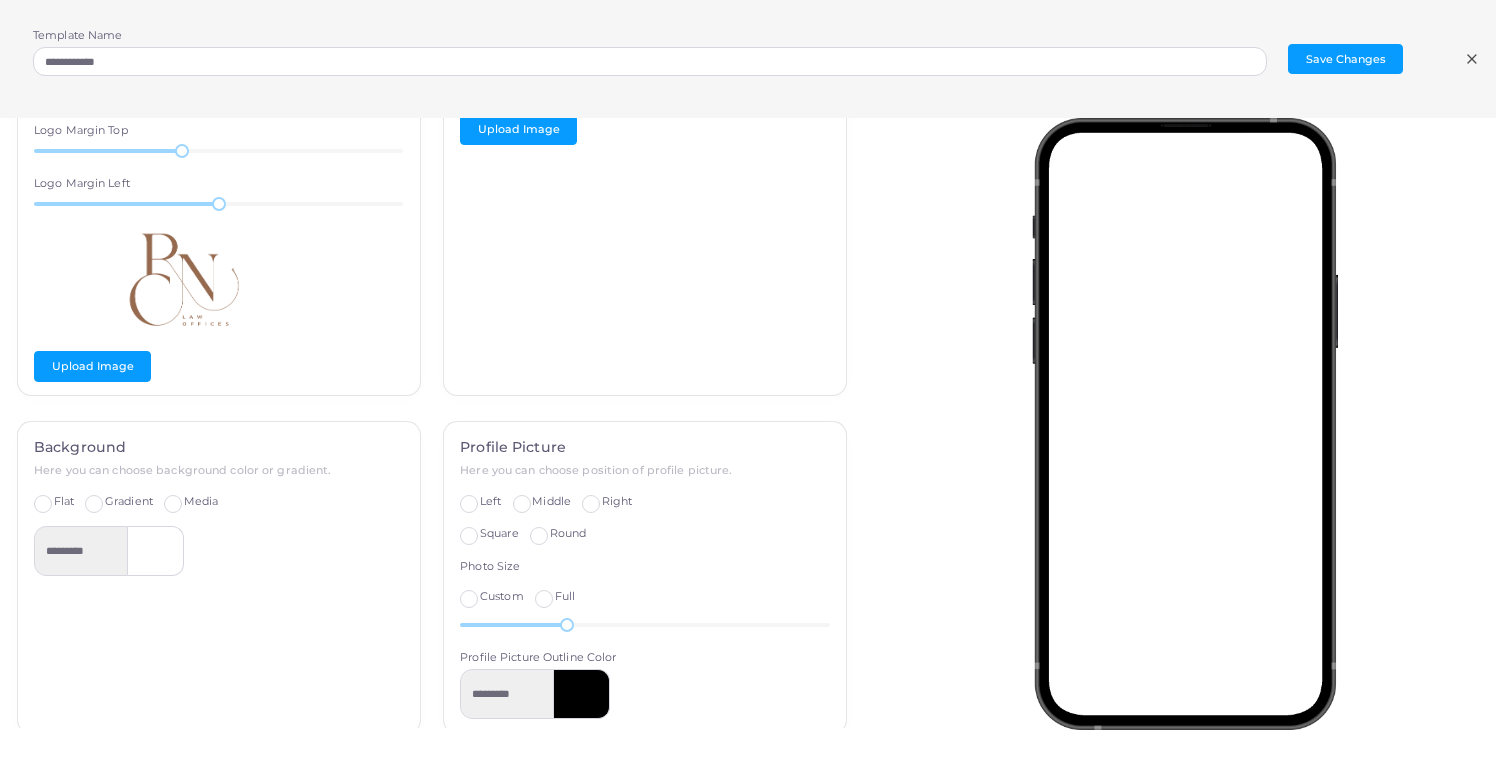 click on "Middle" at bounding box center (551, 502) 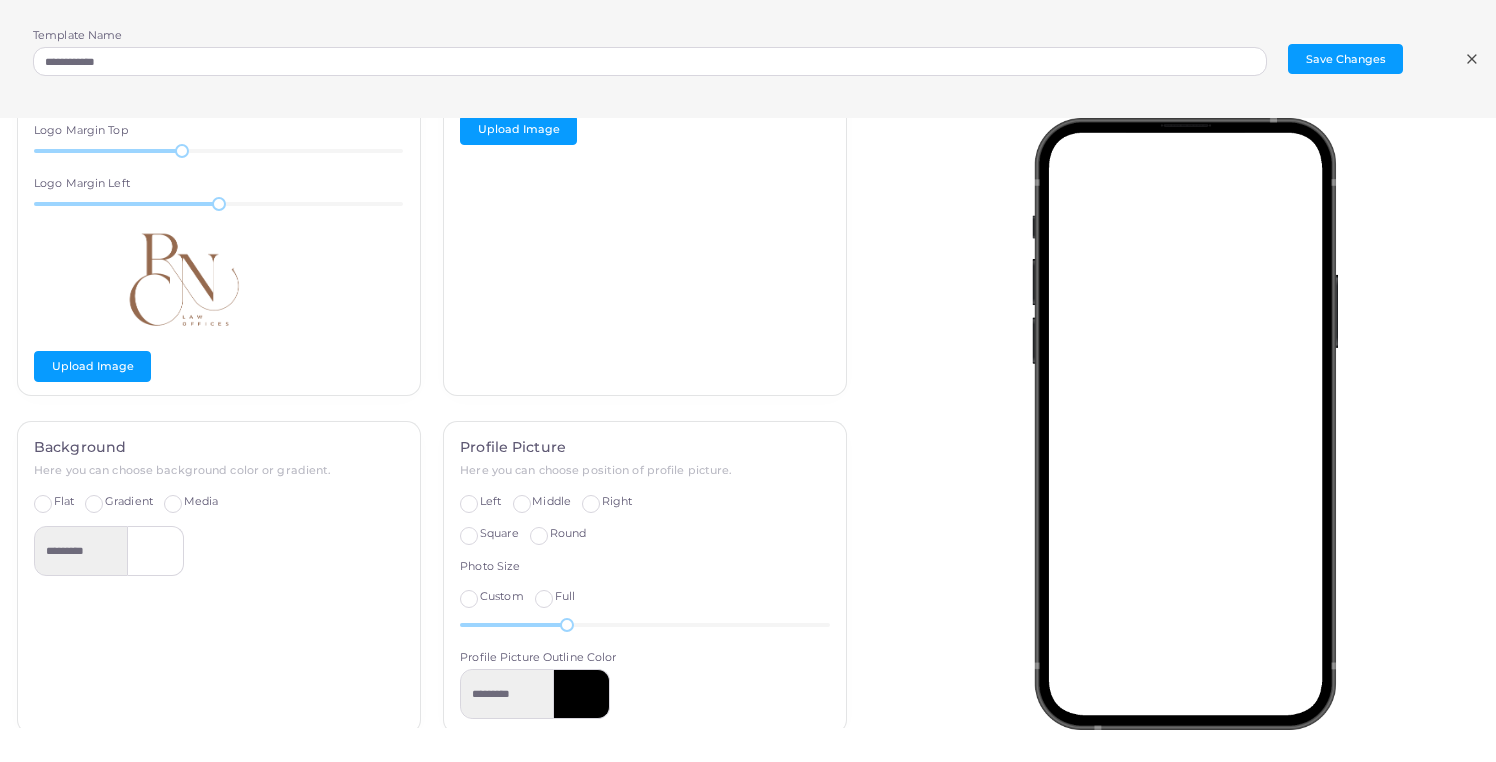 click on "Square" at bounding box center [499, 533] 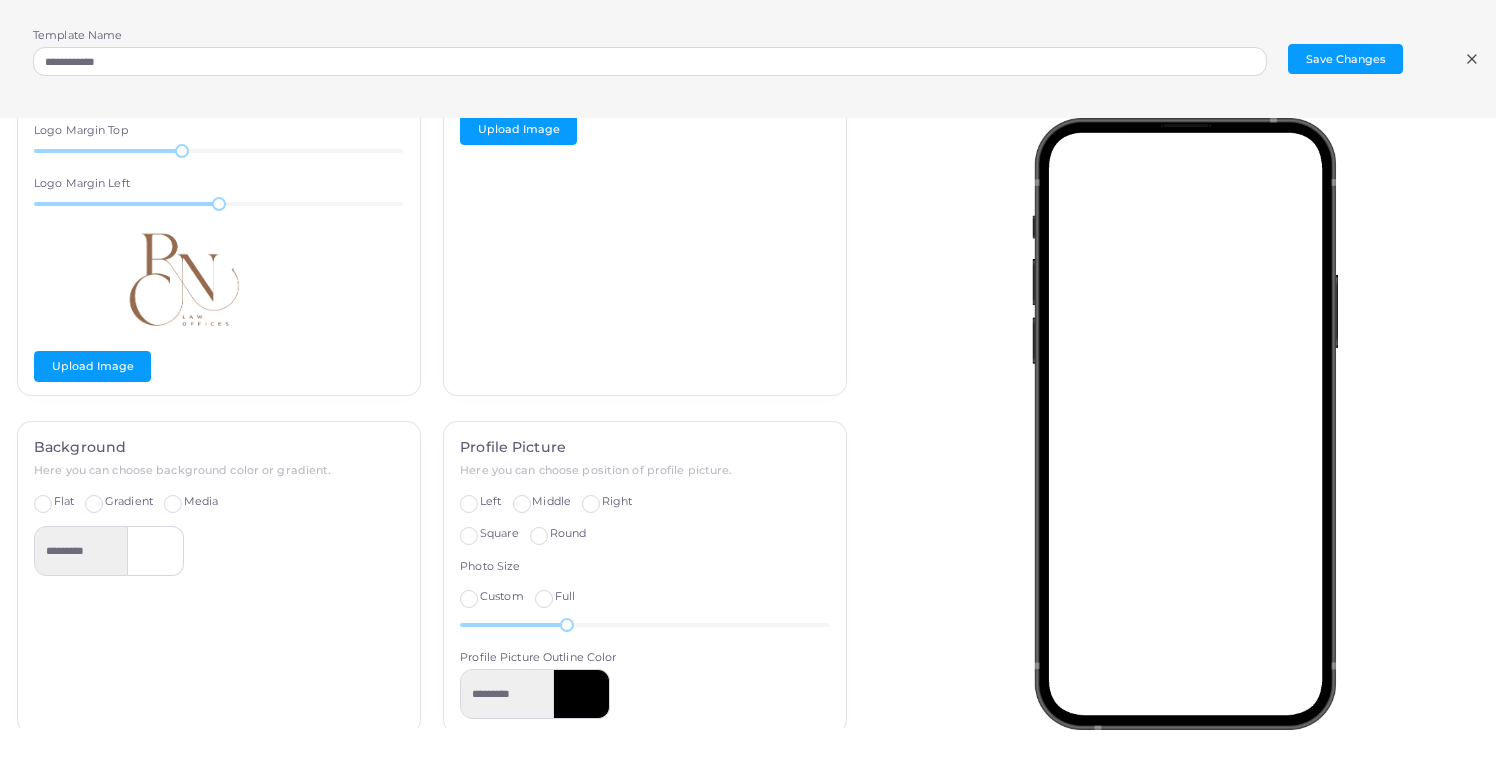 click on "Round" at bounding box center [568, 534] 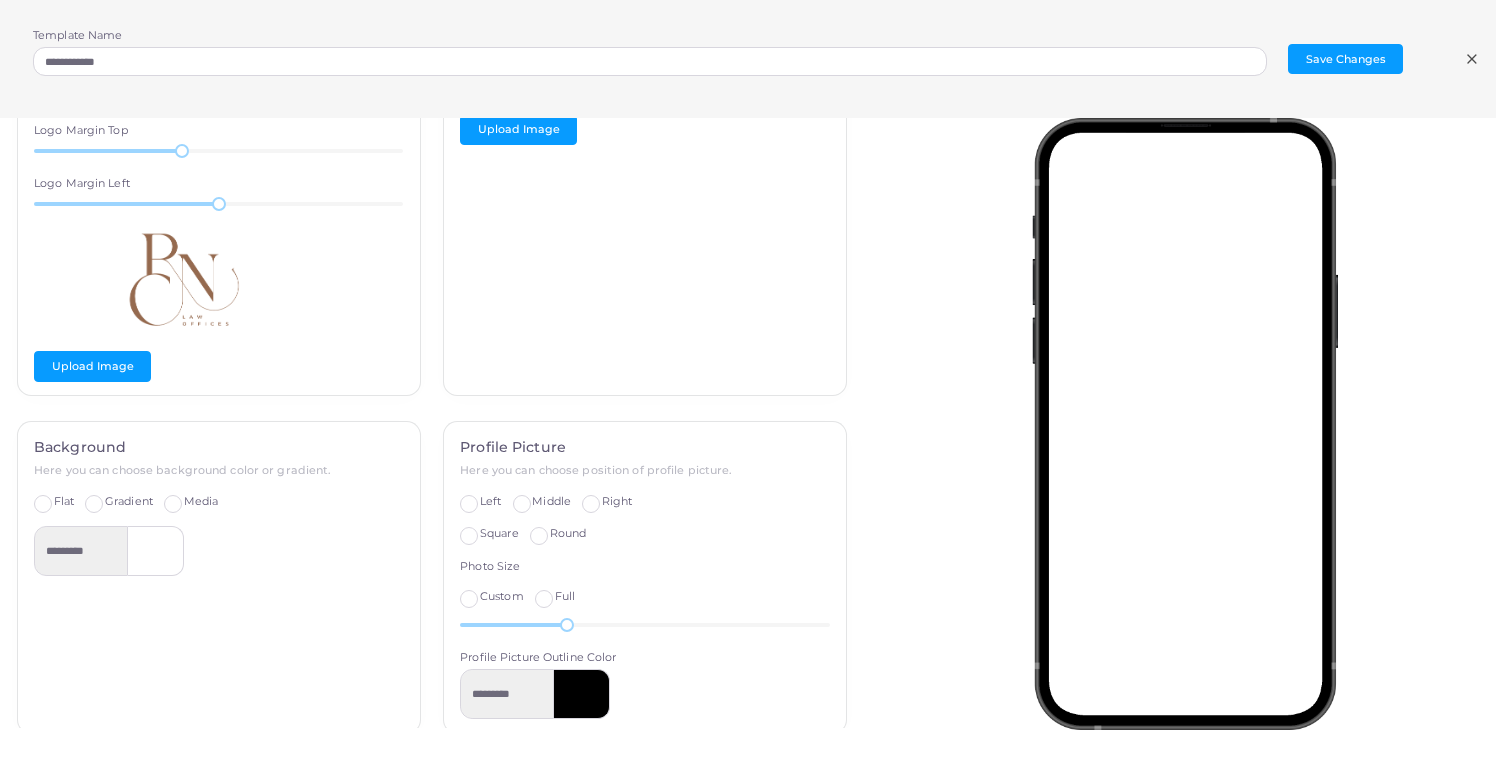 click on "Full" at bounding box center [565, 597] 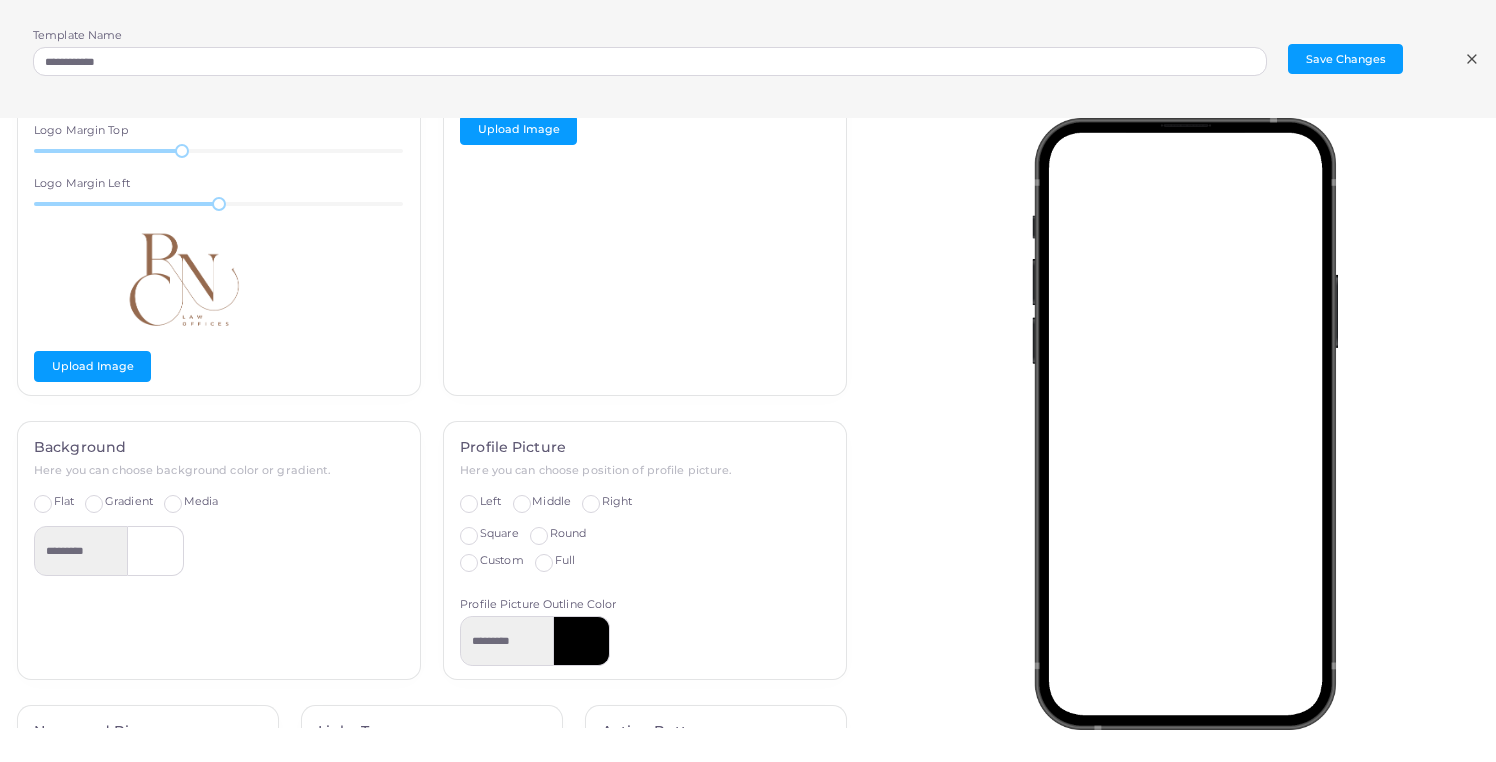 click on "Profile Picture Here you can choose position of profile picture. Left Middle Right Square Round Photo Size Custom Full 36.1 Profile Picture Outline Color *********" at bounding box center (645, 550) 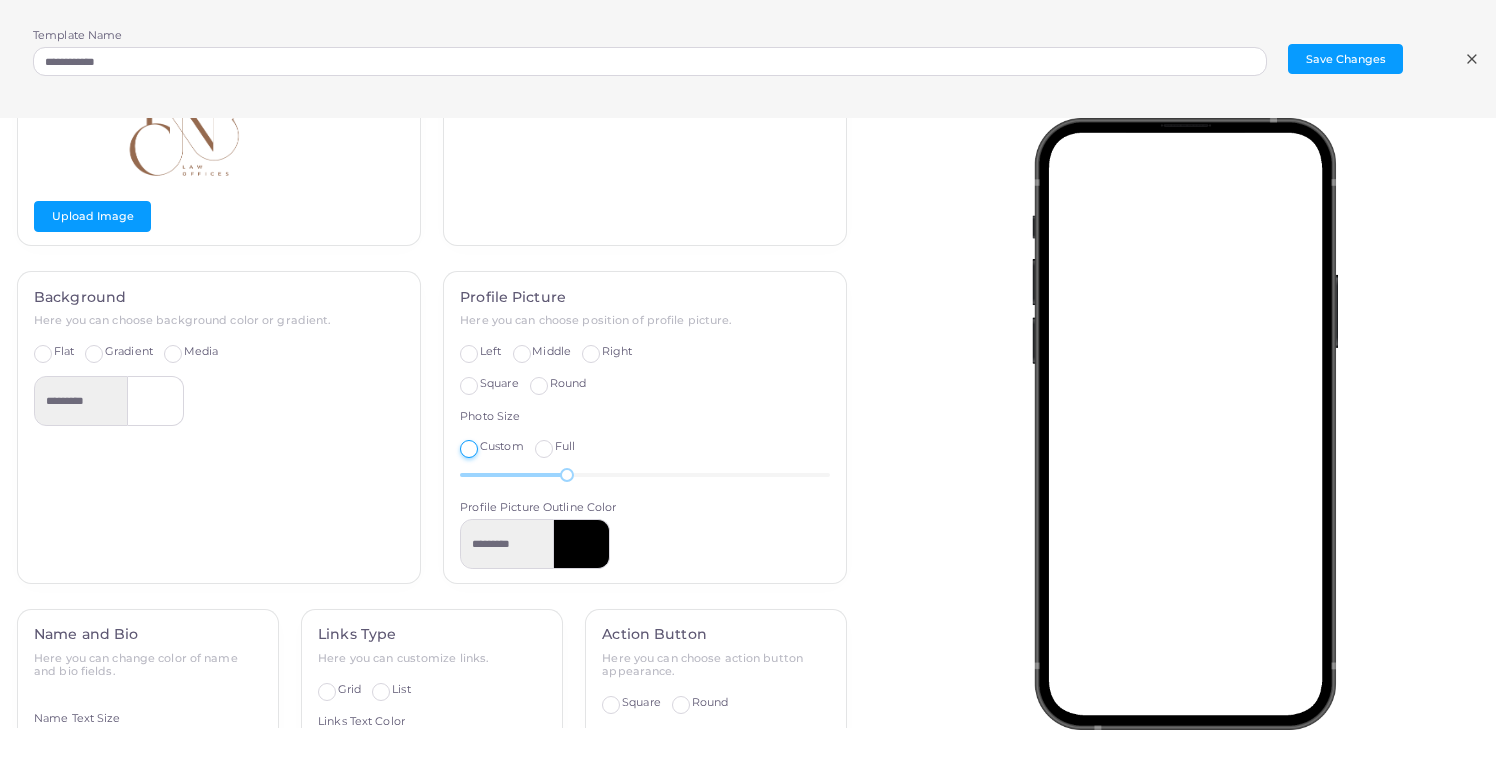 scroll, scrollTop: 318, scrollLeft: 0, axis: vertical 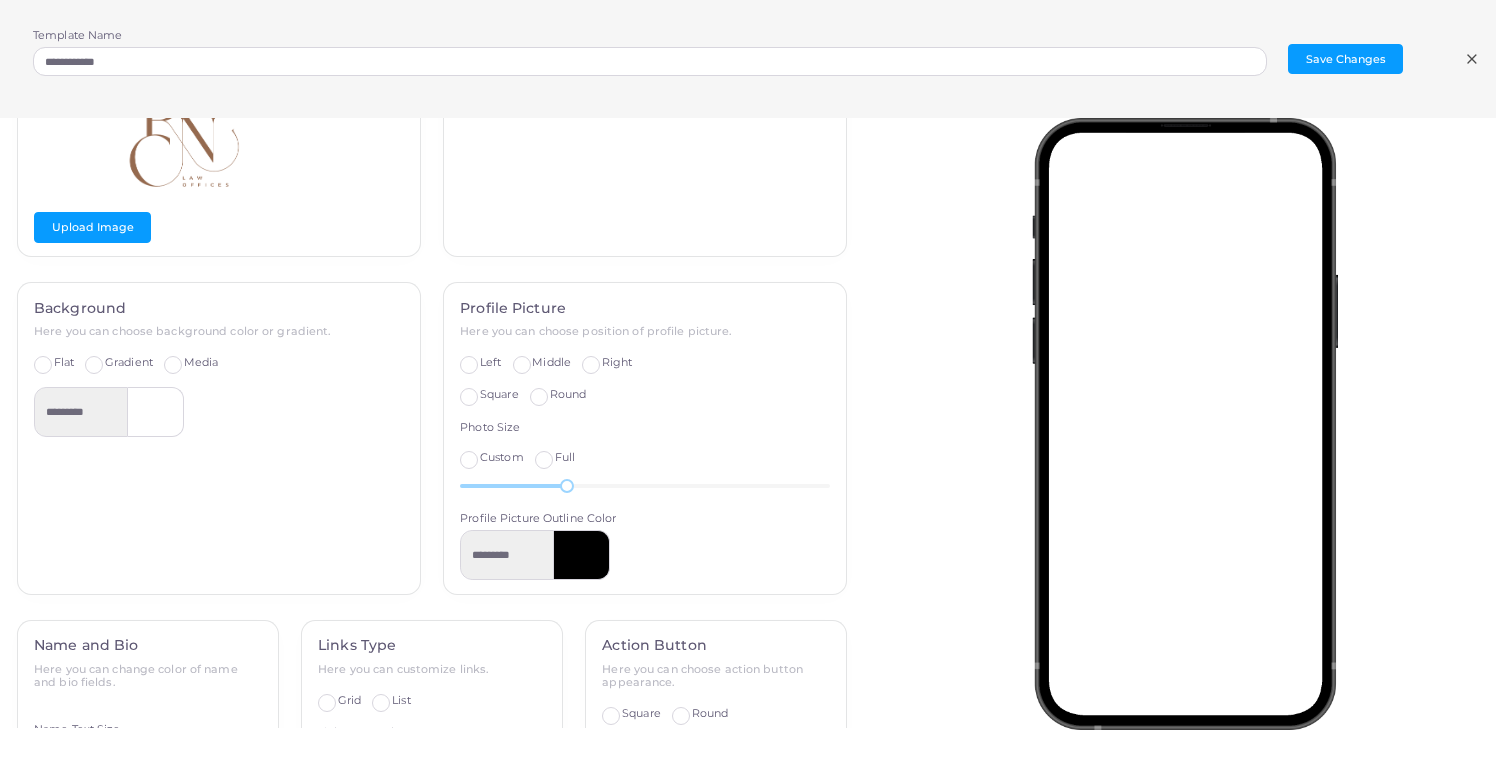 click on "Gradient" at bounding box center (129, 363) 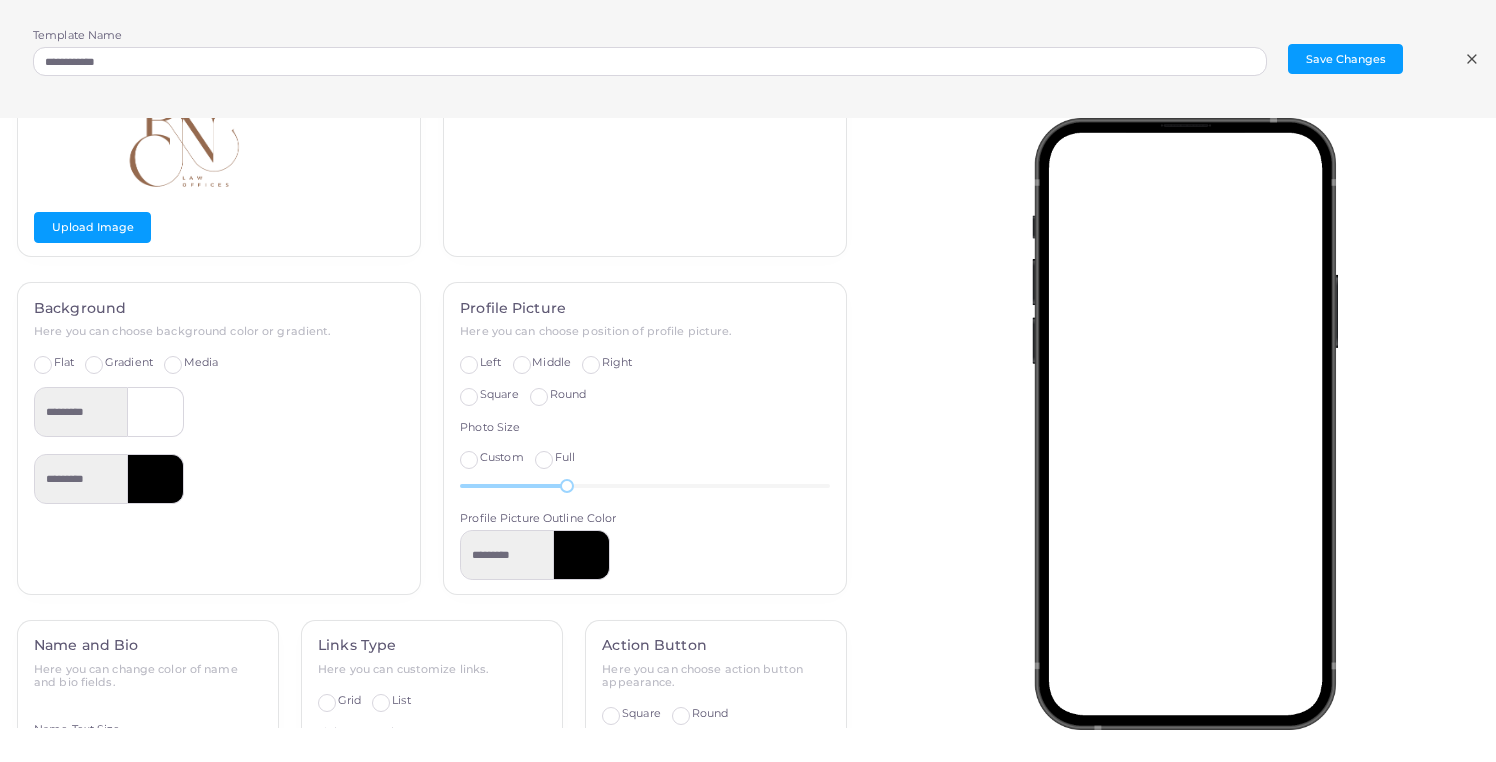 click on "Flat" at bounding box center [64, 363] 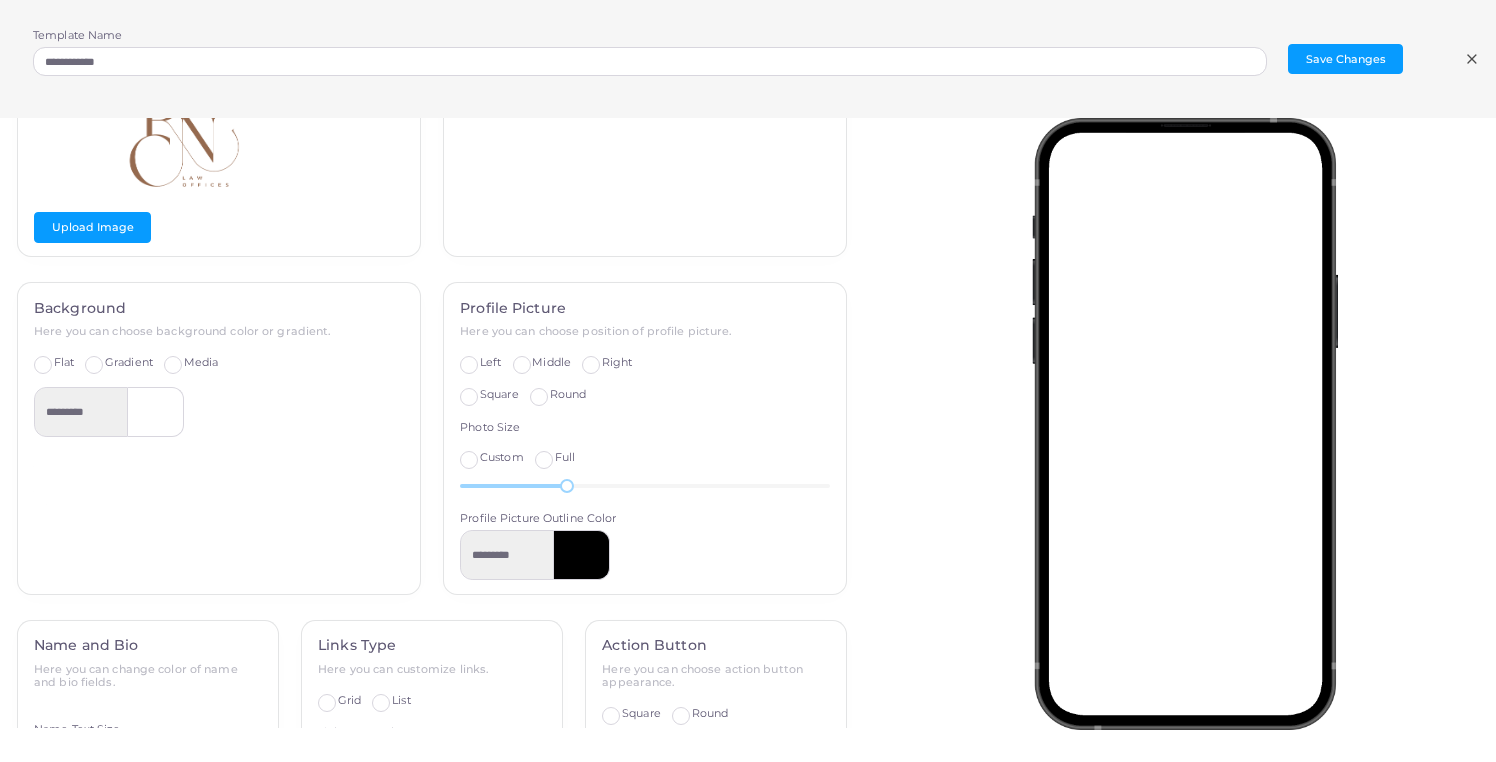 click on "Media" at bounding box center (191, 363) 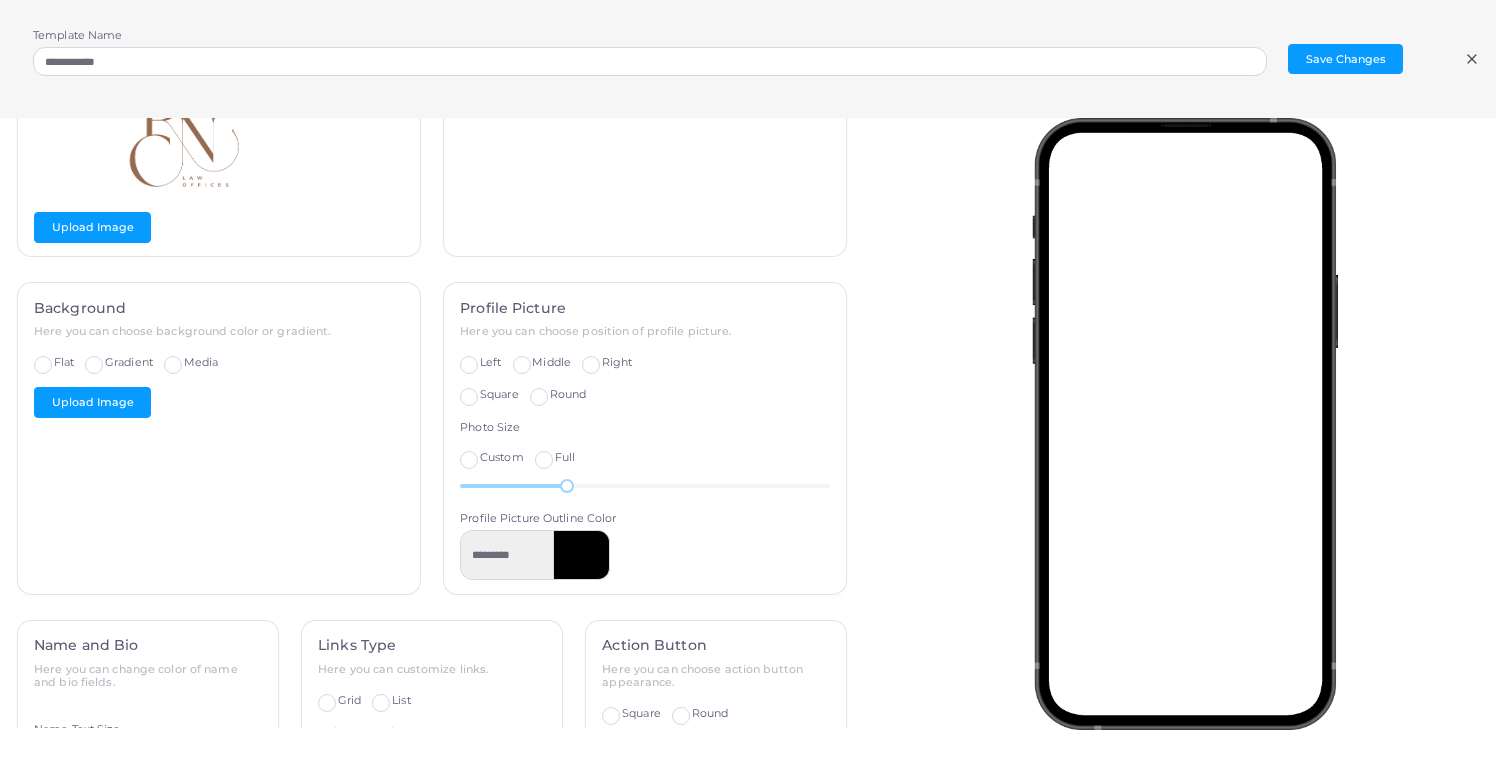 click on "Flat" at bounding box center (64, 363) 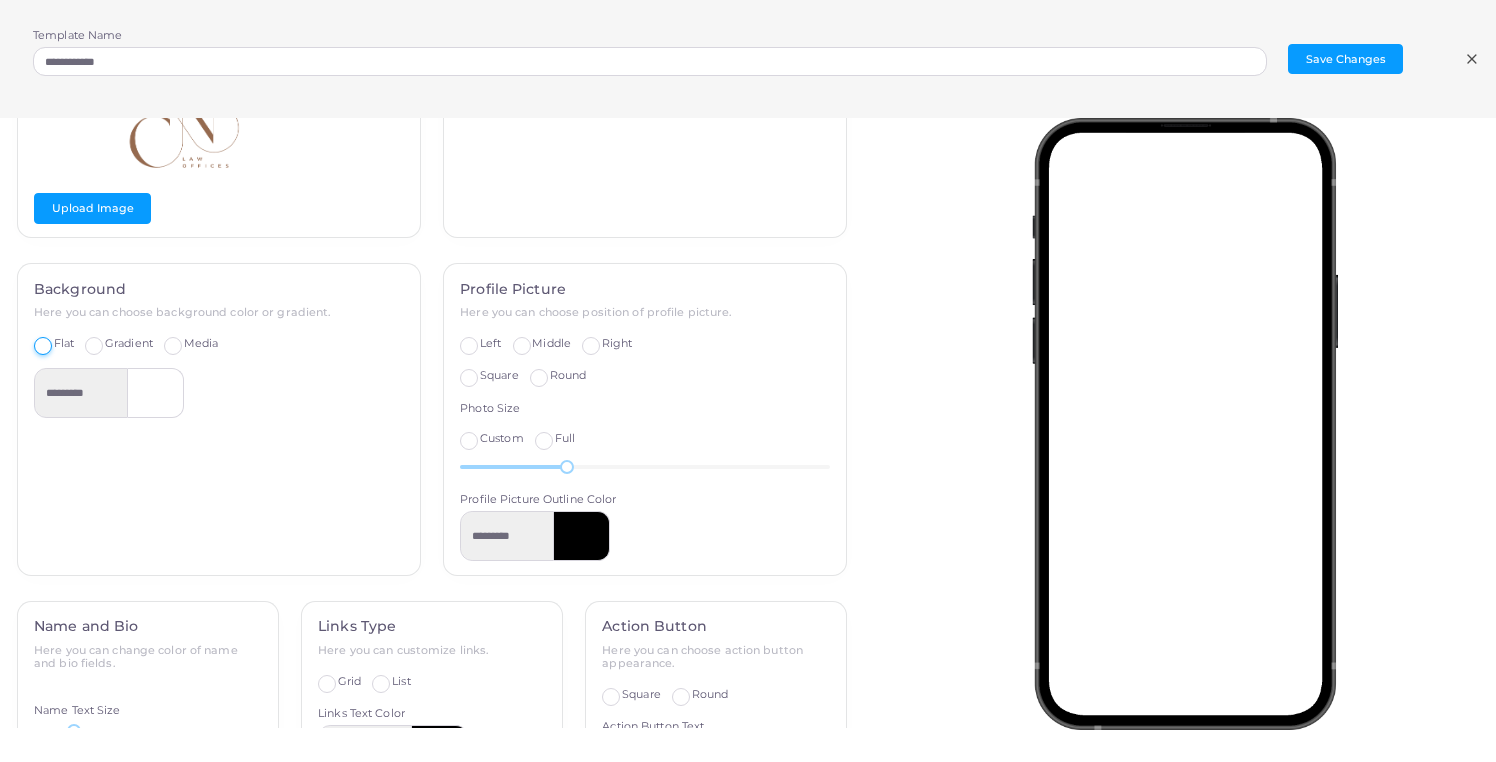scroll, scrollTop: 268, scrollLeft: 0, axis: vertical 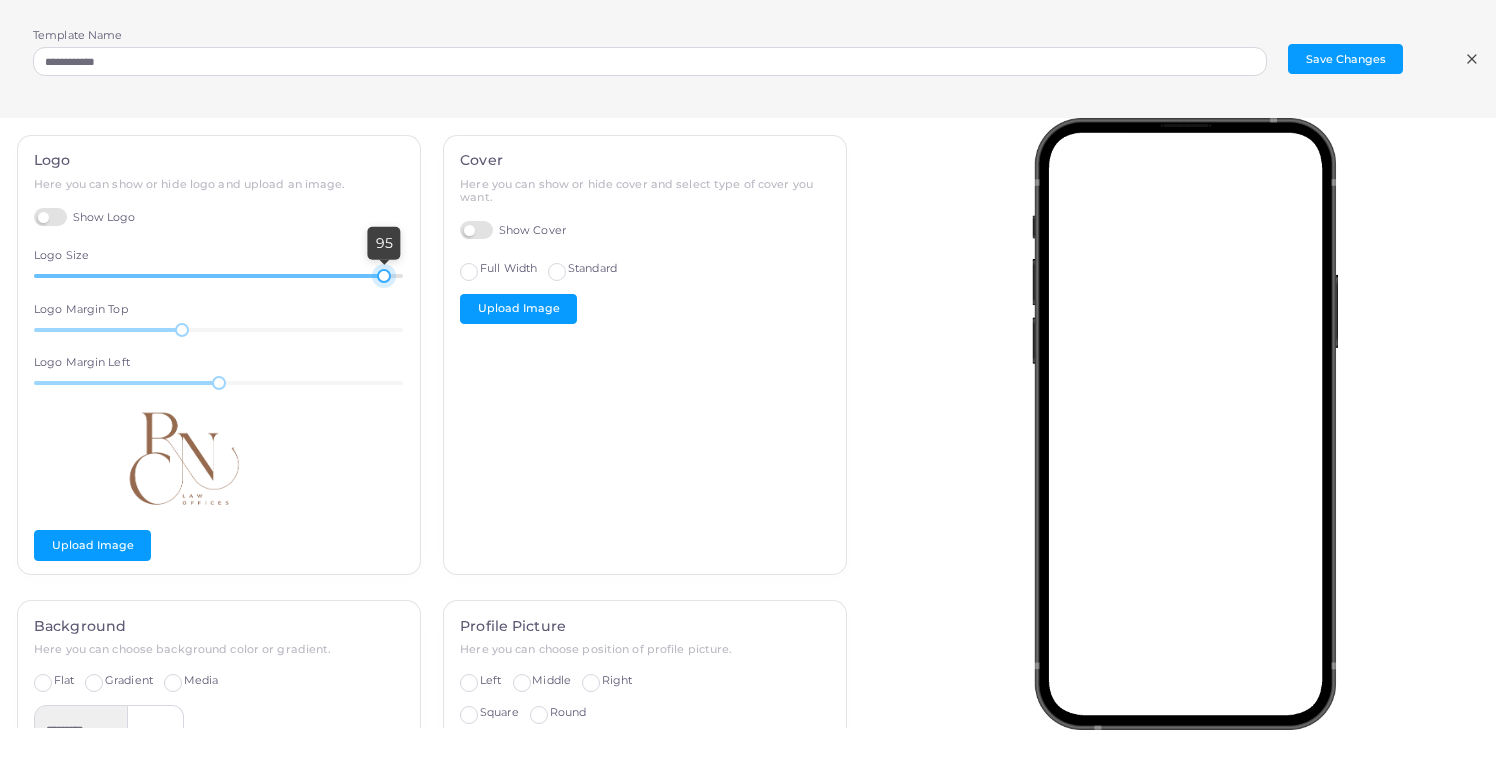 drag, startPoint x: 163, startPoint y: 278, endPoint x: 384, endPoint y: 282, distance: 221.0362 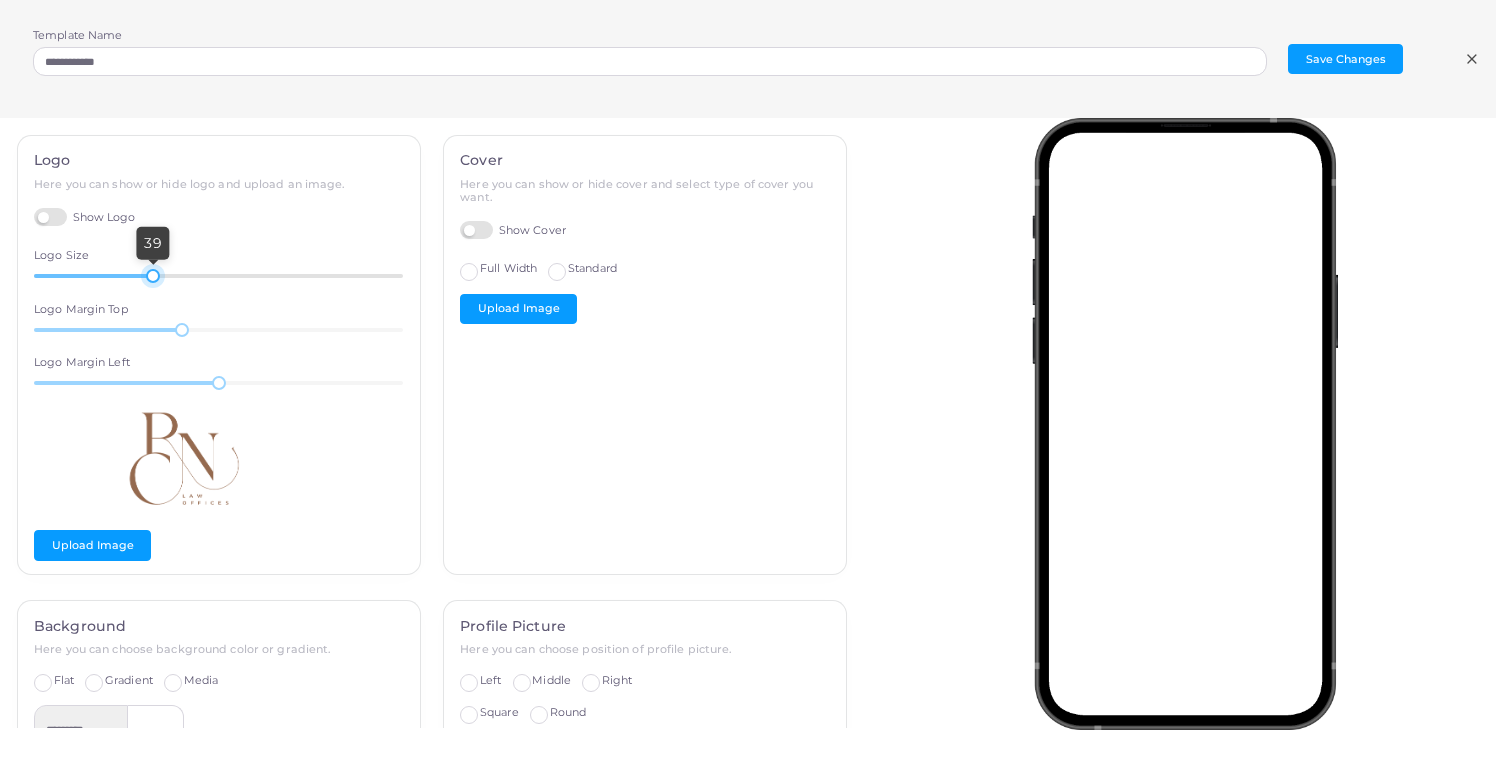 drag, startPoint x: 384, startPoint y: 282, endPoint x: 153, endPoint y: 271, distance: 231.26175 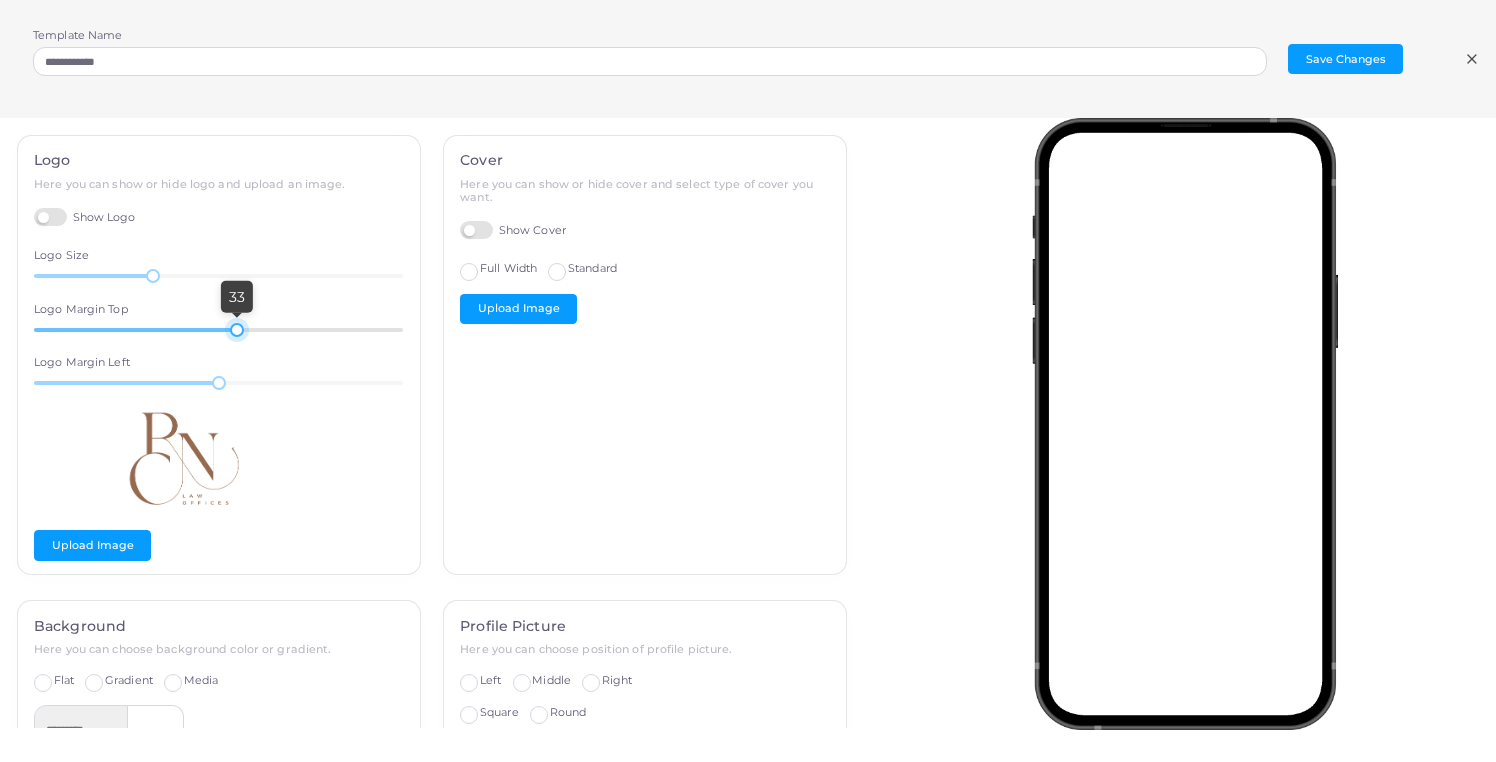 drag, startPoint x: 180, startPoint y: 328, endPoint x: 234, endPoint y: 336, distance: 54.589375 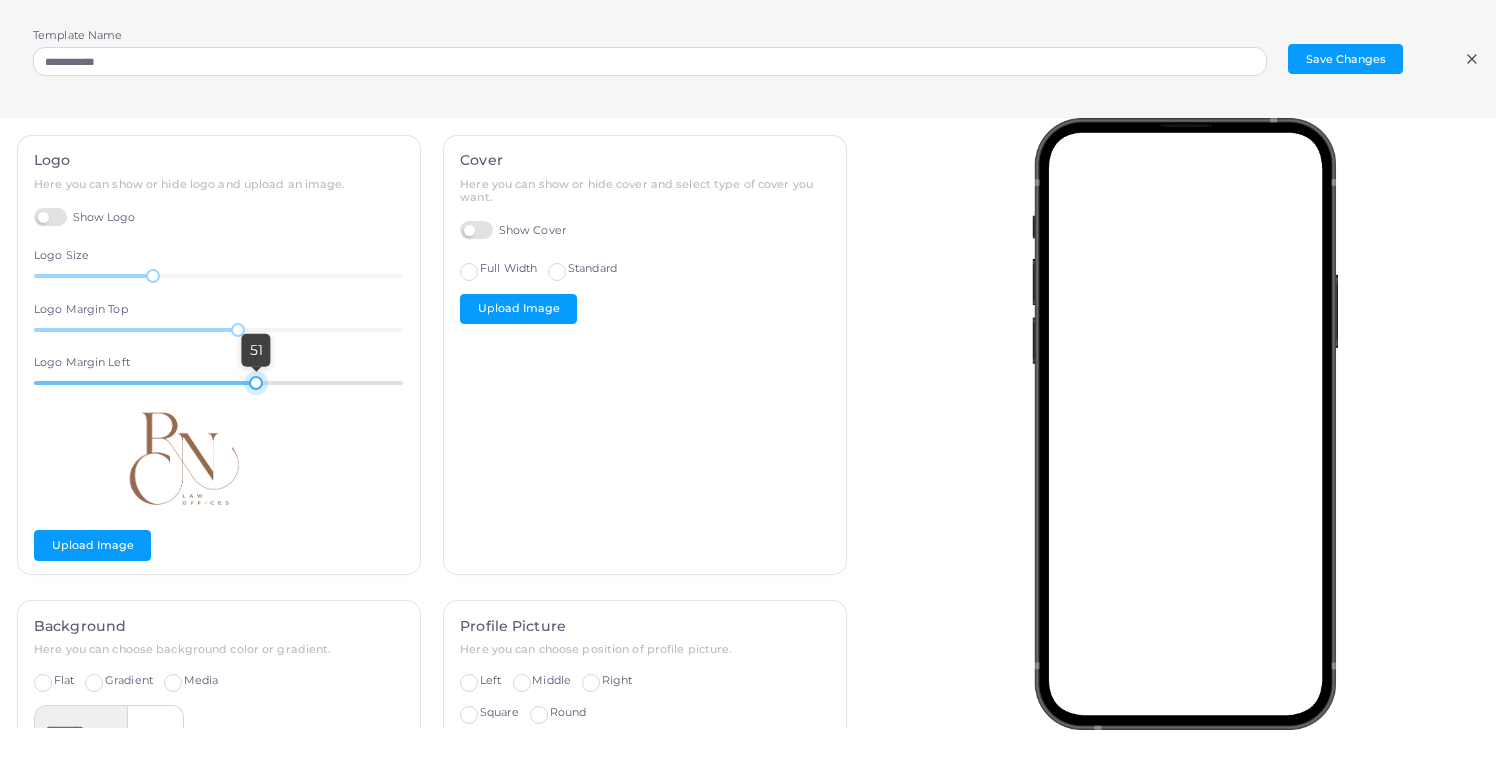 drag, startPoint x: 220, startPoint y: 383, endPoint x: 256, endPoint y: 386, distance: 36.124783 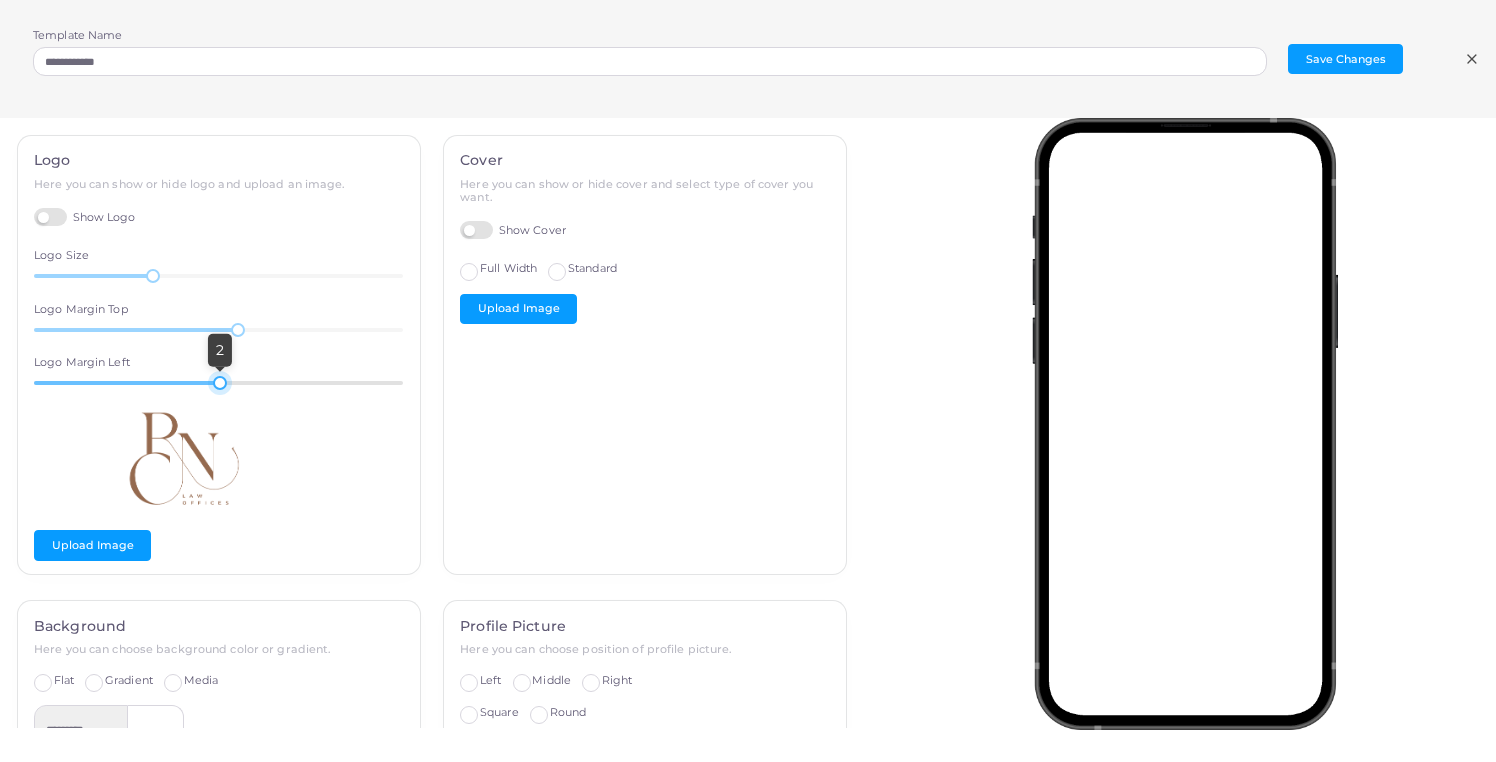 drag, startPoint x: 256, startPoint y: 386, endPoint x: 218, endPoint y: 381, distance: 38.327538 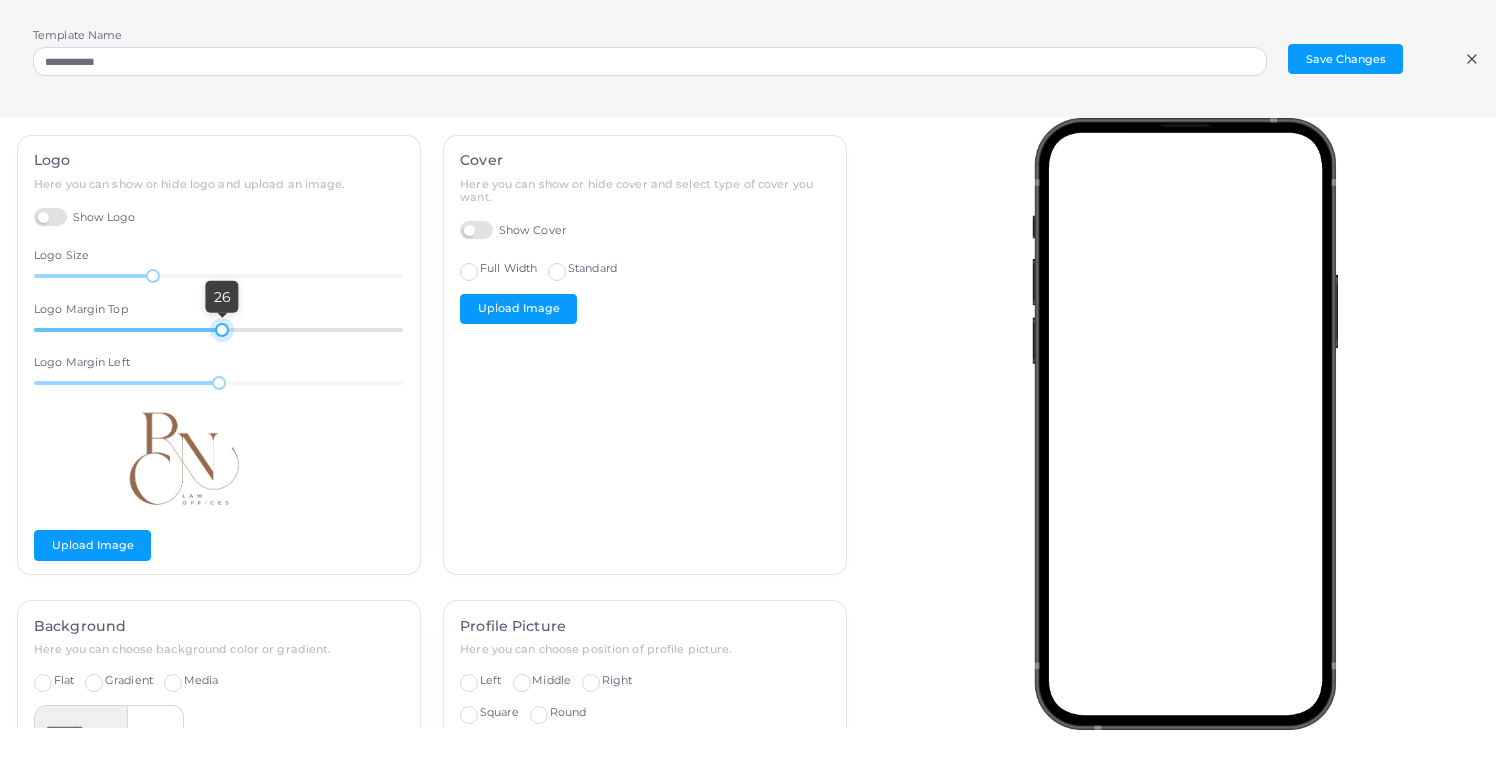 drag, startPoint x: 232, startPoint y: 333, endPoint x: 222, endPoint y: 332, distance: 10.049875 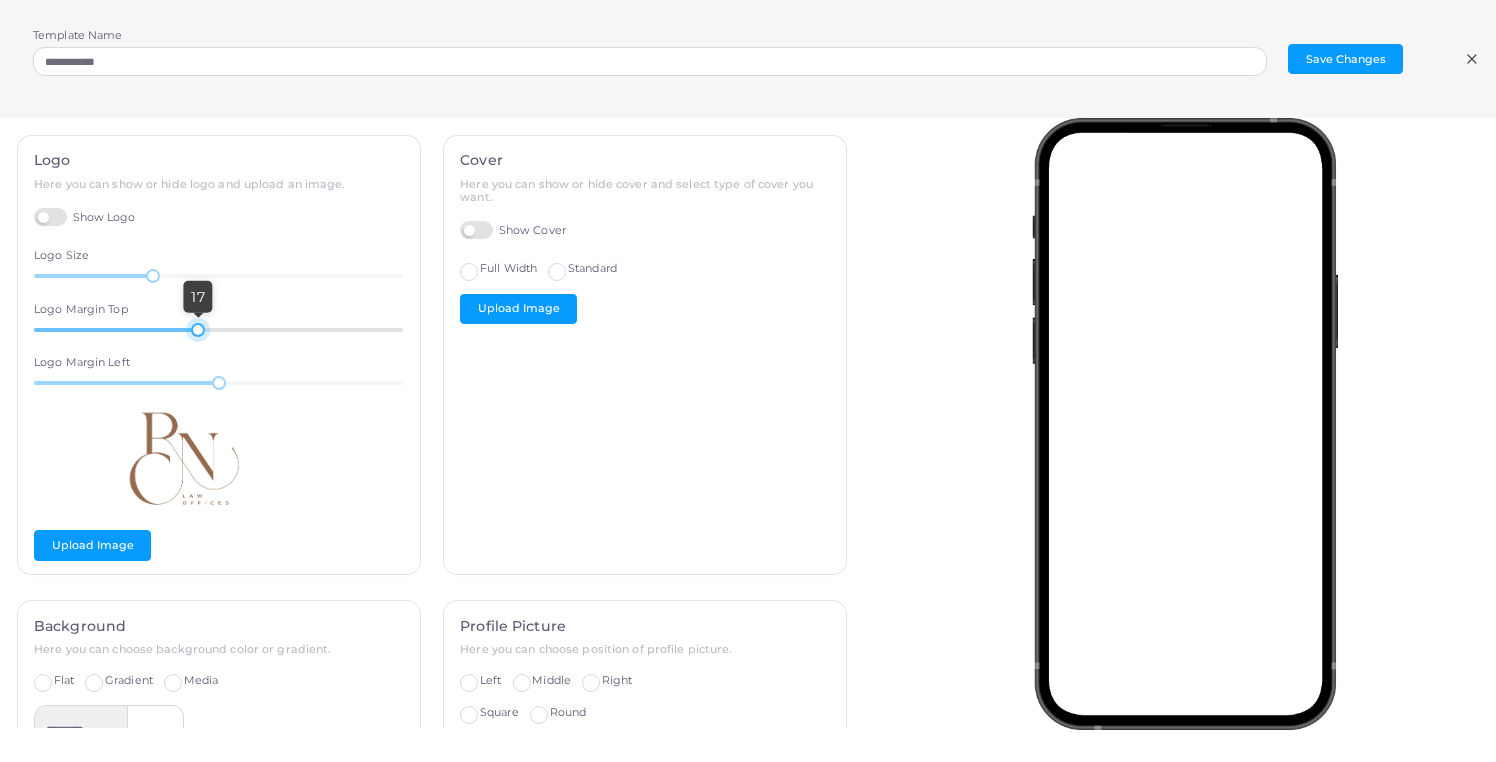 drag, startPoint x: 222, startPoint y: 332, endPoint x: 198, endPoint y: 328, distance: 24.33105 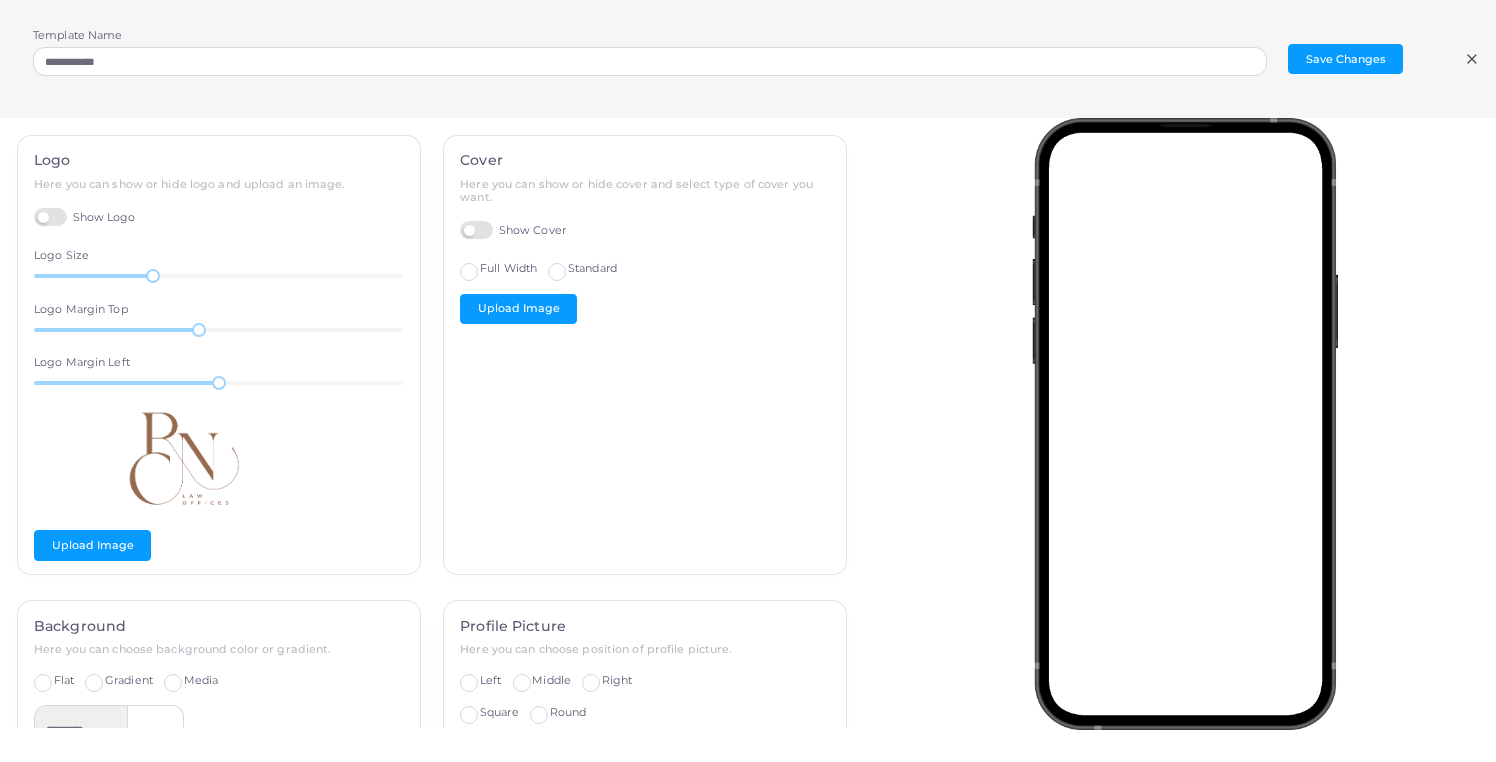 click on "Show Logo" at bounding box center [85, 217] 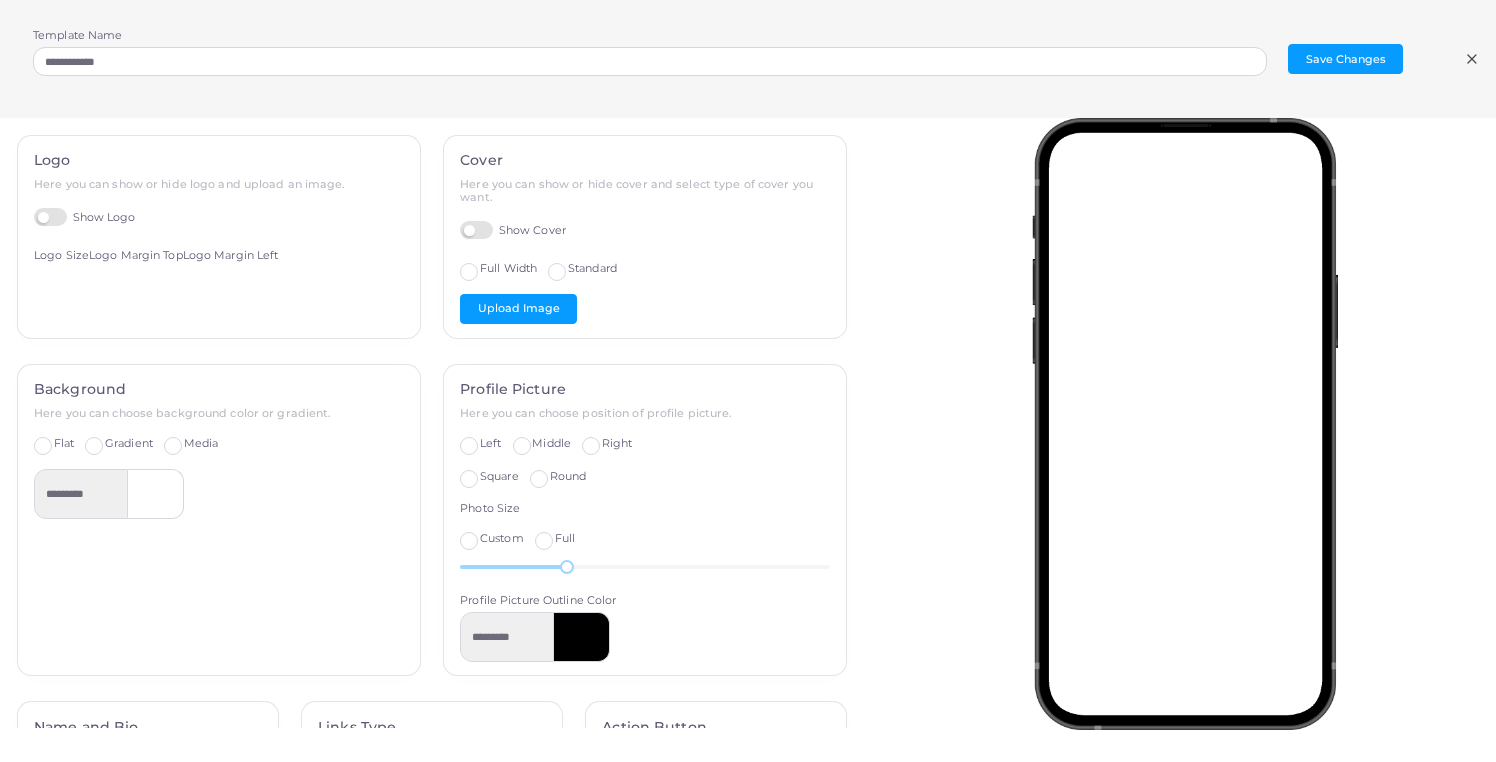 click on "Media" at bounding box center [201, 444] 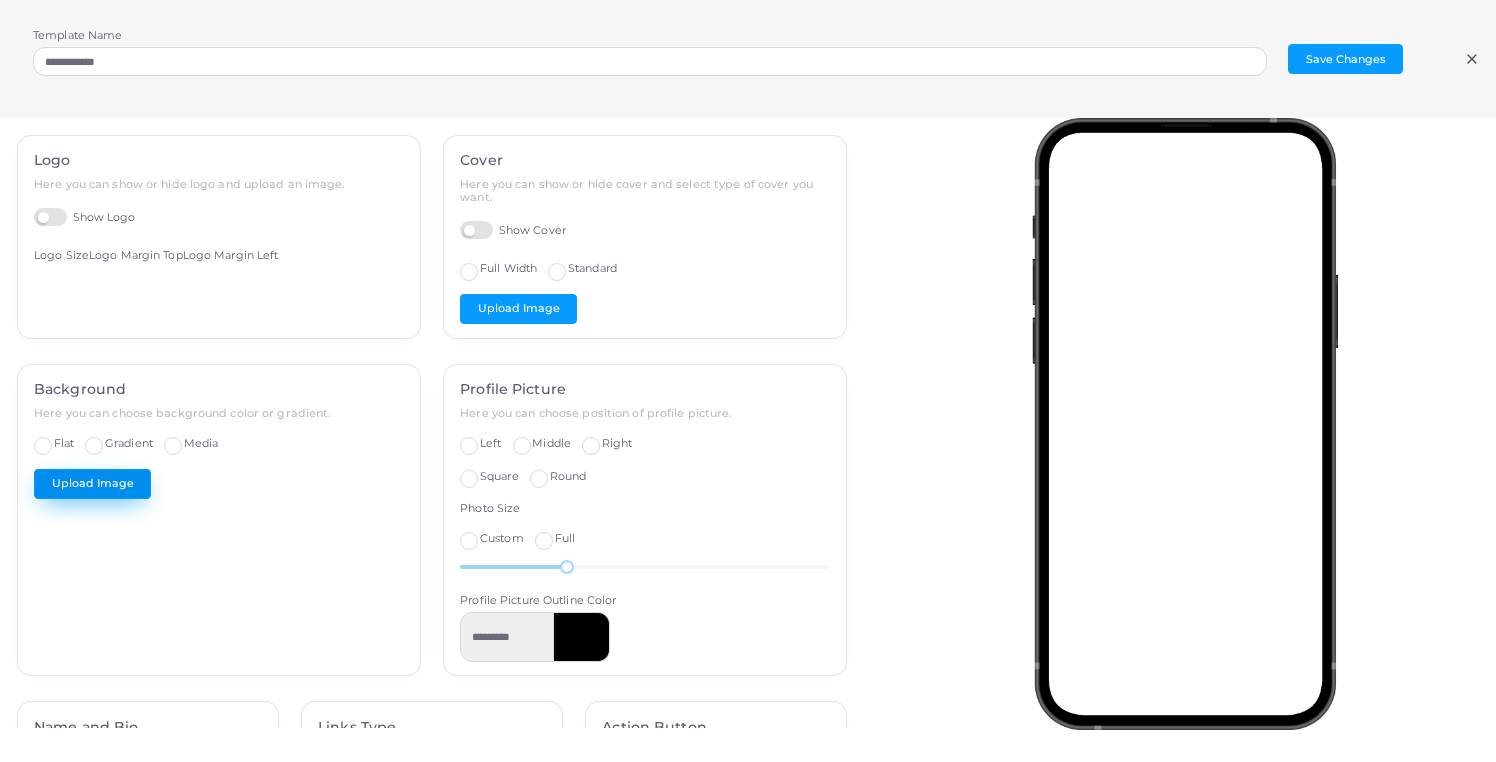 click on "Upload Image" at bounding box center [92, 484] 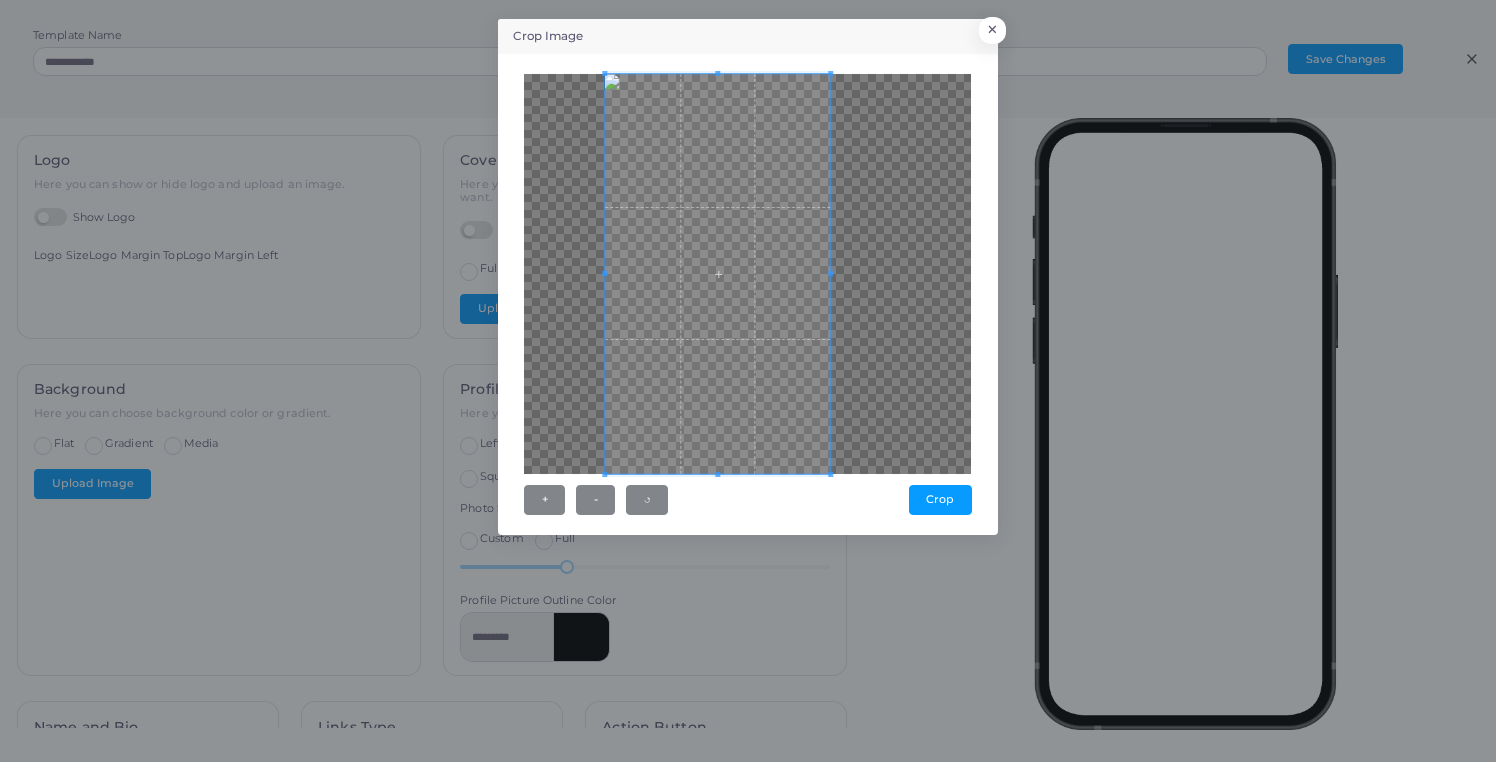 click at bounding box center [718, 274] 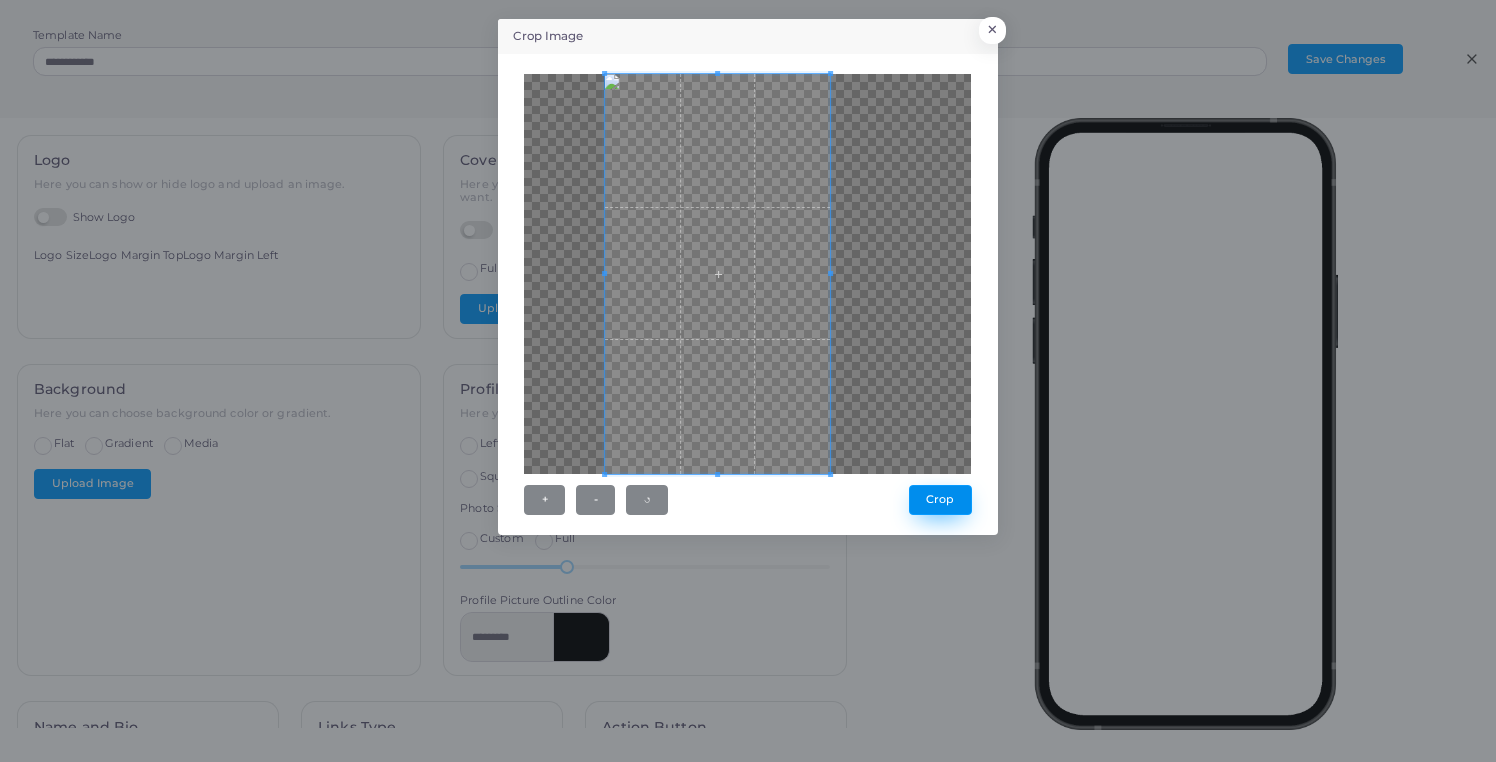 click on "Crop" at bounding box center (940, 500) 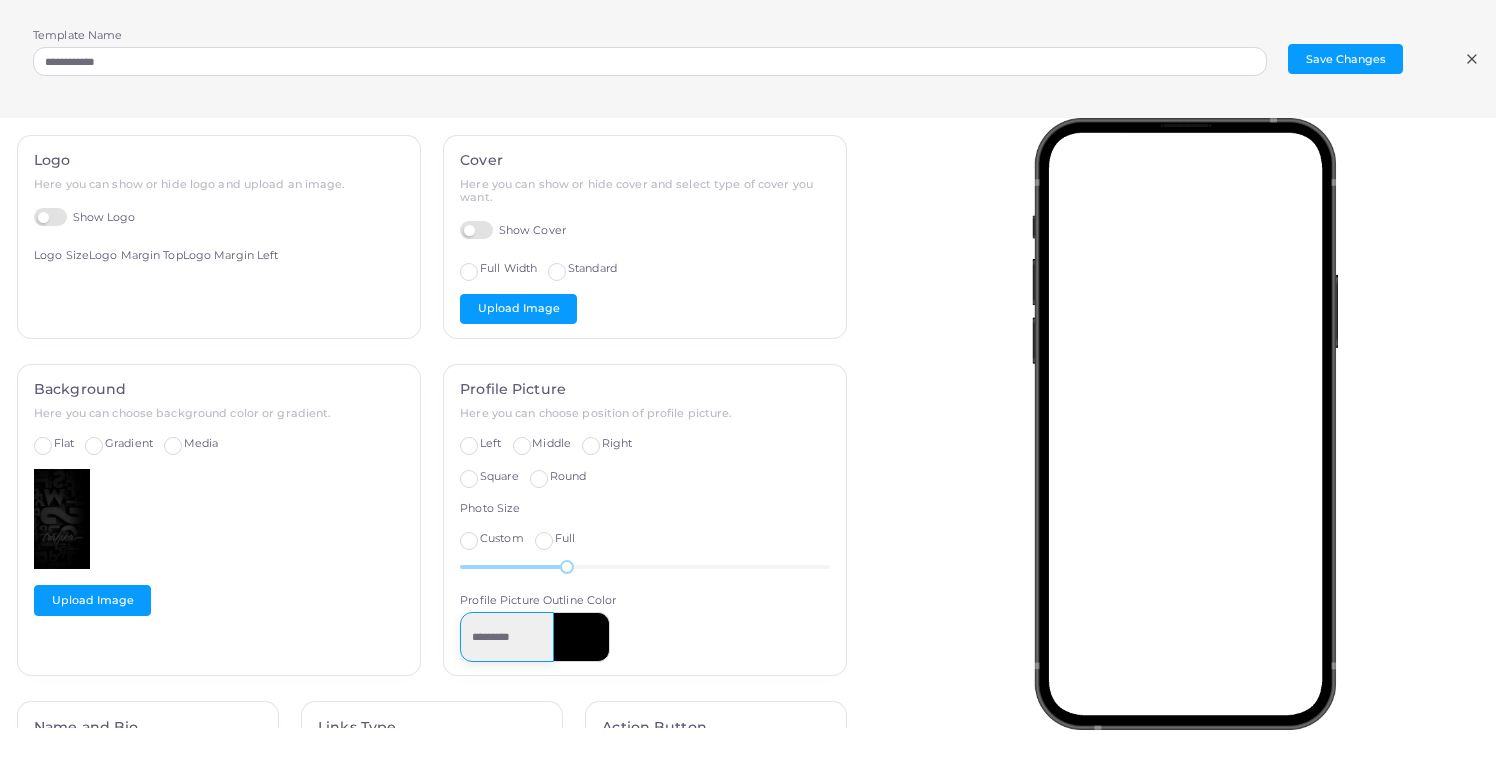 drag, startPoint x: 531, startPoint y: 638, endPoint x: 480, endPoint y: 639, distance: 51.009804 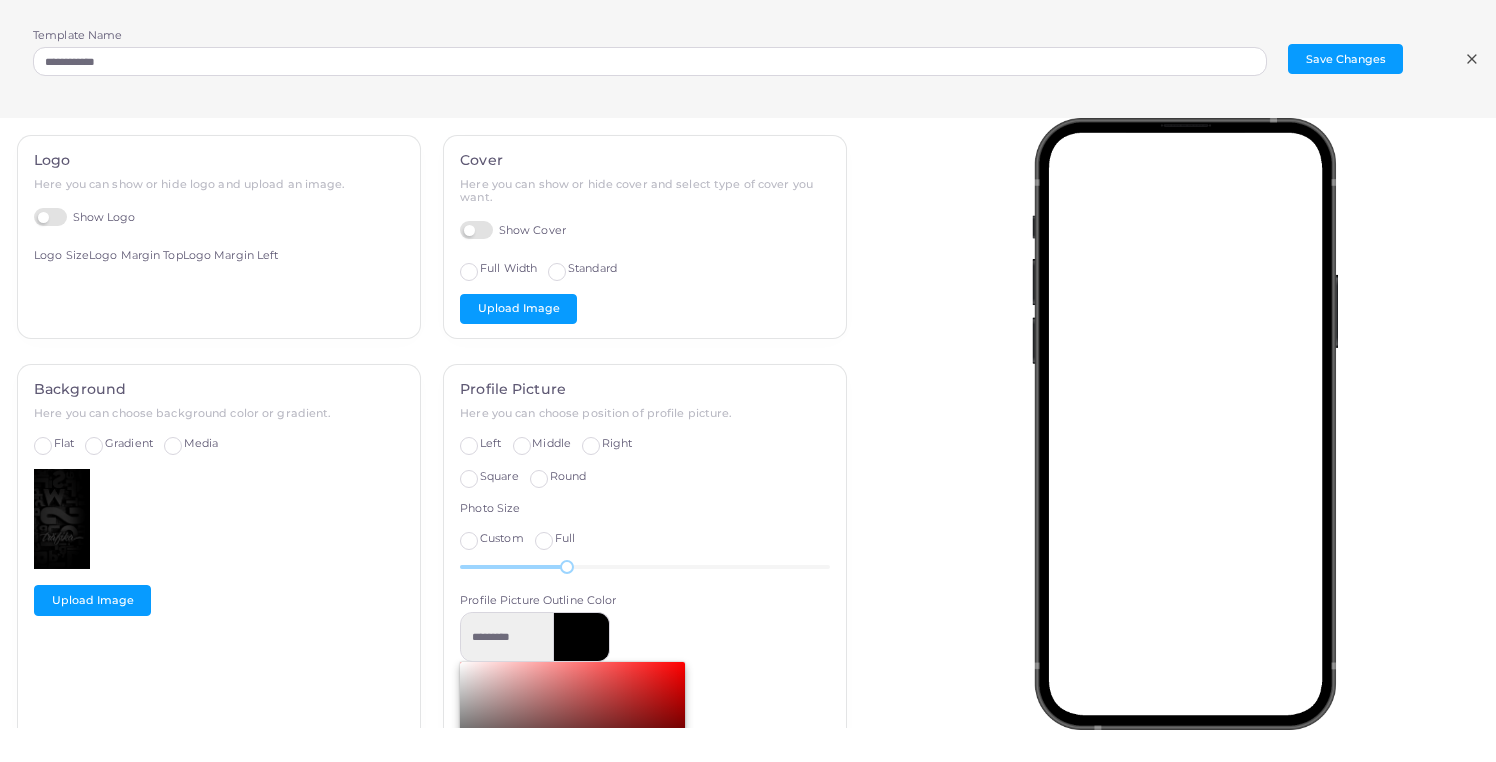 click on "*********                   *******   hex       *   r     *   g     *   b     *   a     *   h     **   s     **   l     *   a" at bounding box center (644, 758) 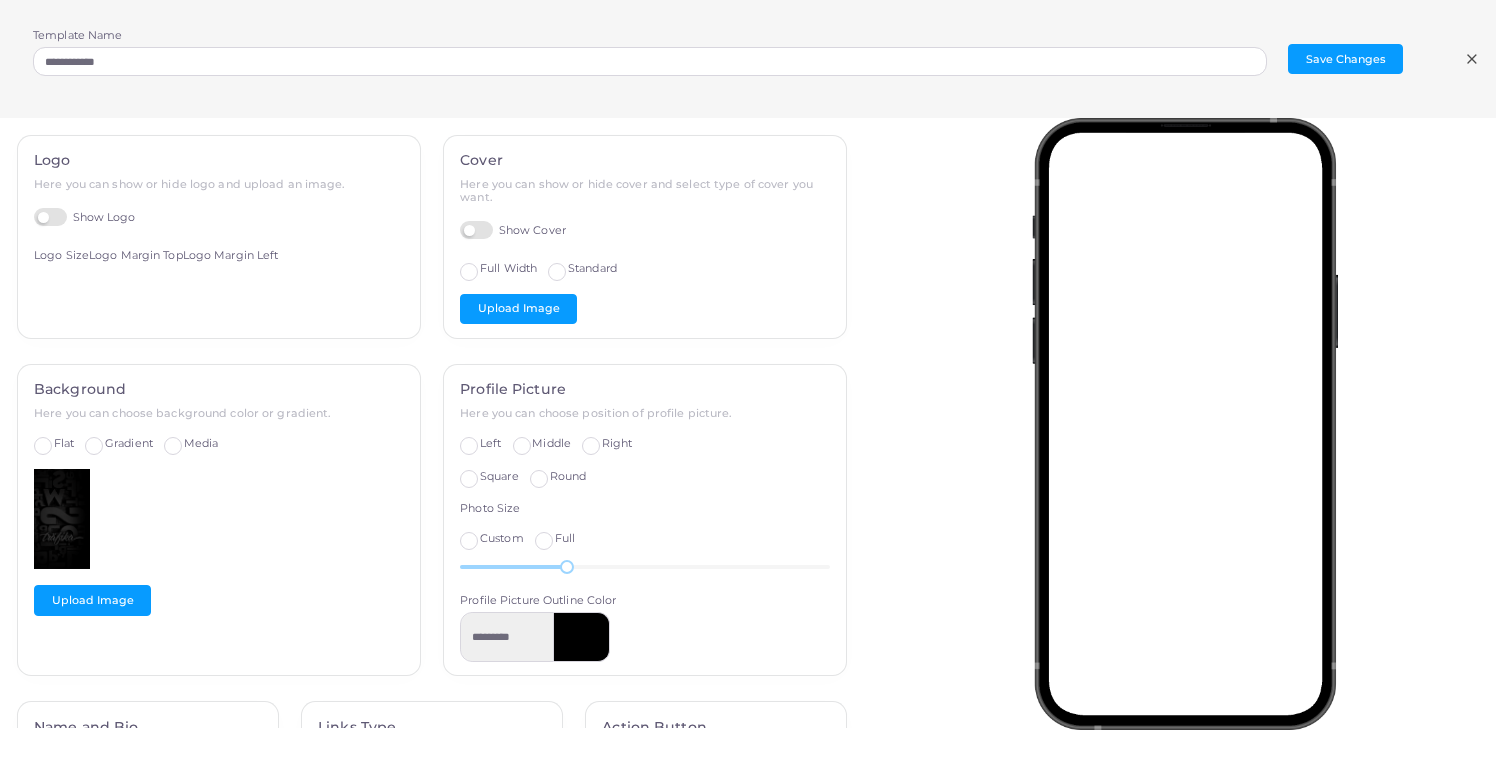click on "Show Cover" at bounding box center (513, 230) 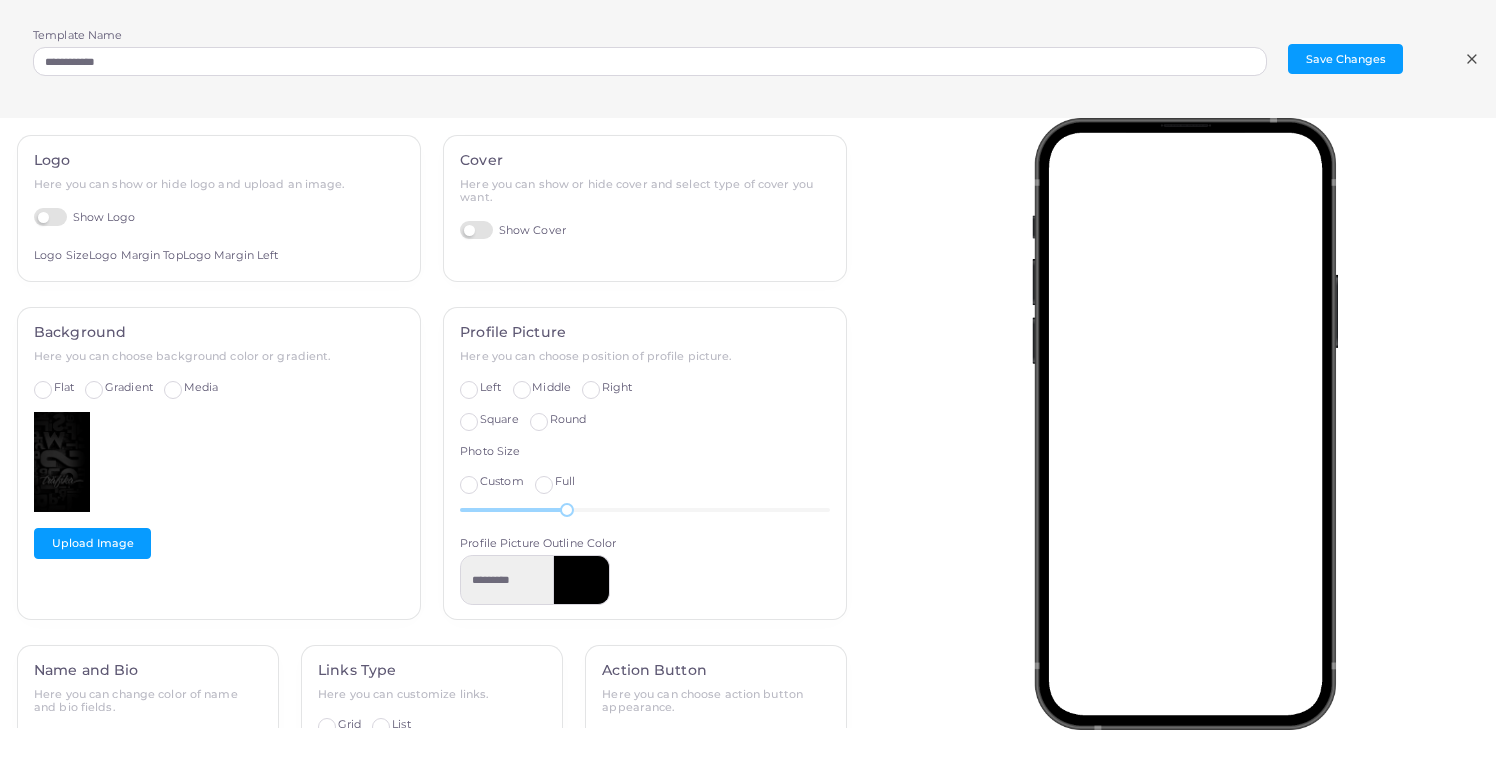 click on "Show Cover" at bounding box center (513, 230) 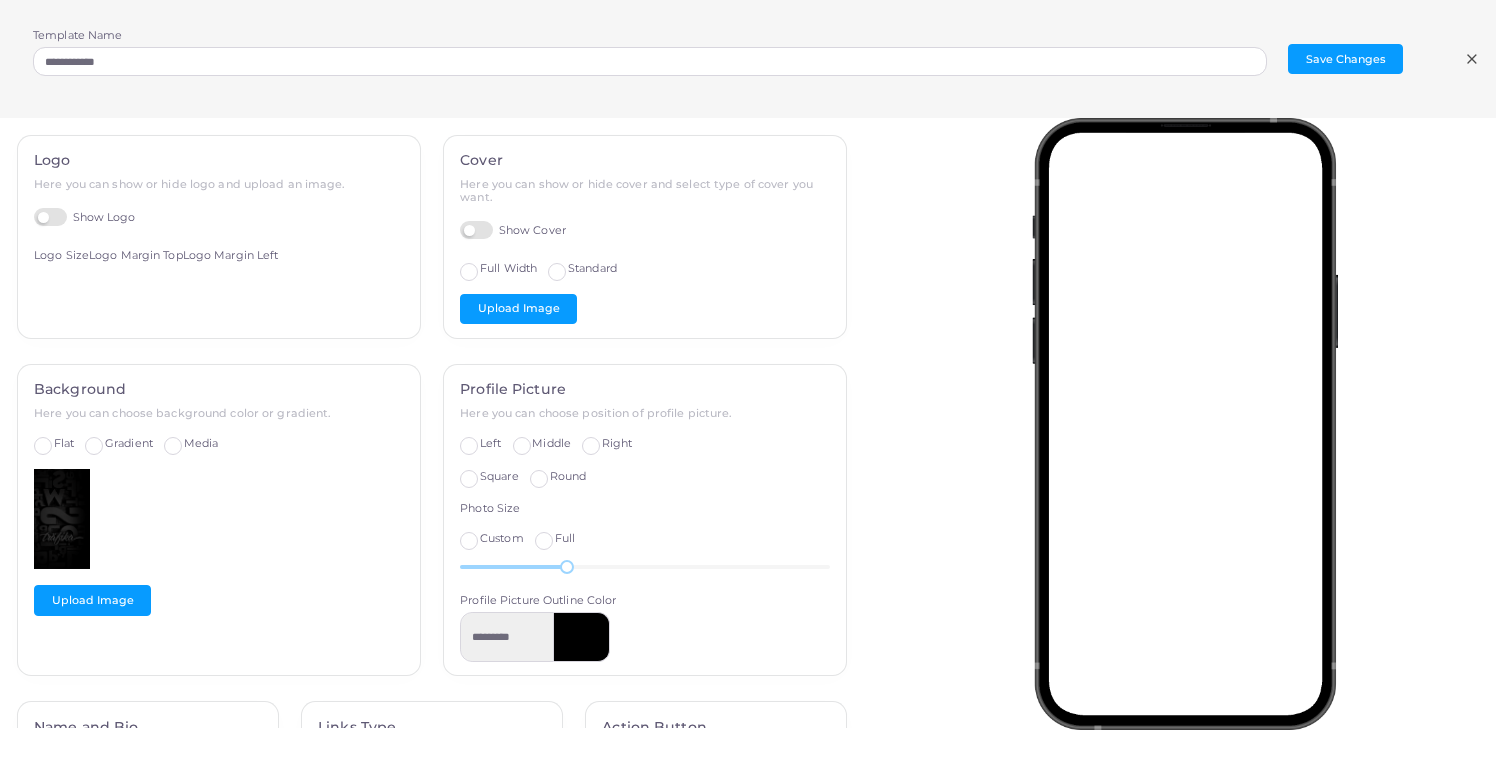 click on "Standard" at bounding box center (592, 269) 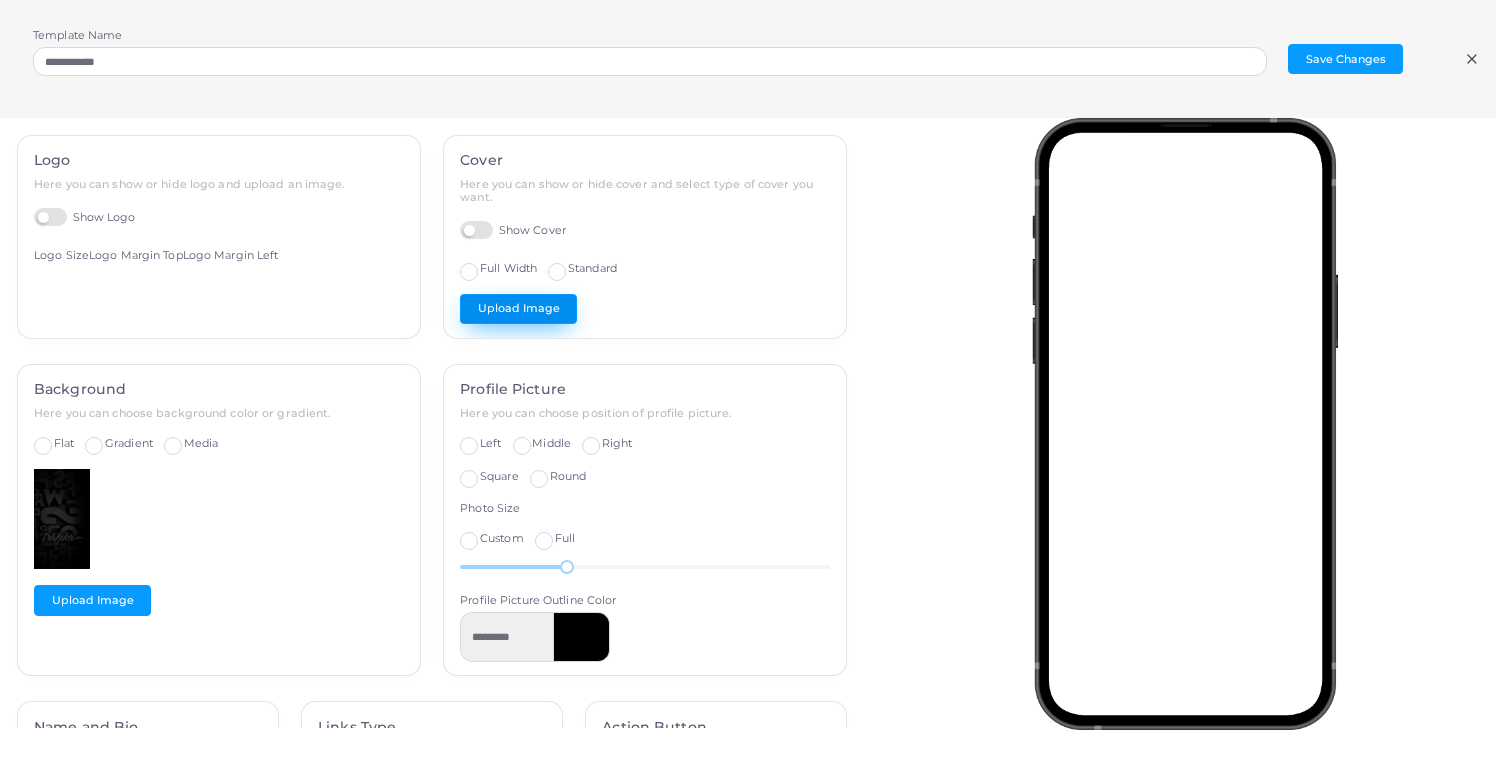 click on "Upload Image" at bounding box center (518, 309) 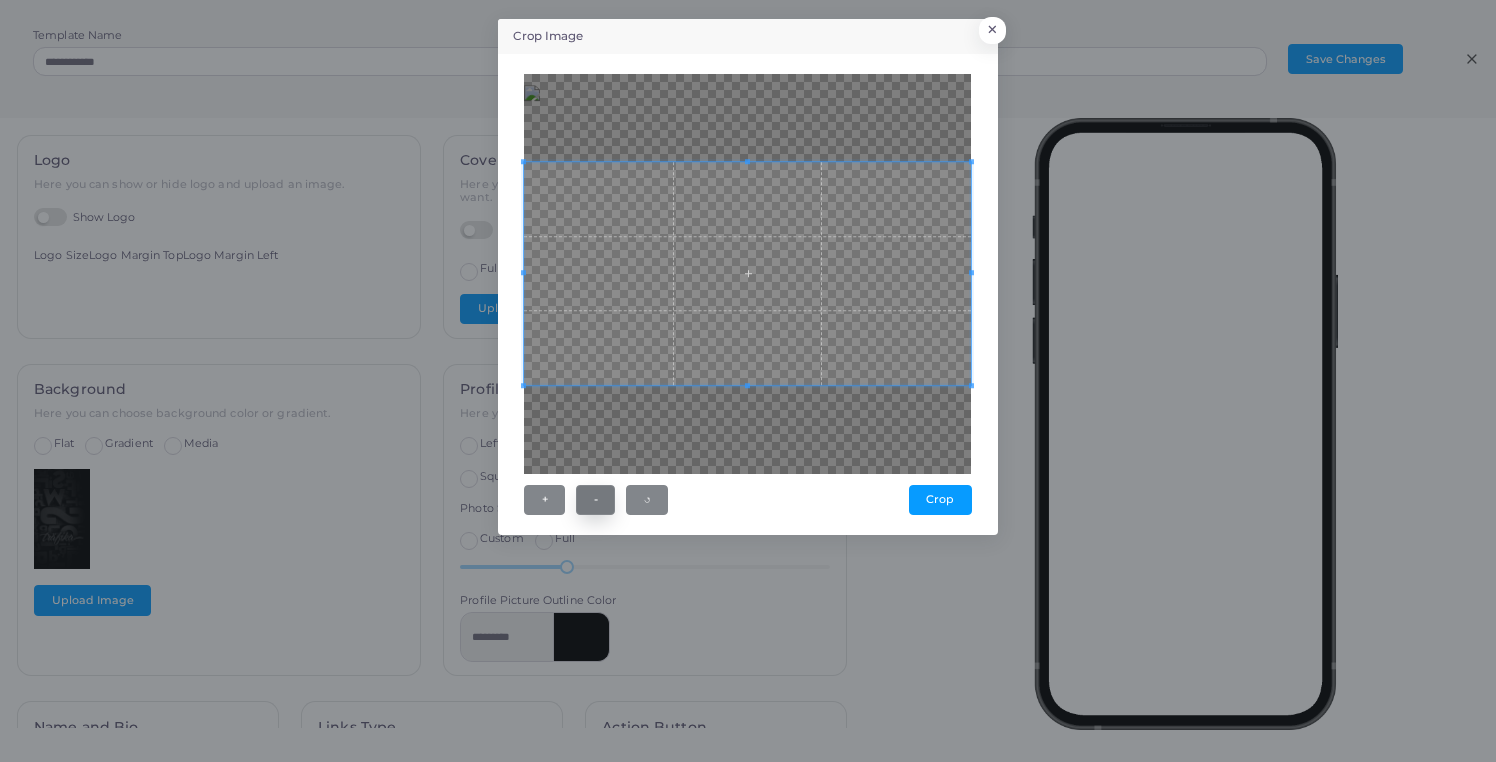 click on "-" at bounding box center (595, 500) 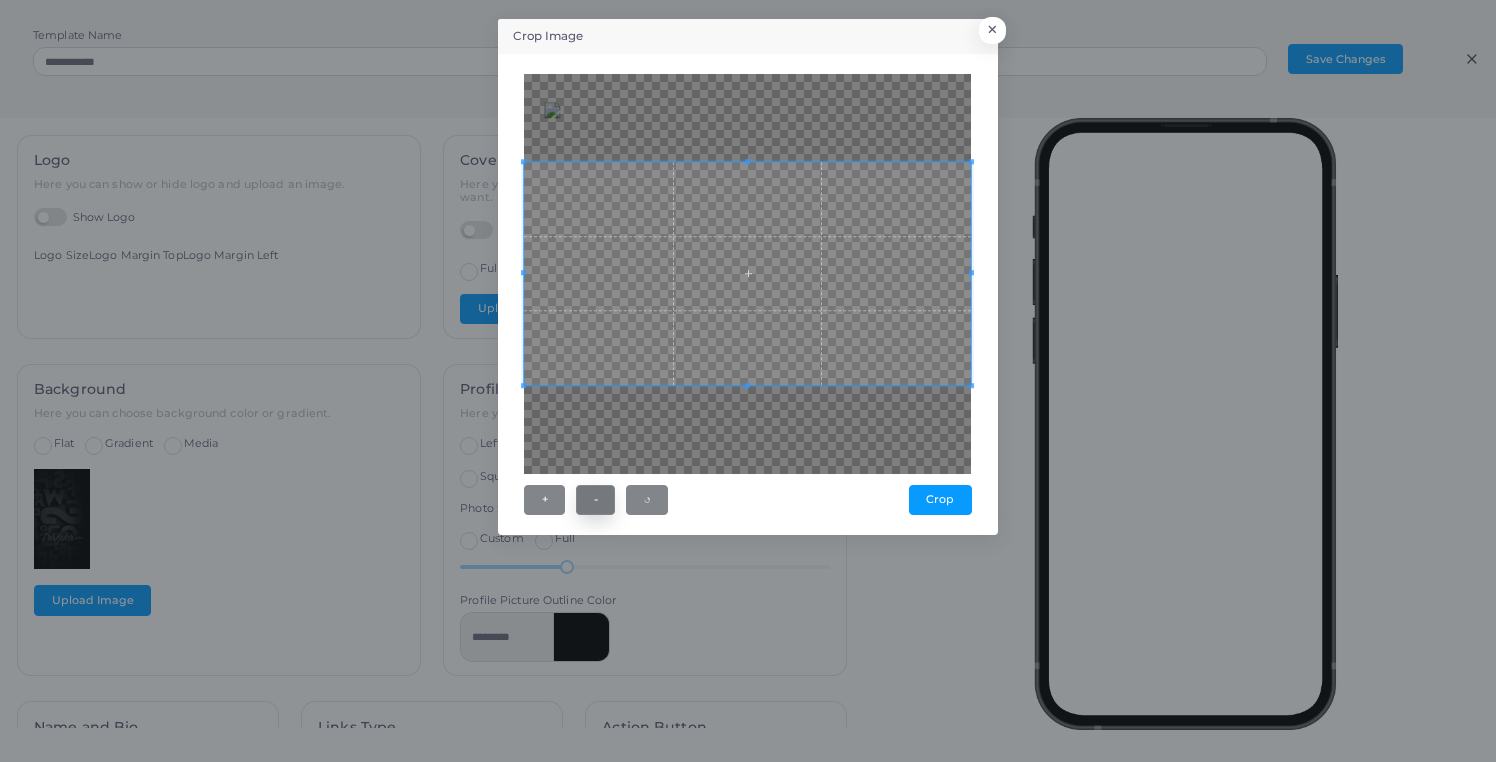click on "-" at bounding box center [595, 500] 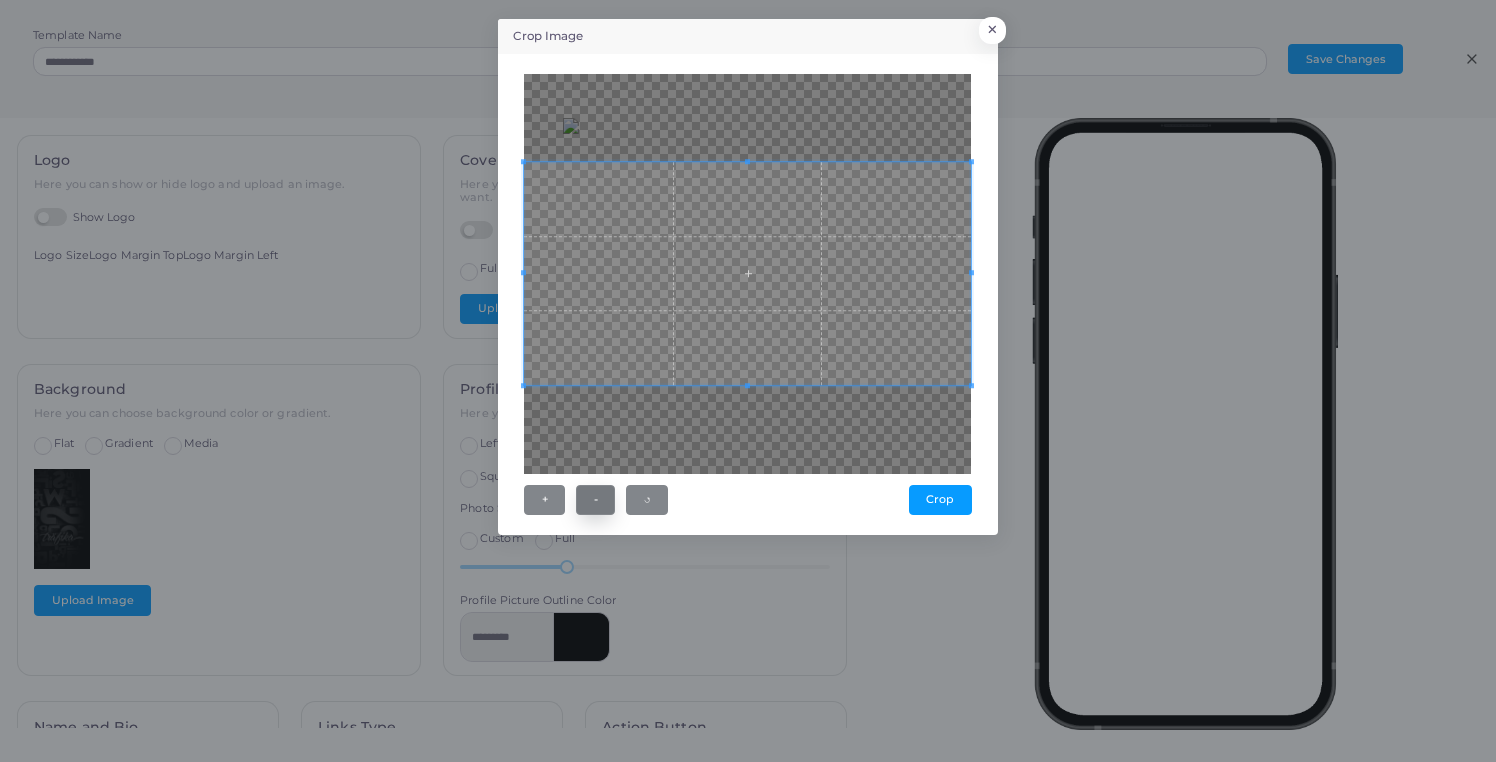 click on "-" at bounding box center [595, 500] 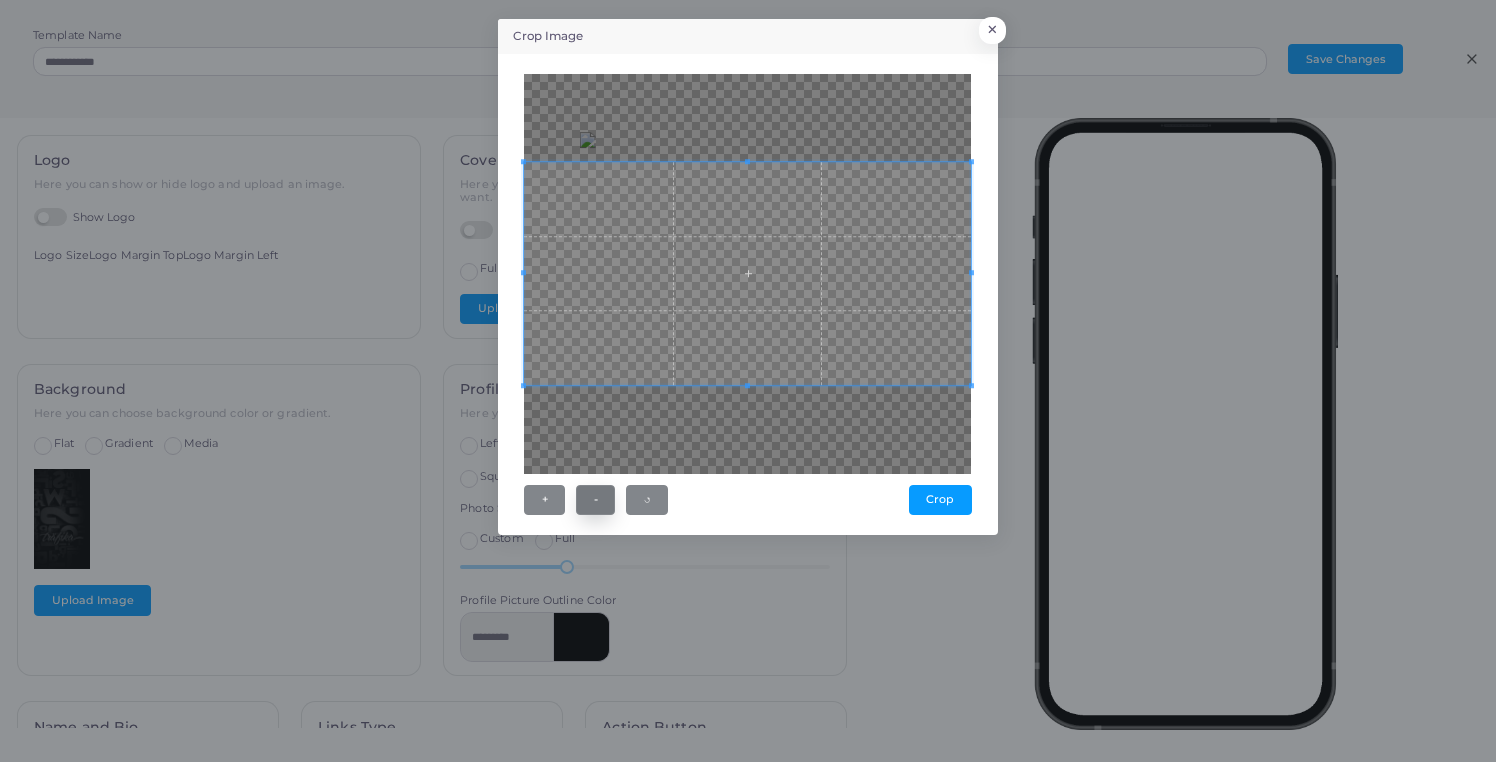 click on "-" at bounding box center (595, 500) 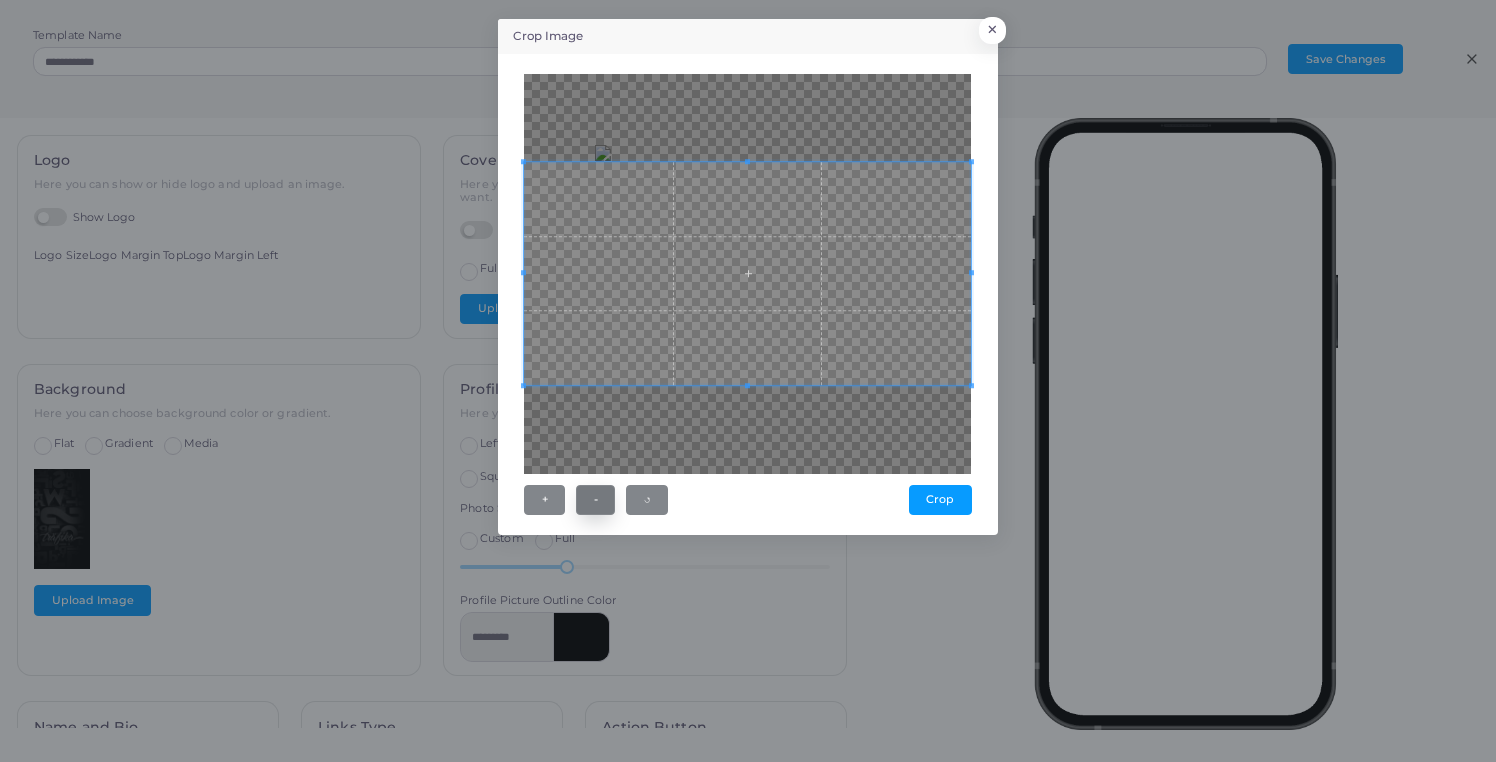 click on "-" at bounding box center [595, 500] 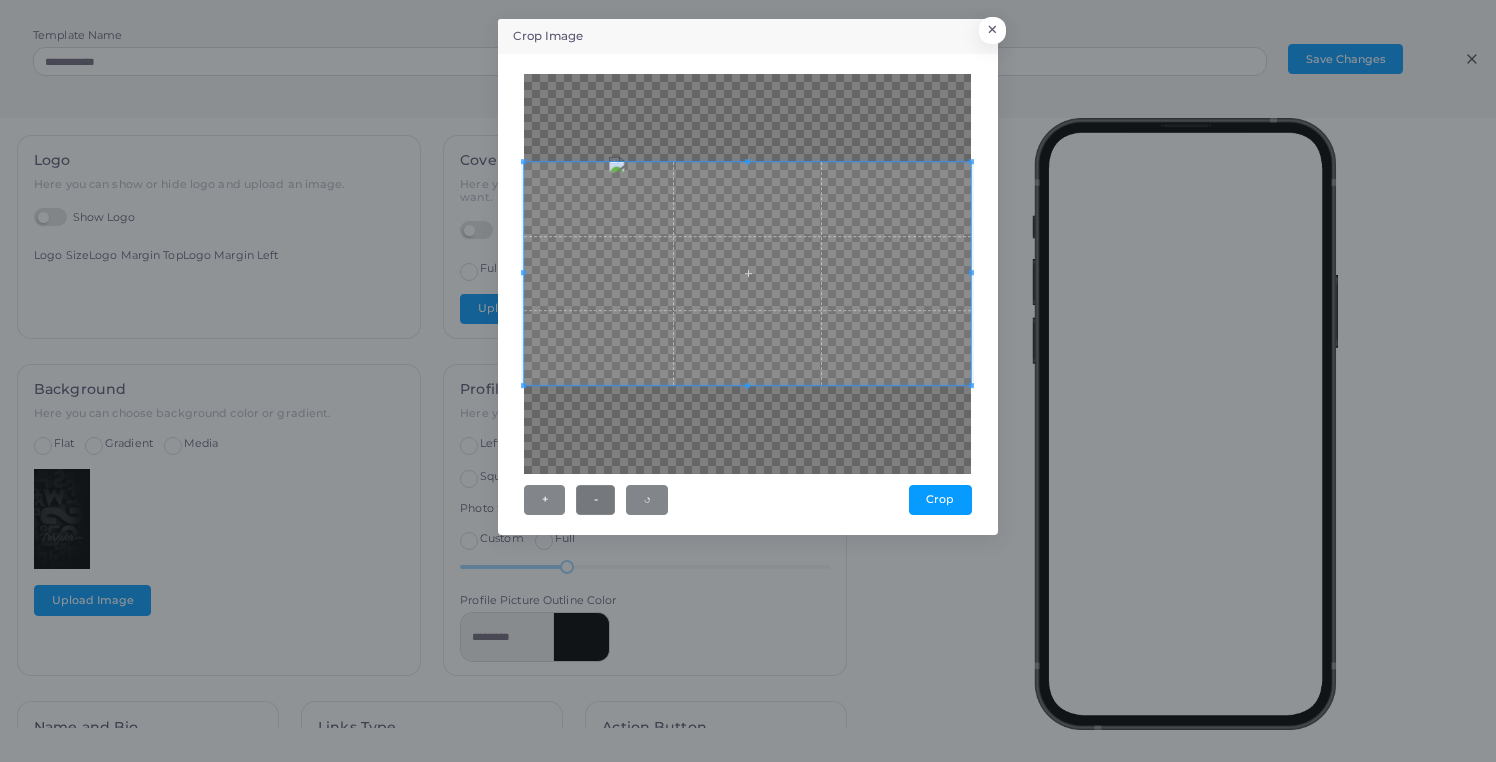 type 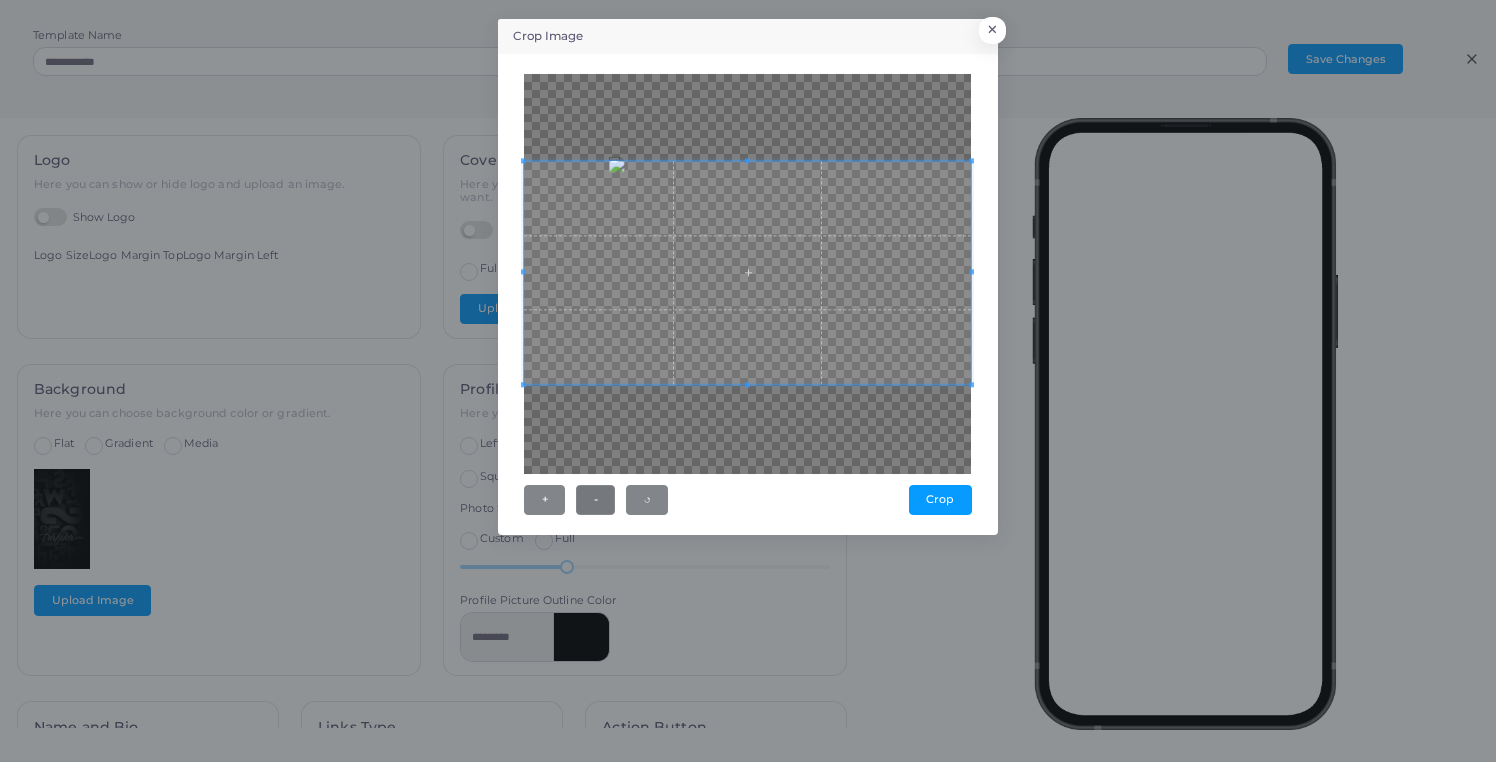 click at bounding box center (747, 272) 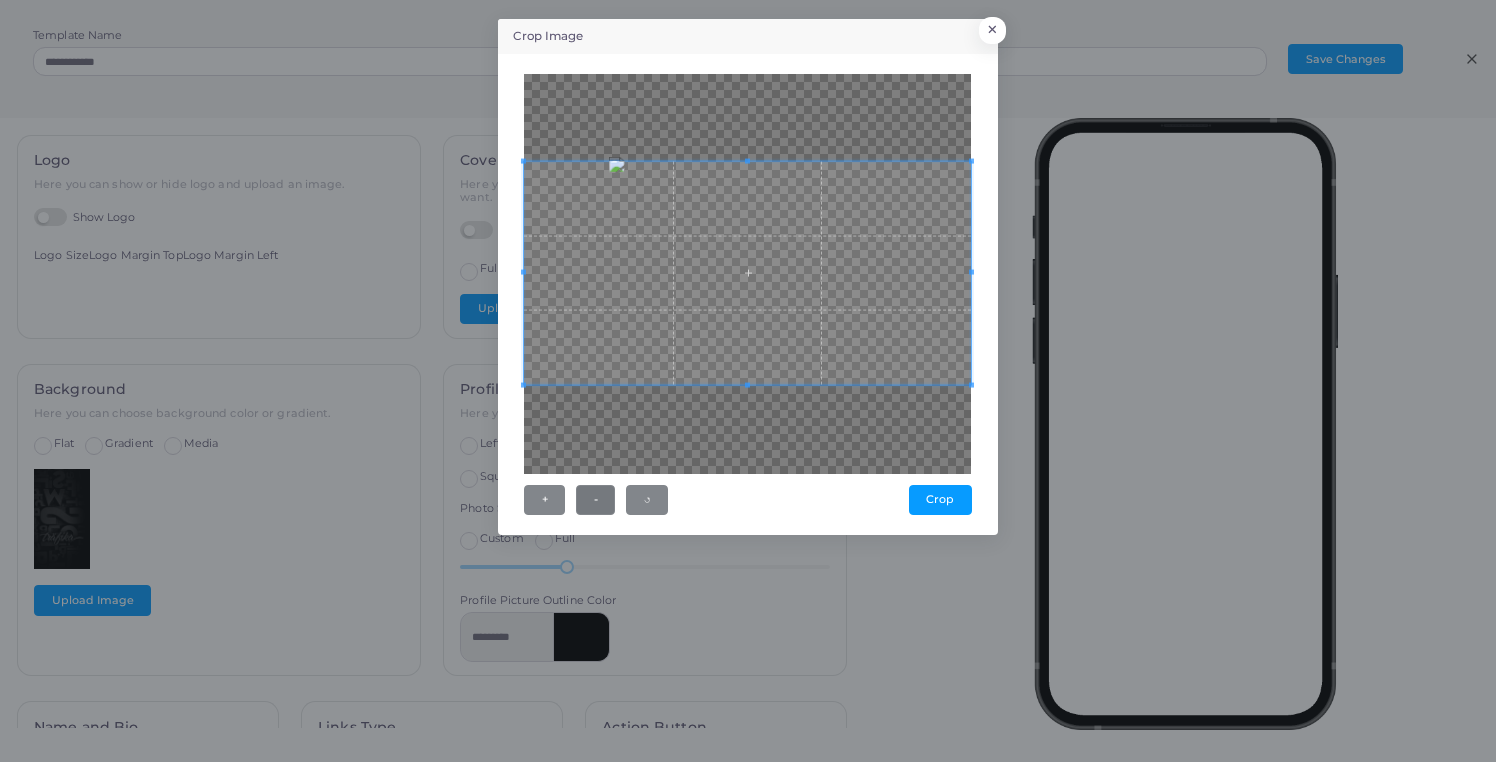 click at bounding box center [747, 273] 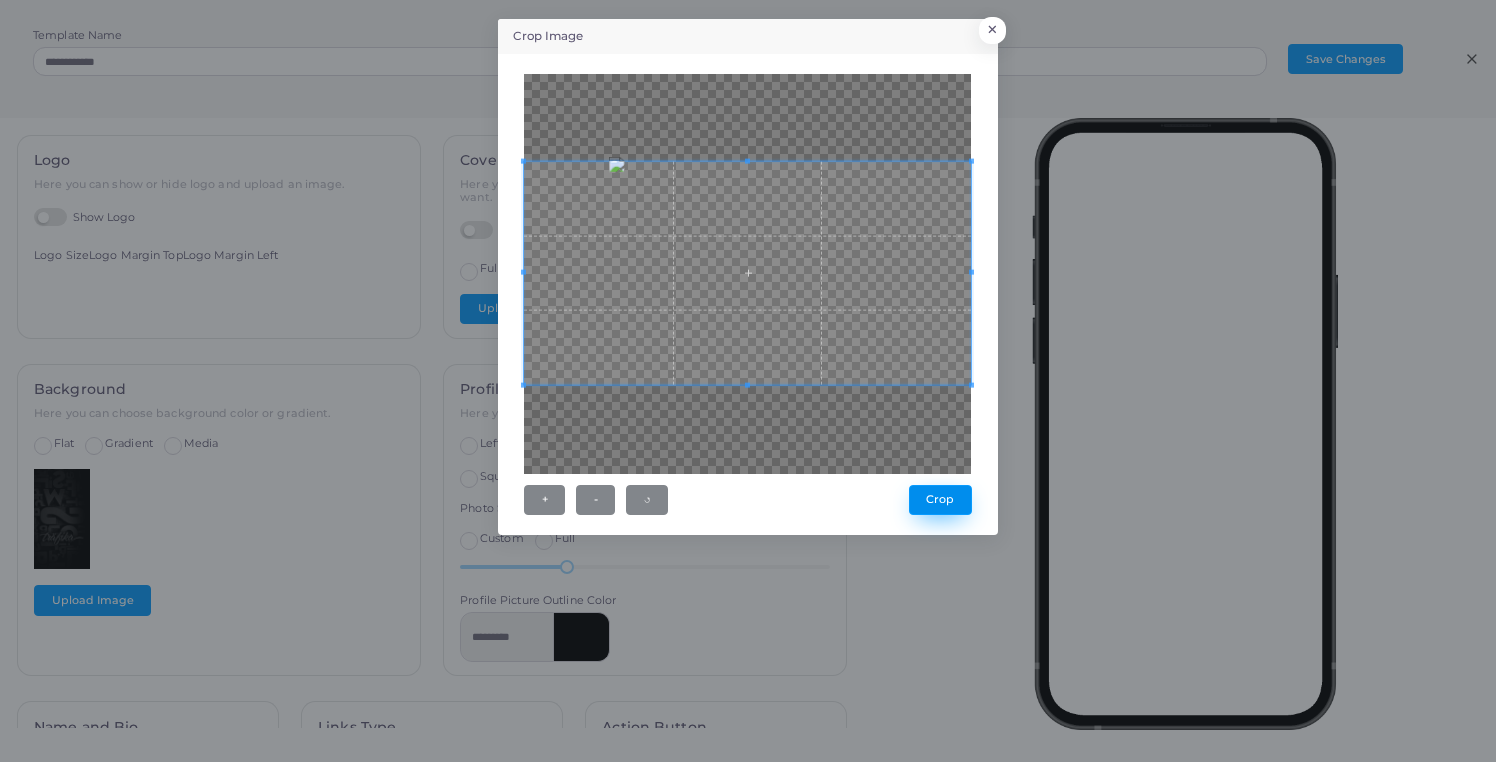 click on "Crop" at bounding box center [940, 500] 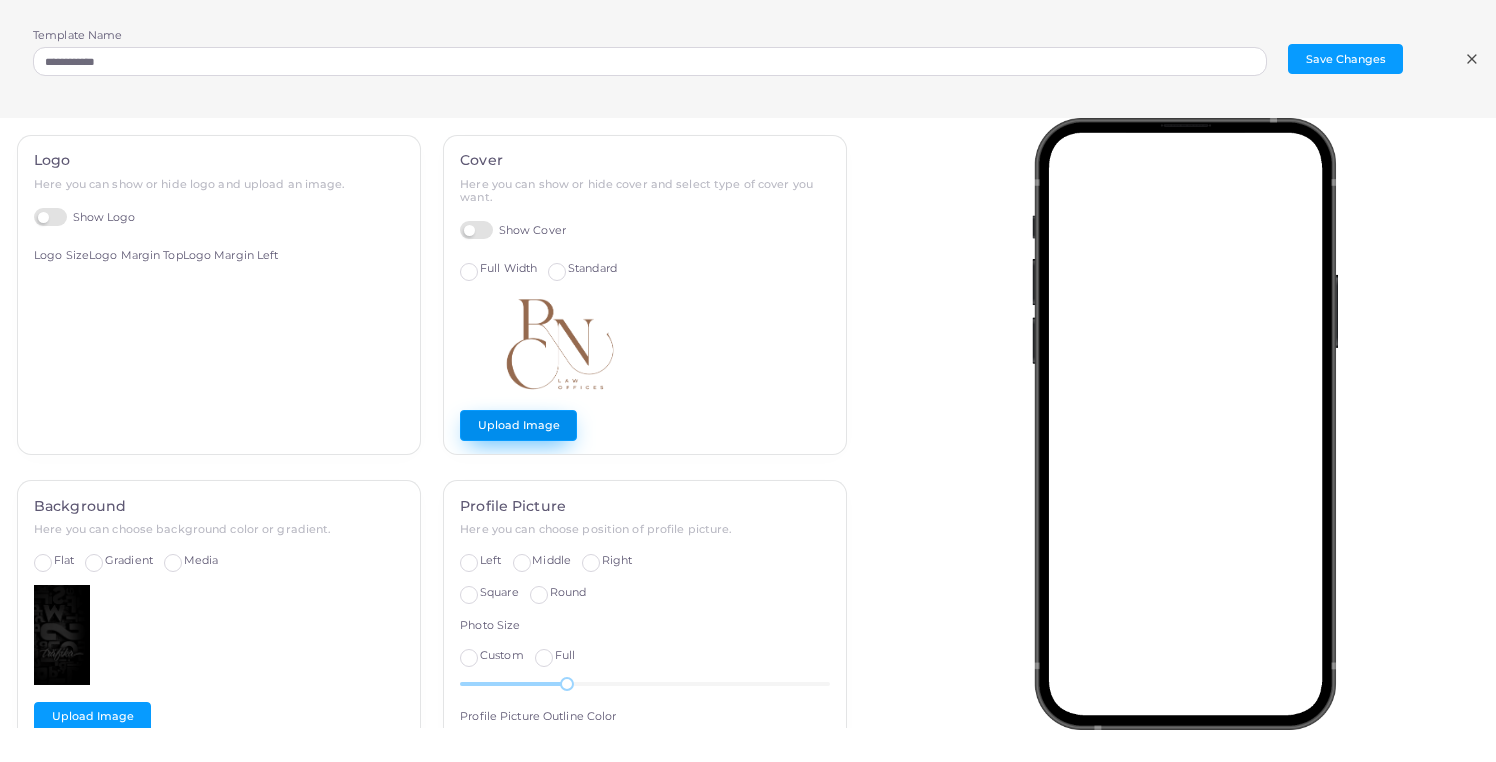 click on "Upload Image" at bounding box center (518, 425) 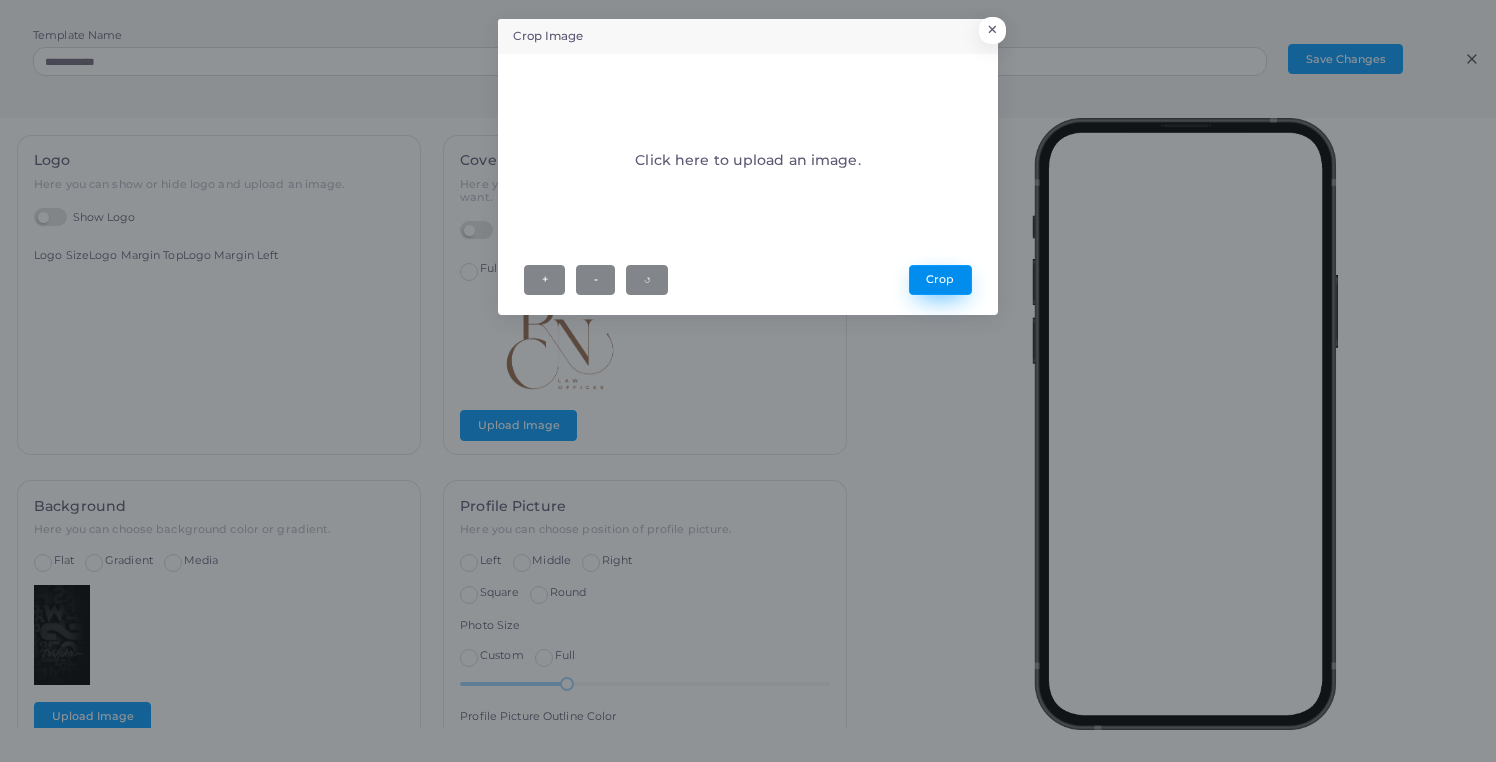 click on "Crop" at bounding box center (940, 280) 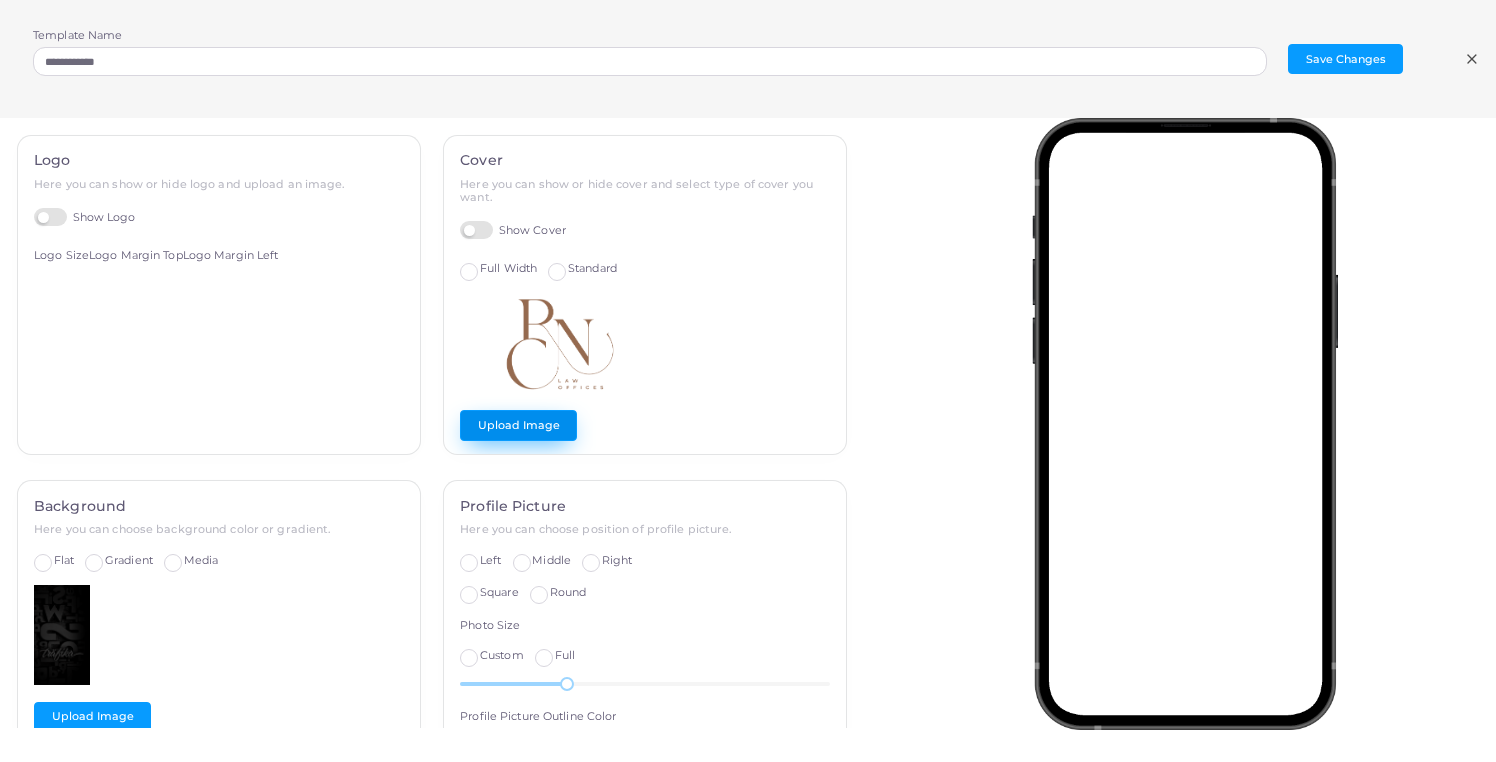 click on "Upload Image" at bounding box center (518, 425) 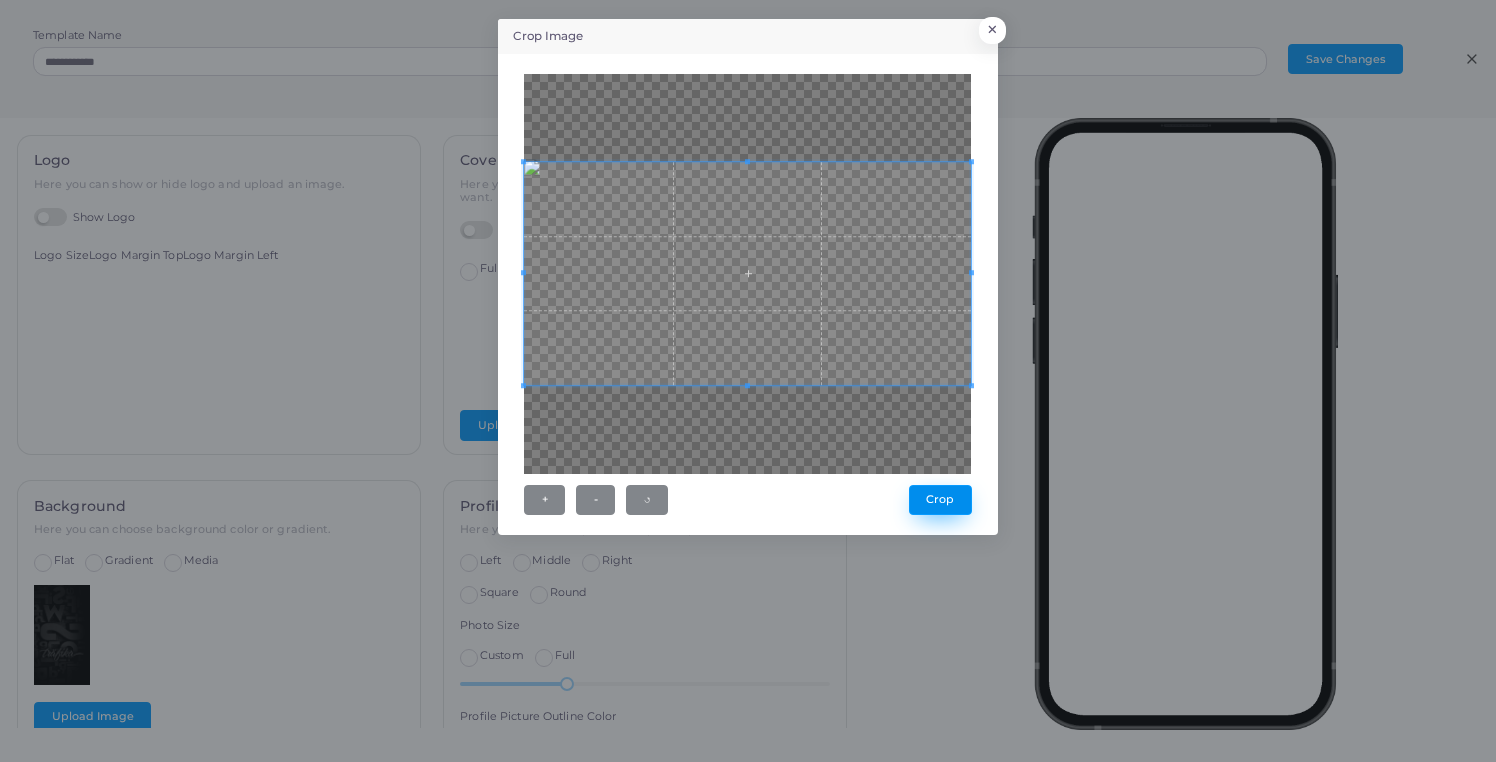 click on "Crop" at bounding box center (940, 500) 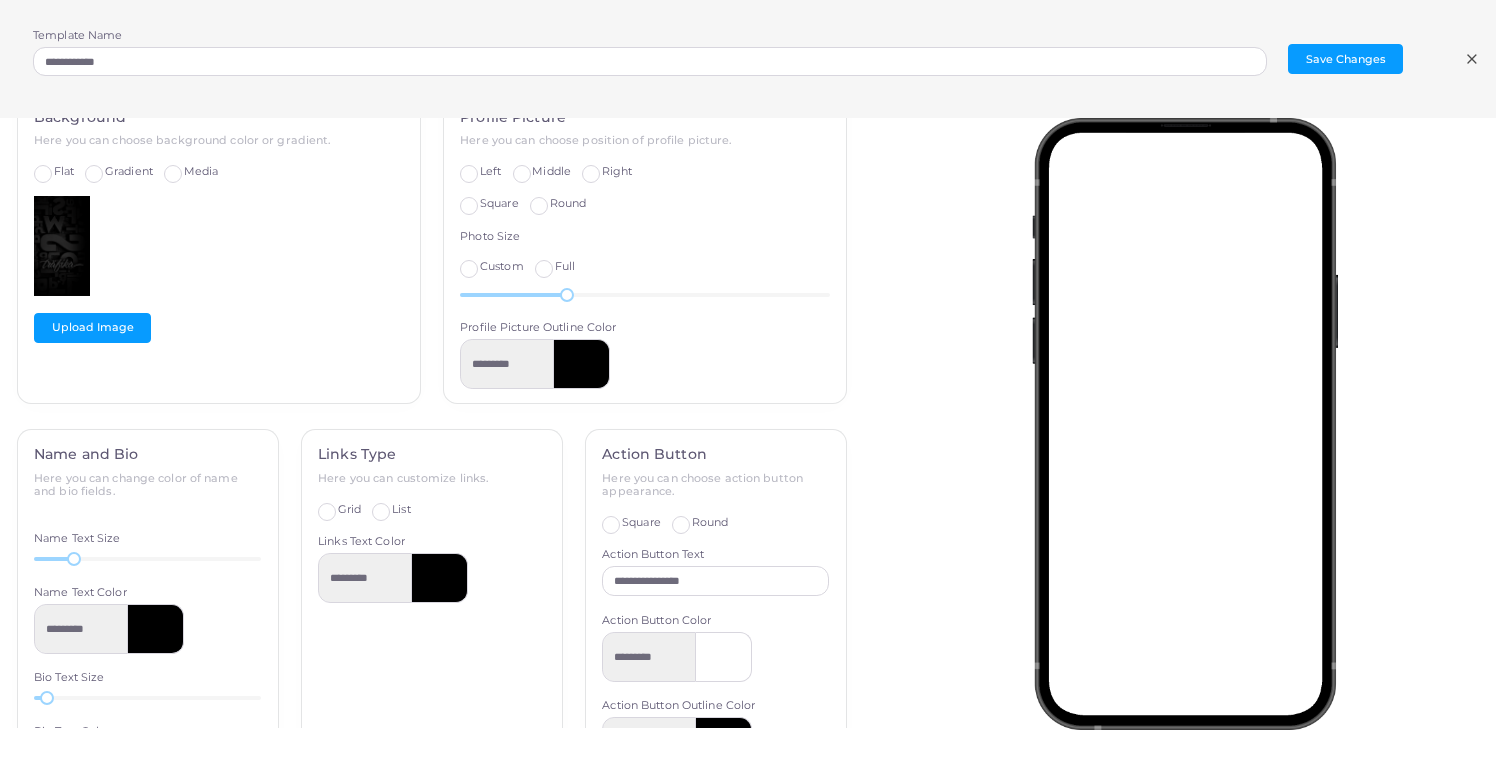 scroll, scrollTop: 0, scrollLeft: 0, axis: both 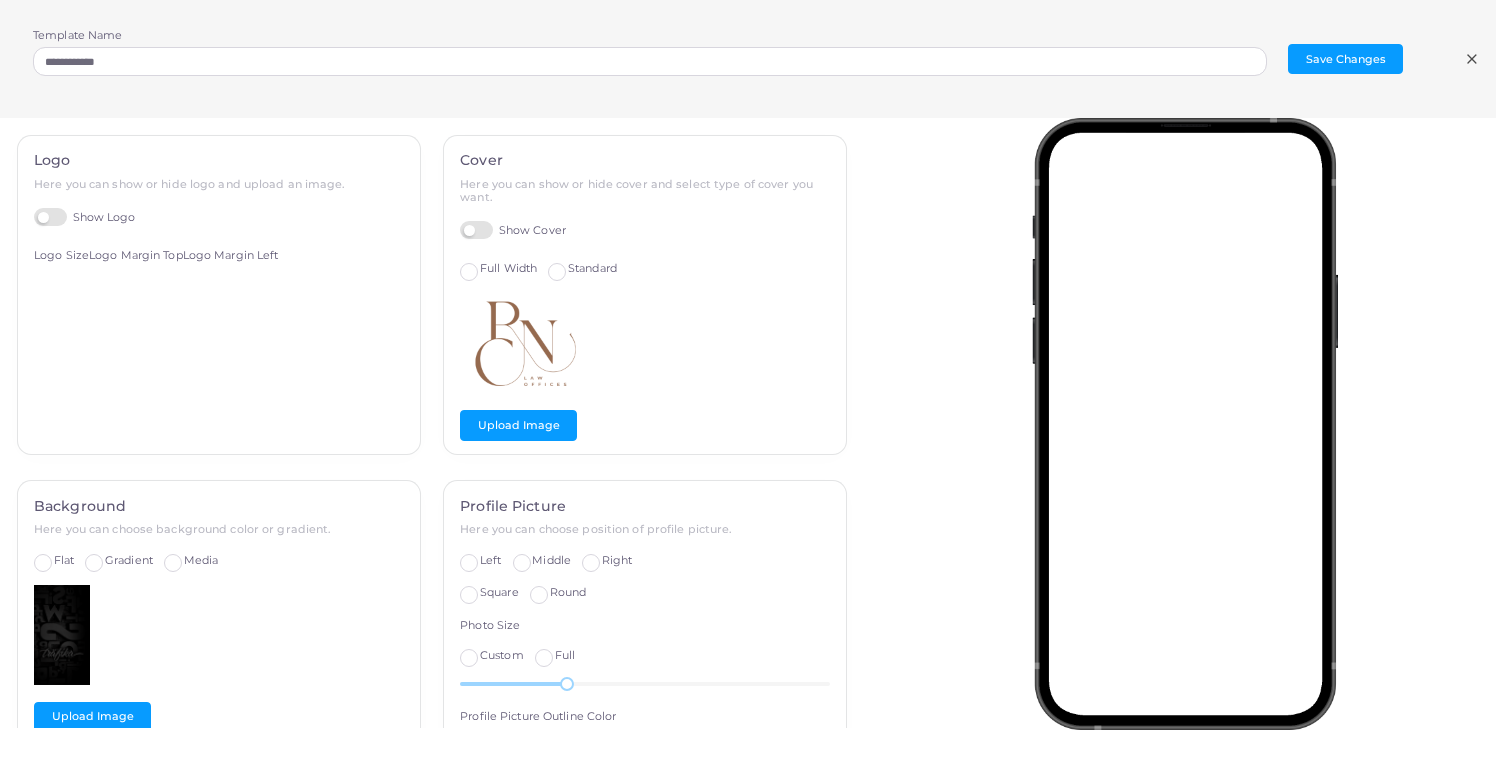click on "Logo Here you can show or hide logo and upload an image.  Show Logo  Logo Size 39 Logo Margin Top 17 Logo Margin Left 0" at bounding box center (219, 295) 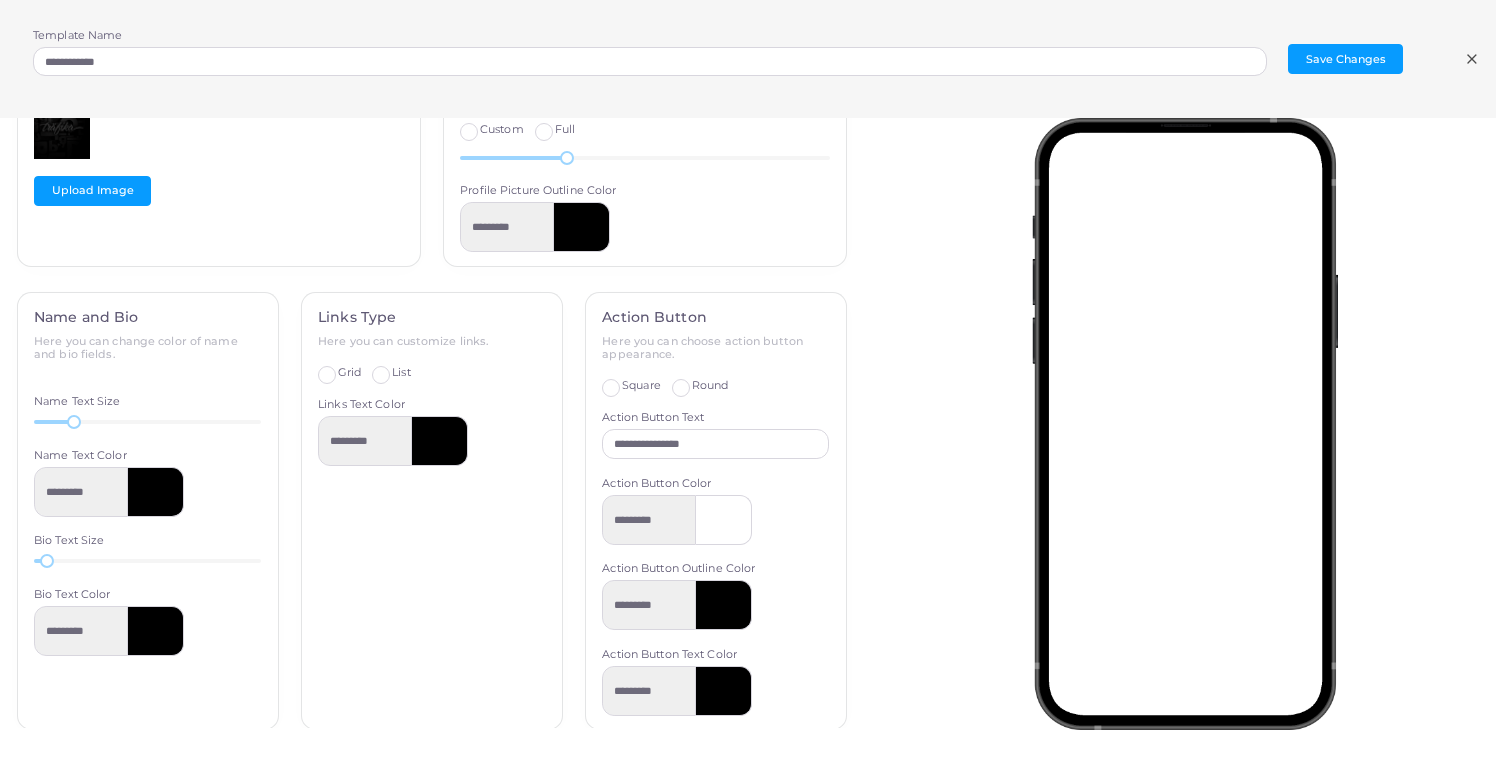 scroll, scrollTop: 550, scrollLeft: 0, axis: vertical 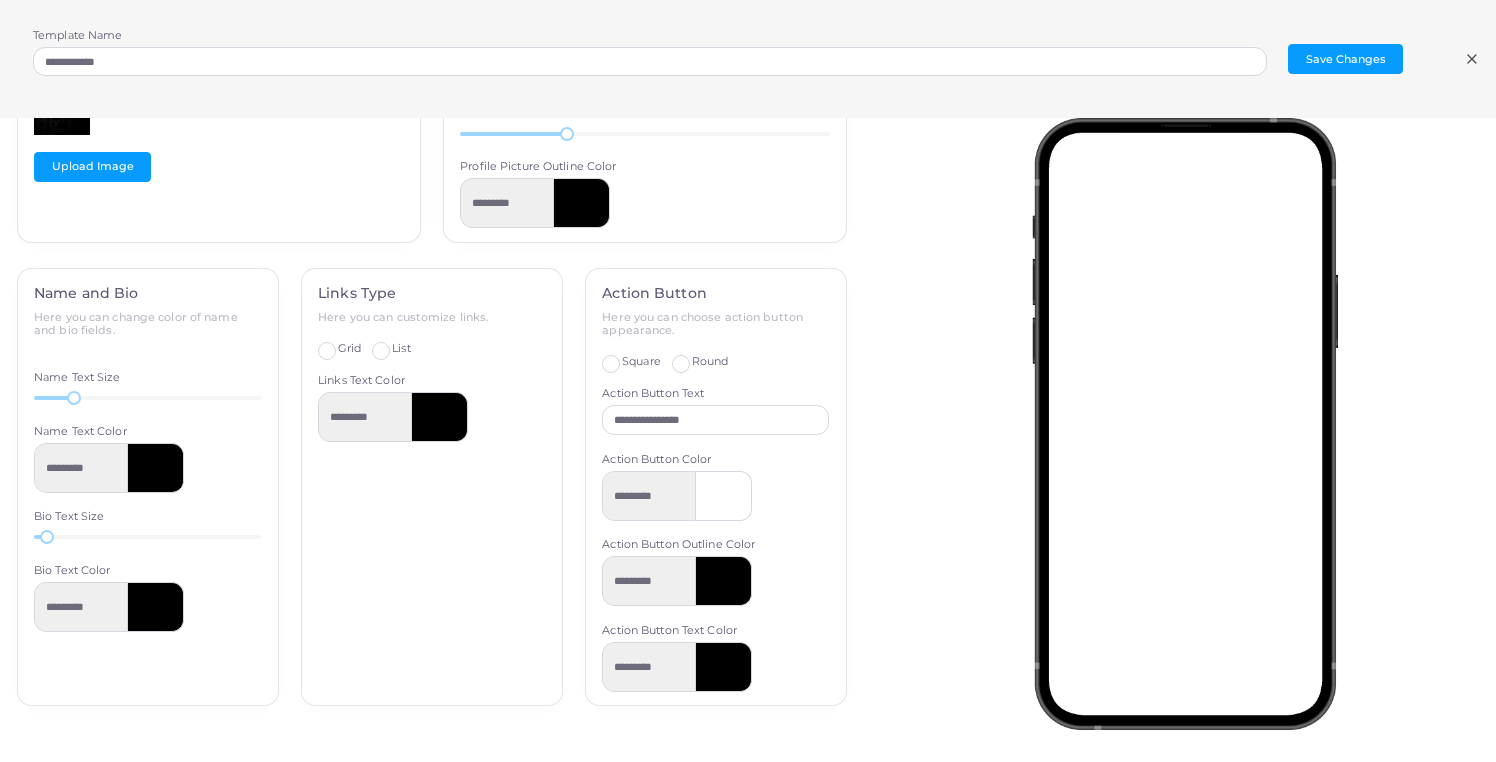 click at bounding box center (156, 468) 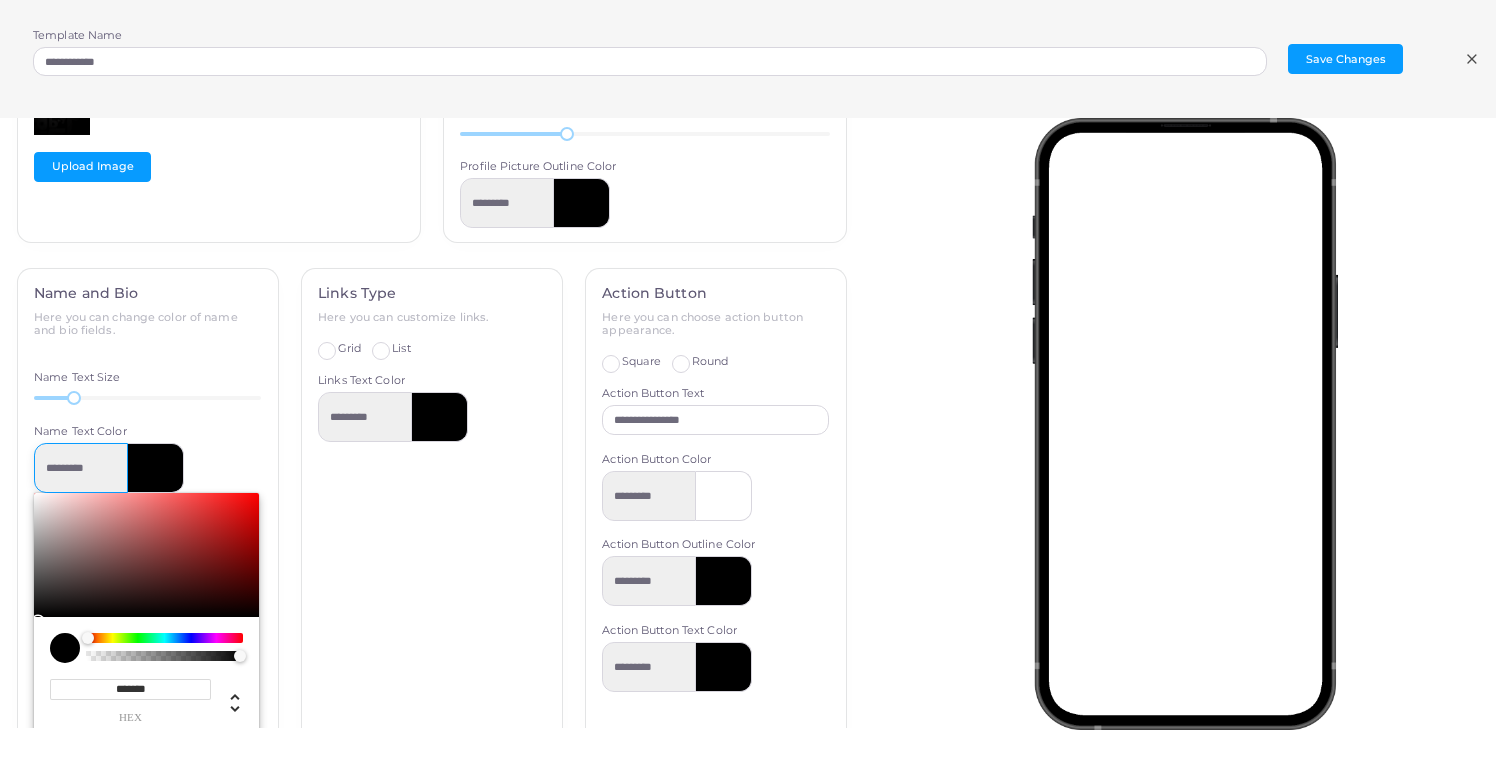 drag, startPoint x: 76, startPoint y: 466, endPoint x: 49, endPoint y: 467, distance: 27.018513 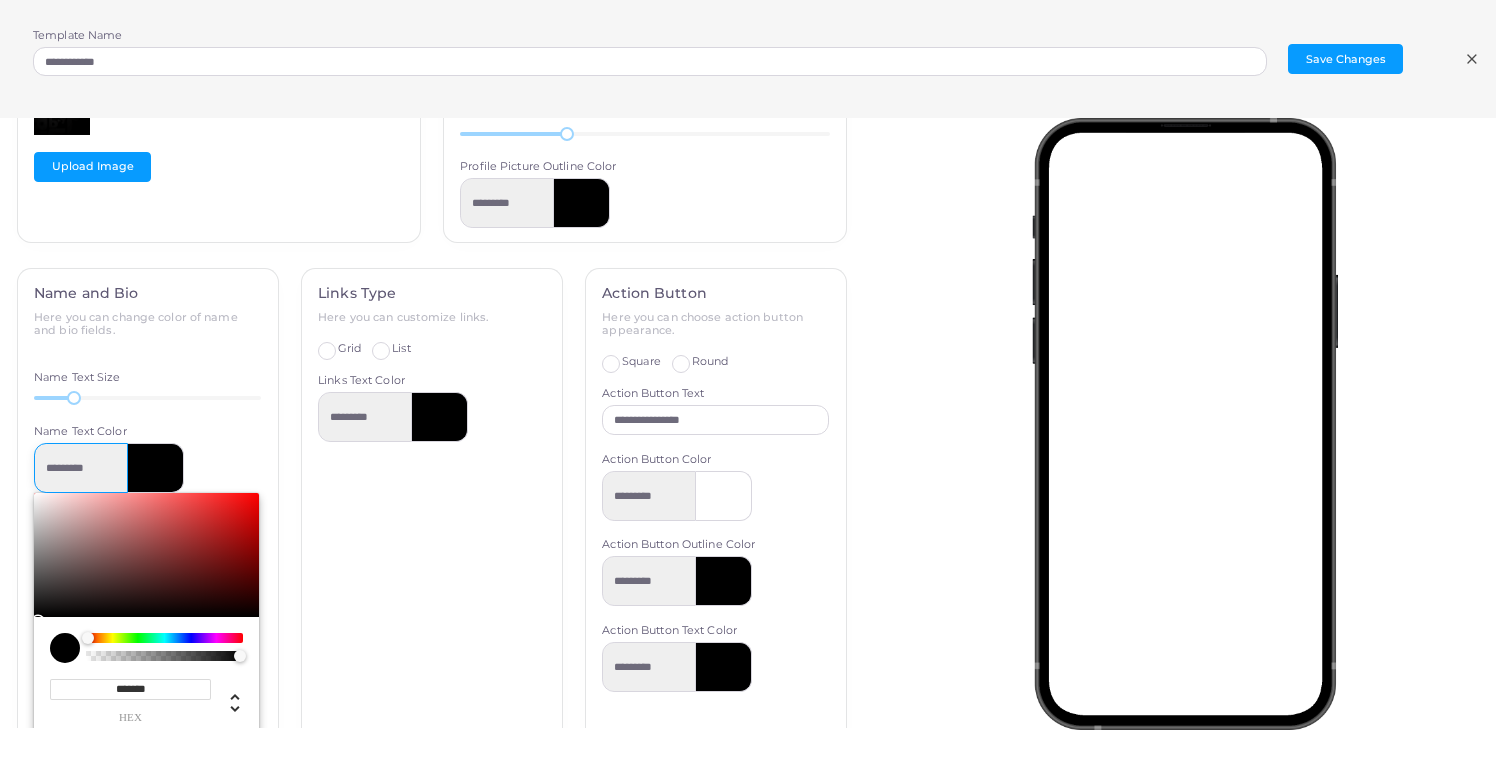 click on "*********" at bounding box center (81, 468) 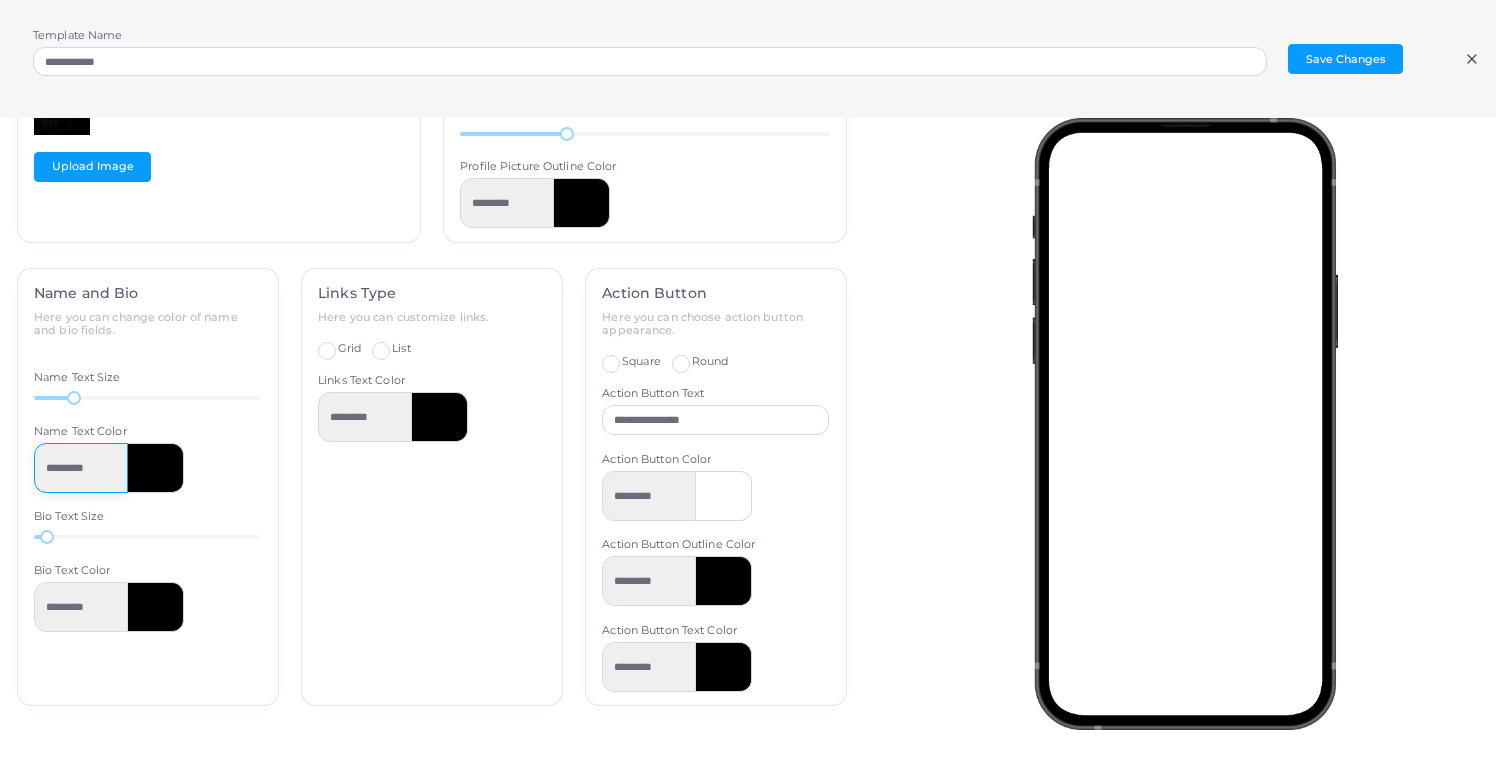 click on "*********" at bounding box center [81, 468] 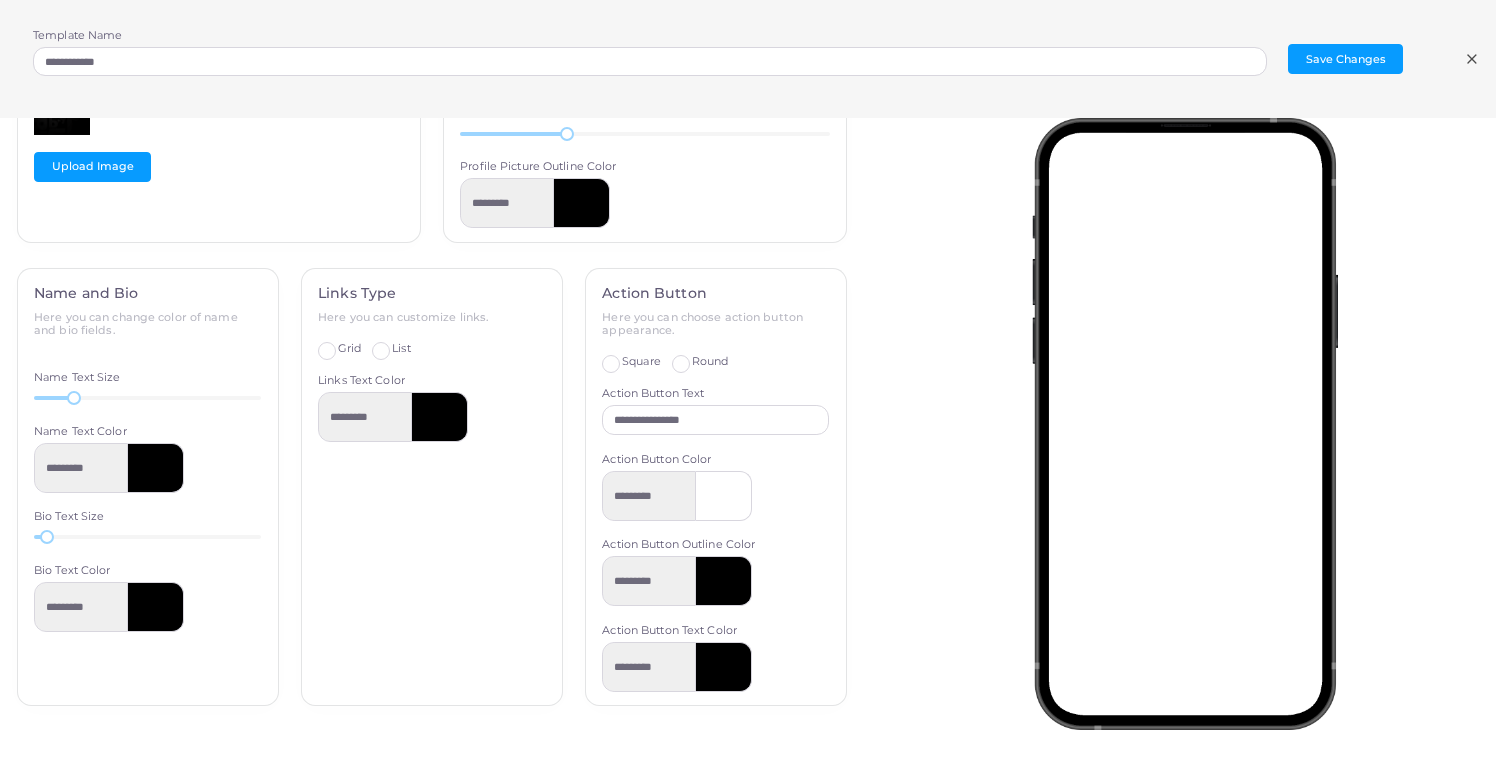 click at bounding box center (156, 468) 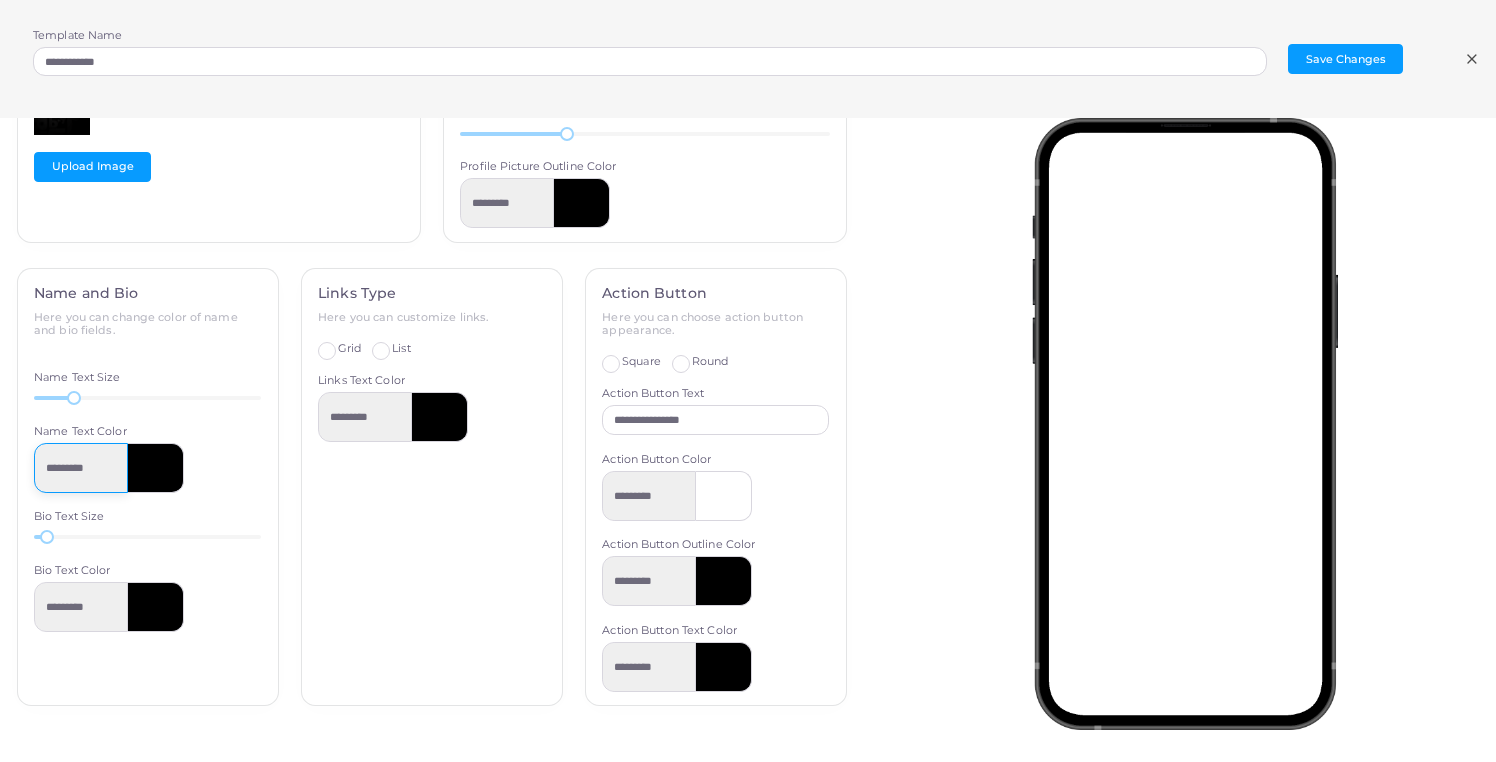 click on "*********" at bounding box center [81, 468] 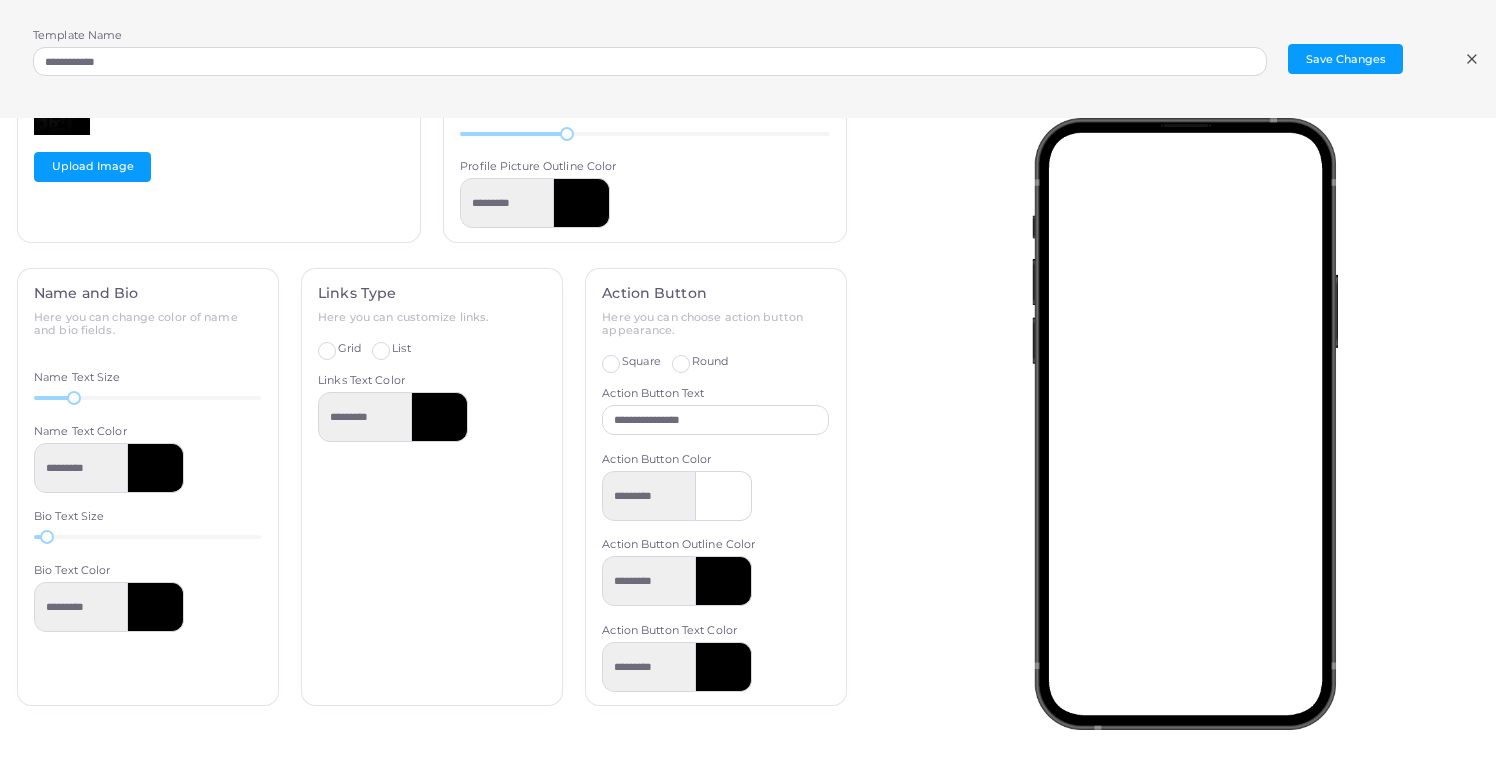 click at bounding box center (156, 468) 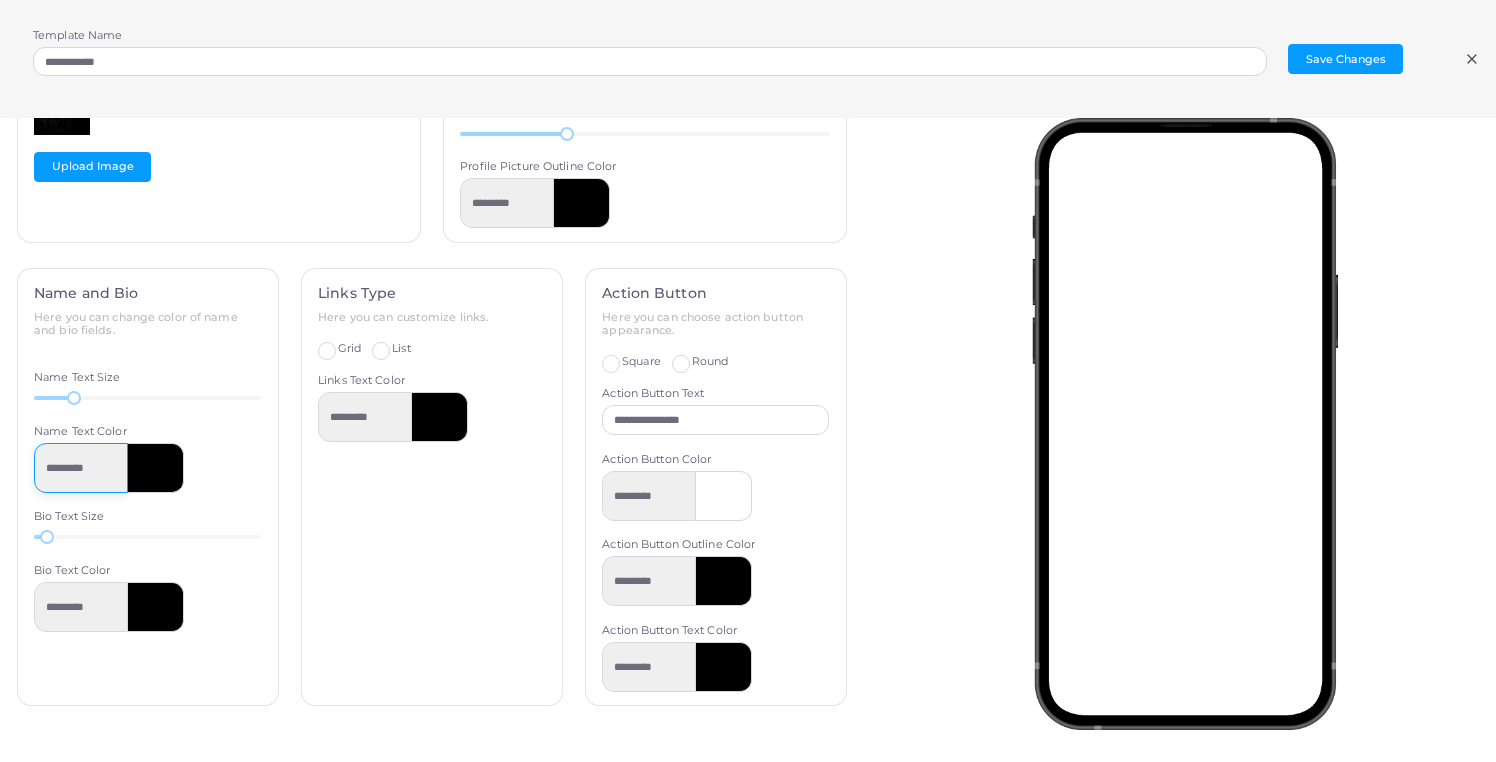 click on "*********" at bounding box center (81, 468) 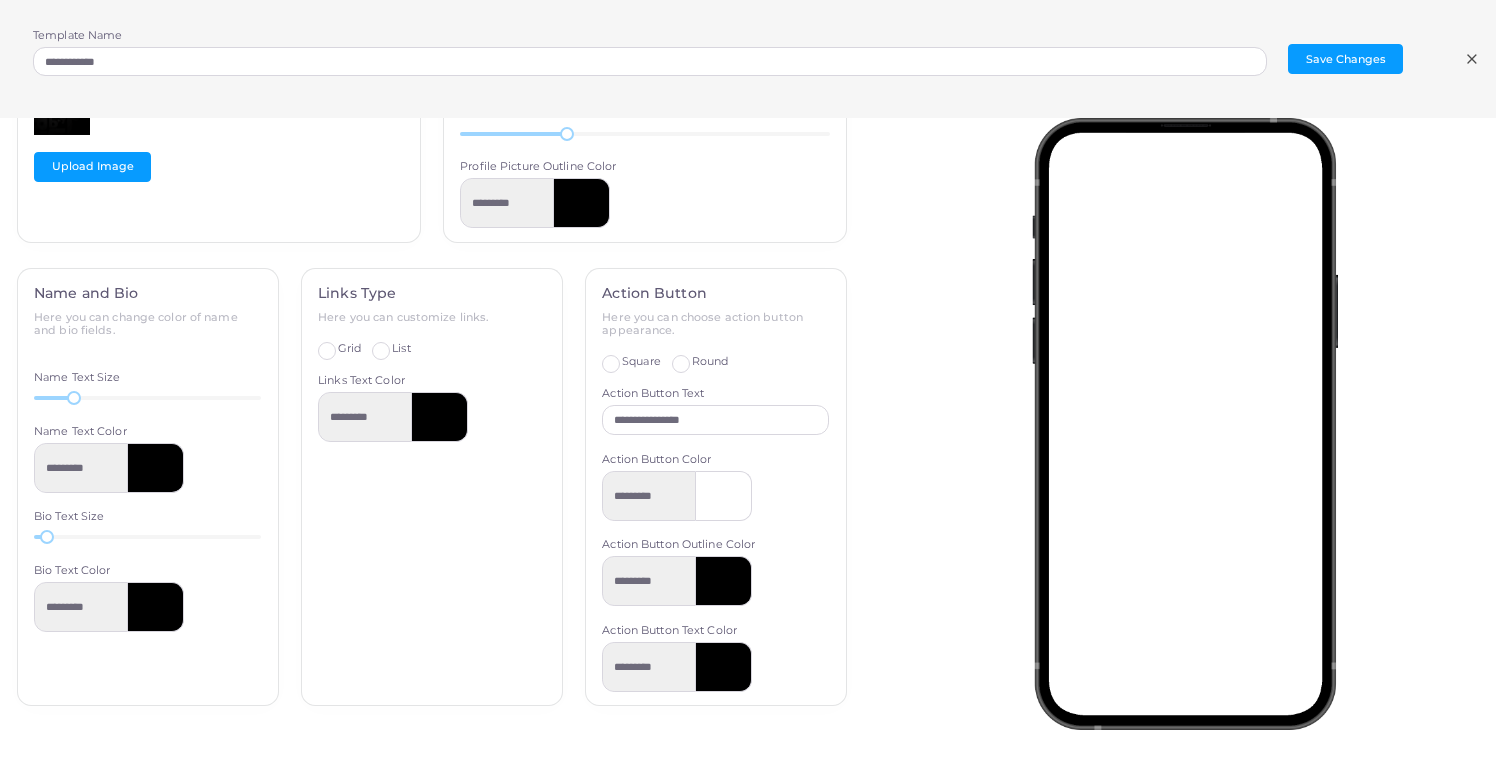 drag, startPoint x: 241, startPoint y: 476, endPoint x: 213, endPoint y: 604, distance: 131.02672 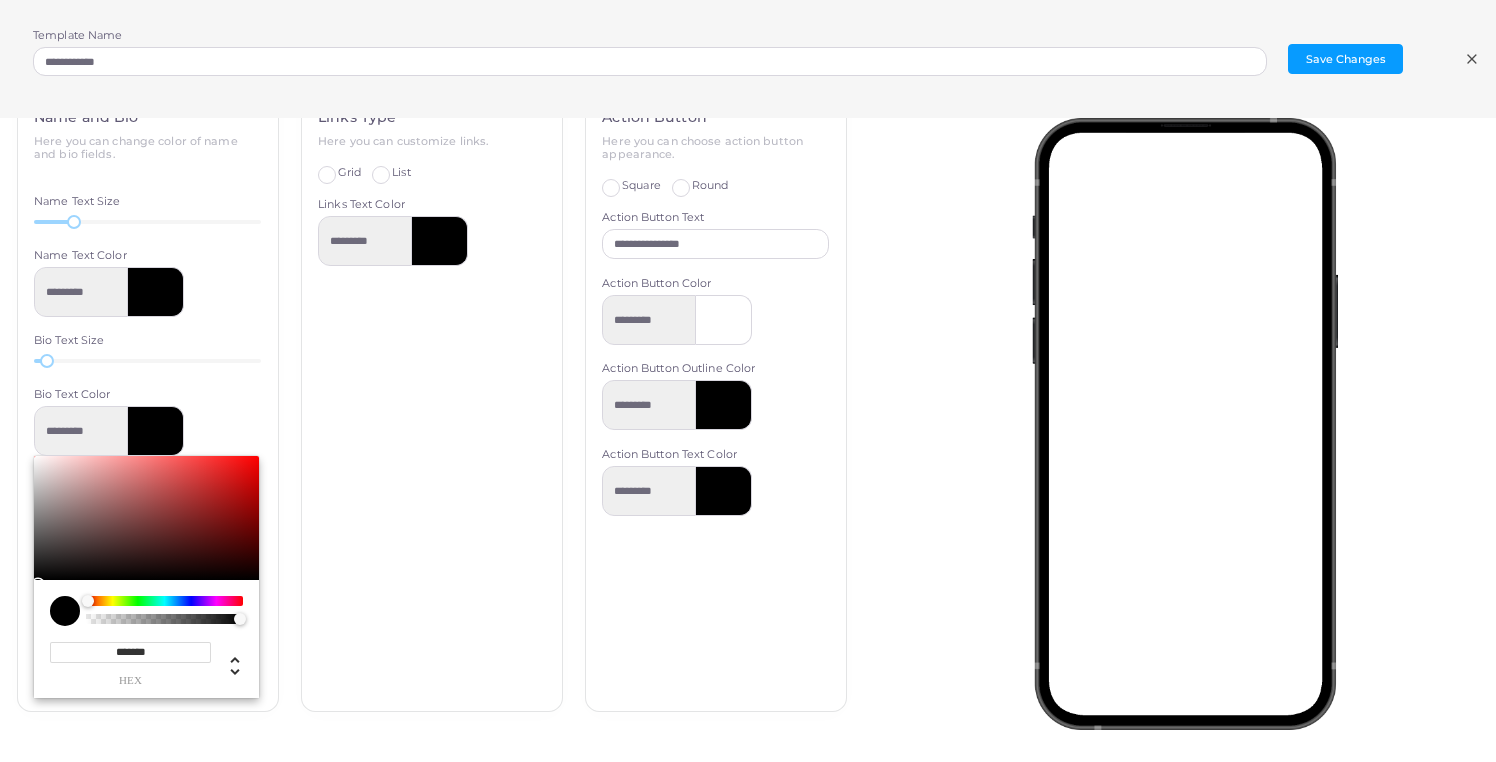 scroll, scrollTop: 727, scrollLeft: 0, axis: vertical 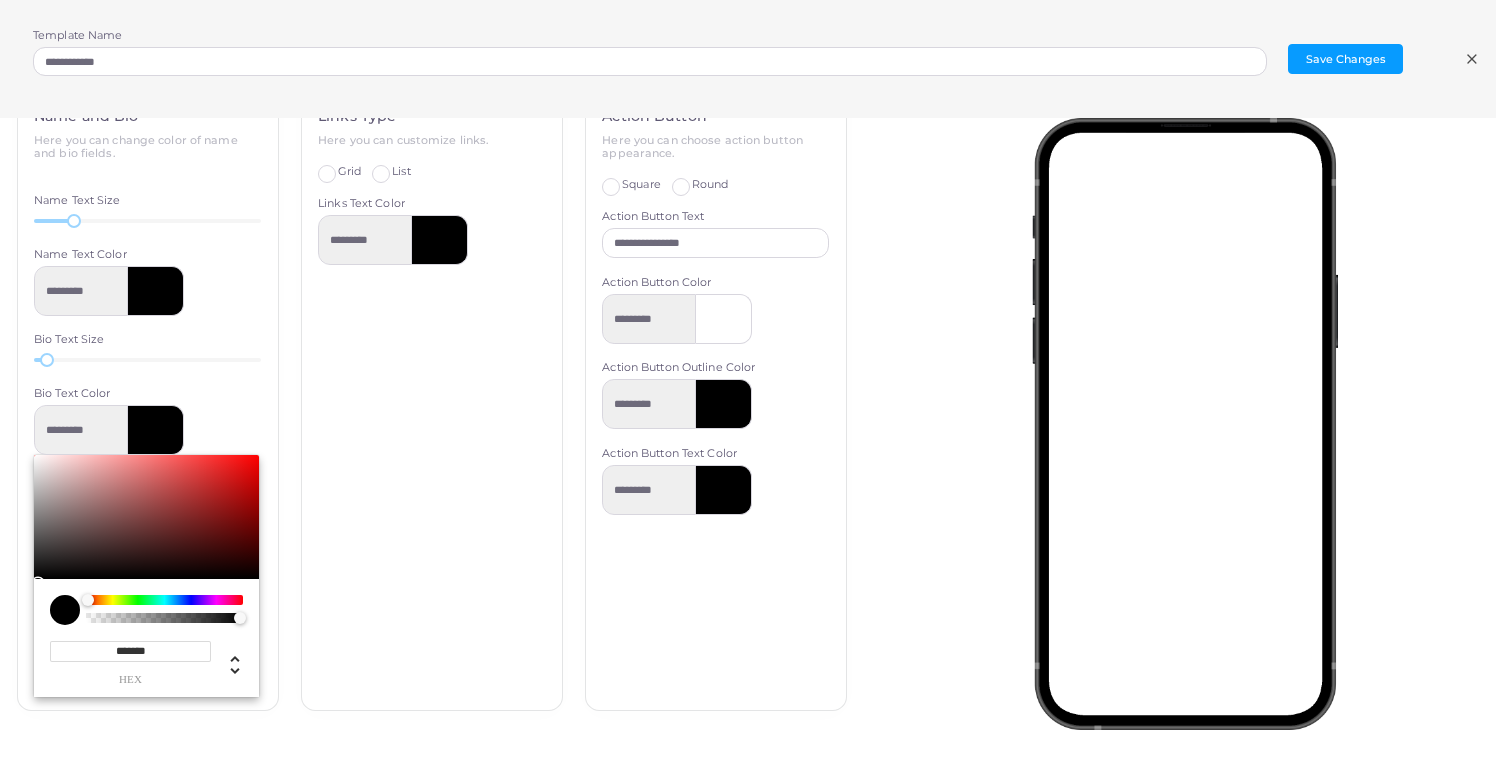 drag, startPoint x: 156, startPoint y: 655, endPoint x: 200, endPoint y: 653, distance: 44.04543 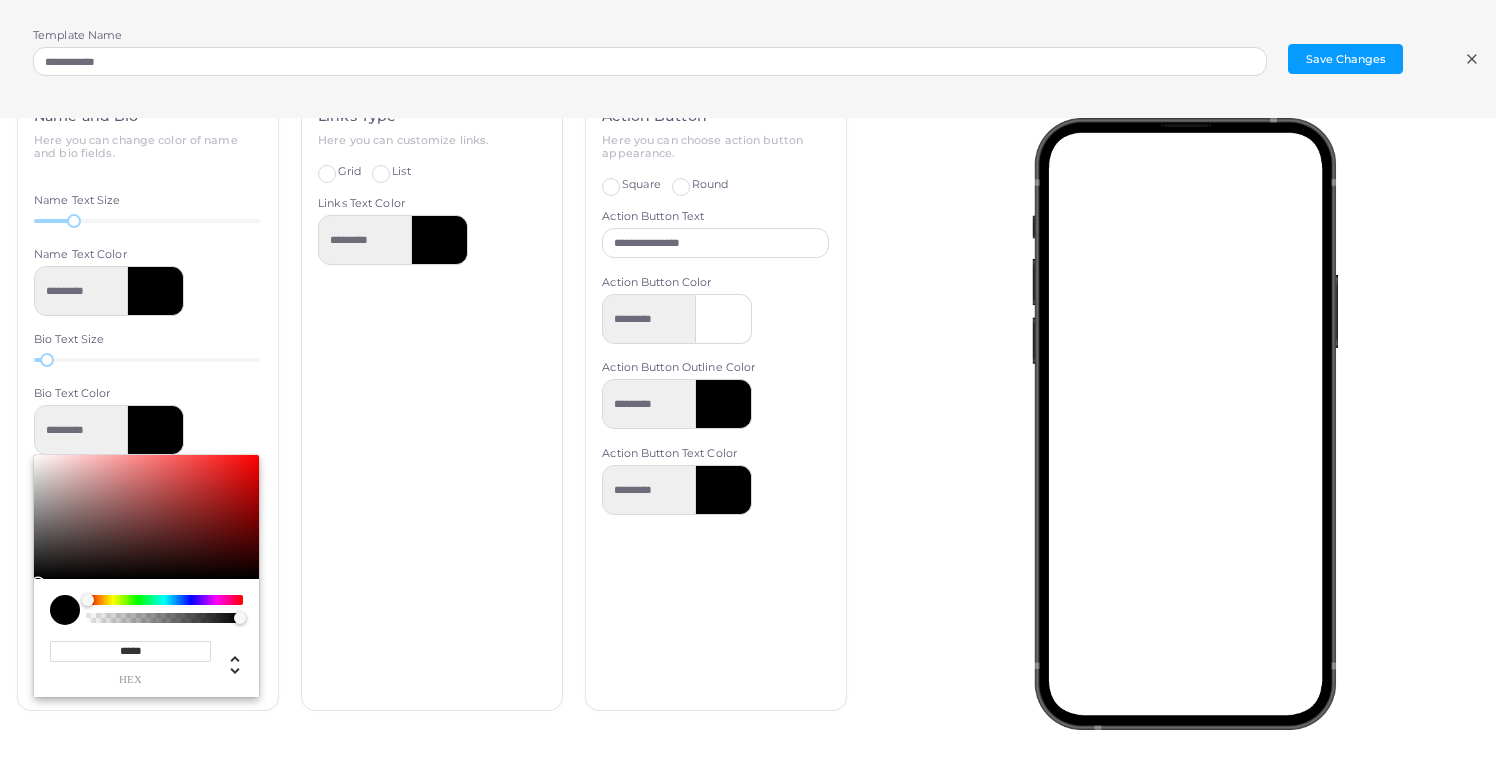 type on "******" 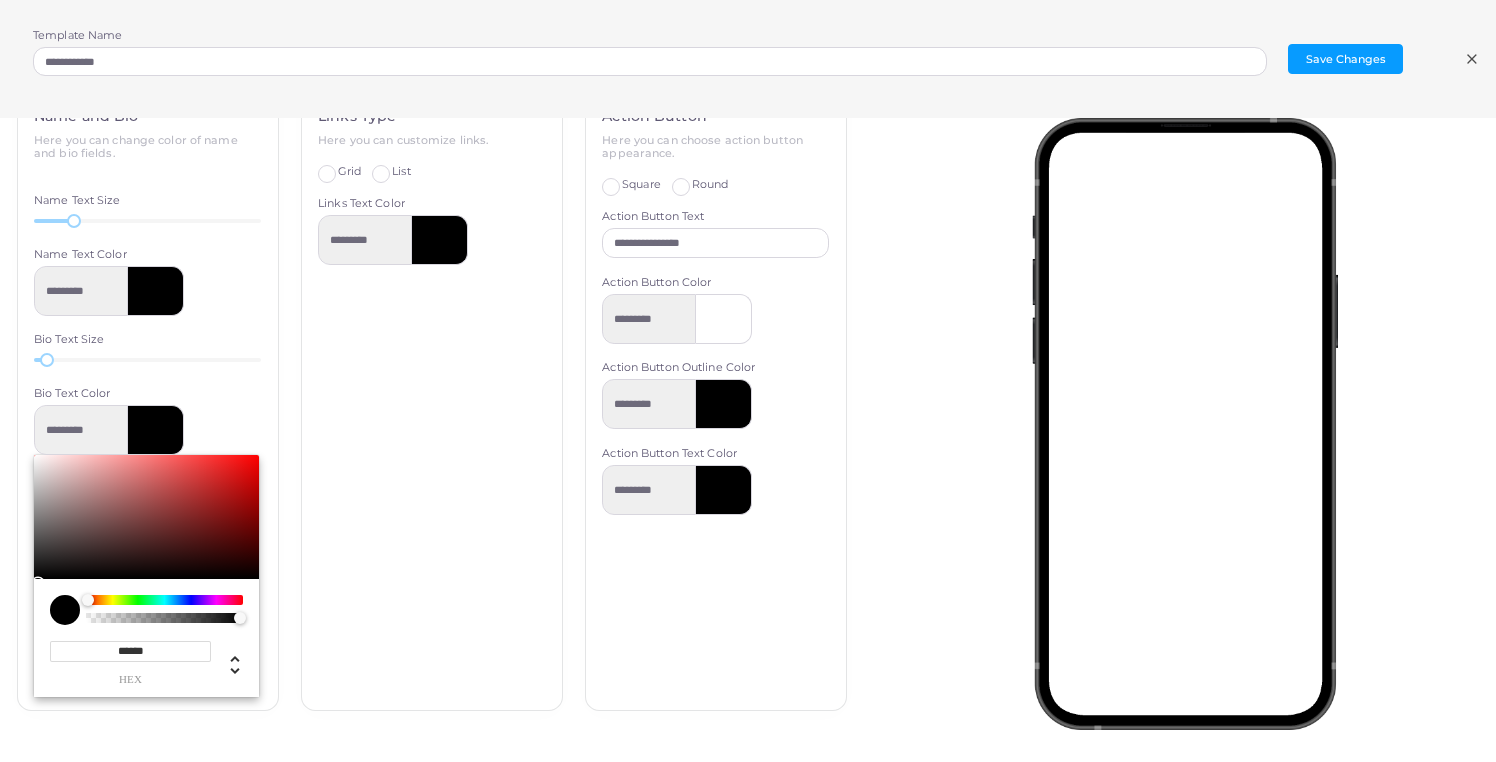 type on "*********" 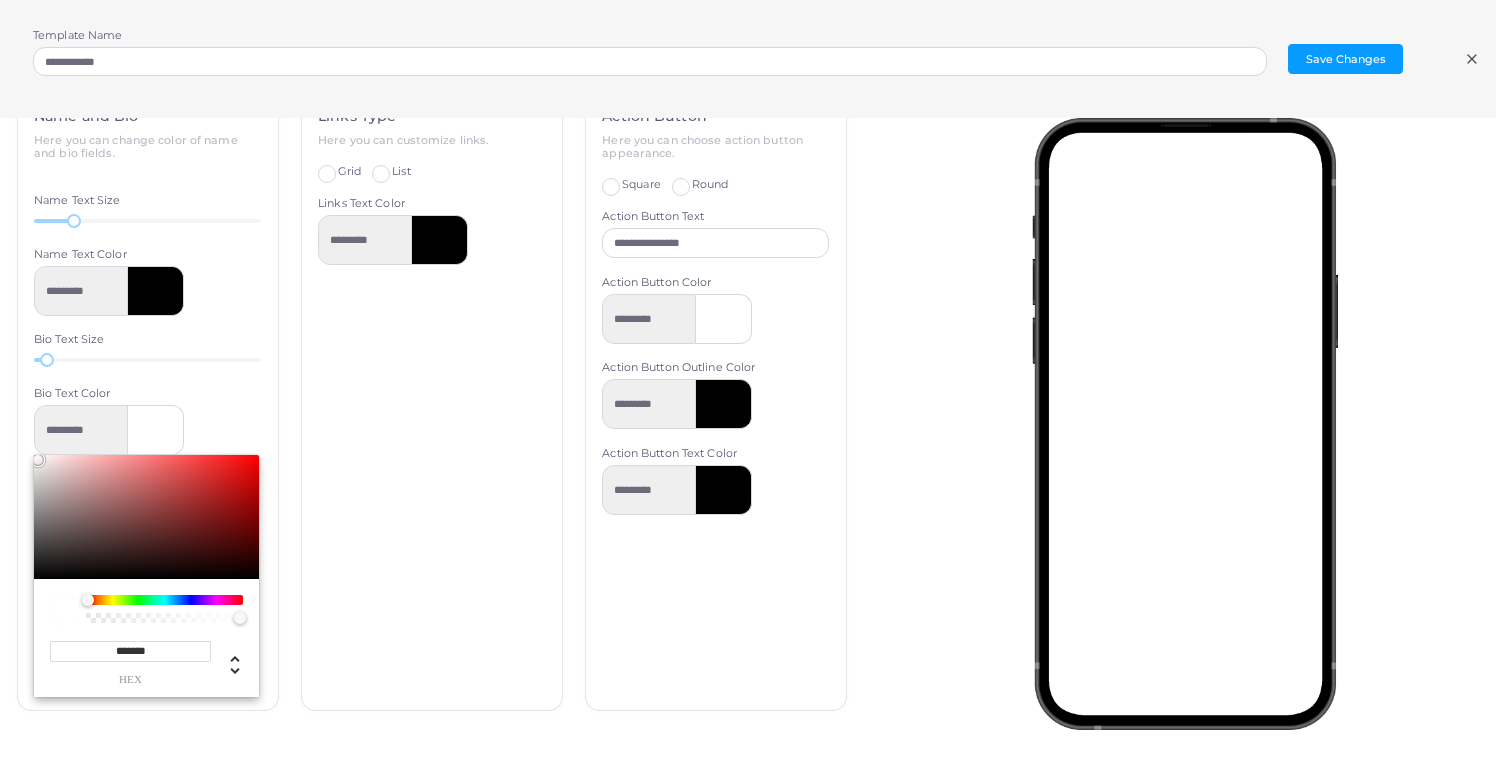 type on "*******" 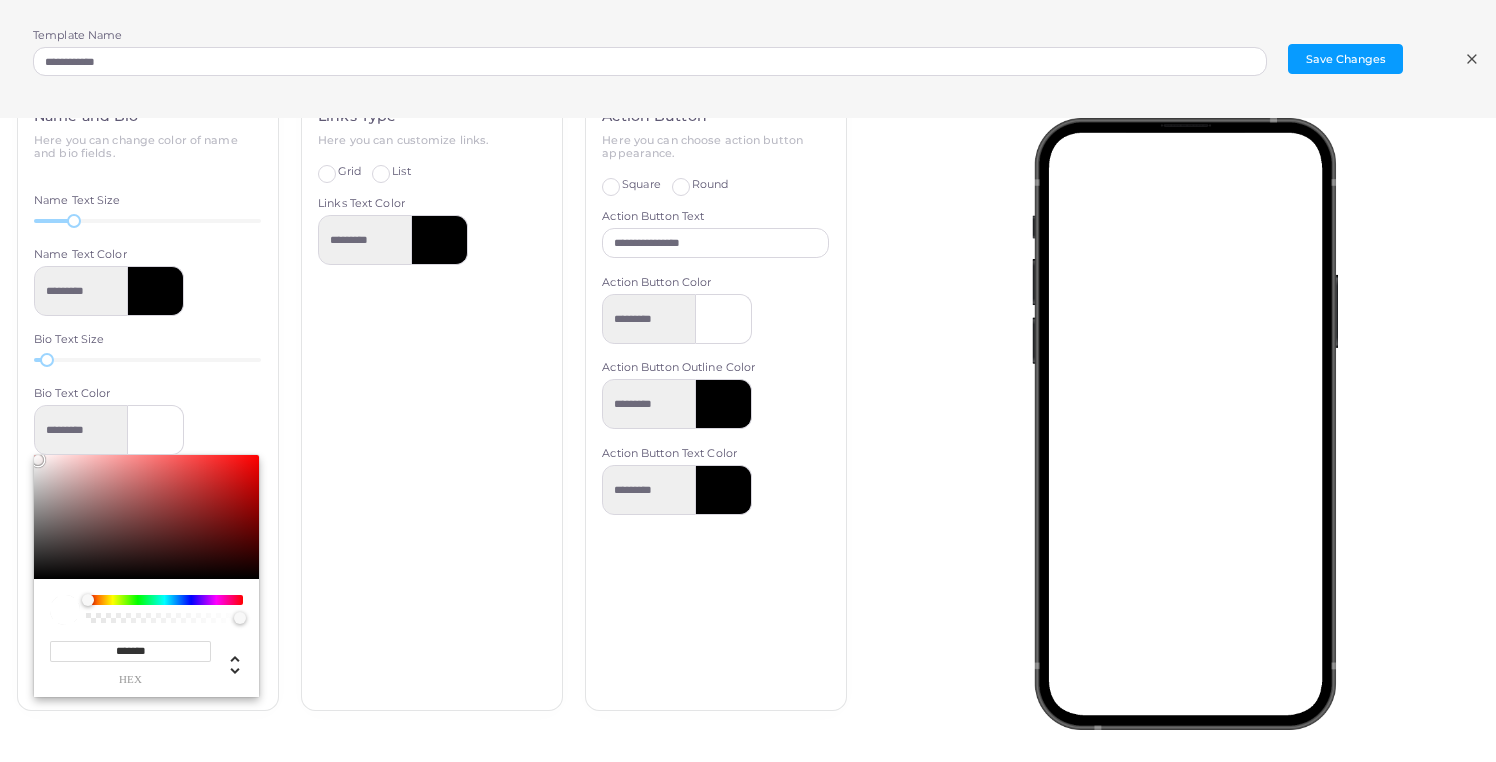 click at bounding box center (156, 291) 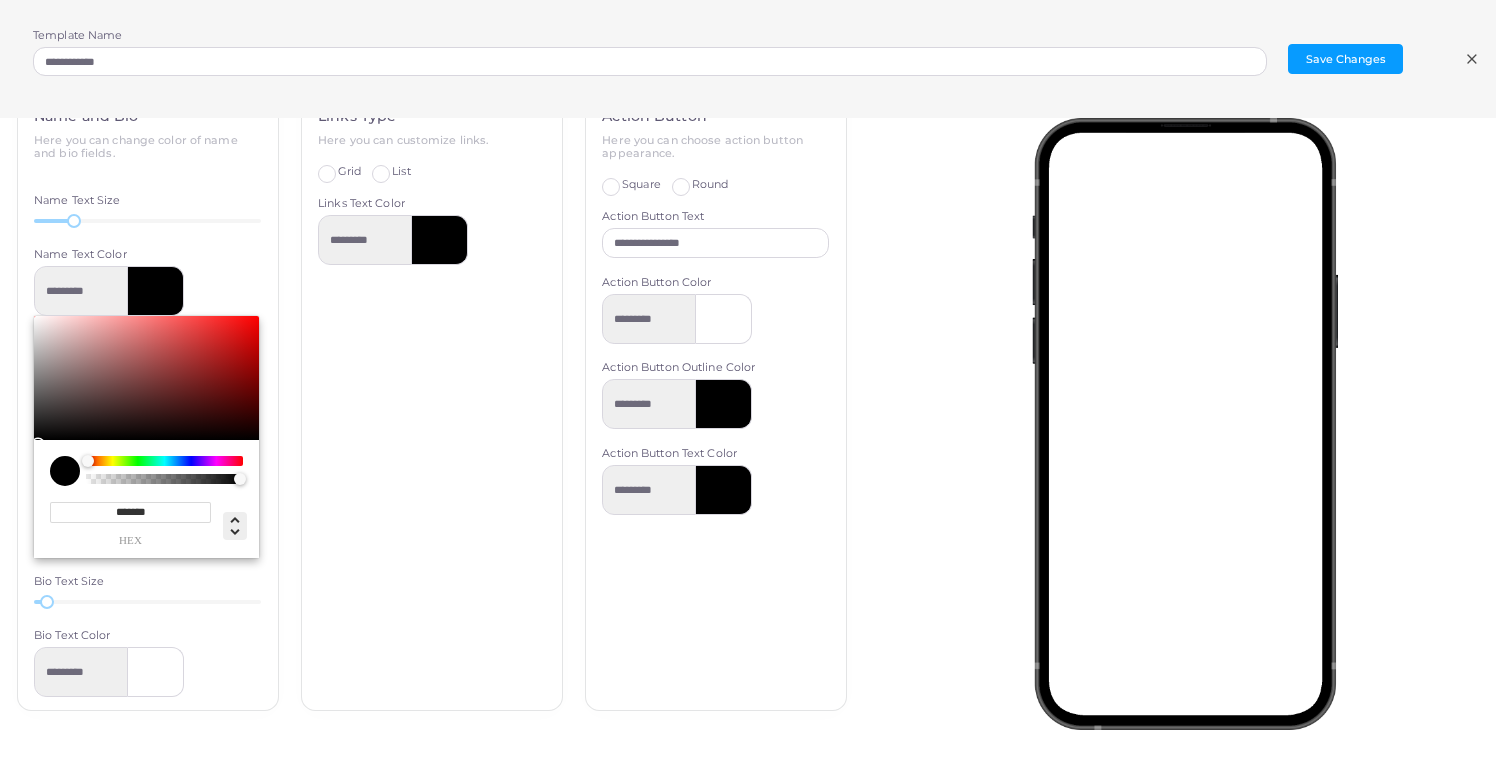 drag, startPoint x: 214, startPoint y: 513, endPoint x: 245, endPoint y: 513, distance: 31 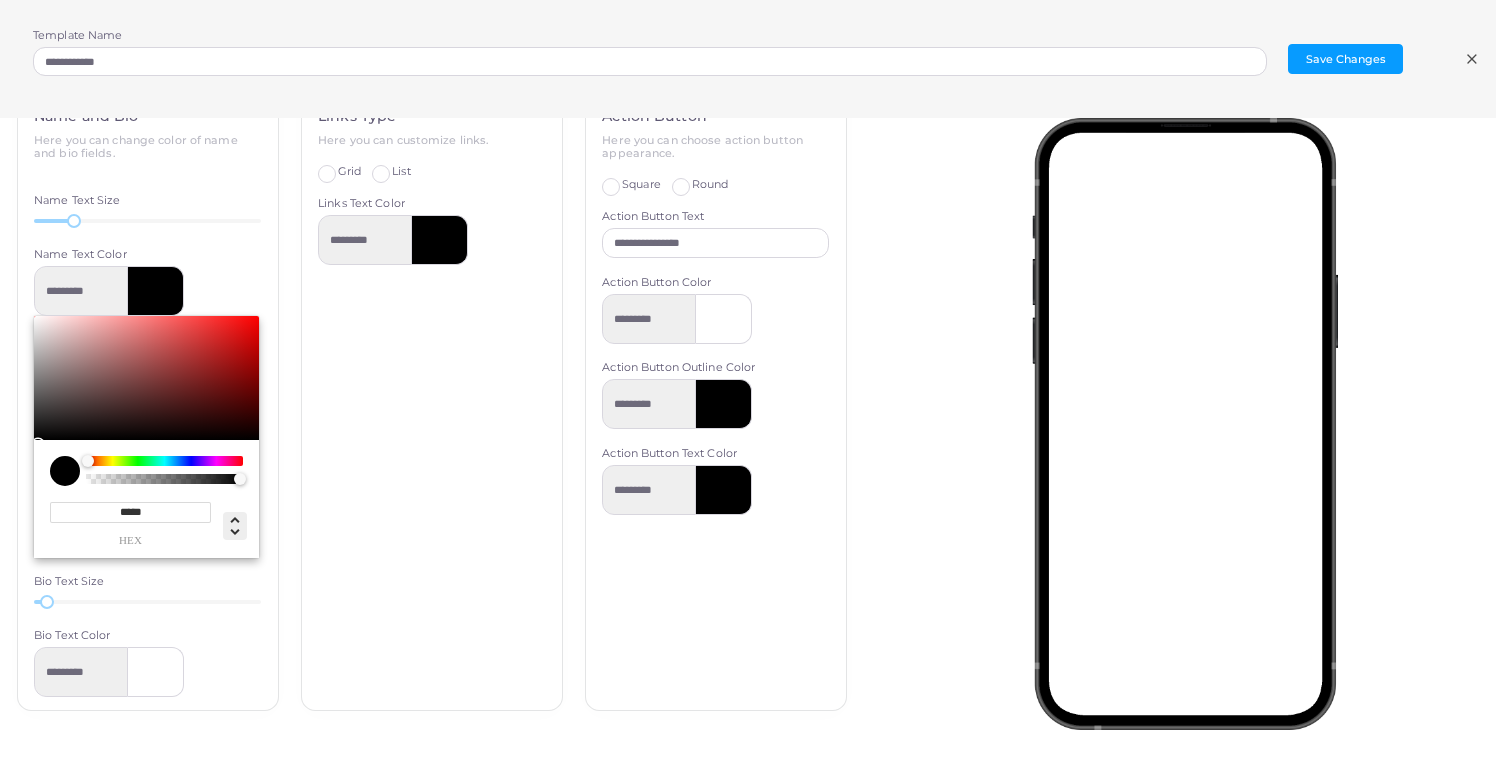 type on "******" 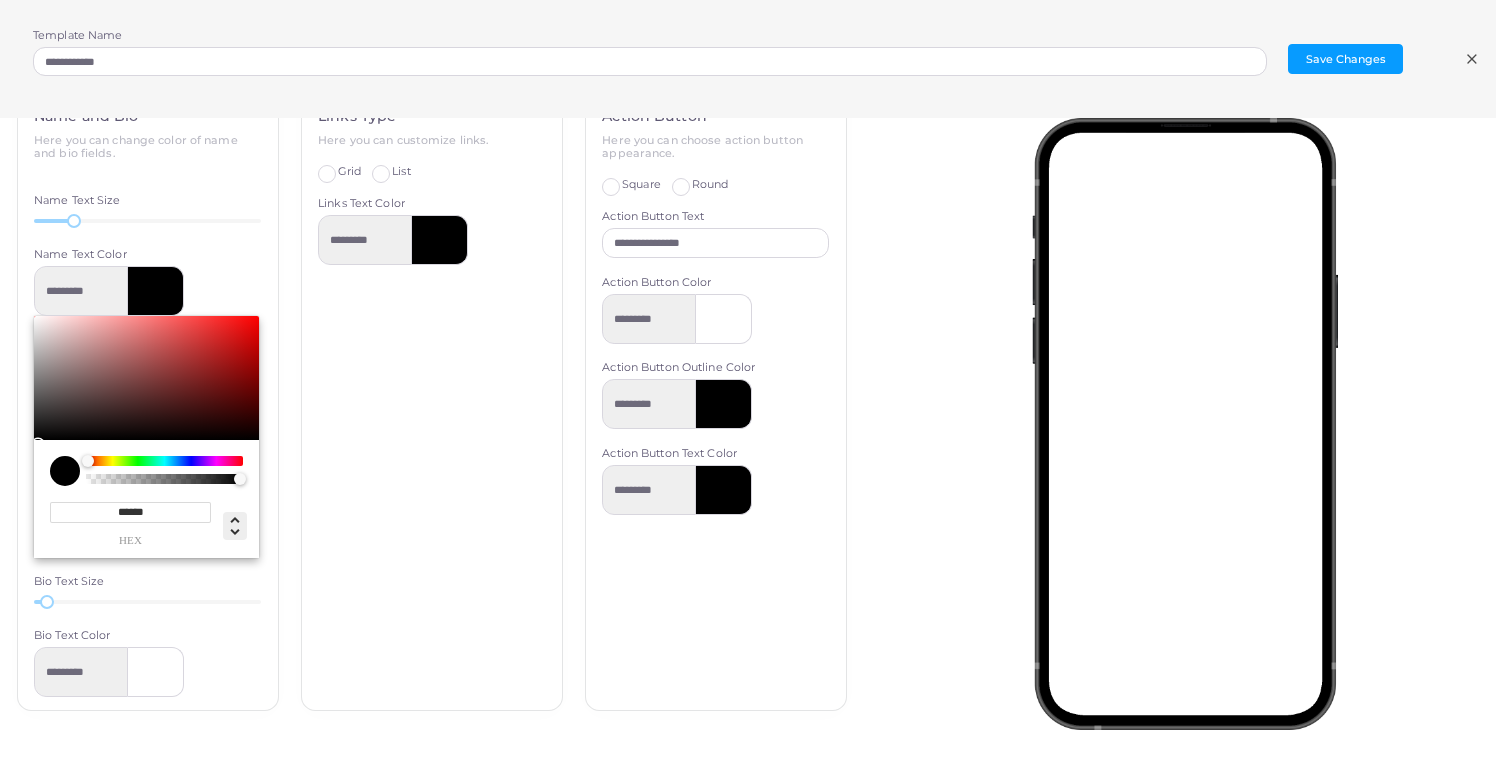 type on "*********" 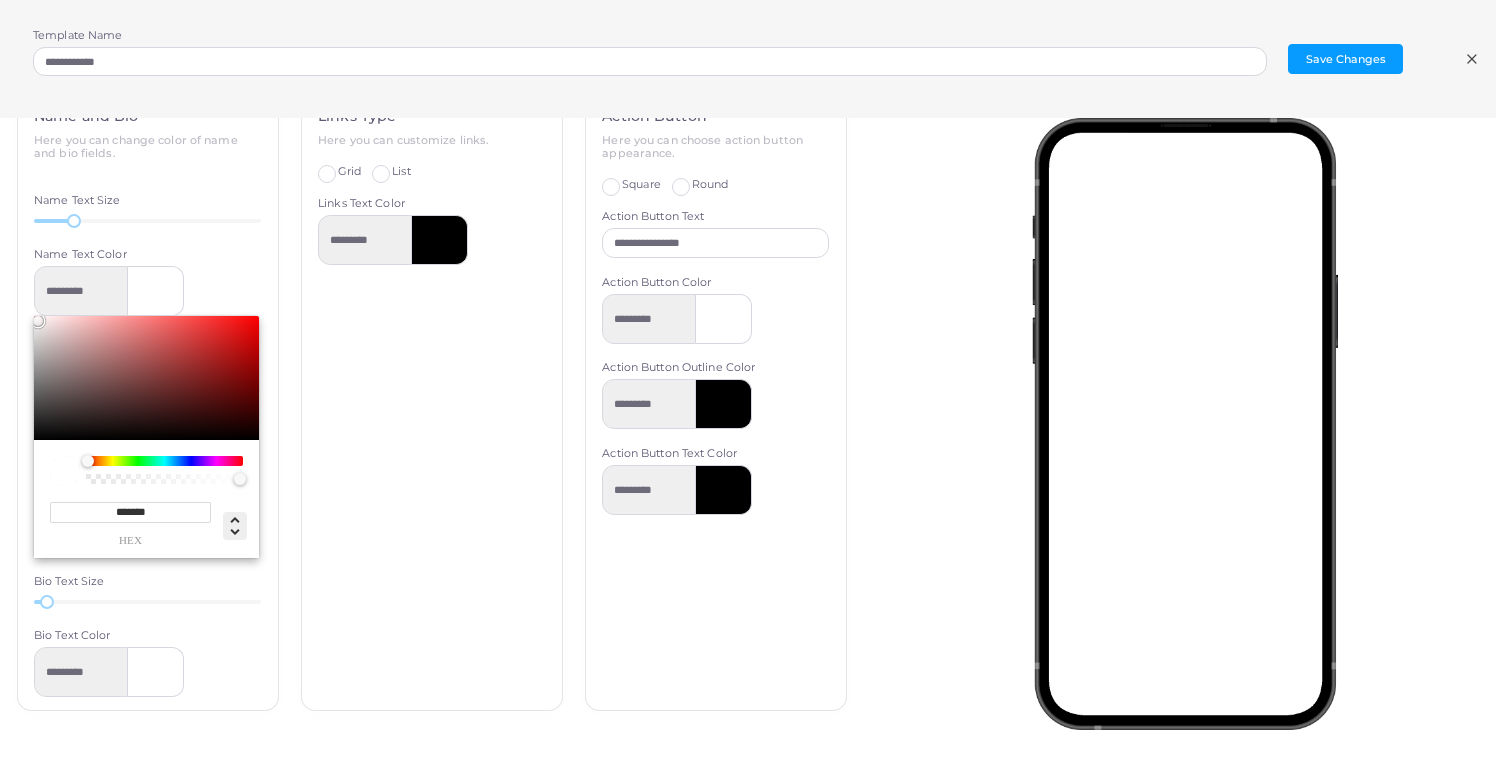 type on "*******" 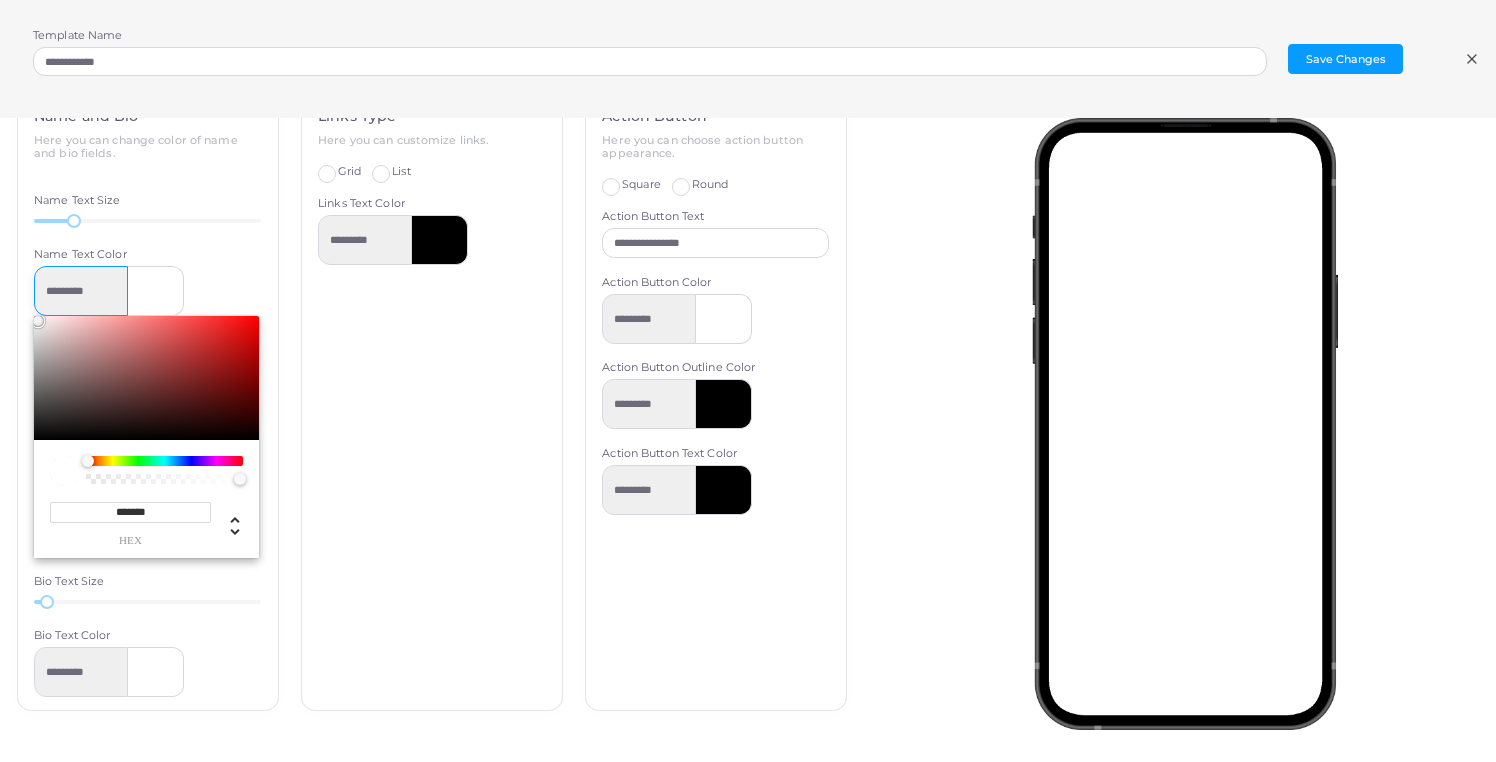 drag, startPoint x: 112, startPoint y: 302, endPoint x: 117, endPoint y: 291, distance: 12.083046 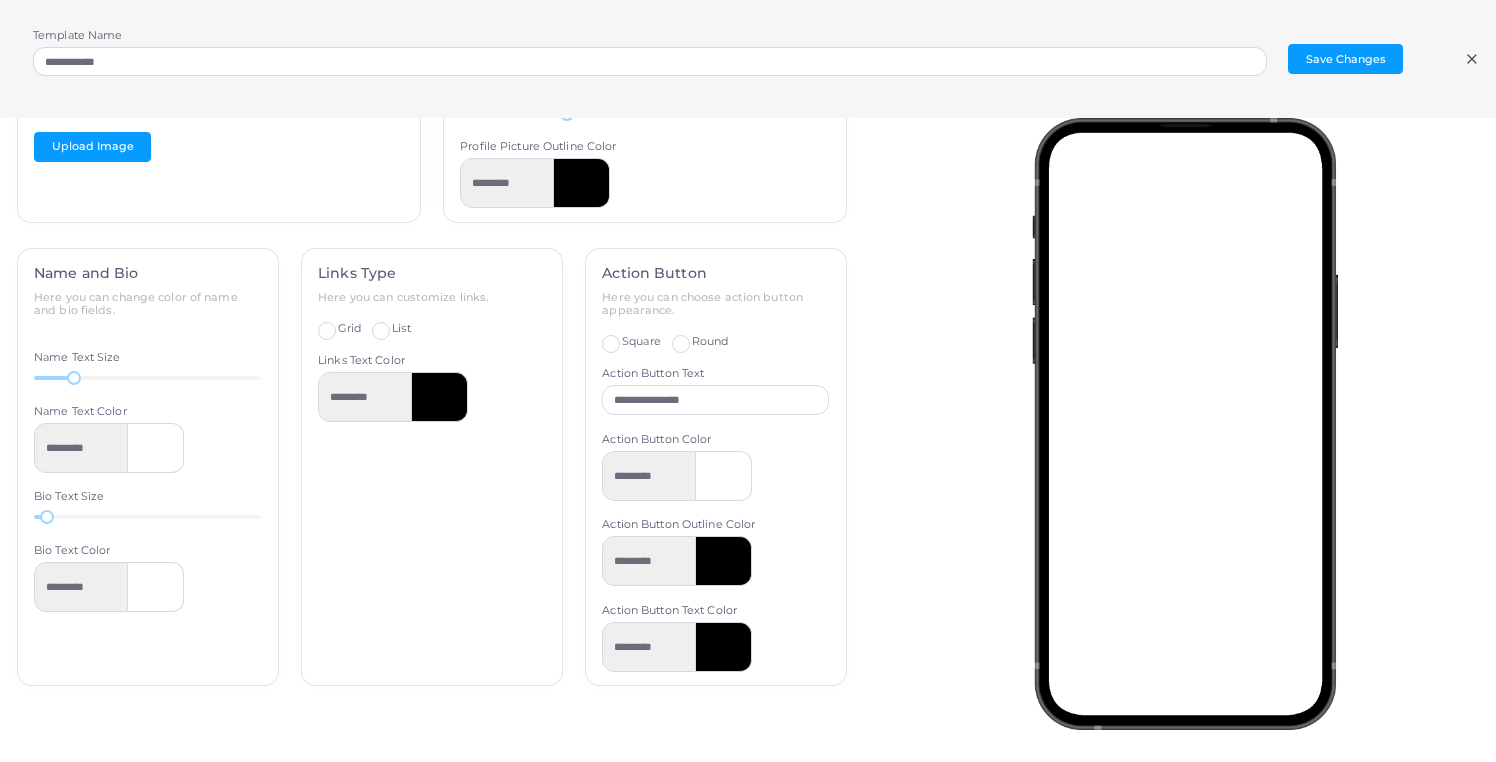 drag, startPoint x: 157, startPoint y: 441, endPoint x: 184, endPoint y: 478, distance: 45.80393 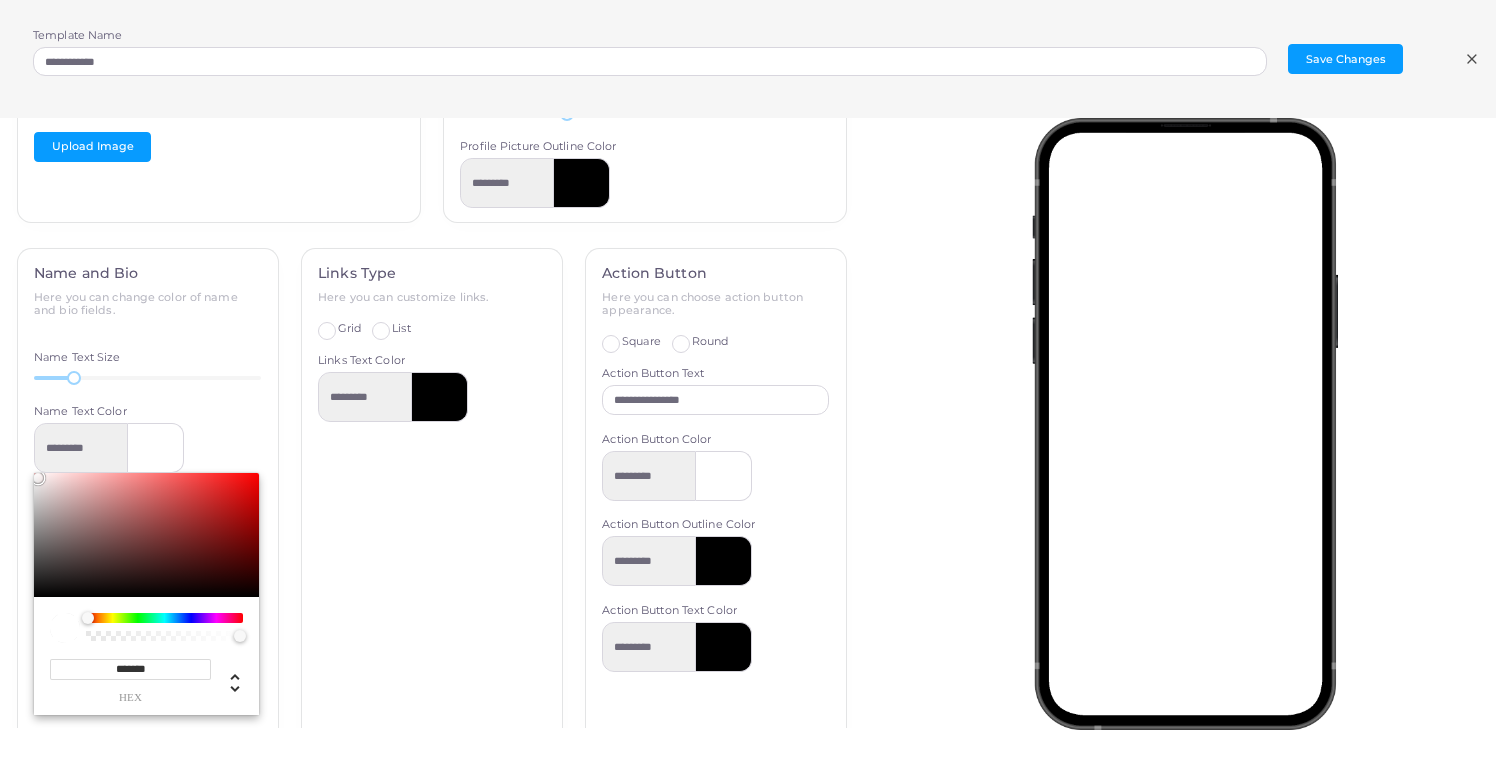 drag, startPoint x: 159, startPoint y: 669, endPoint x: 146, endPoint y: 669, distance: 13 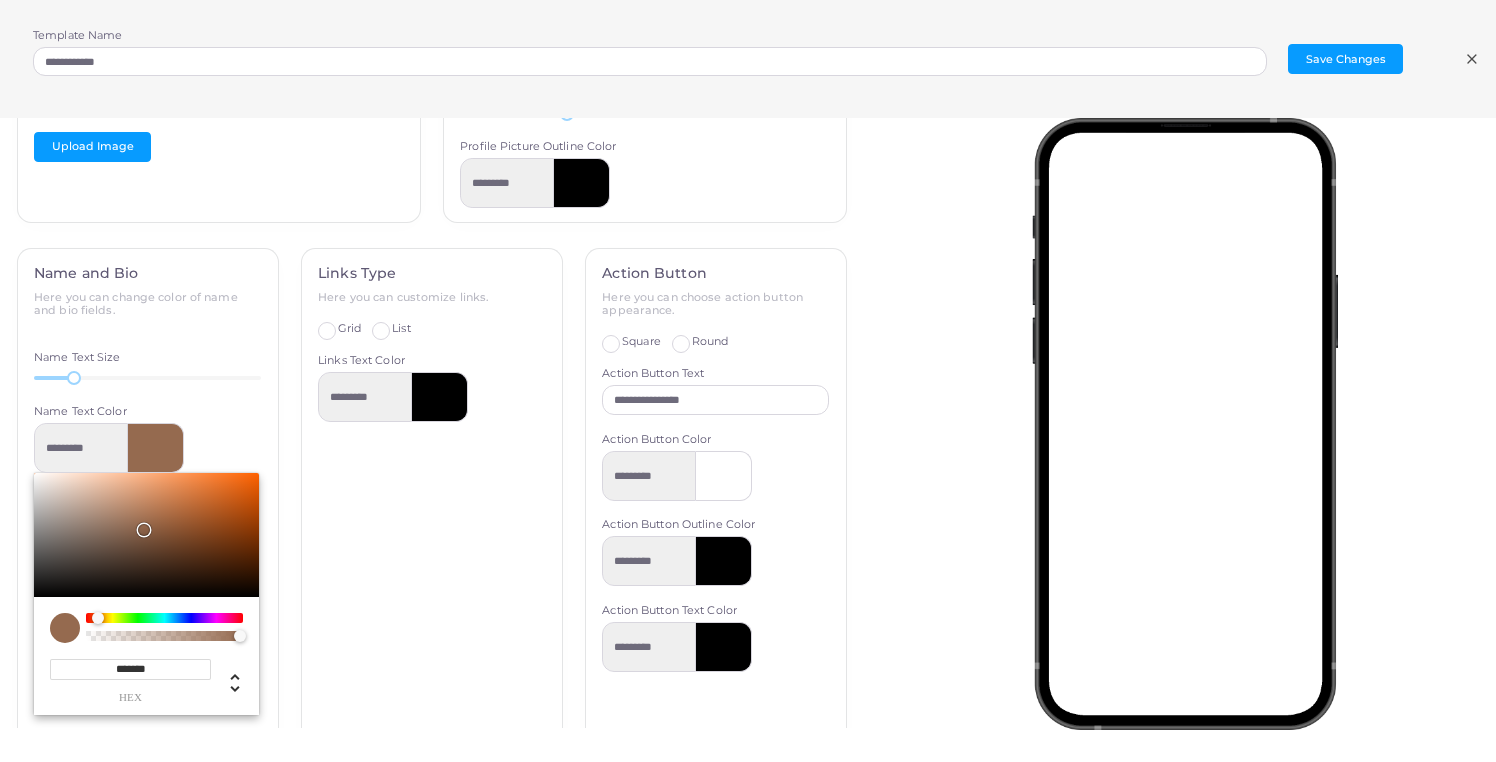 type on "*******" 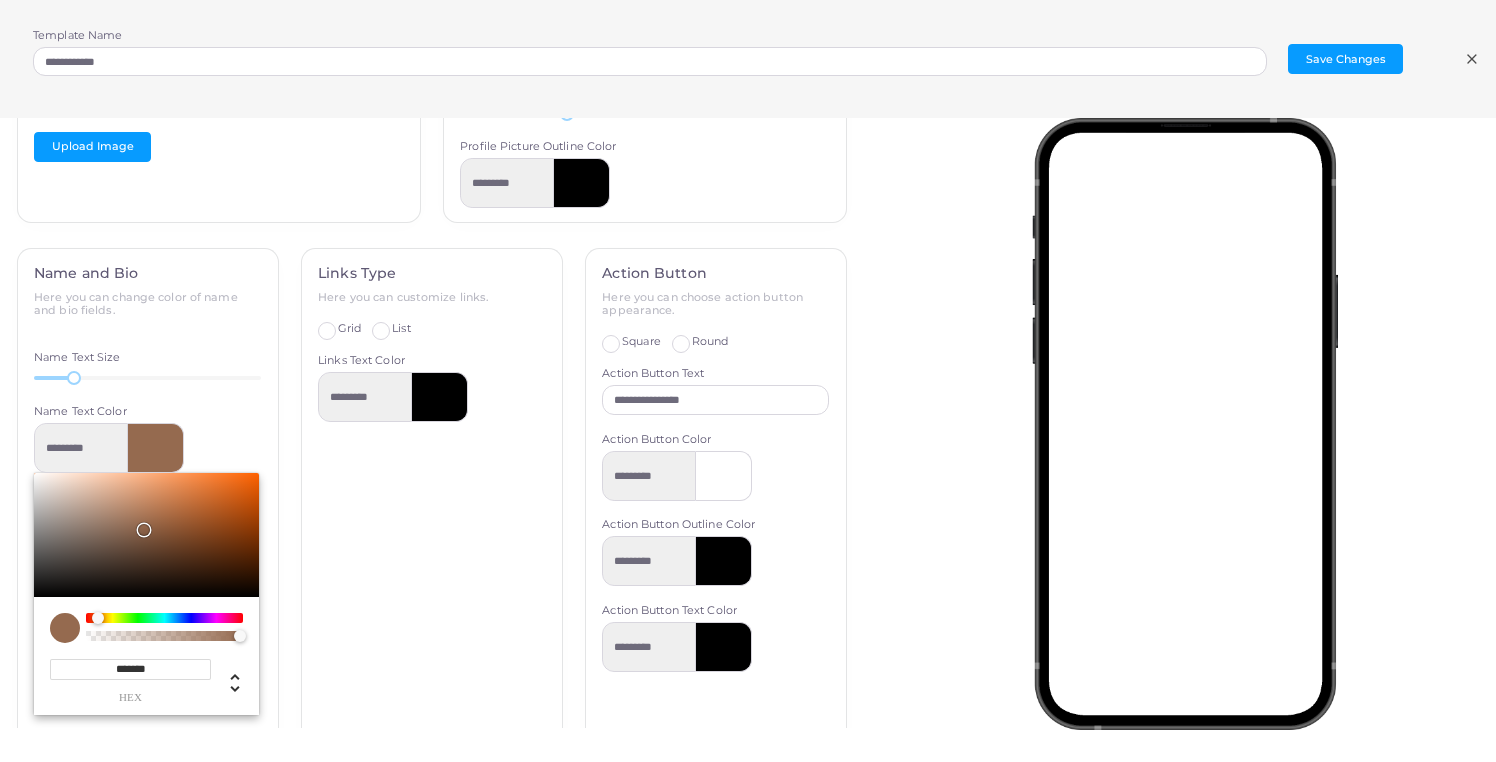 click on "Links Type Here you can customize links. Grid List  Show icons  Links Text Color *********" at bounding box center (432, 558) 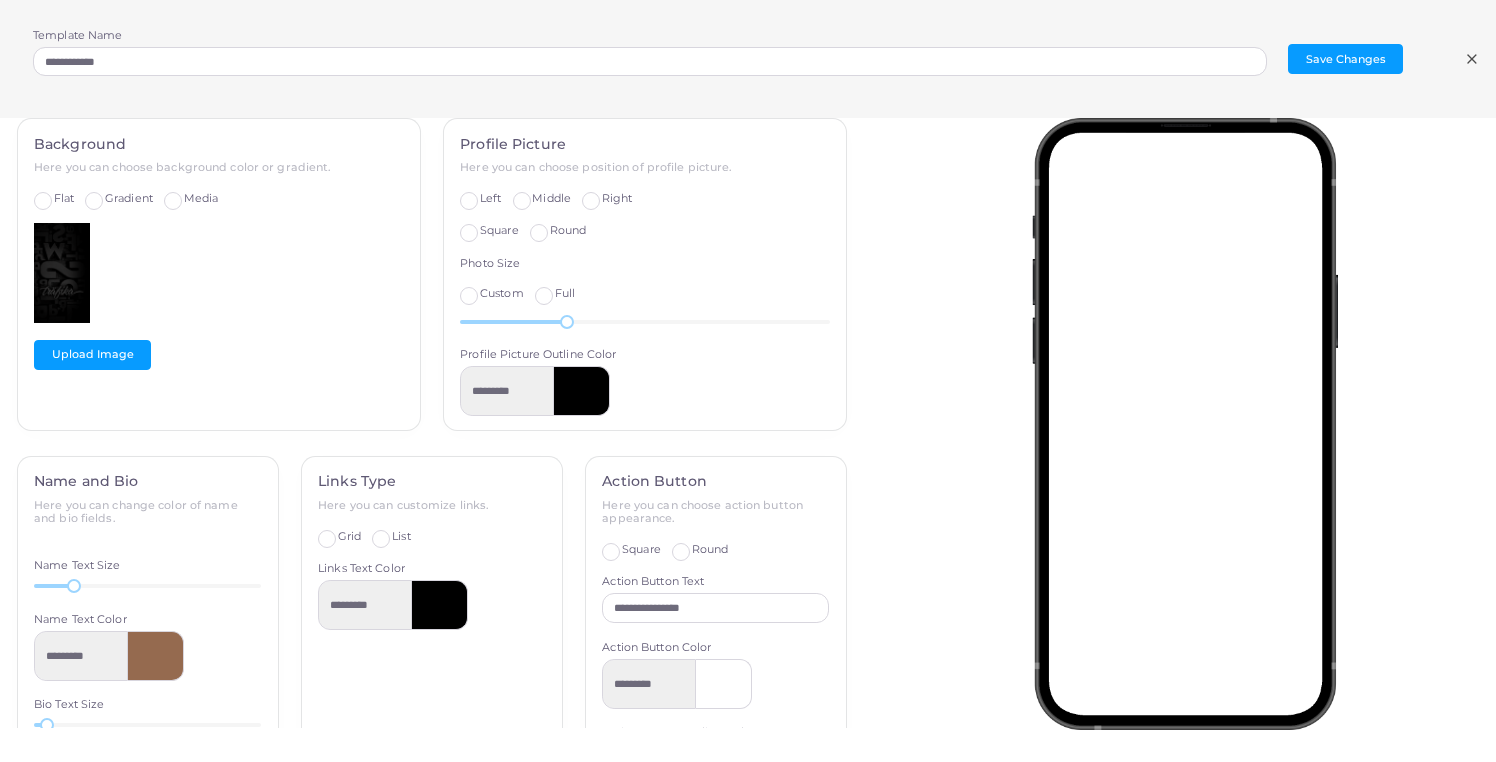 scroll, scrollTop: 361, scrollLeft: 0, axis: vertical 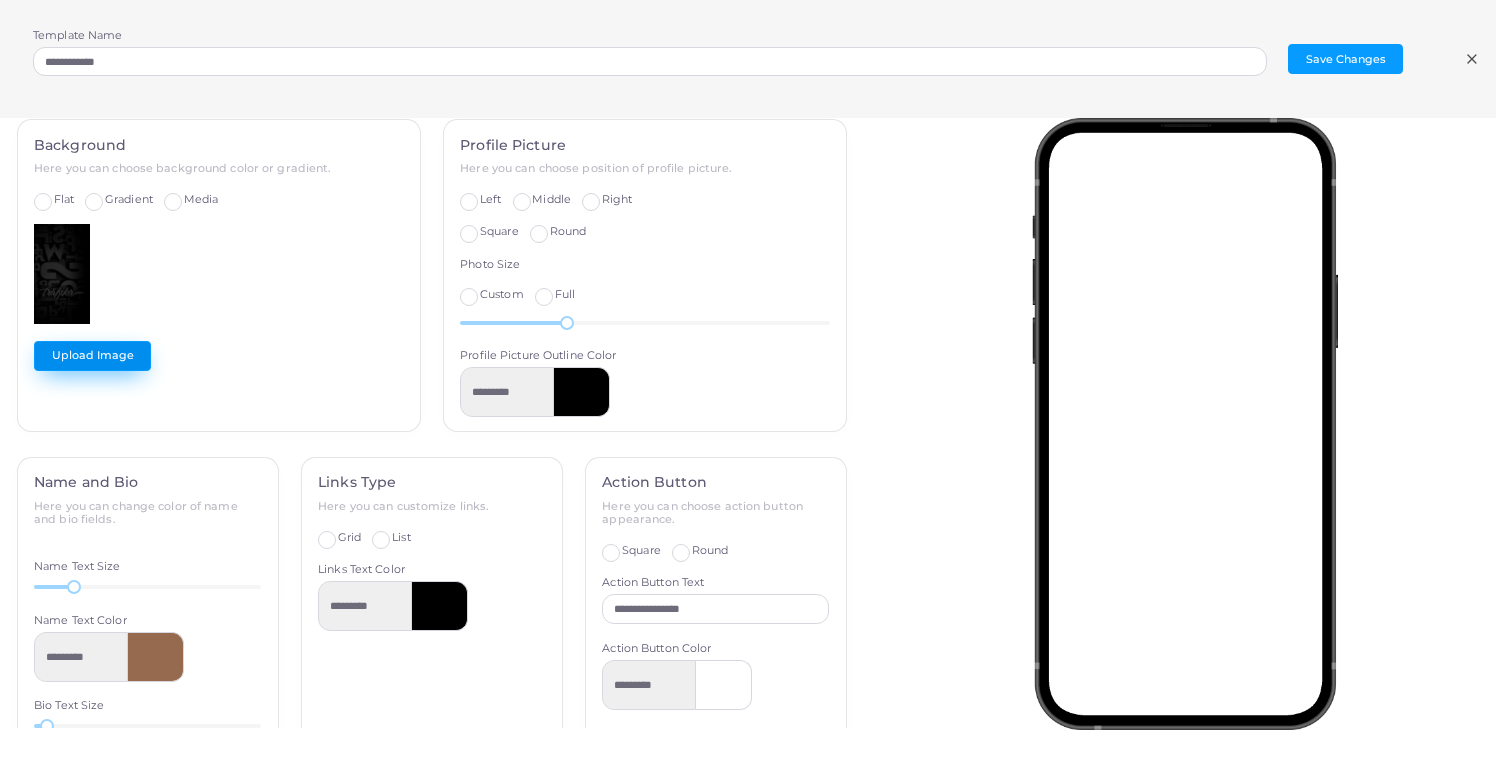 click on "Upload Image" at bounding box center [92, 356] 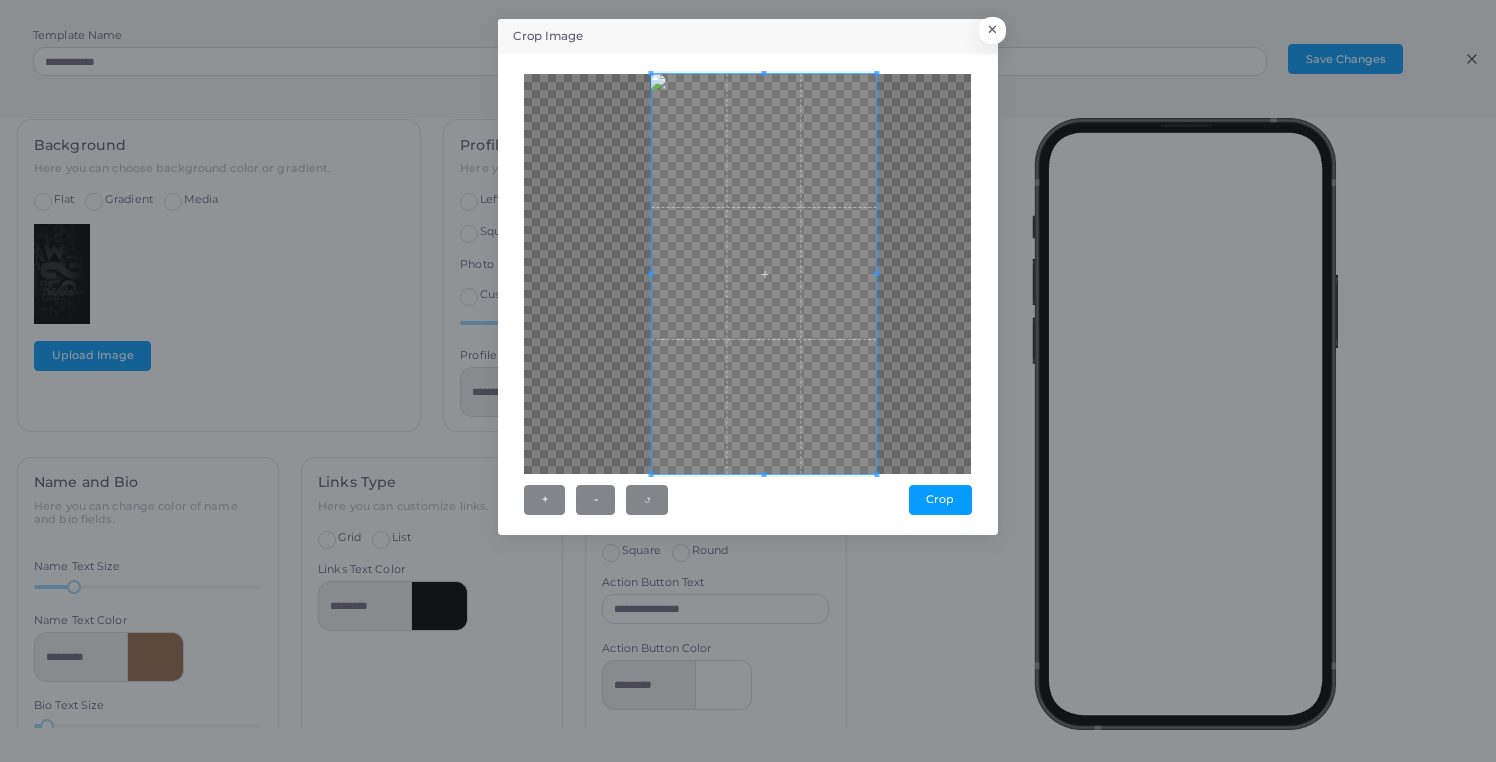 click at bounding box center (764, 274) 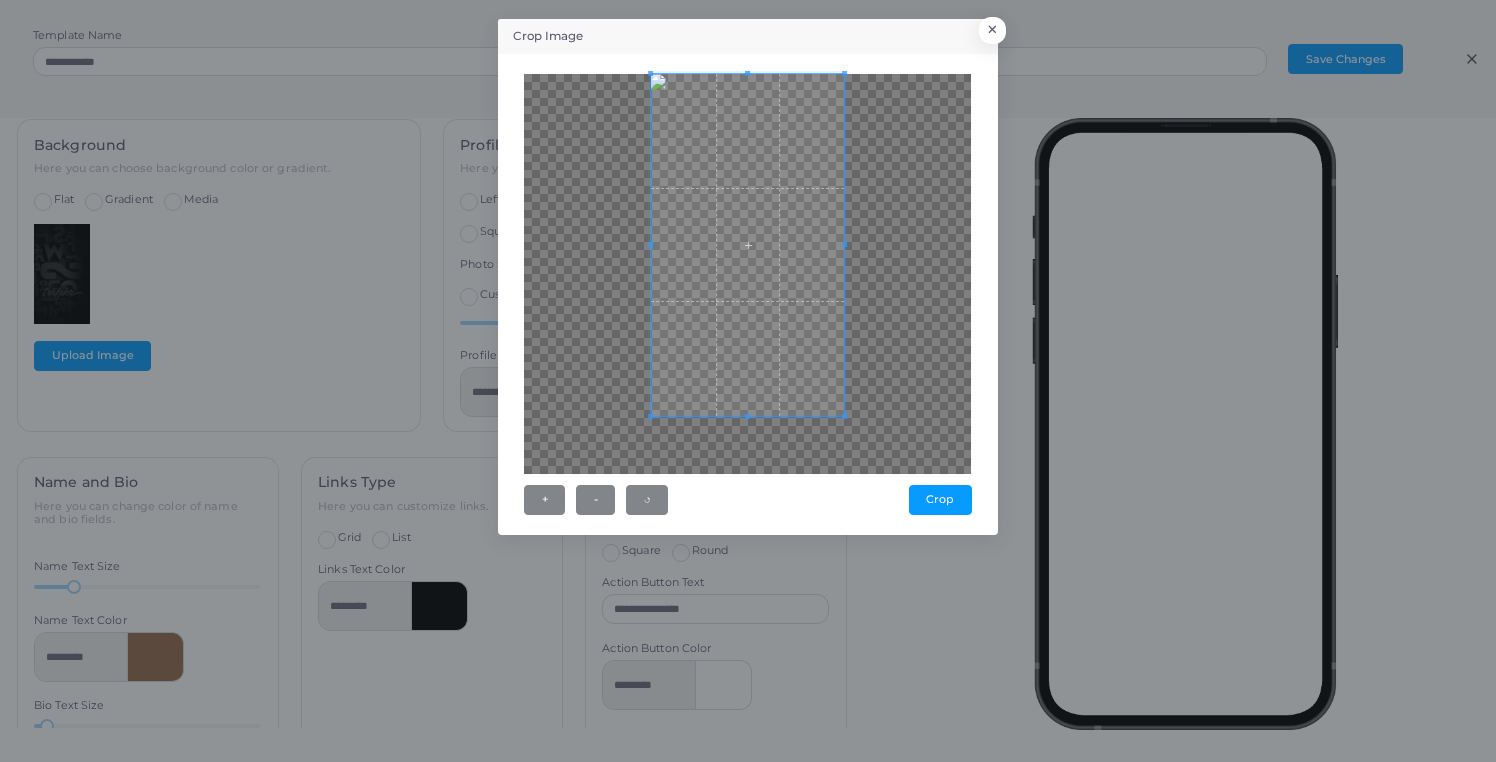 click at bounding box center [747, 274] 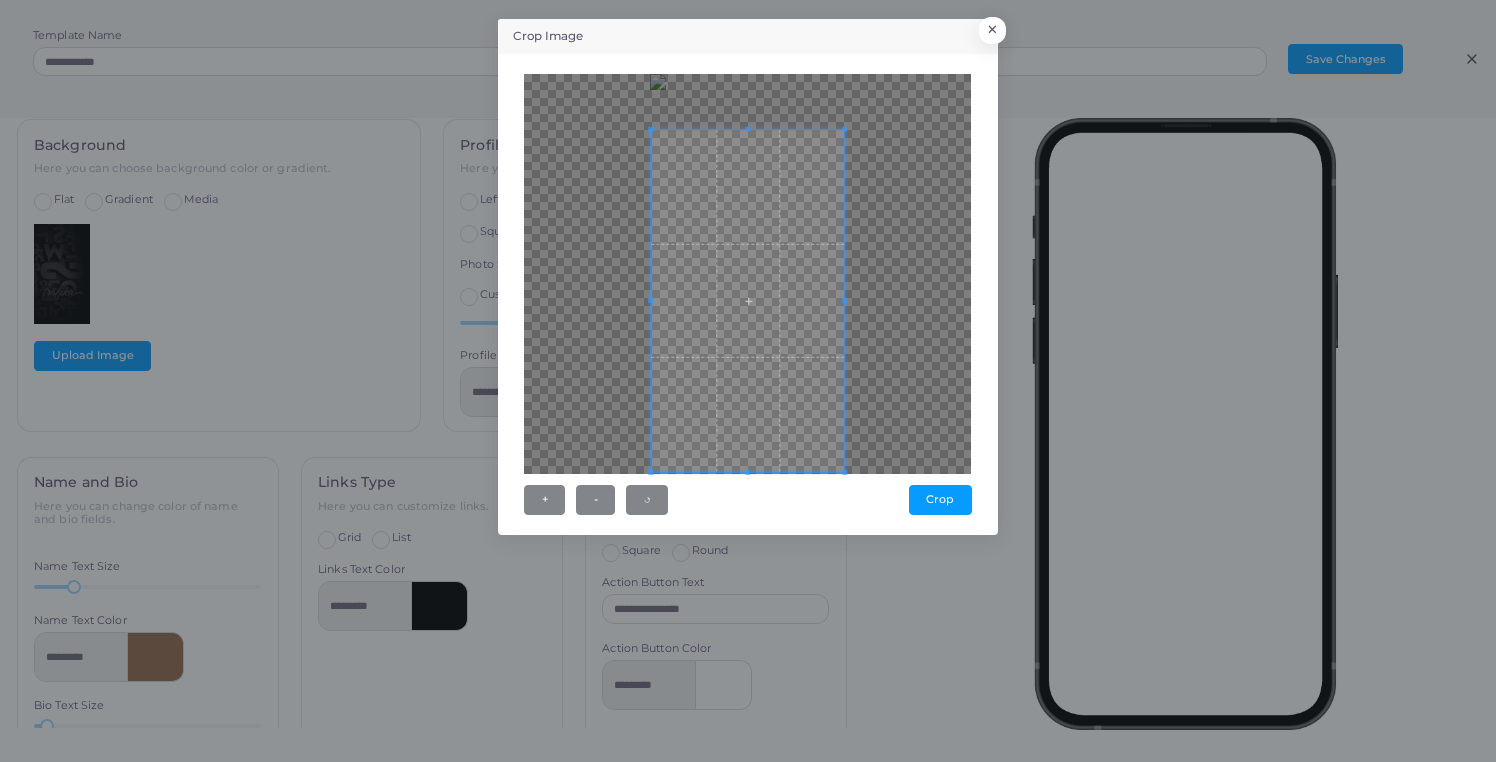 click at bounding box center [748, 300] 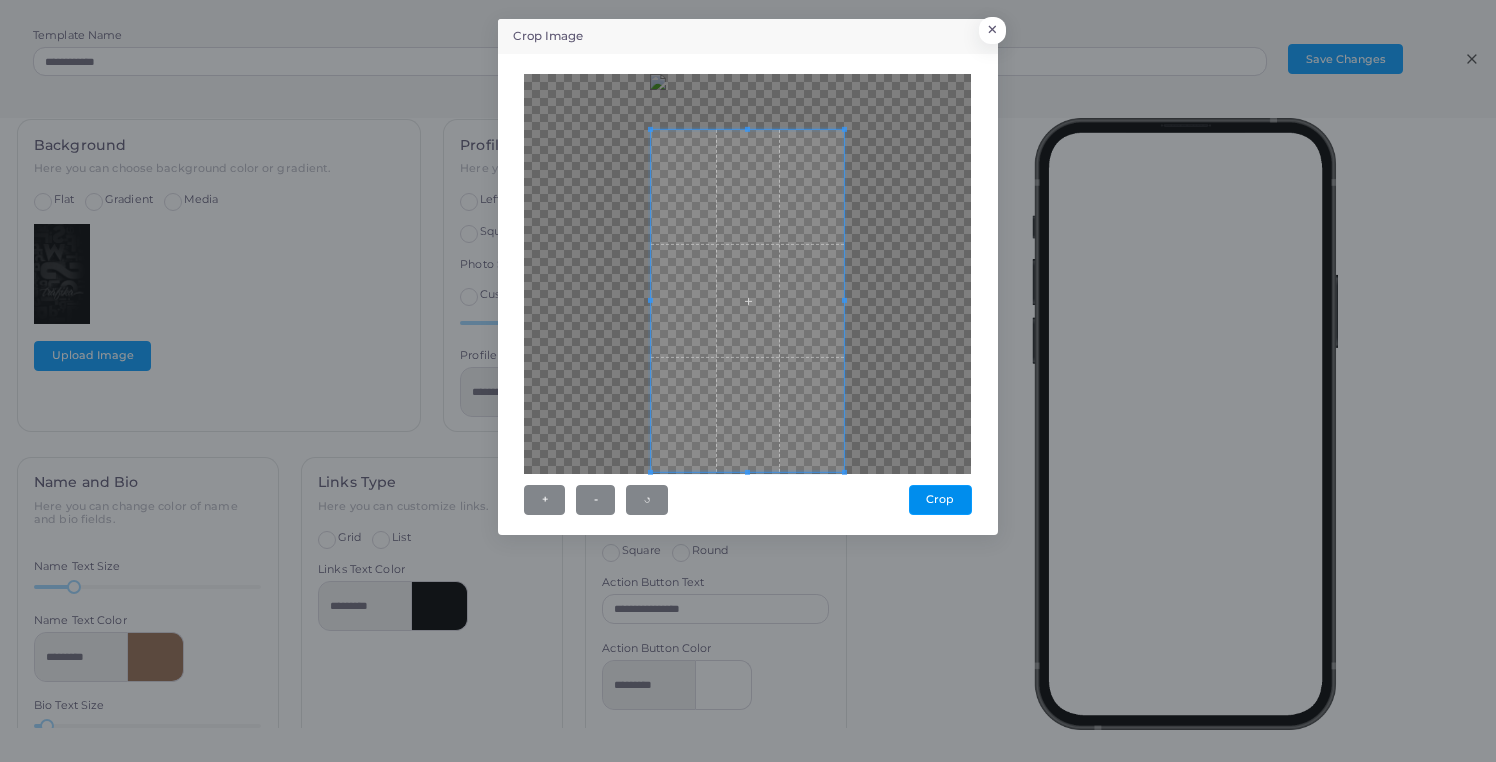 click on "Crop" at bounding box center (940, 500) 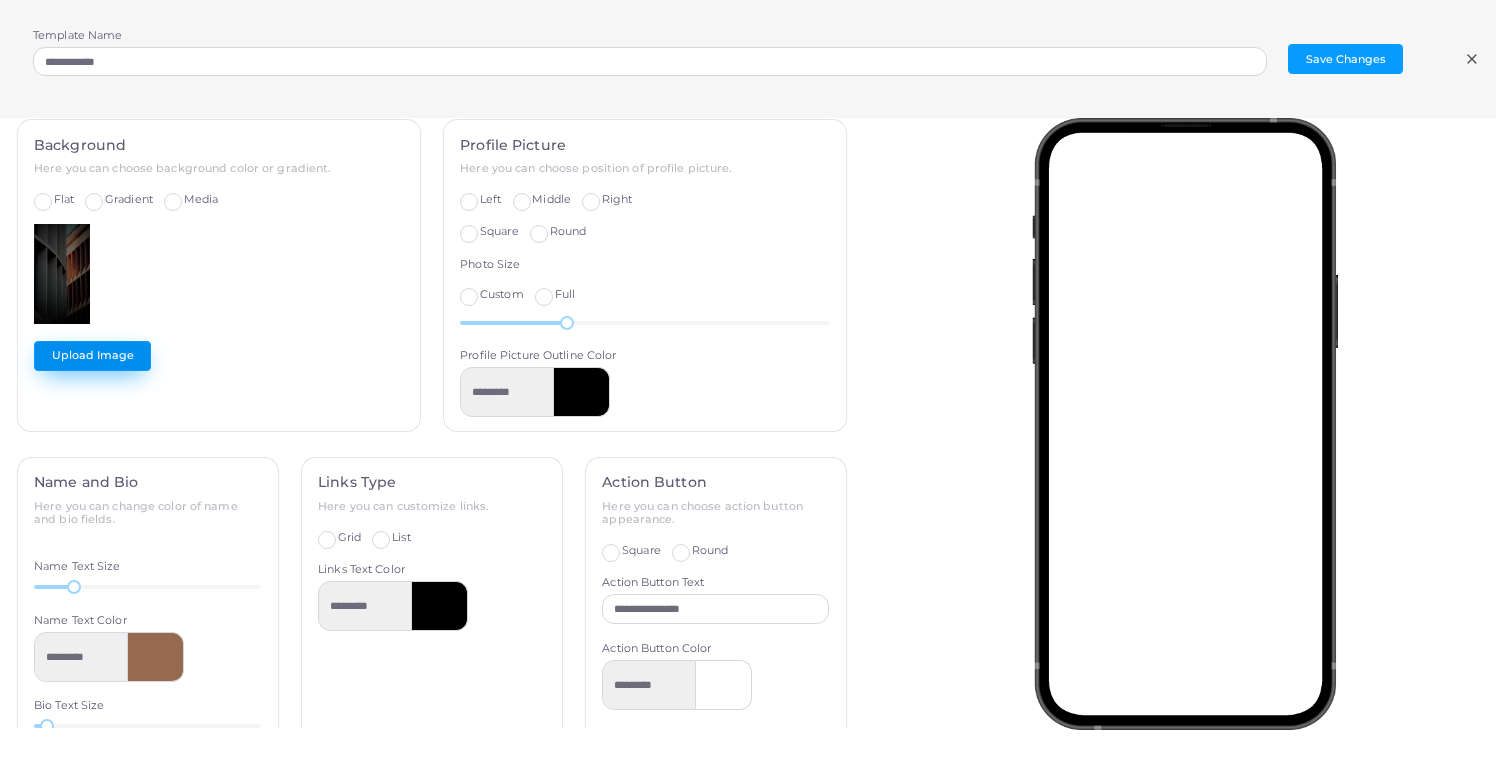 click on "Upload Image" at bounding box center (92, 356) 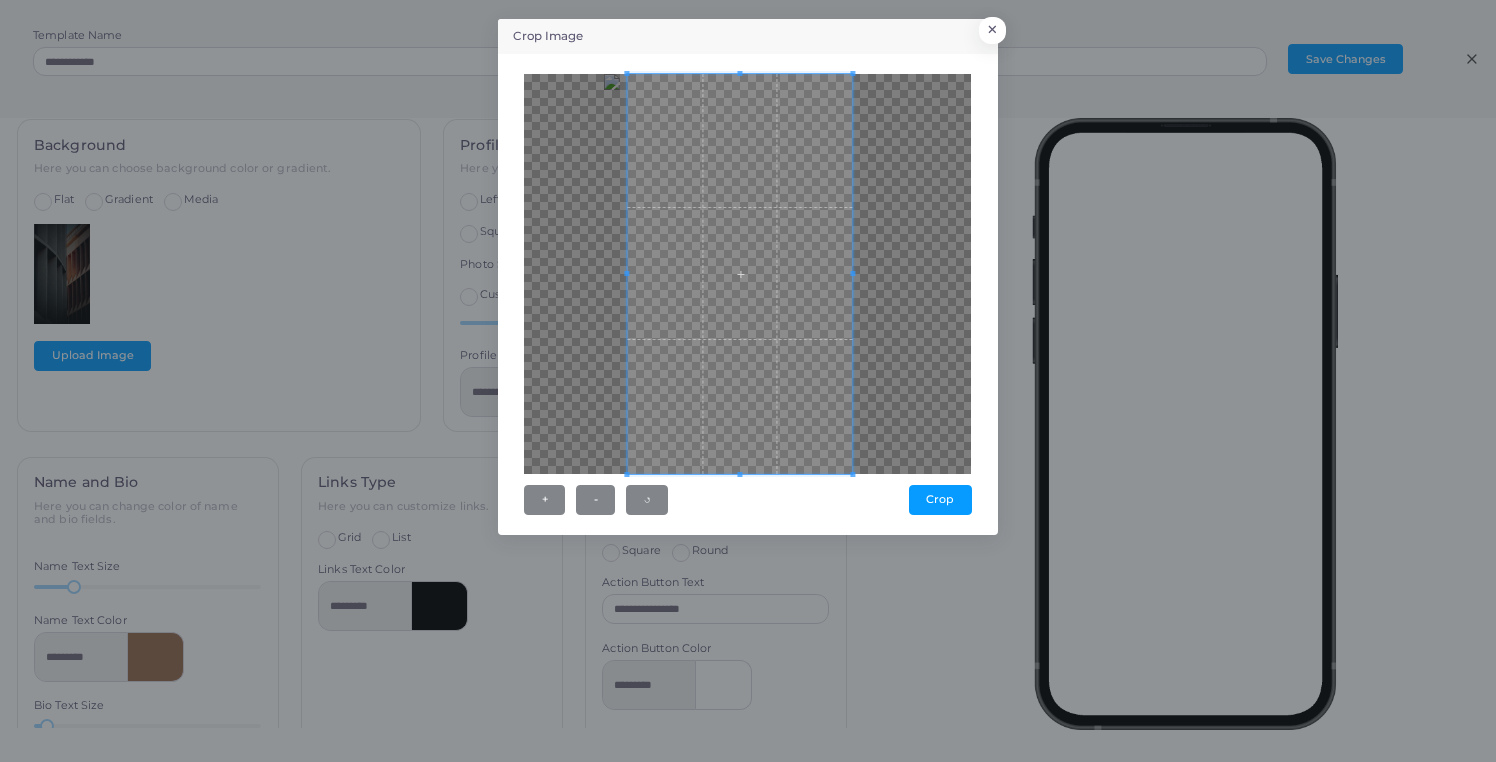 click at bounding box center [740, 274] 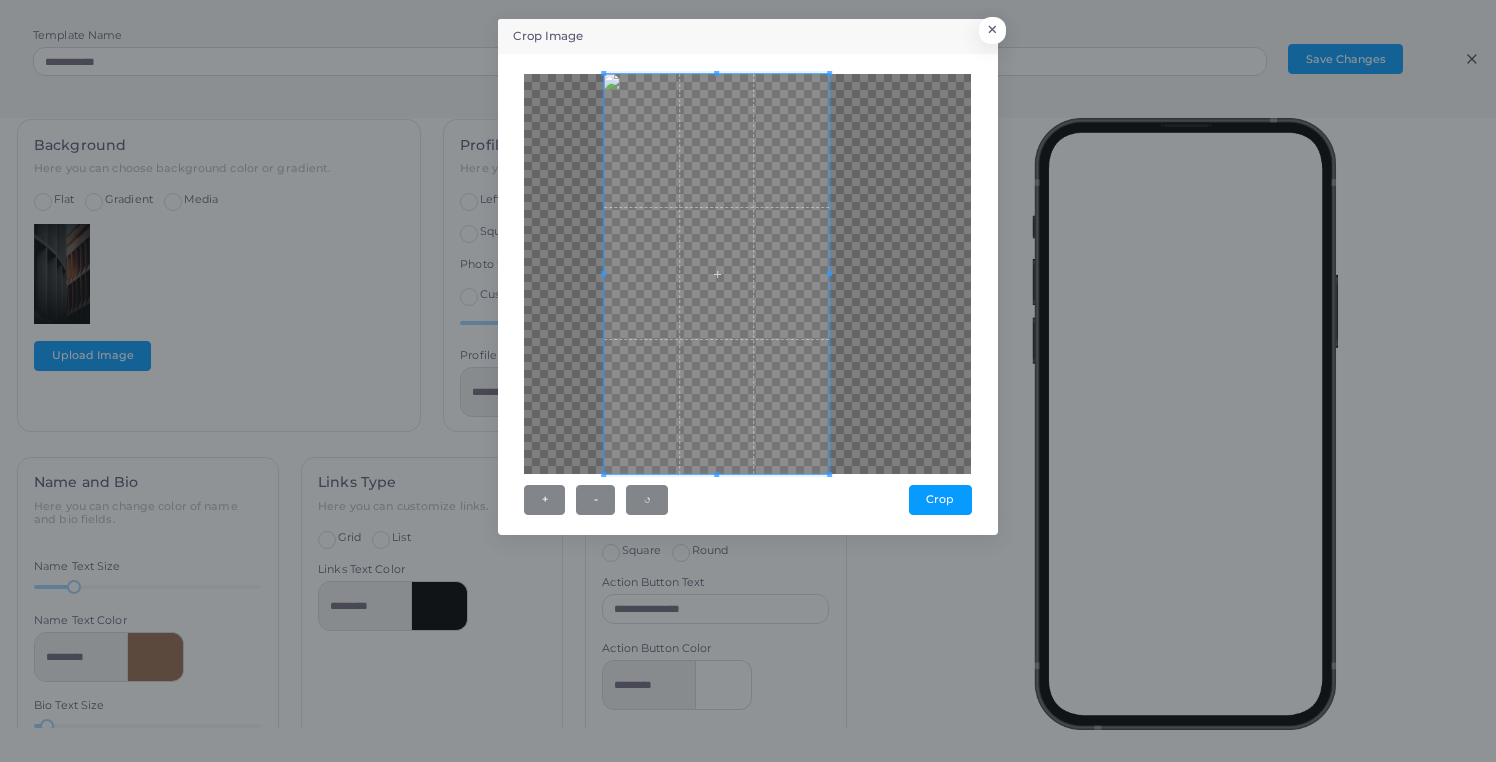 click at bounding box center (717, 274) 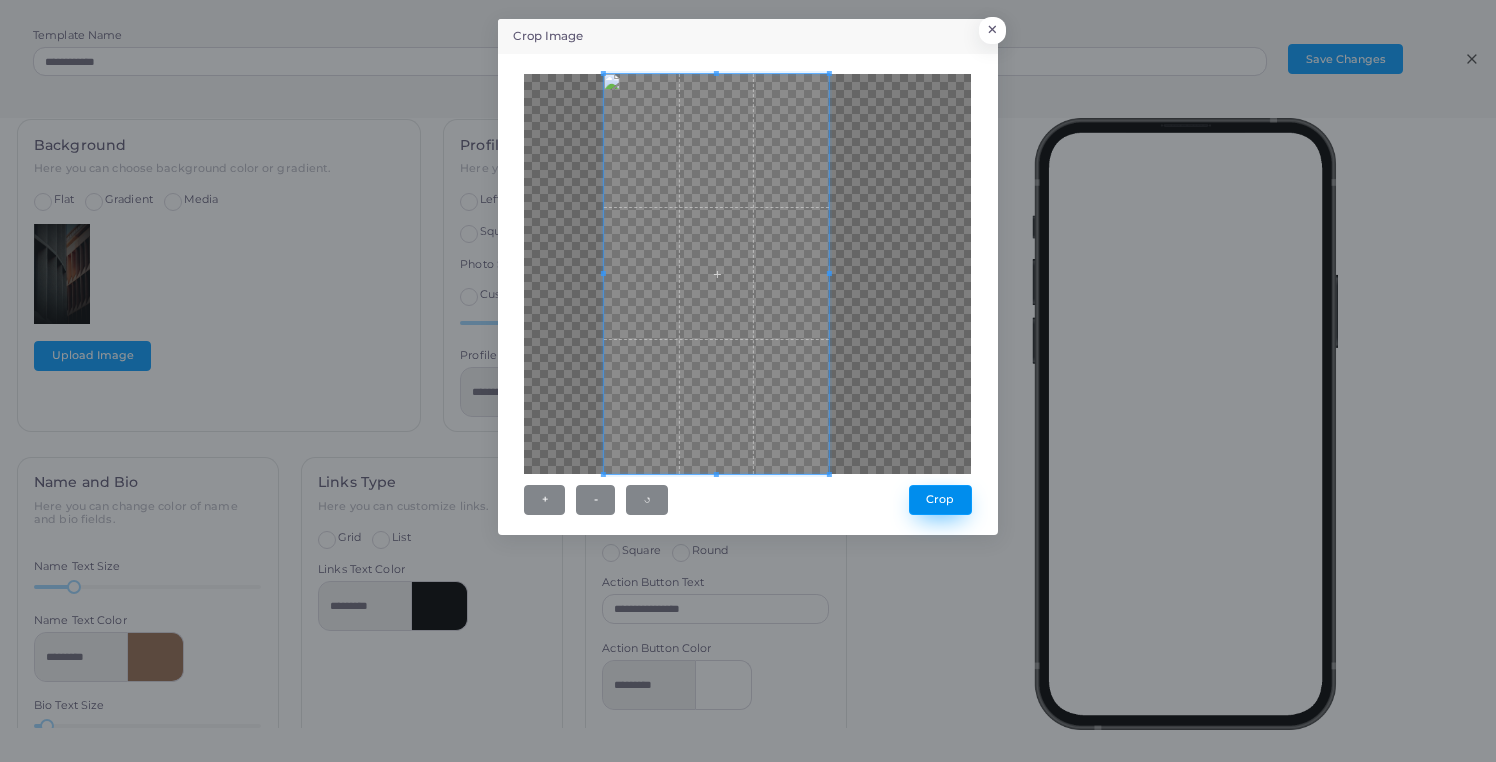 click on "Crop" at bounding box center (940, 500) 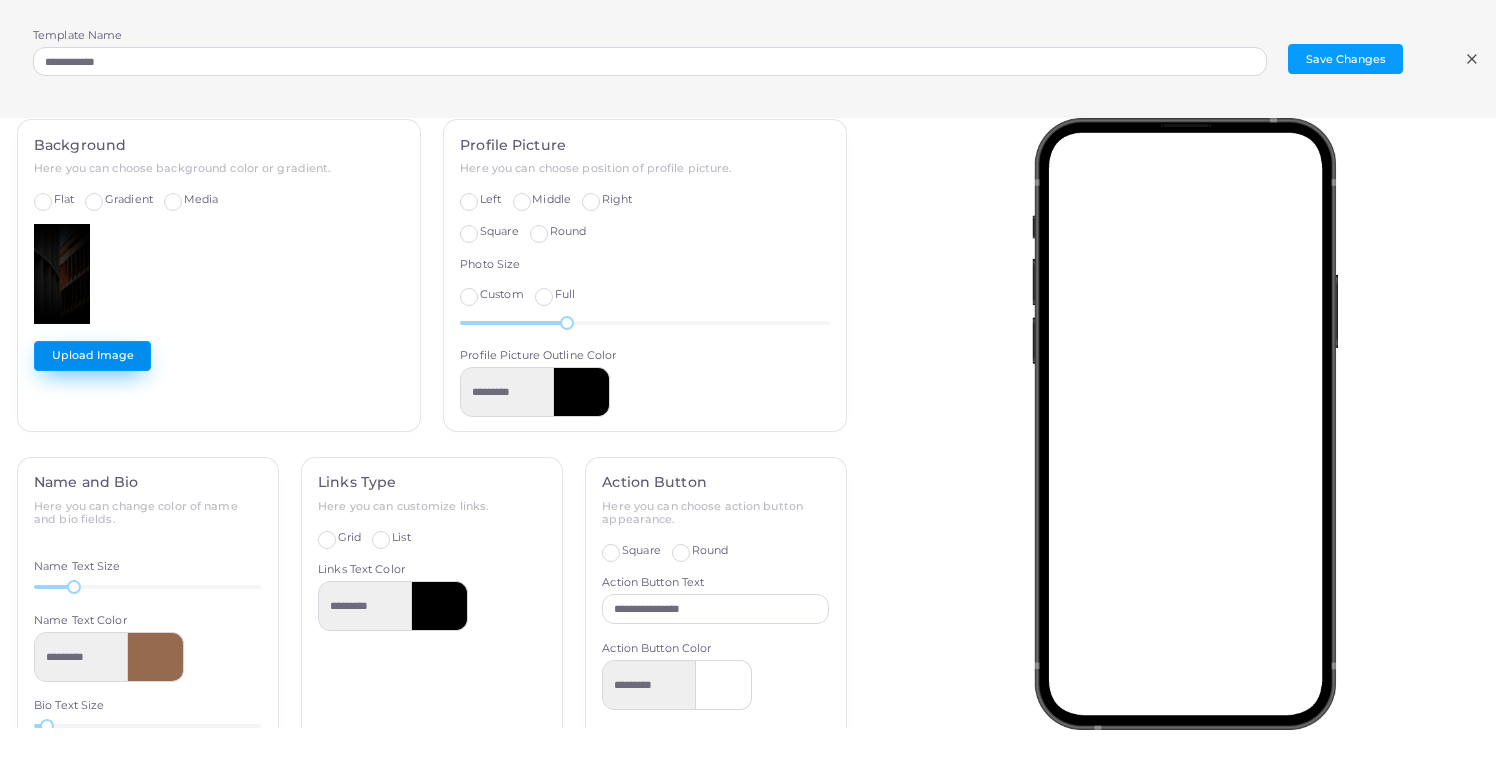 click on "Upload Image" at bounding box center [92, 356] 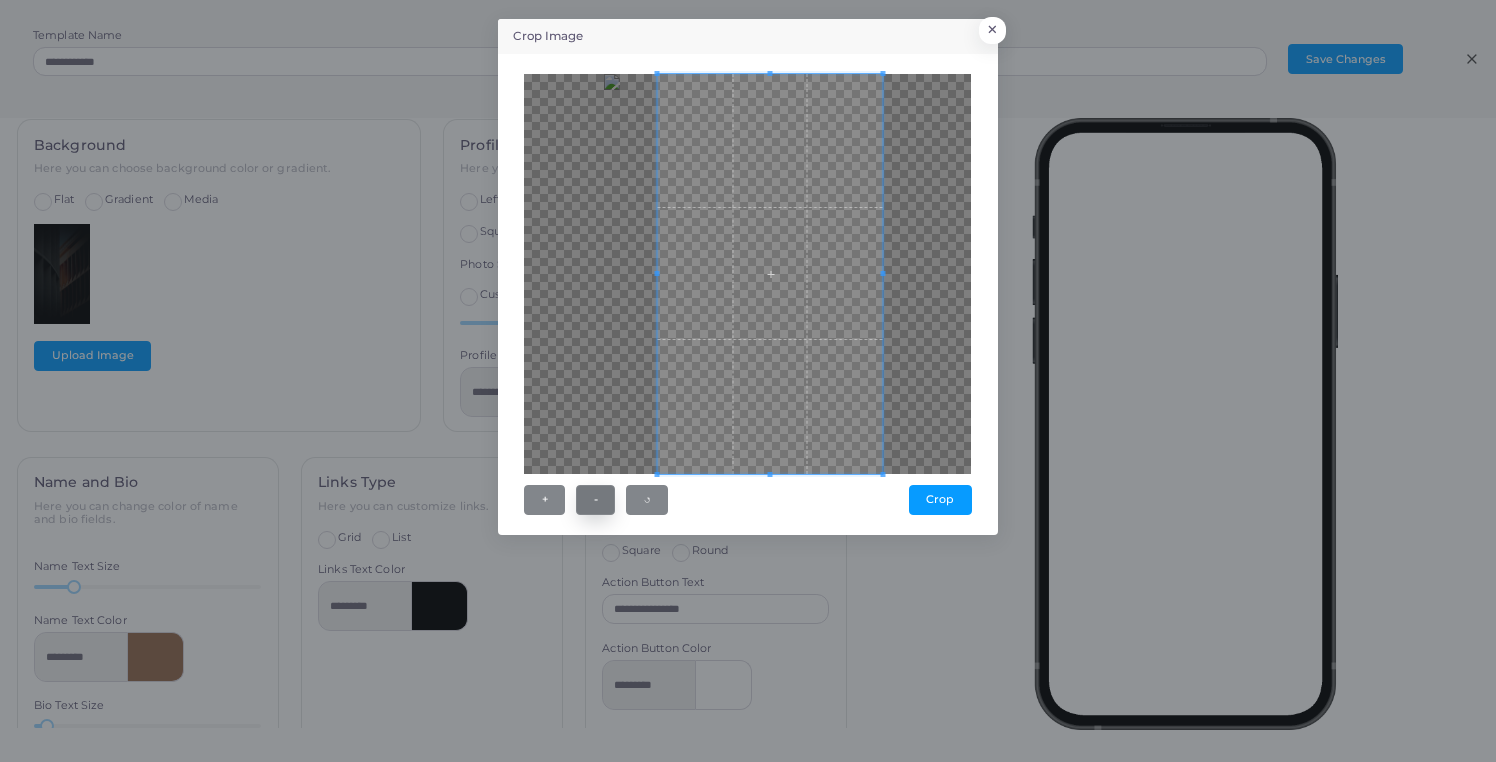 click on "-" at bounding box center [595, 500] 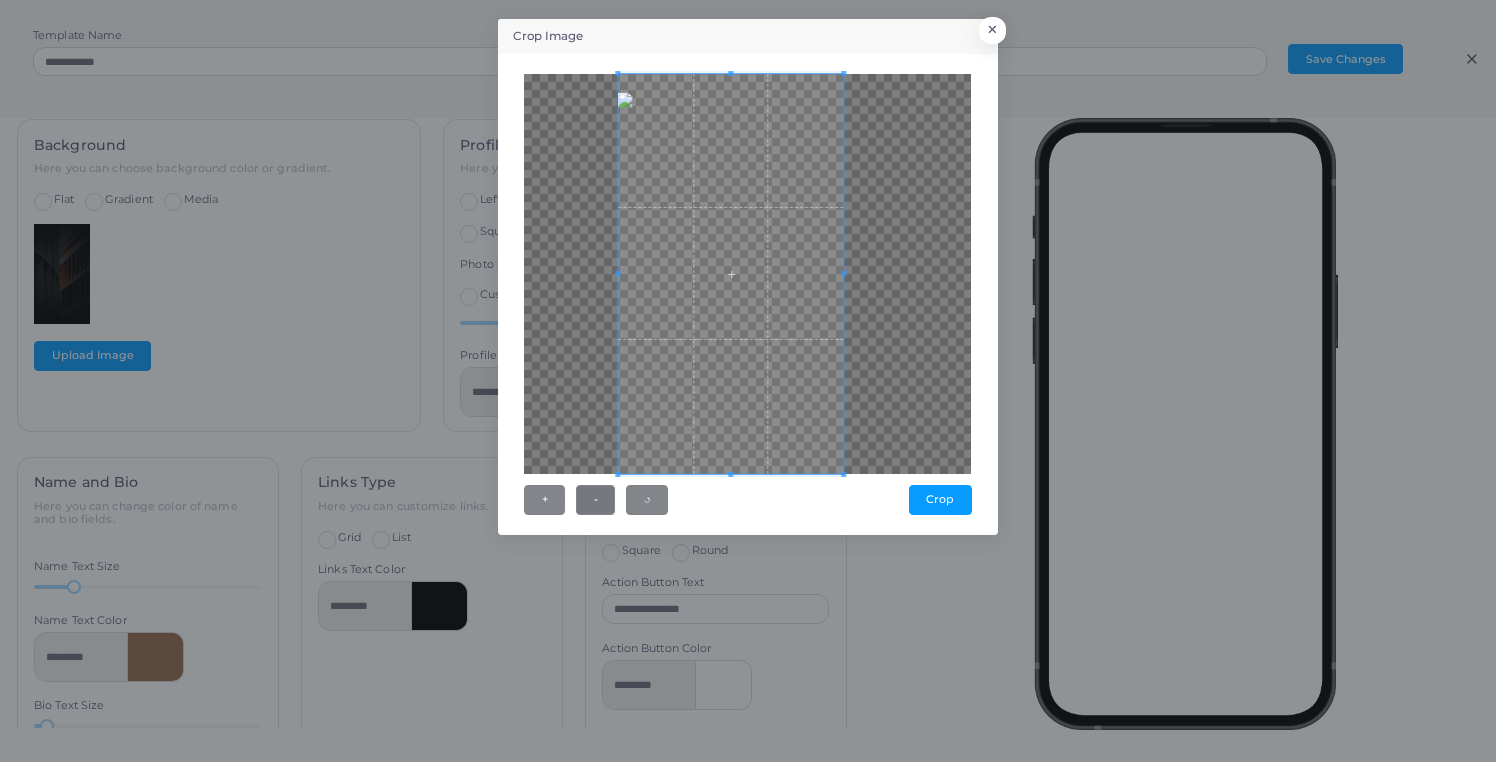 click at bounding box center [731, 274] 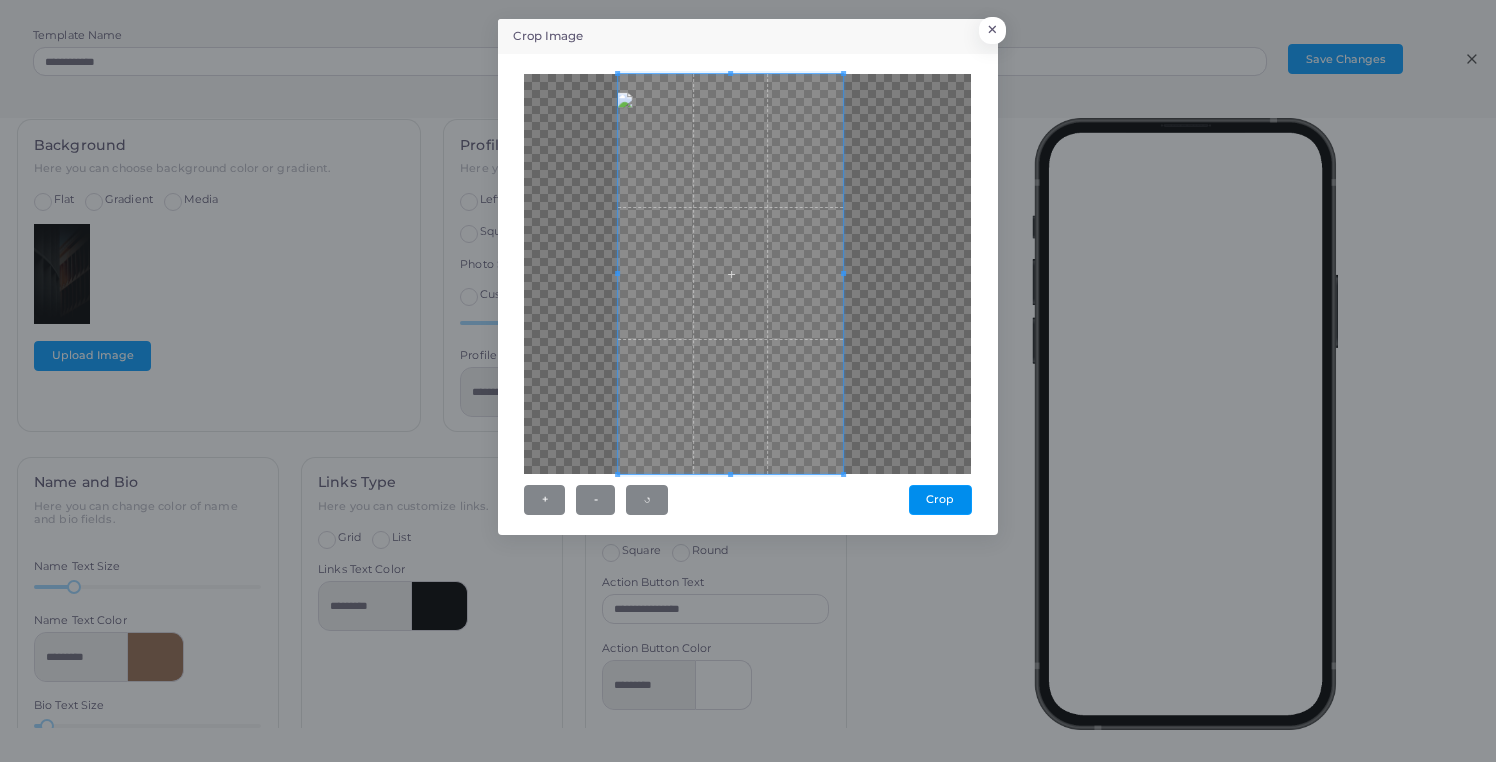 click on "Crop" at bounding box center [940, 500] 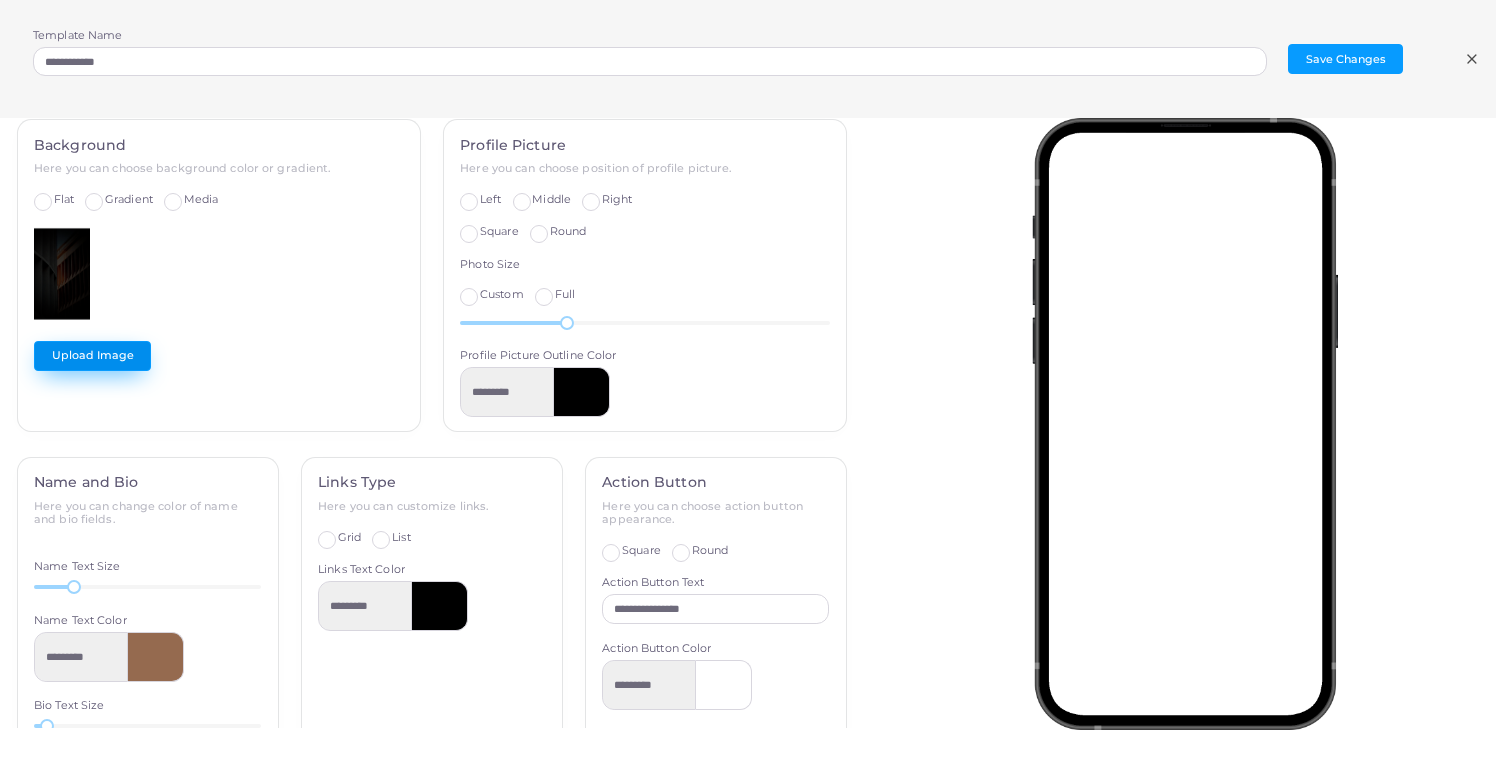 click on "Upload Image" at bounding box center (92, 356) 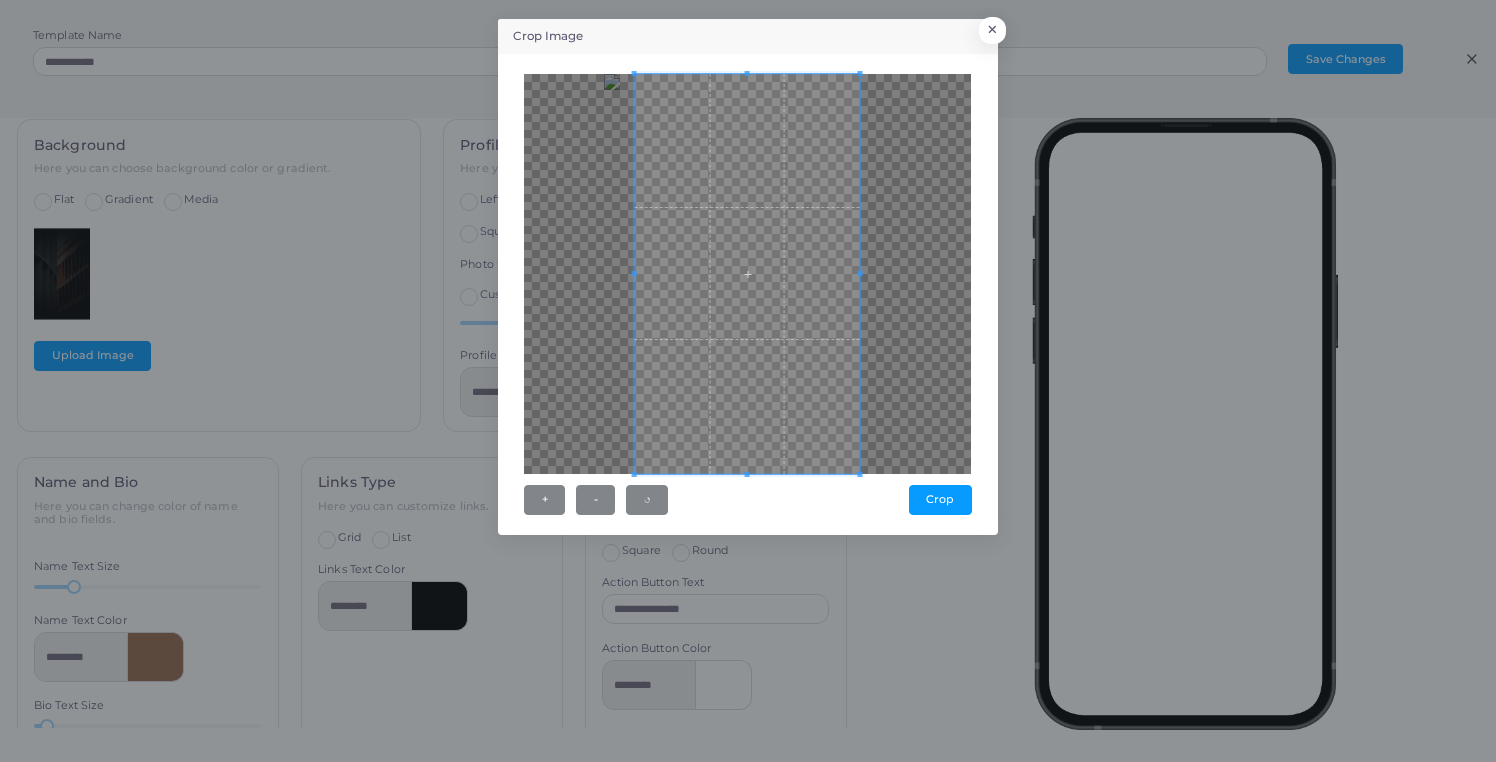 click at bounding box center (747, 274) 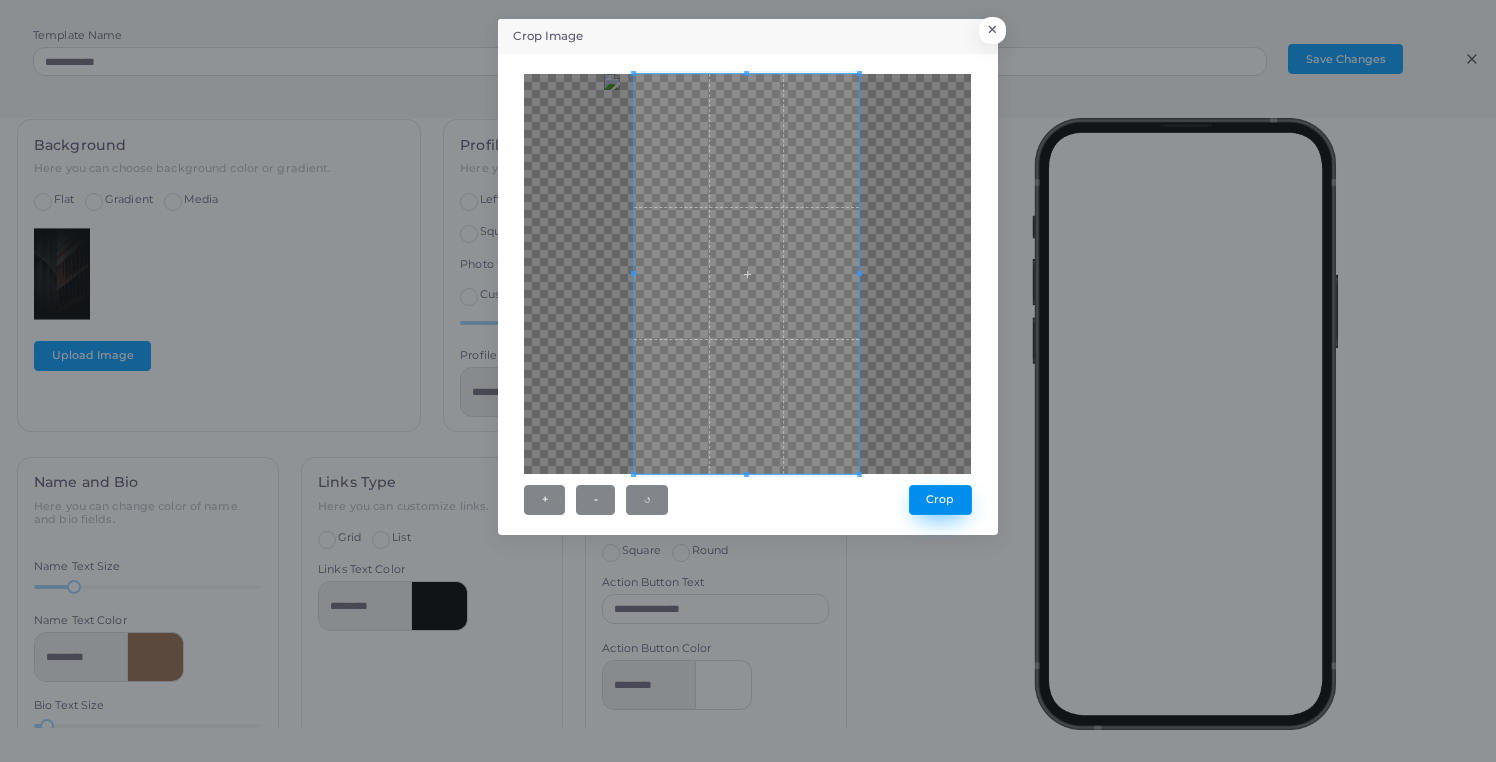 click on "Crop" at bounding box center (940, 500) 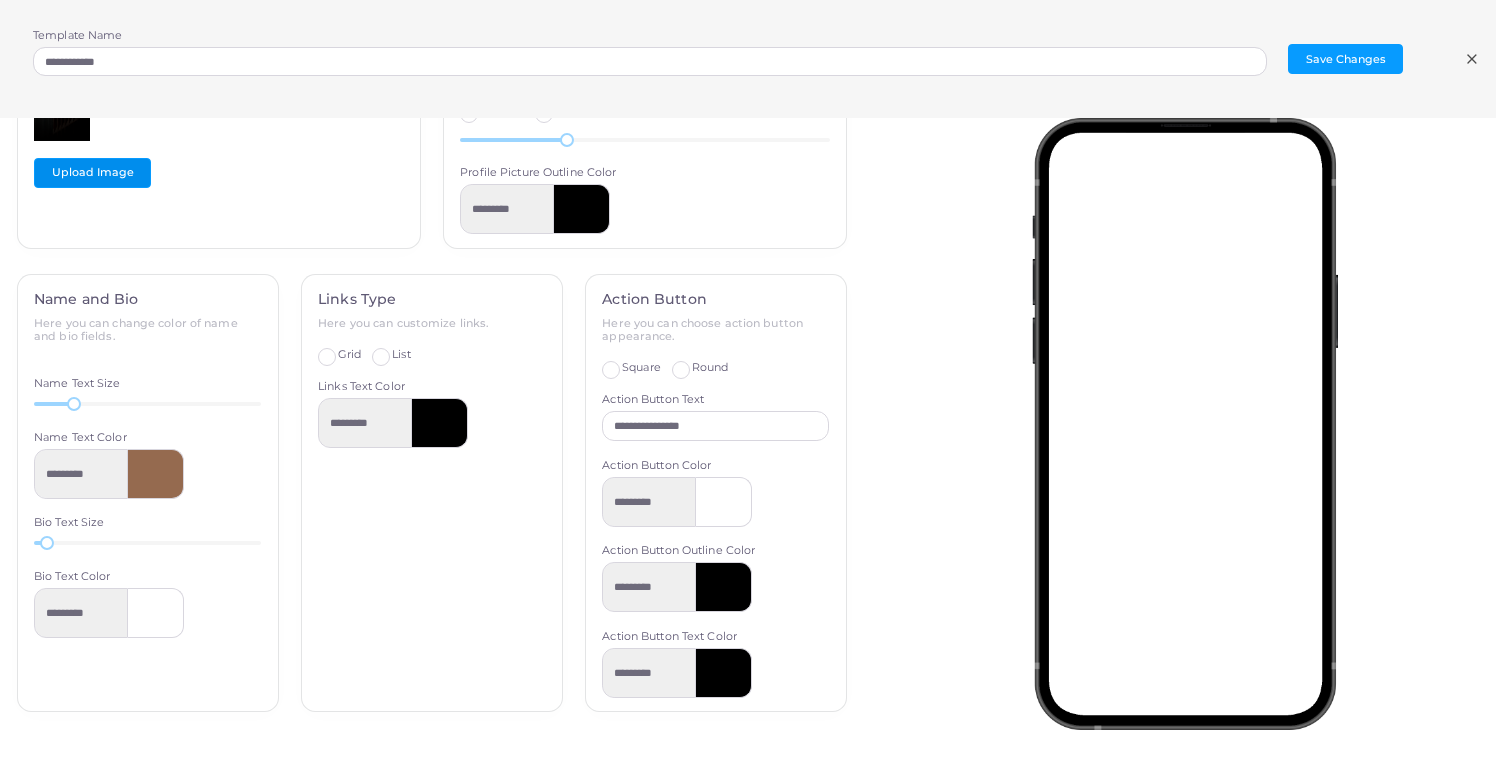 scroll, scrollTop: 536, scrollLeft: 0, axis: vertical 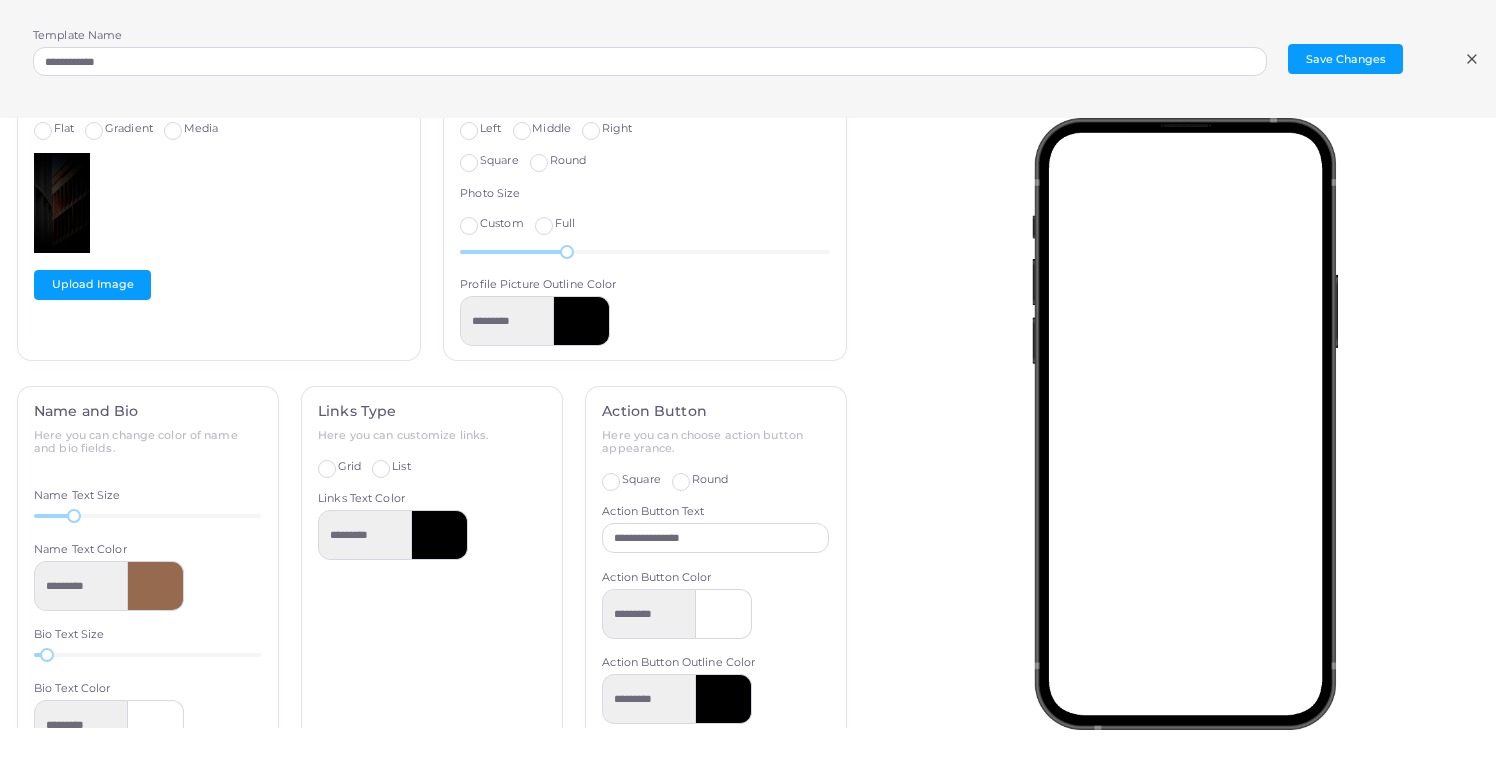 click on "Square" at bounding box center (641, 480) 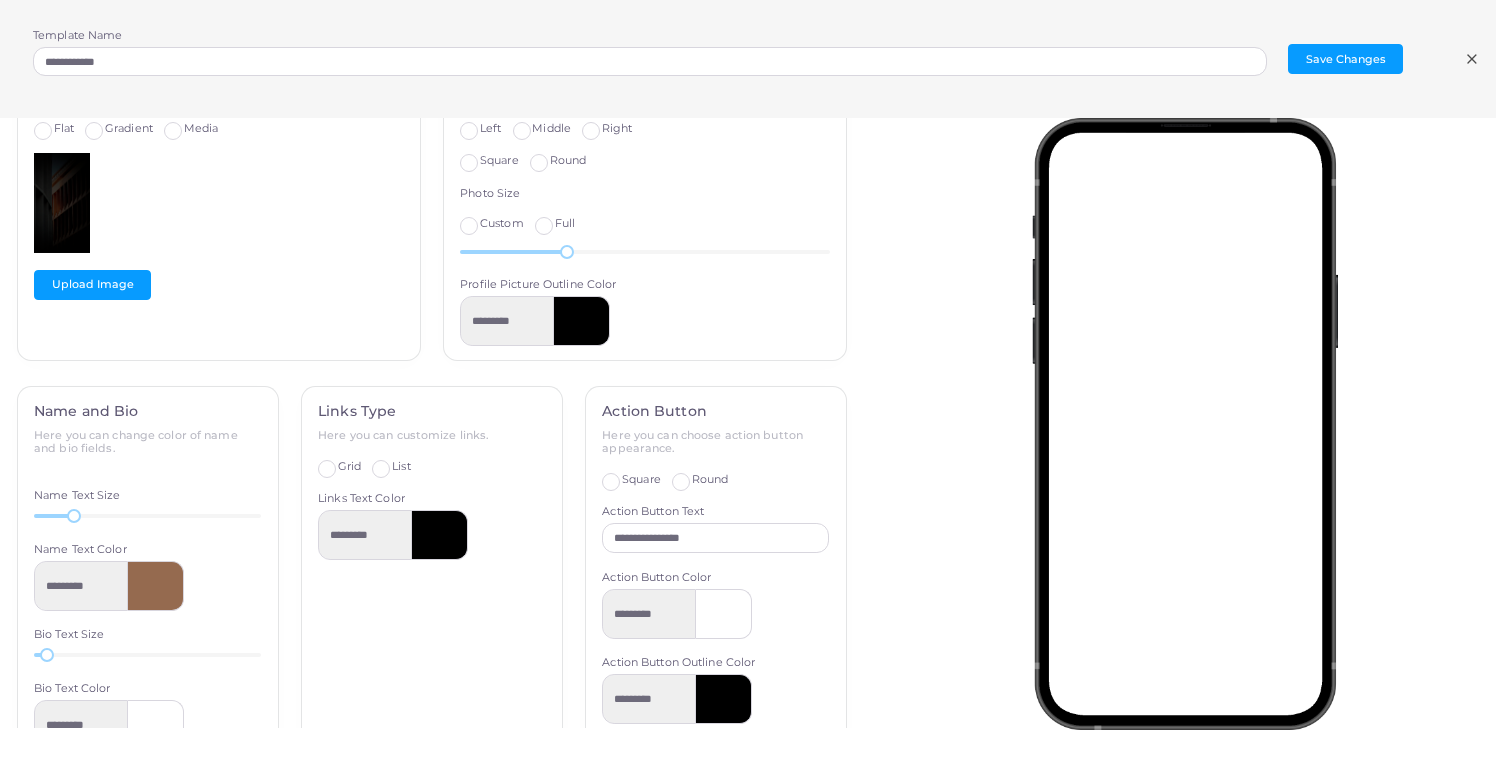 click on "Square" at bounding box center [641, 480] 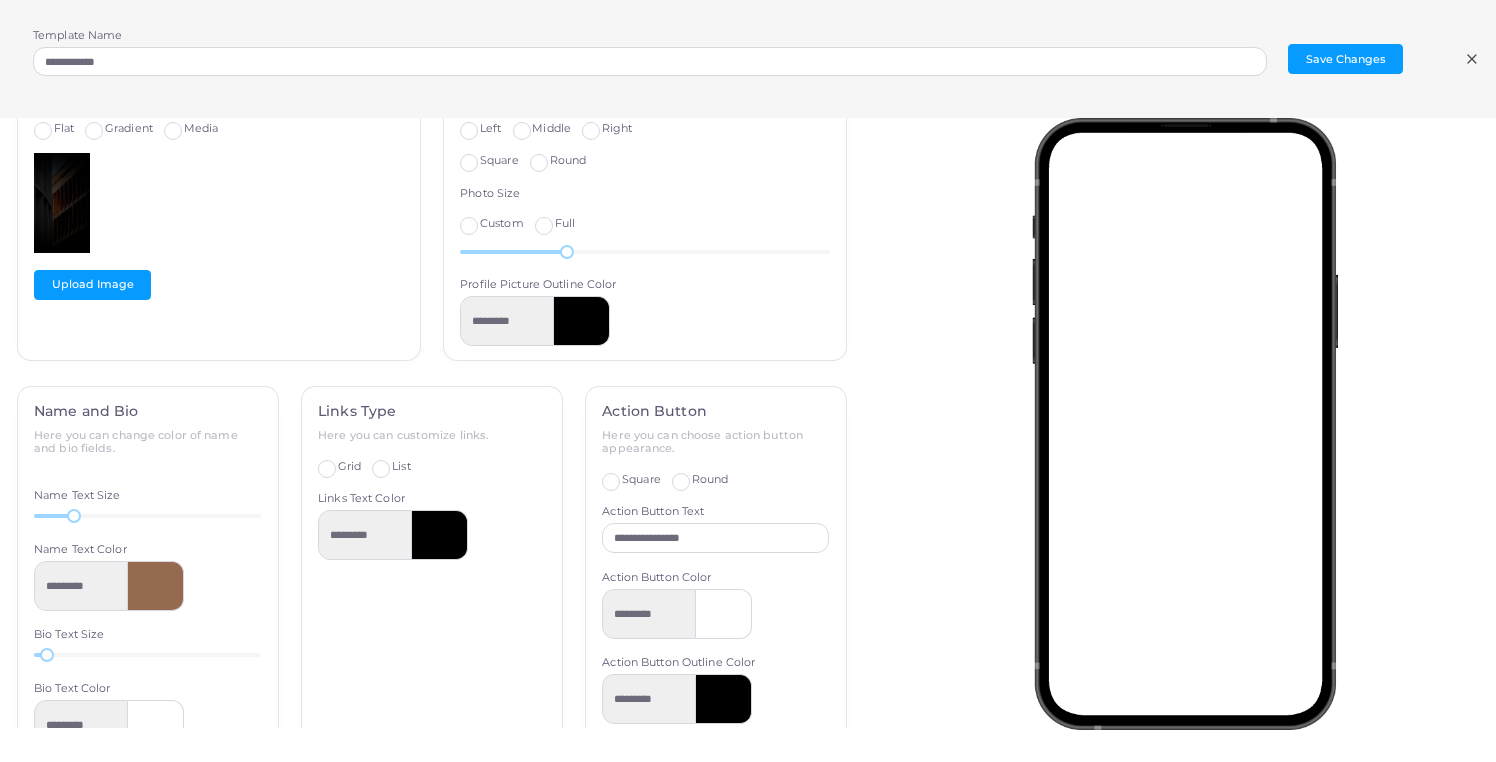 drag, startPoint x: 620, startPoint y: 483, endPoint x: 658, endPoint y: 482, distance: 38.013157 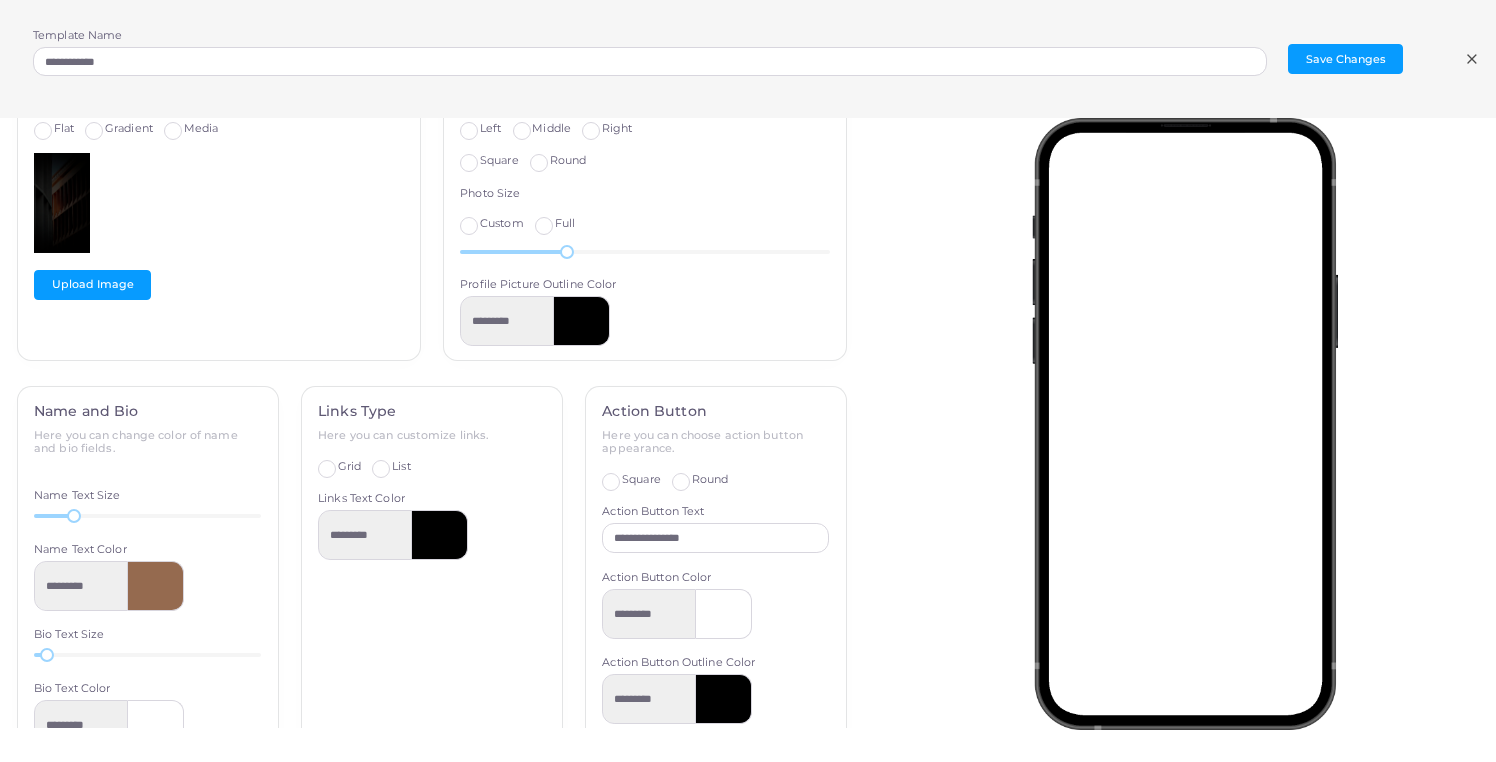 click on "Round" at bounding box center [710, 480] 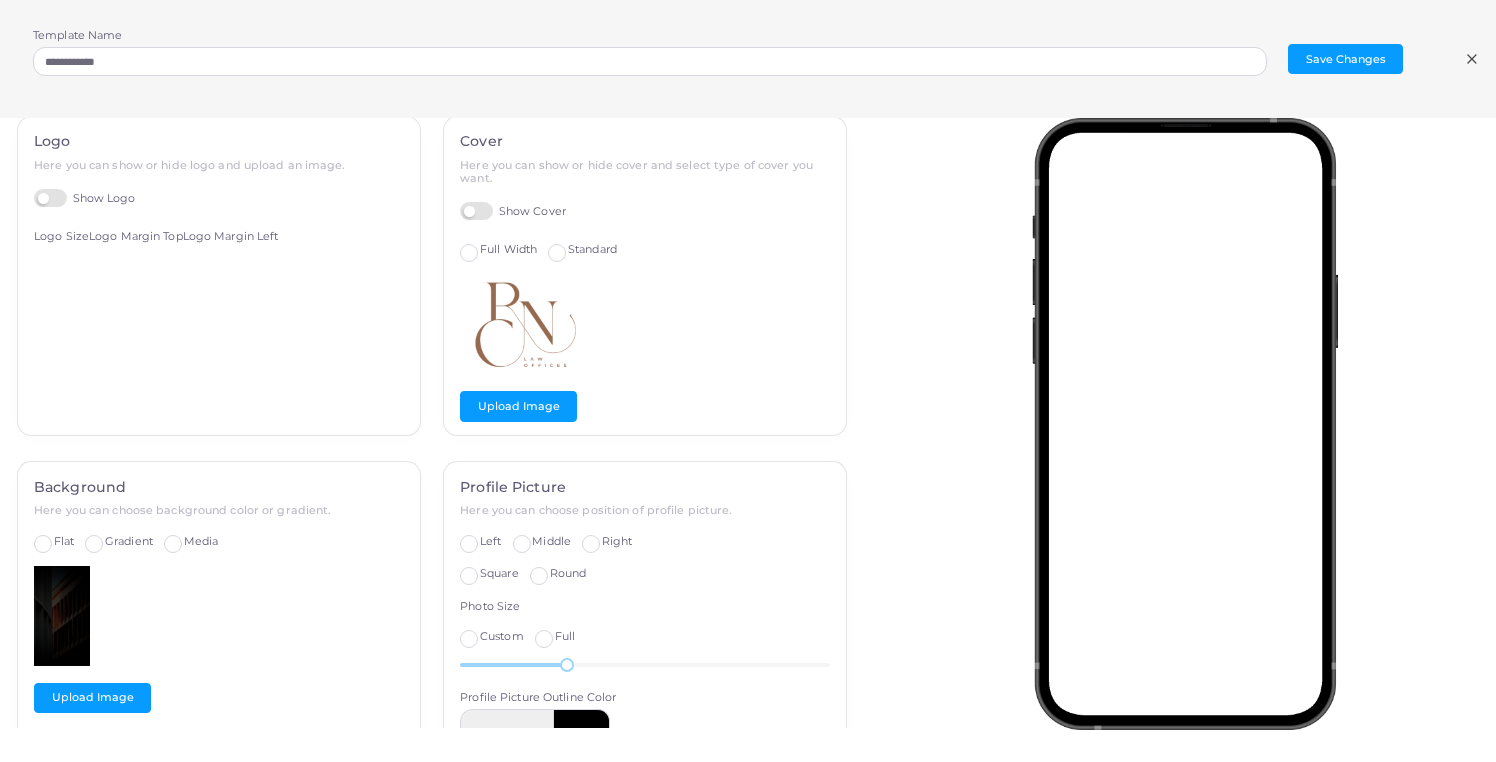 scroll, scrollTop: 0, scrollLeft: 0, axis: both 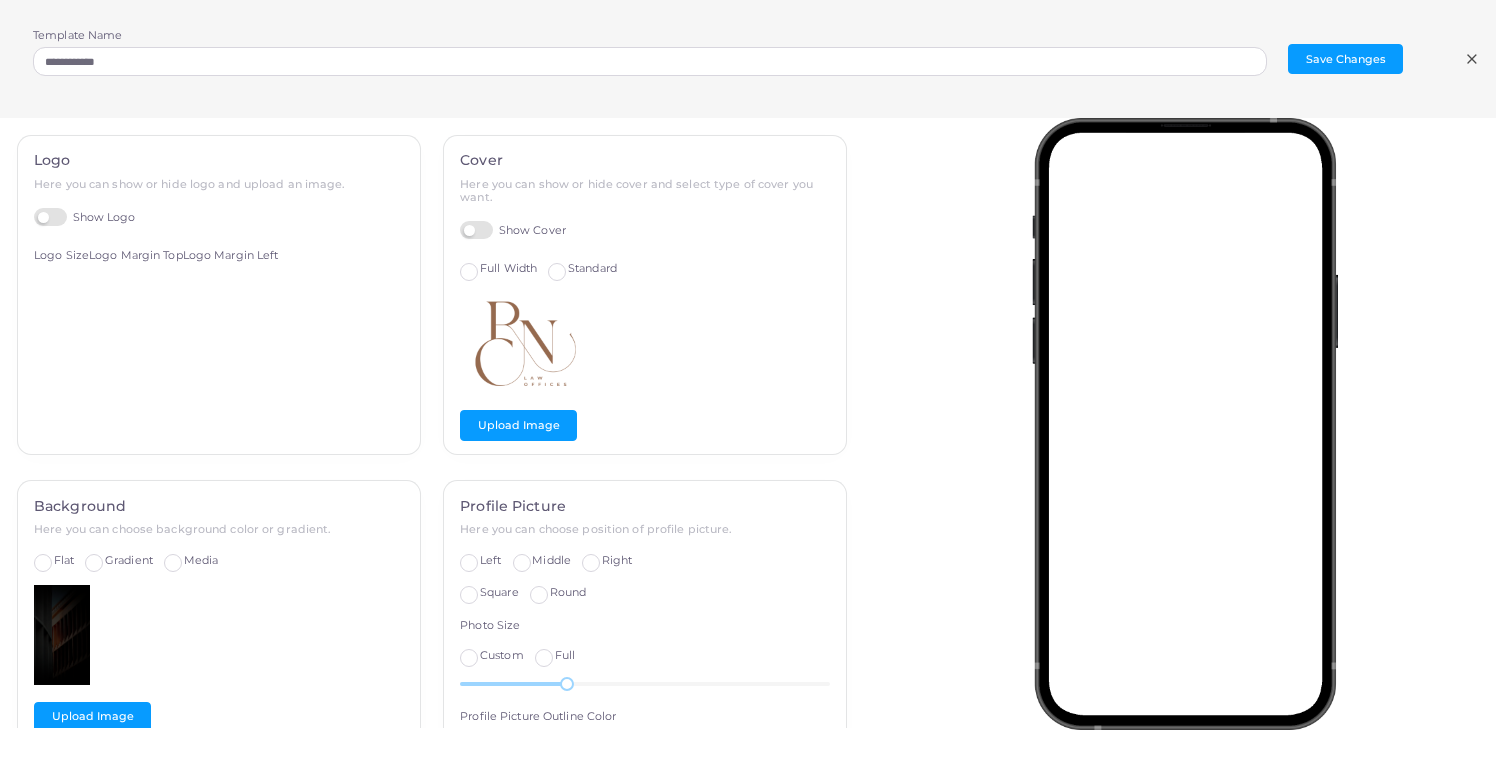 click on "Show Logo" at bounding box center (85, 217) 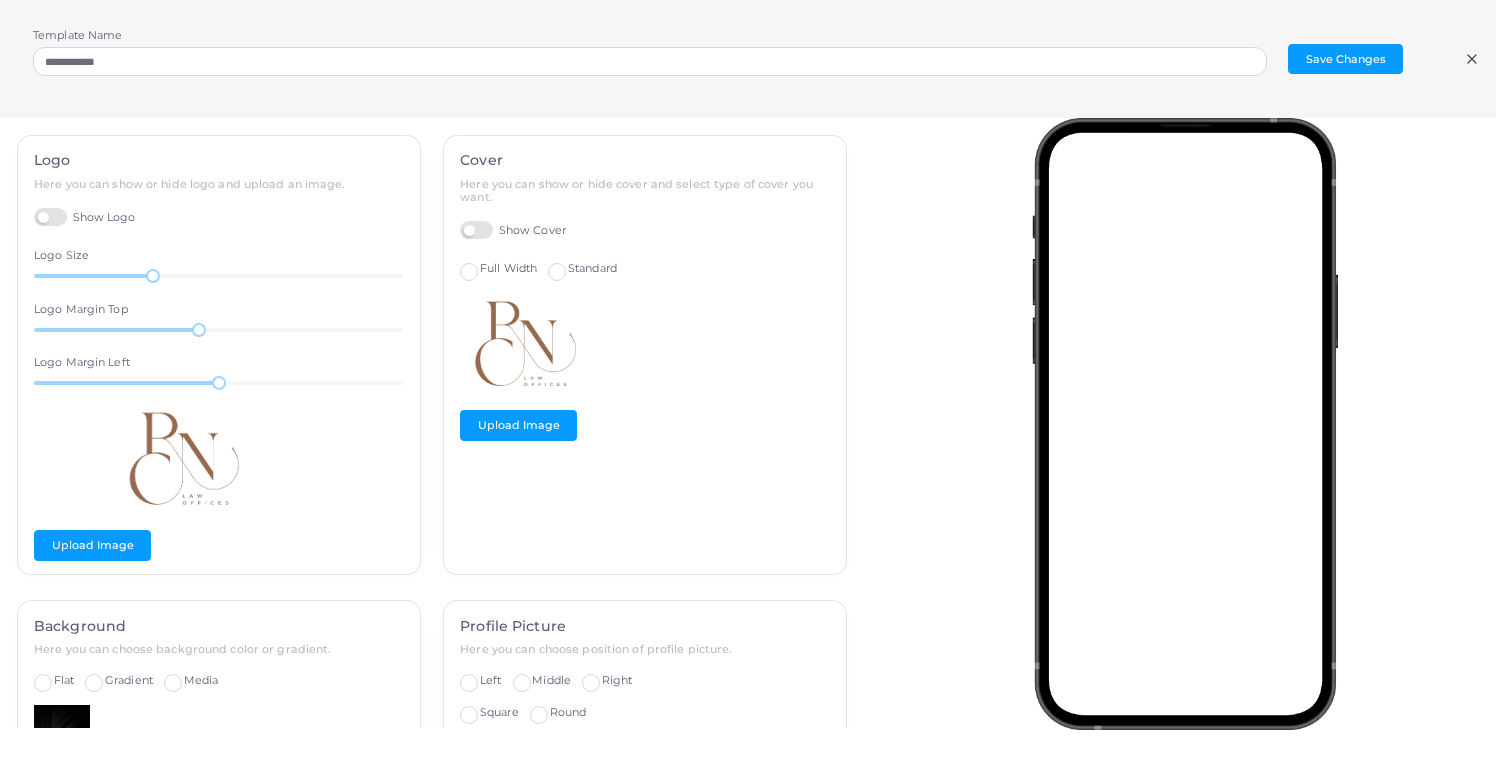 click on "Show Logo" at bounding box center [85, 217] 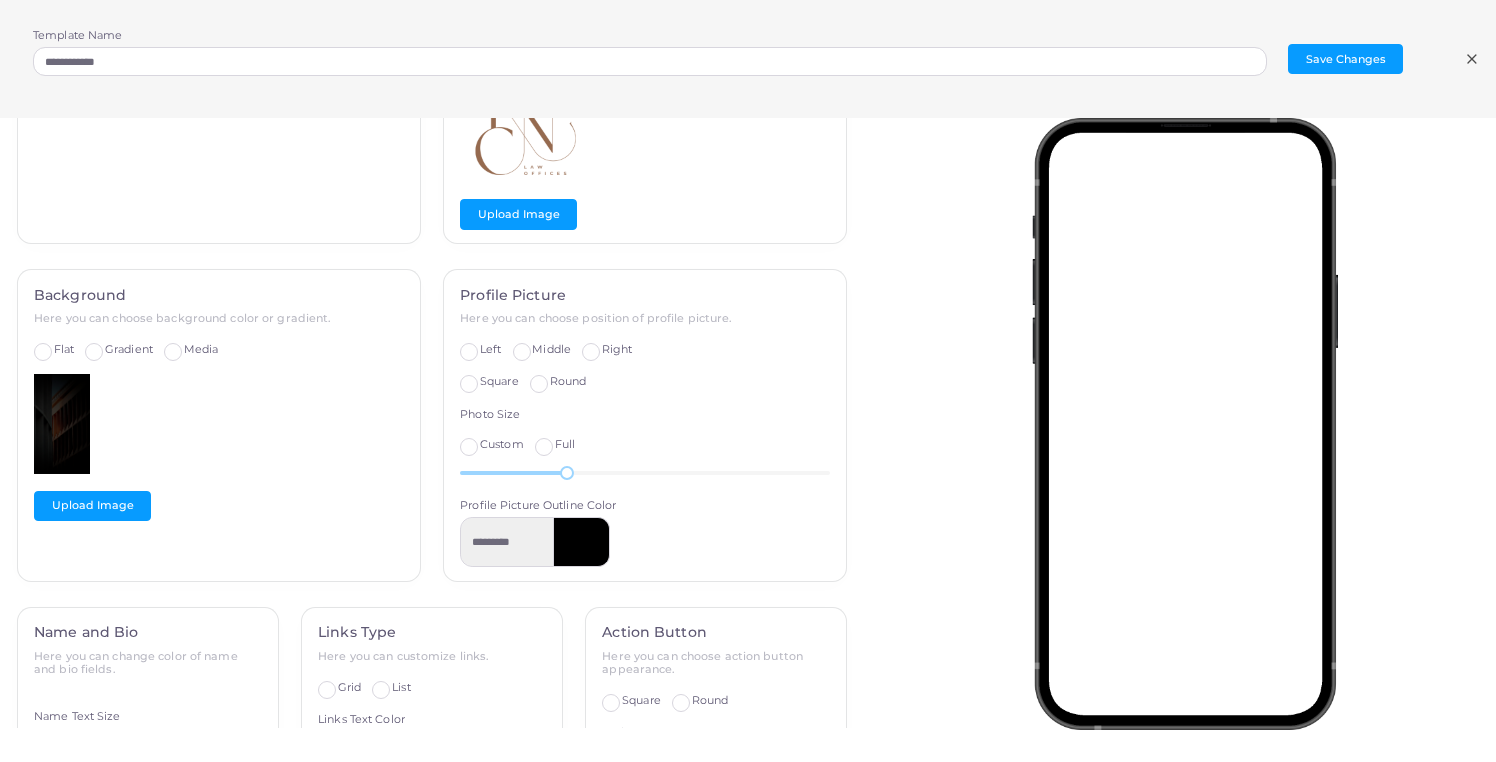 scroll, scrollTop: 206, scrollLeft: 0, axis: vertical 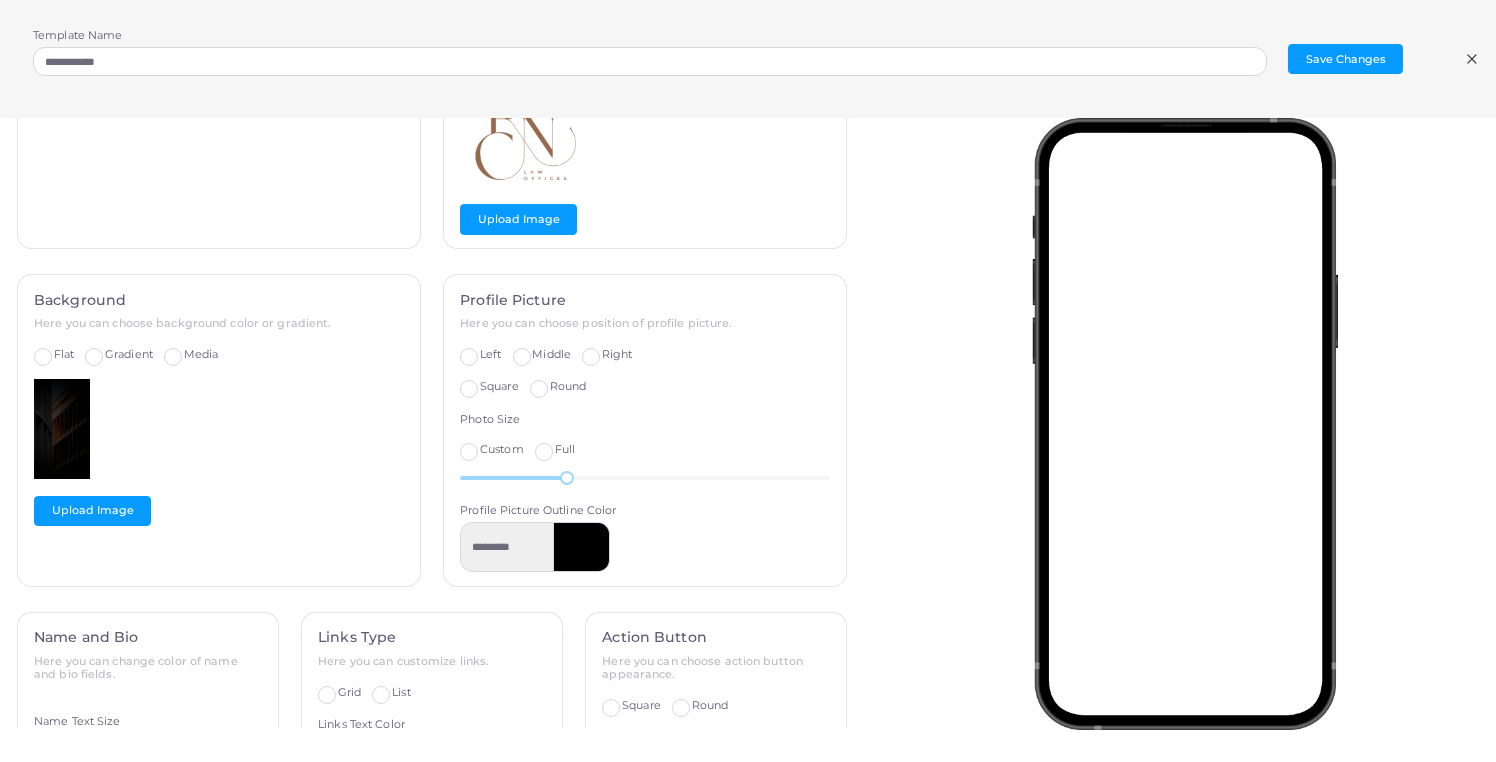 click on "Middle" at bounding box center [551, 354] 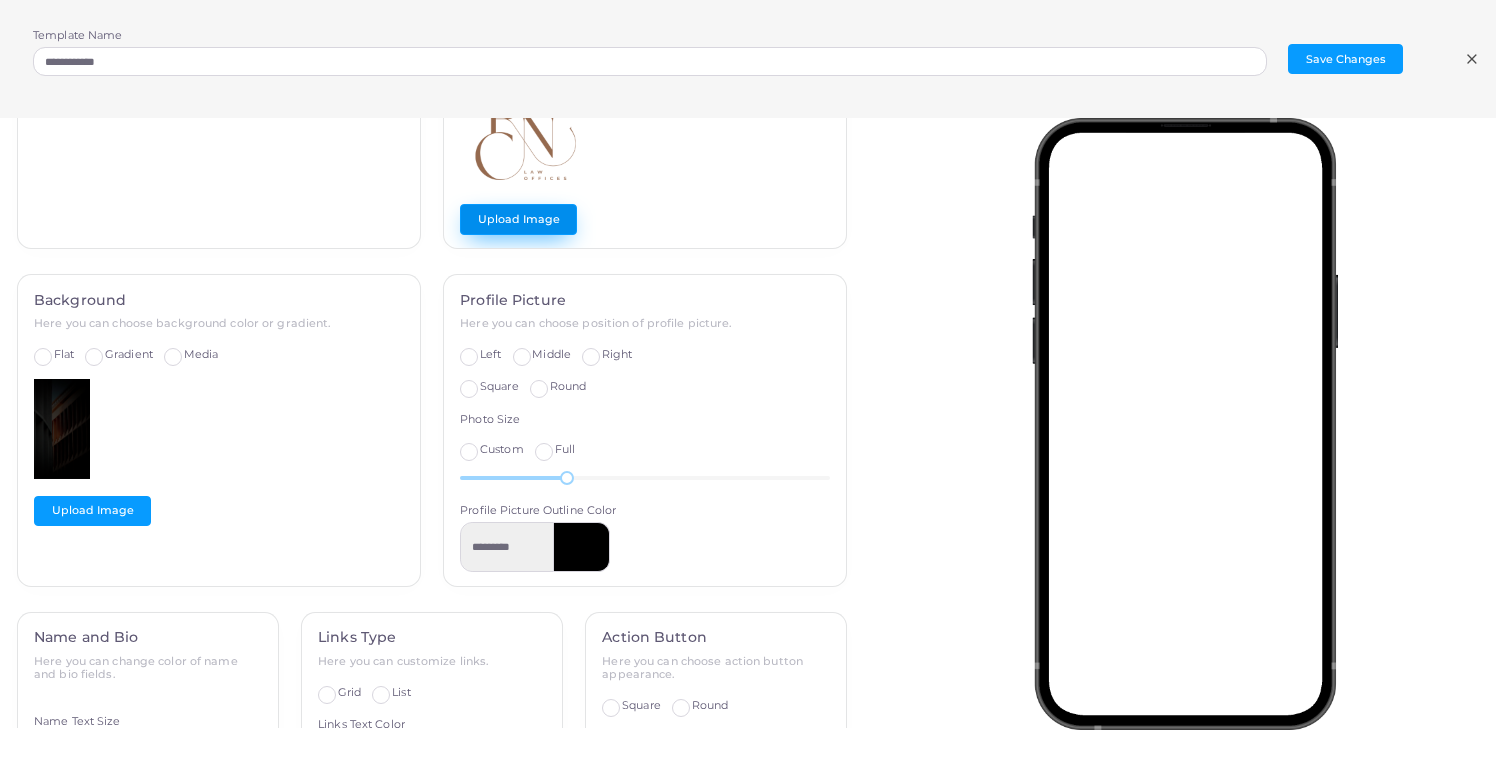 click on "Upload Image" at bounding box center [518, 219] 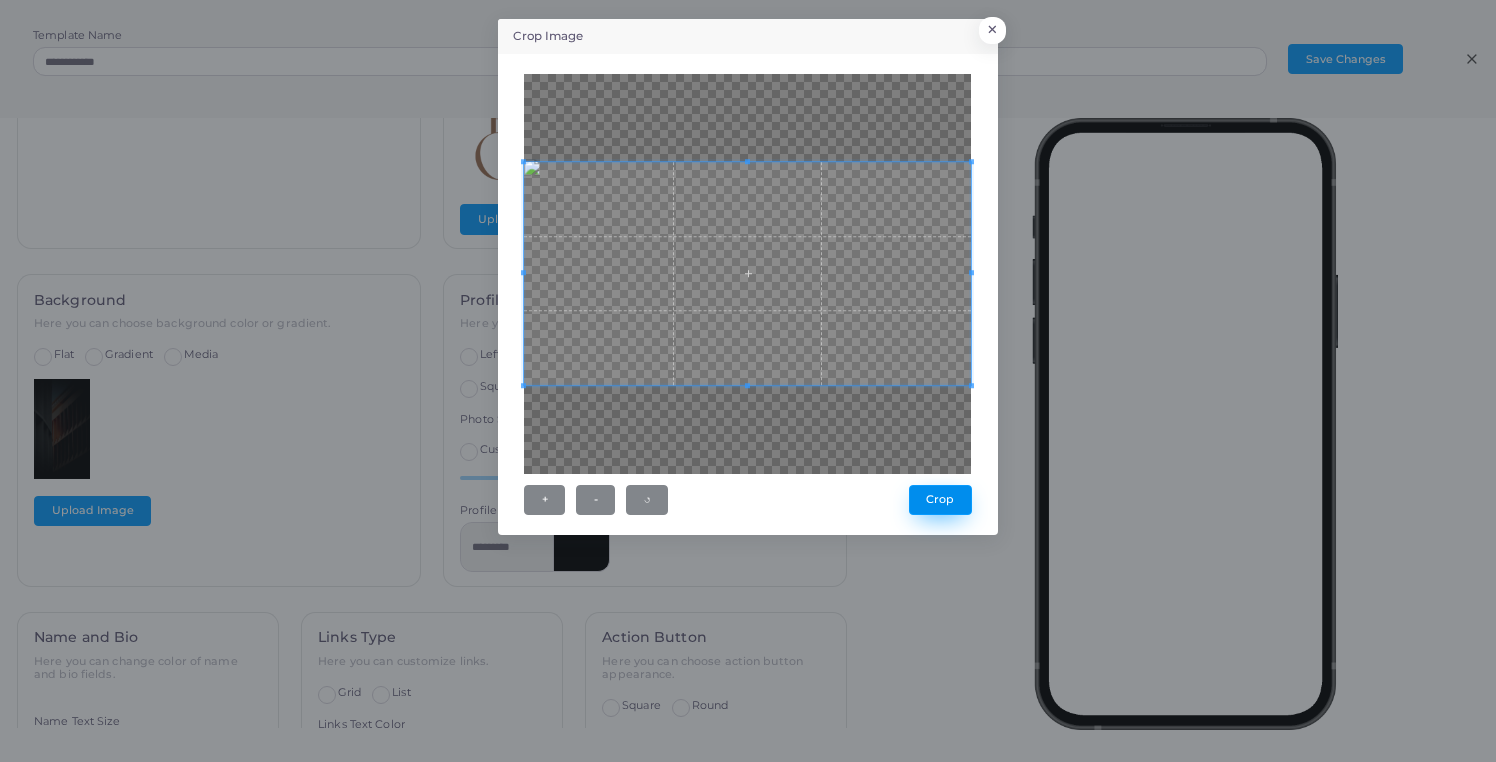 click on "Crop" at bounding box center [940, 500] 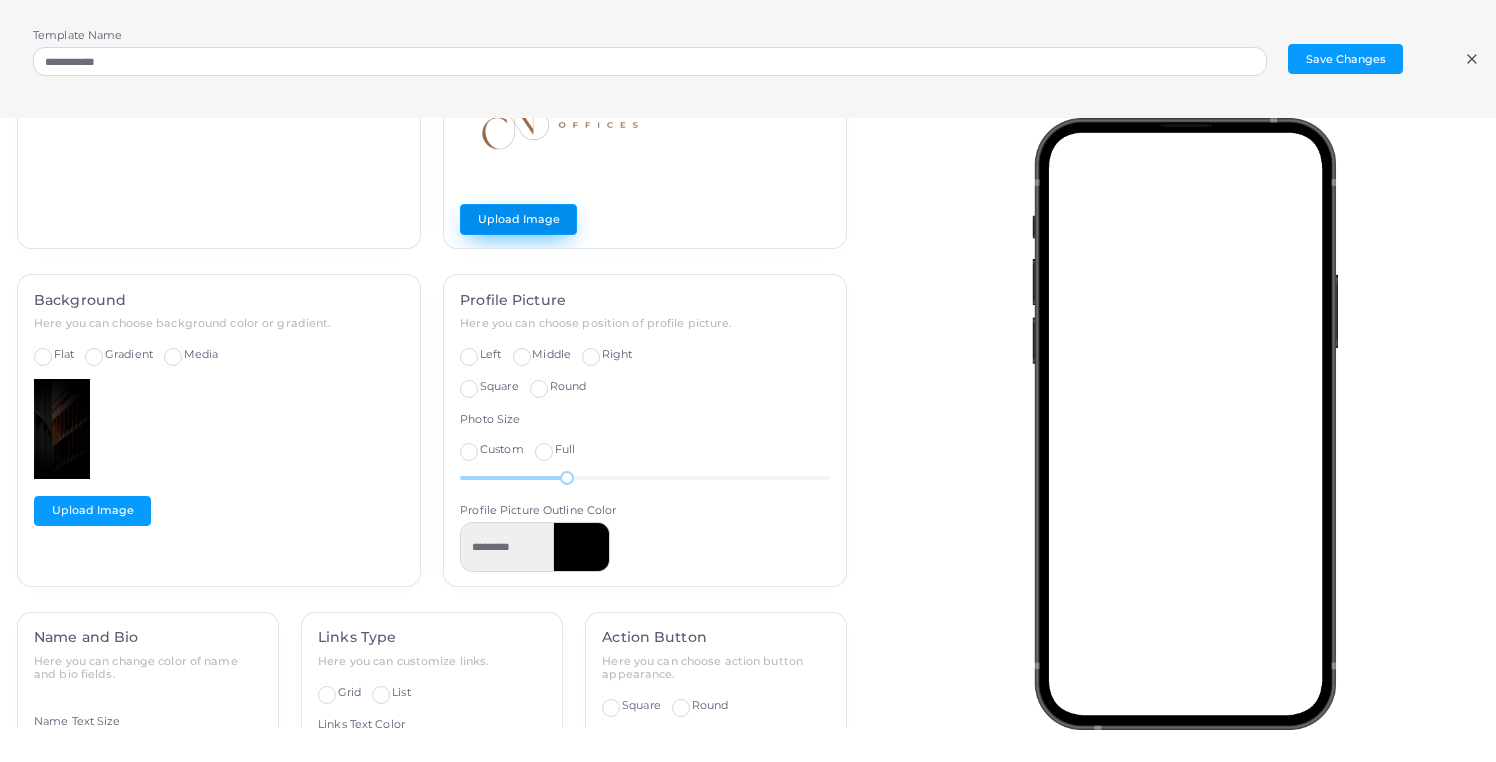 click on "Upload Image" at bounding box center [518, 219] 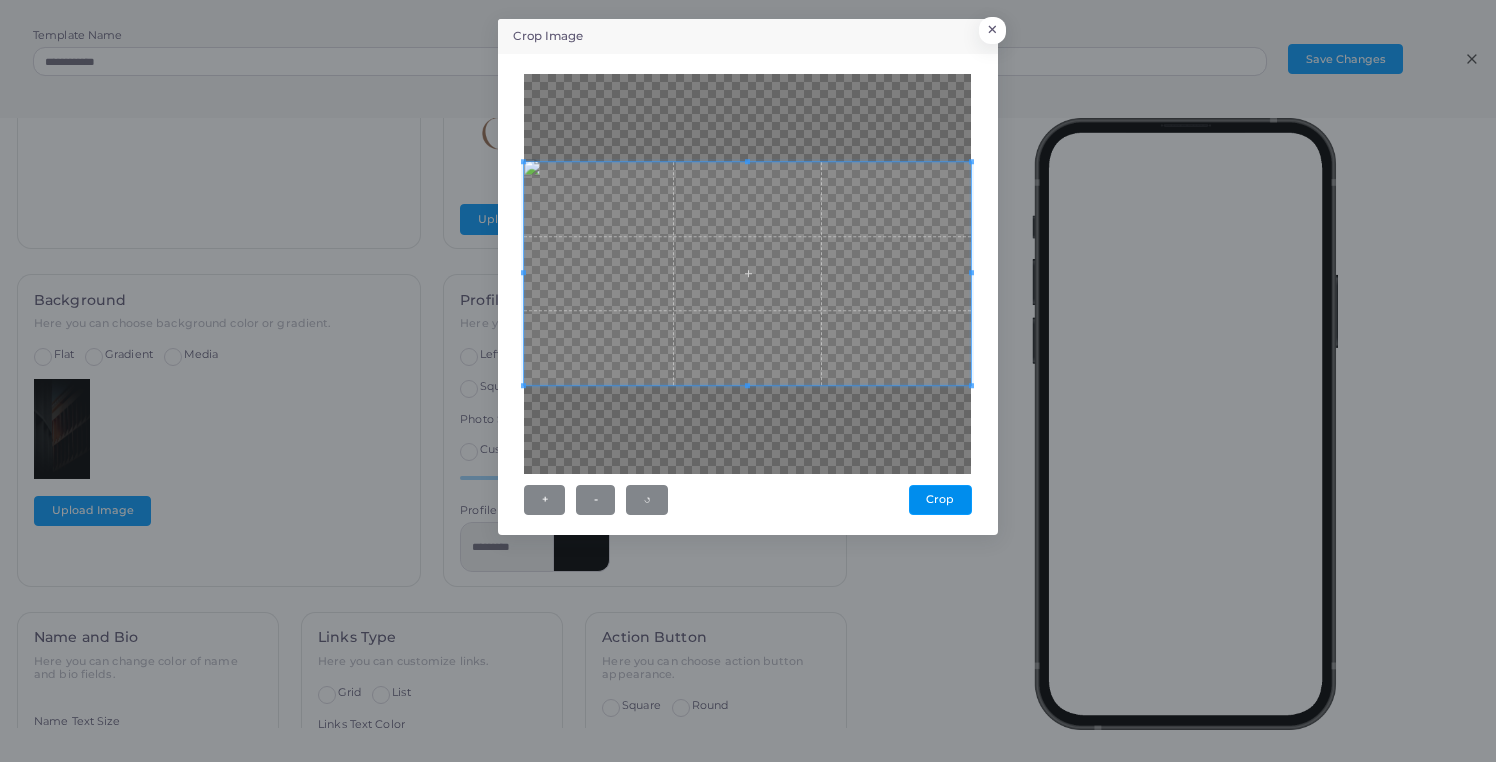 click on "Crop" at bounding box center (940, 500) 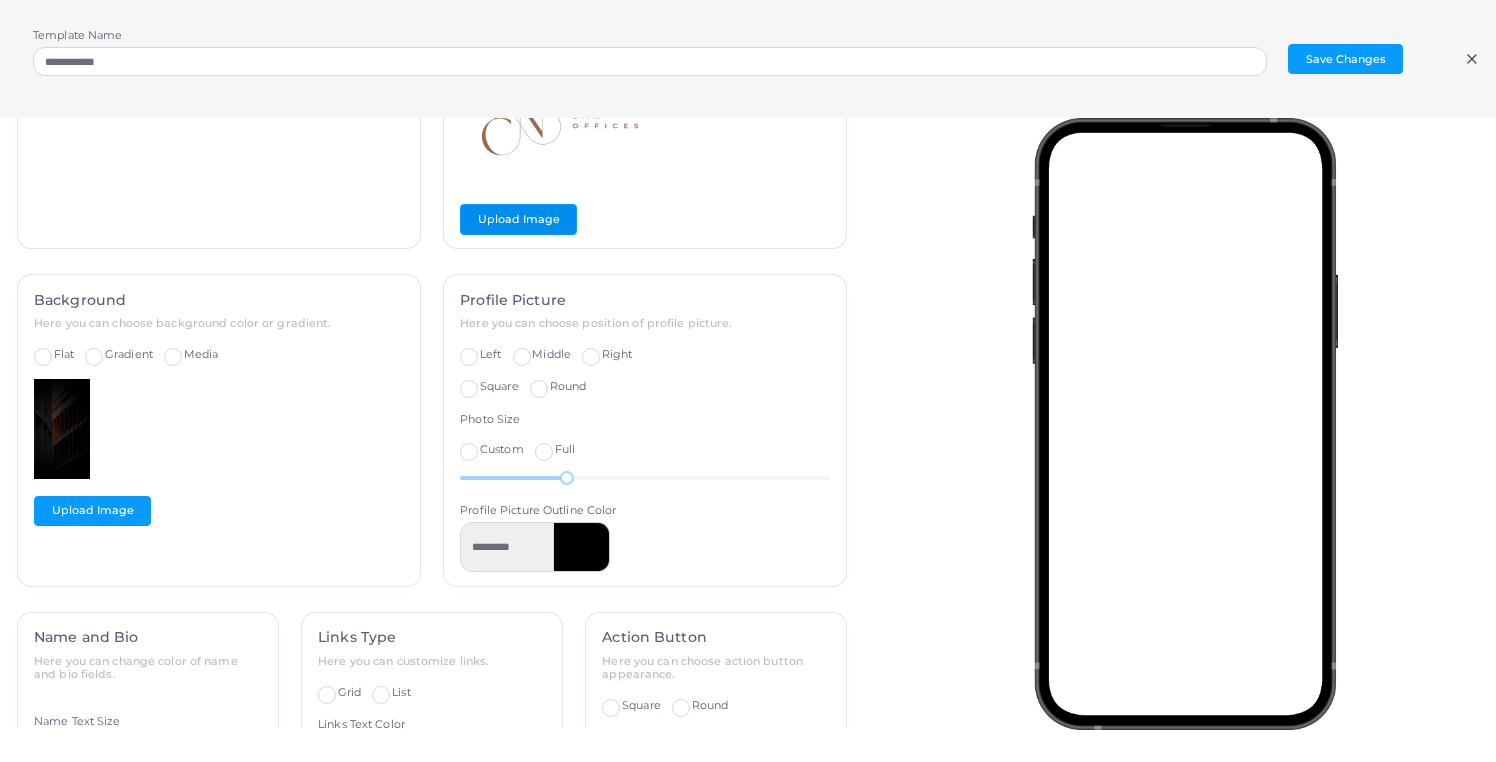 scroll, scrollTop: 0, scrollLeft: 0, axis: both 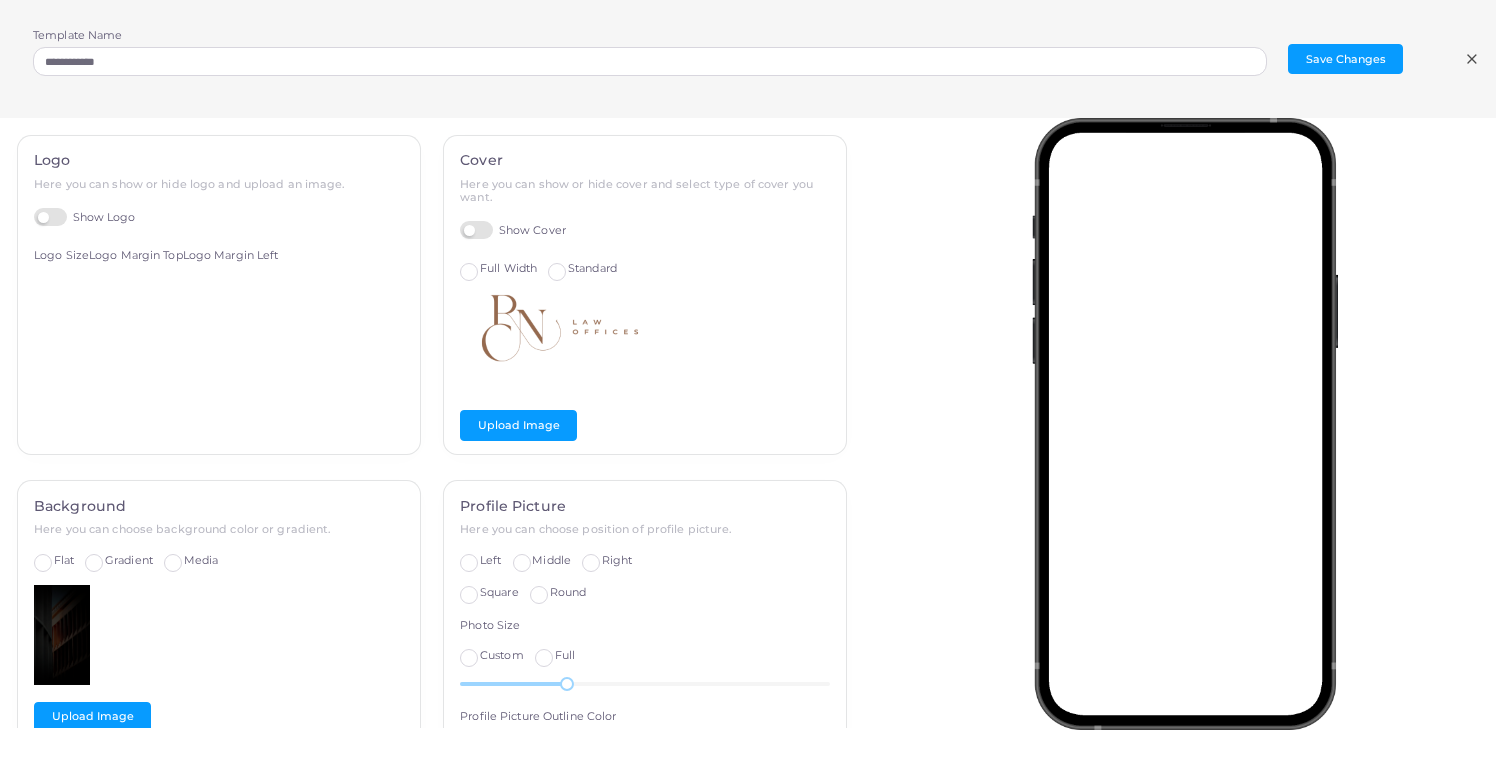 click on "Show Logo" at bounding box center [85, 217] 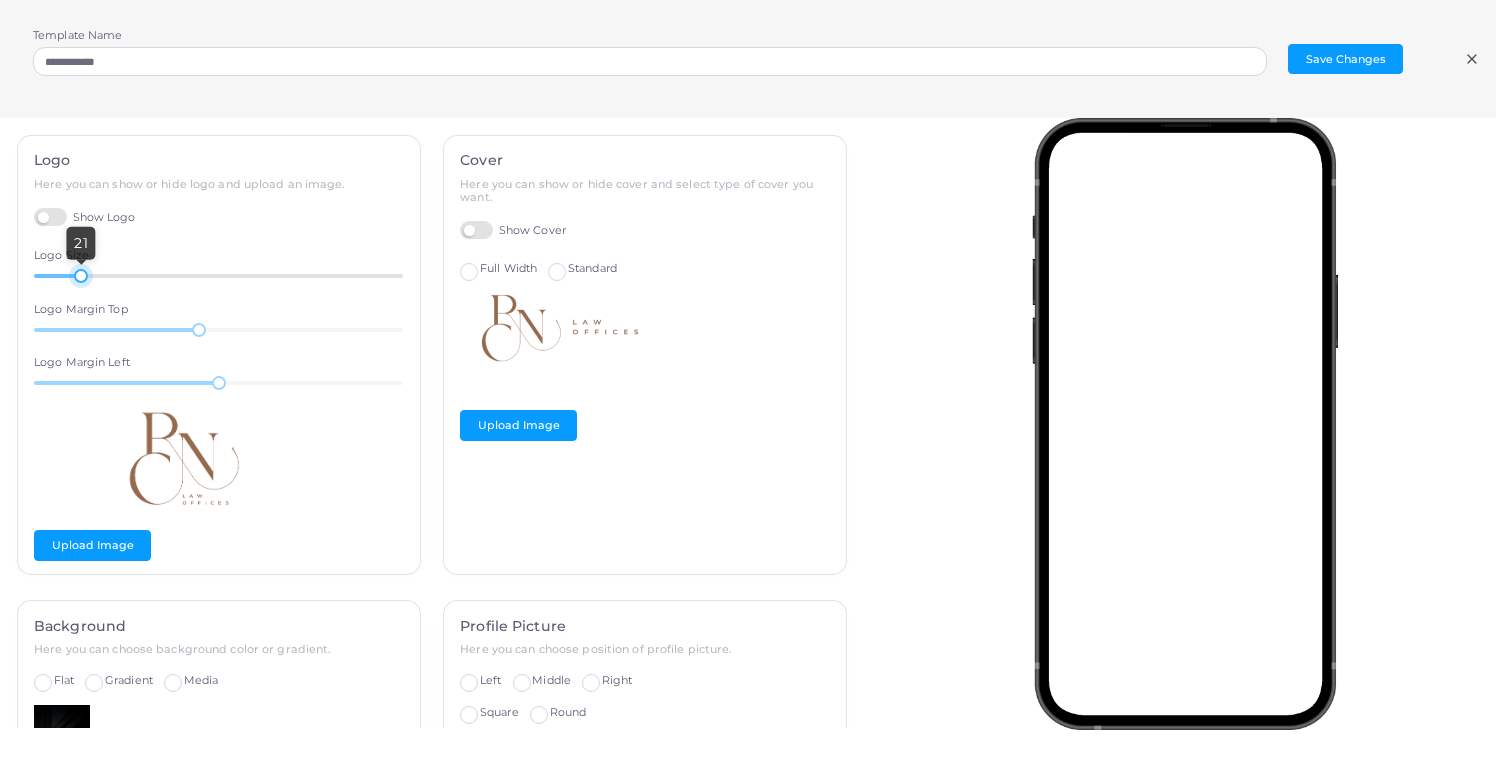 drag, startPoint x: 155, startPoint y: 277, endPoint x: 81, endPoint y: 258, distance: 76.40026 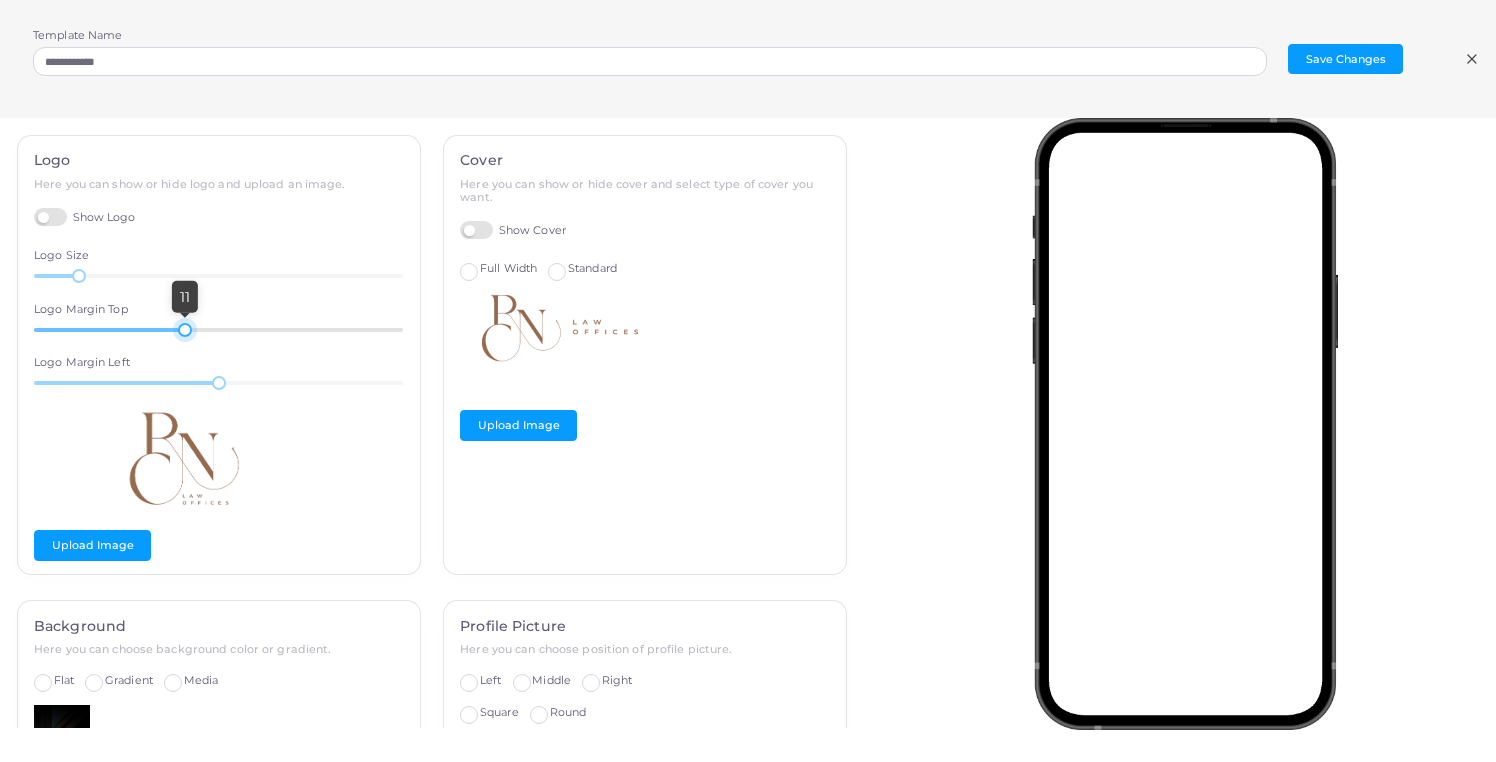 drag, startPoint x: 199, startPoint y: 329, endPoint x: 185, endPoint y: 327, distance: 14.142136 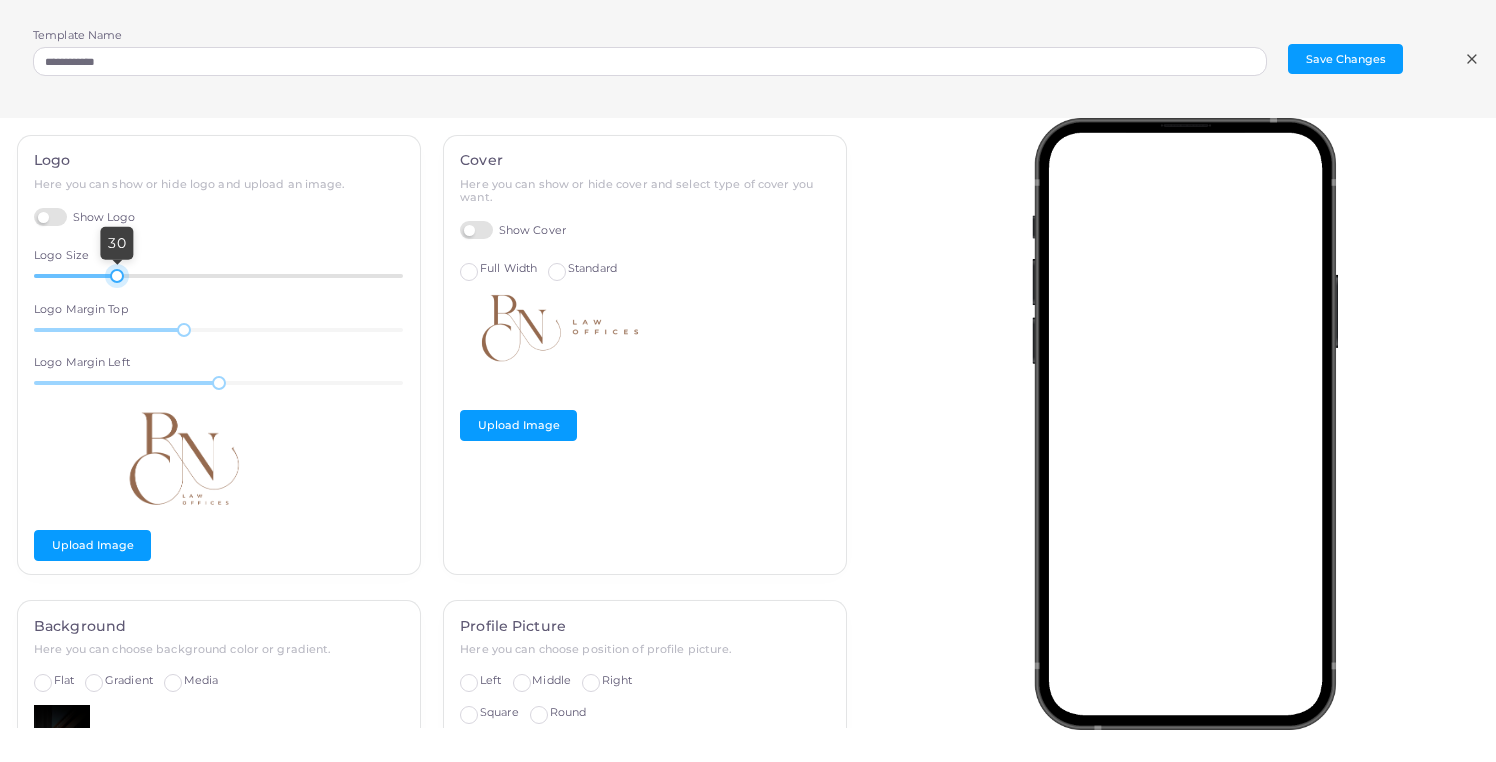 drag, startPoint x: 82, startPoint y: 273, endPoint x: 121, endPoint y: 275, distance: 39.051247 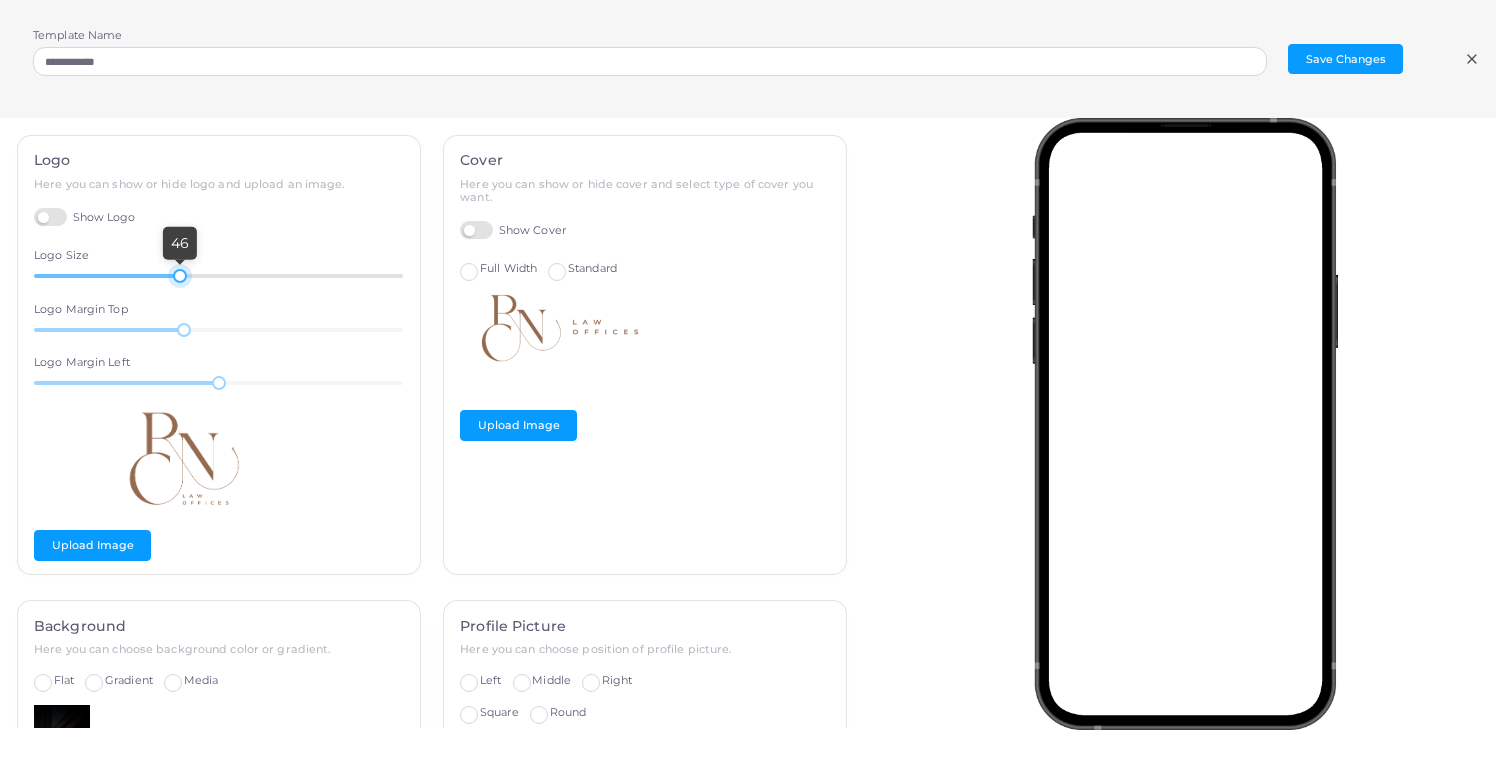 drag, startPoint x: 126, startPoint y: 277, endPoint x: 181, endPoint y: 264, distance: 56.515484 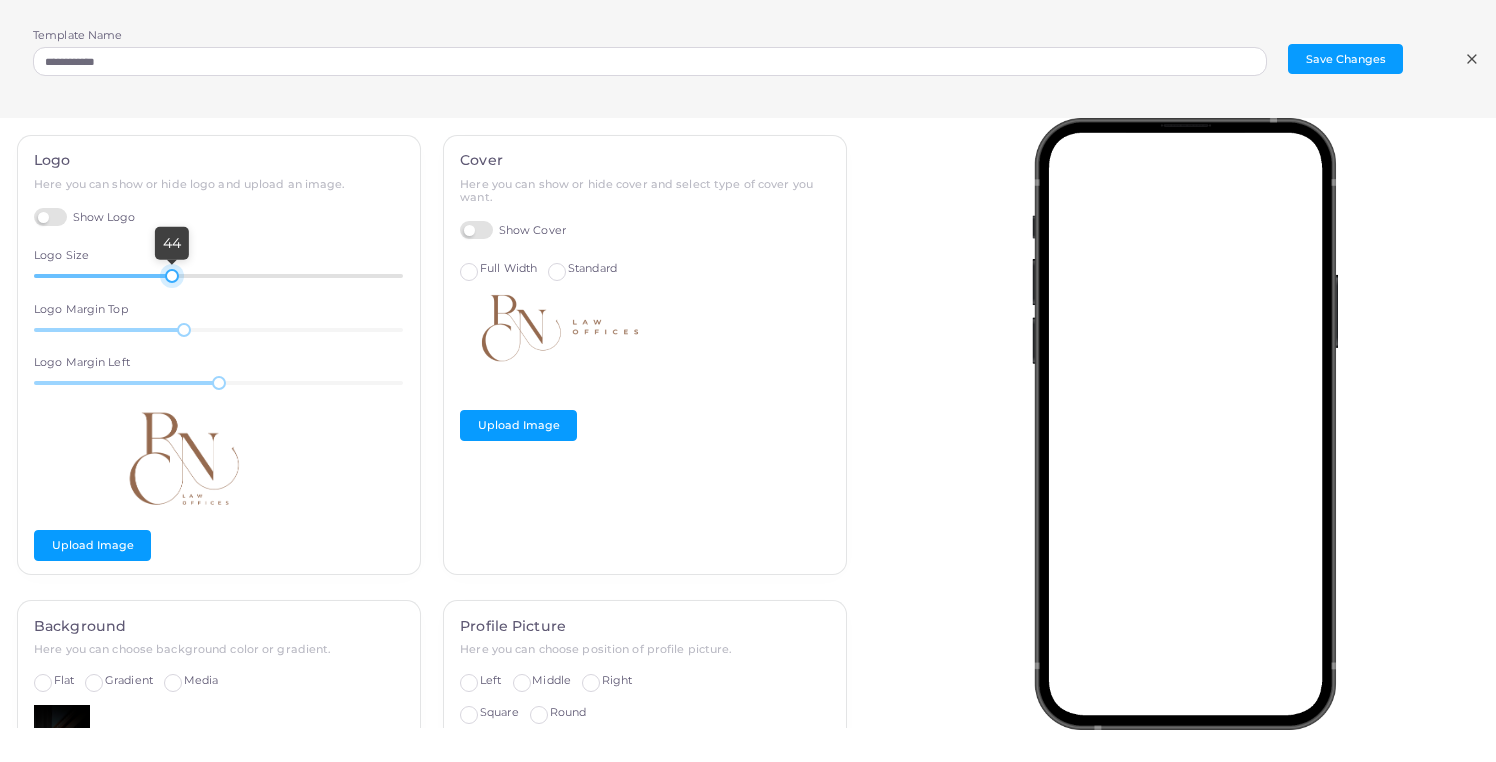 click at bounding box center (172, 276) 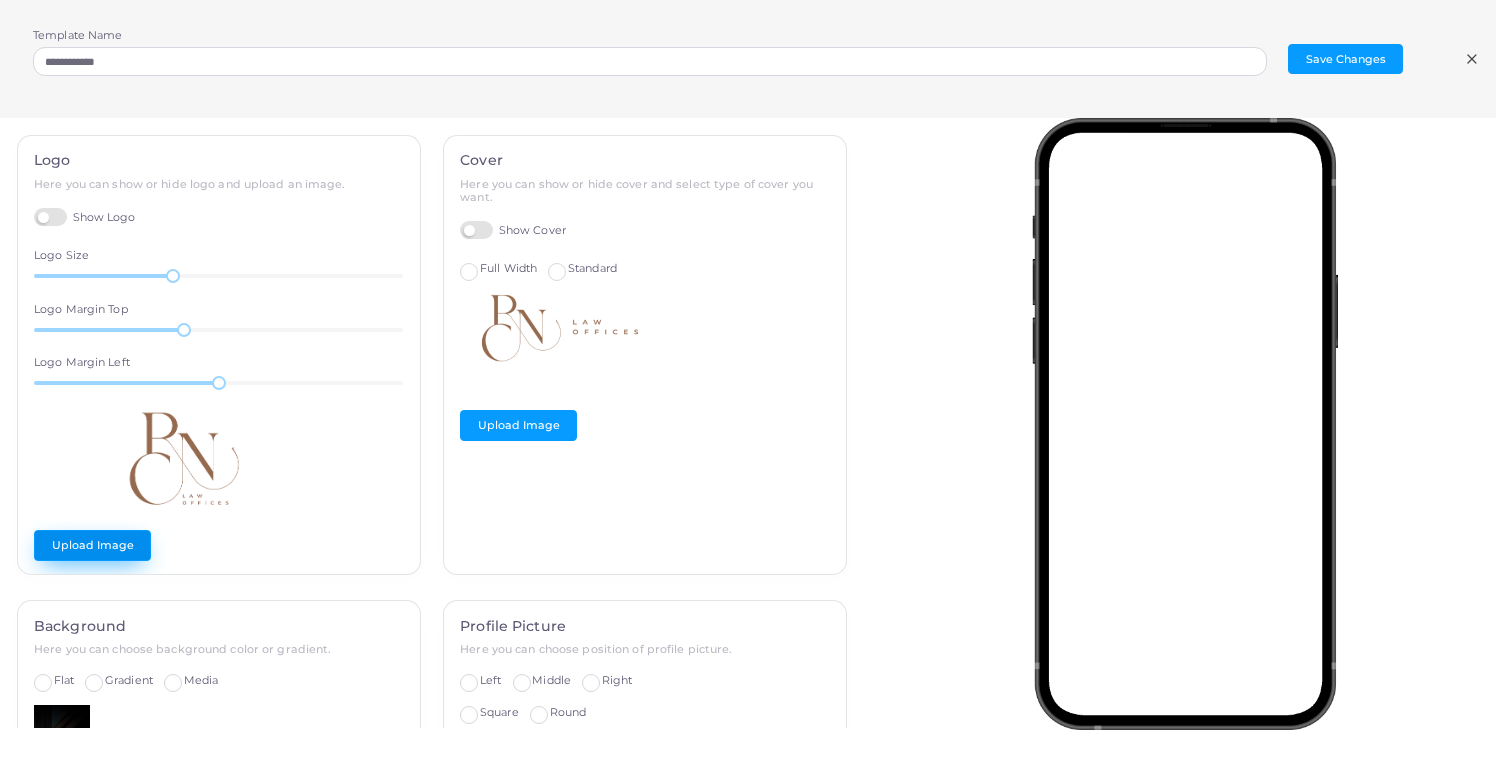click on "Upload Image" at bounding box center (92, 545) 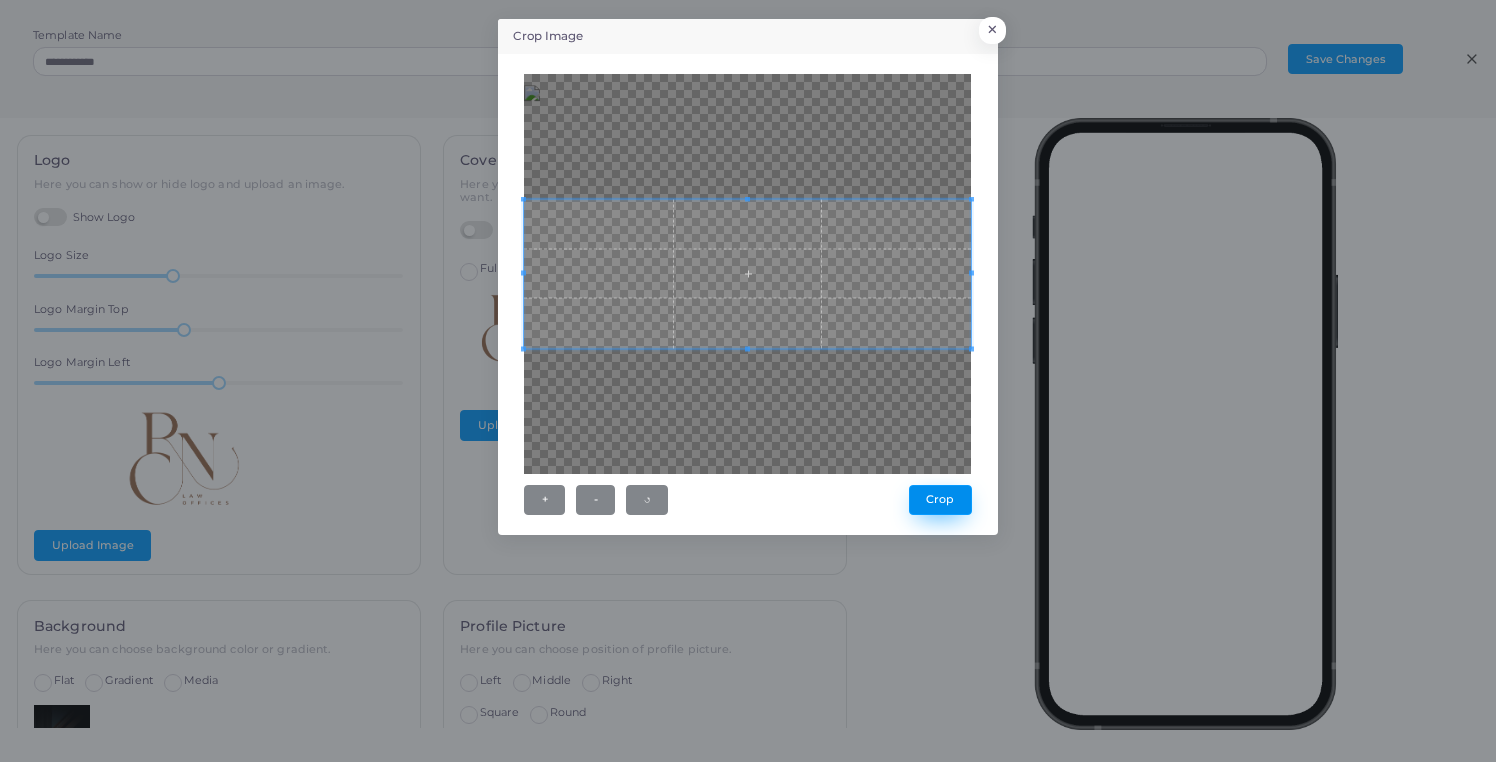 click on "Crop" at bounding box center (940, 500) 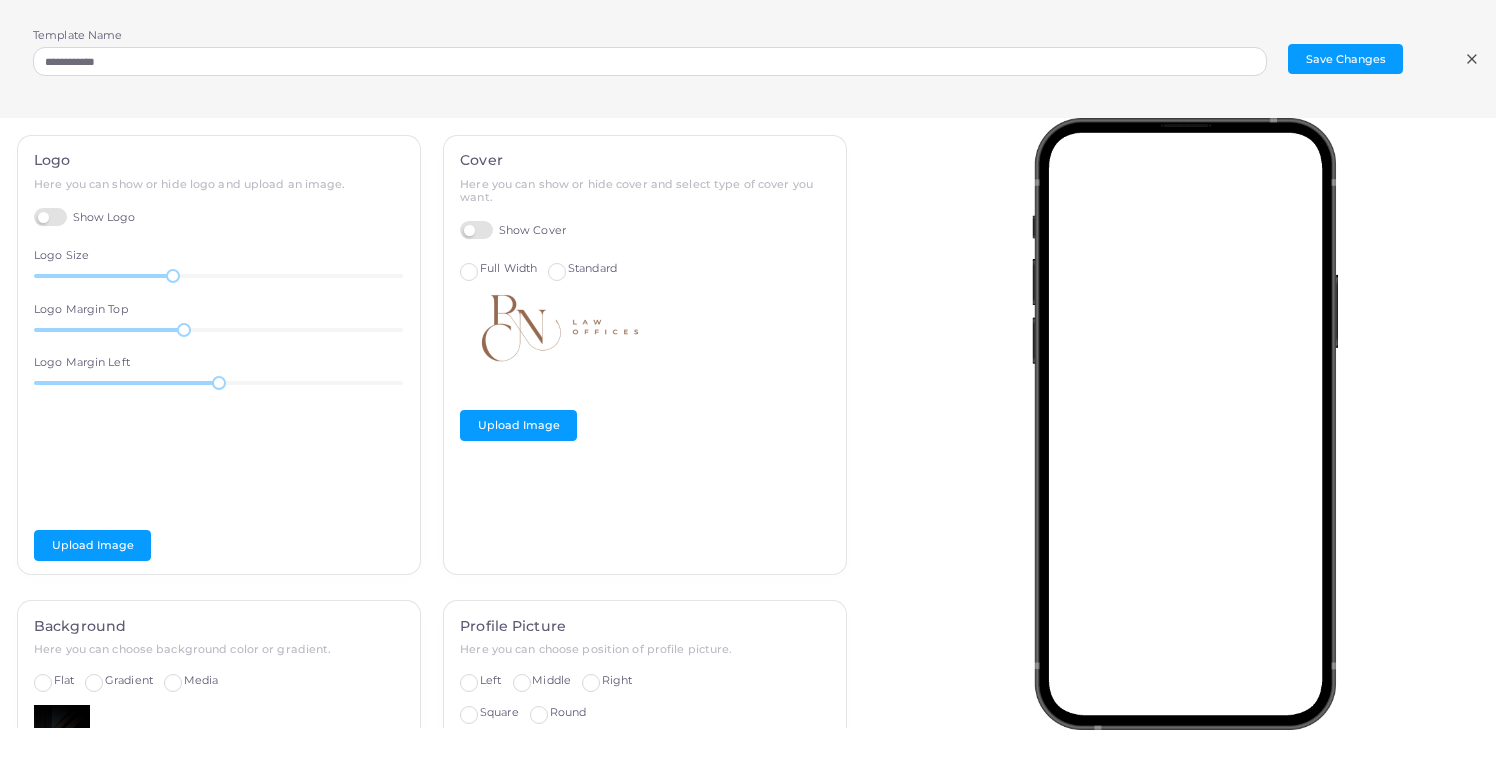 click on "Full Width" at bounding box center [508, 269] 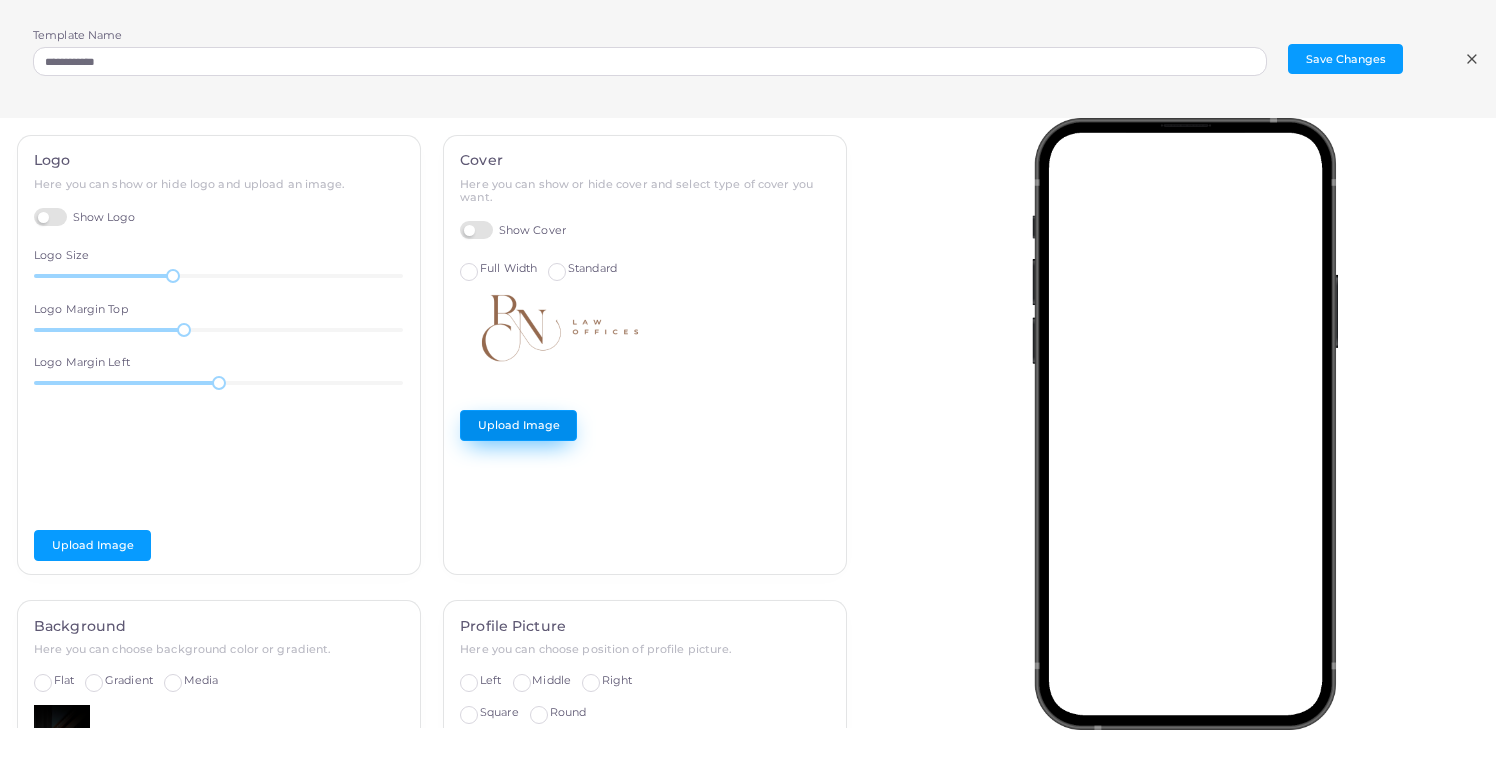 click on "Upload Image" at bounding box center [518, 425] 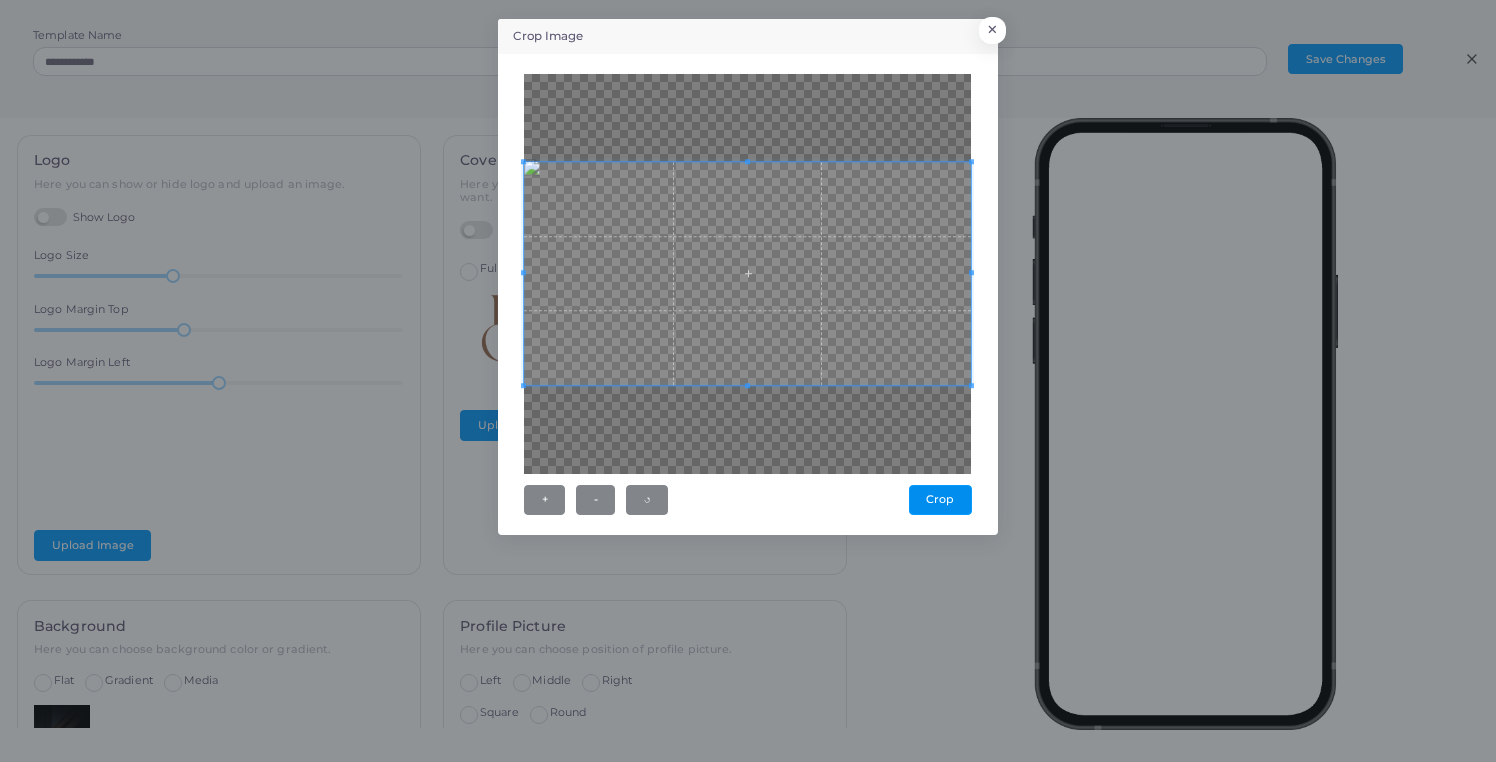 click on "Crop" at bounding box center [940, 500] 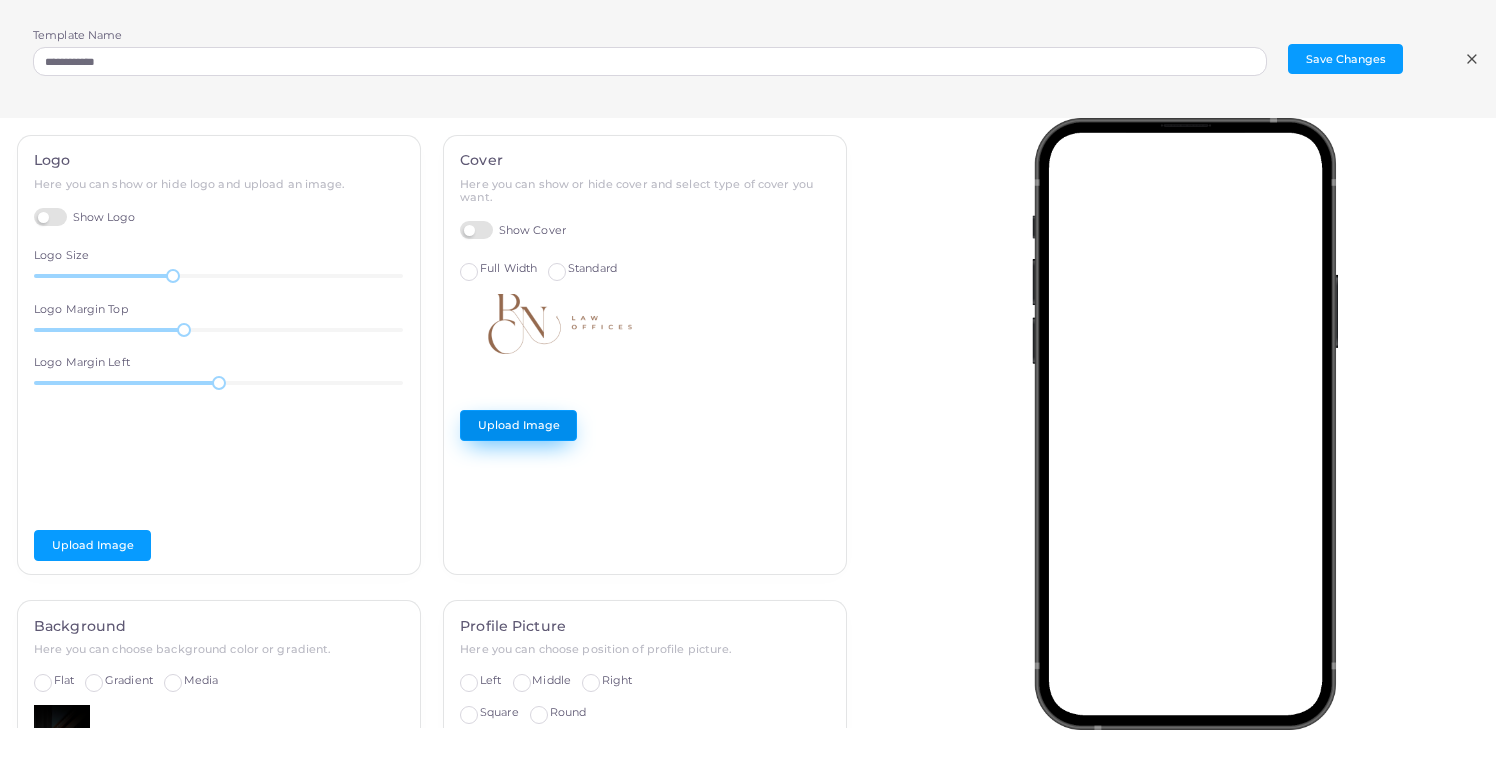 click on "Upload Image" at bounding box center (518, 425) 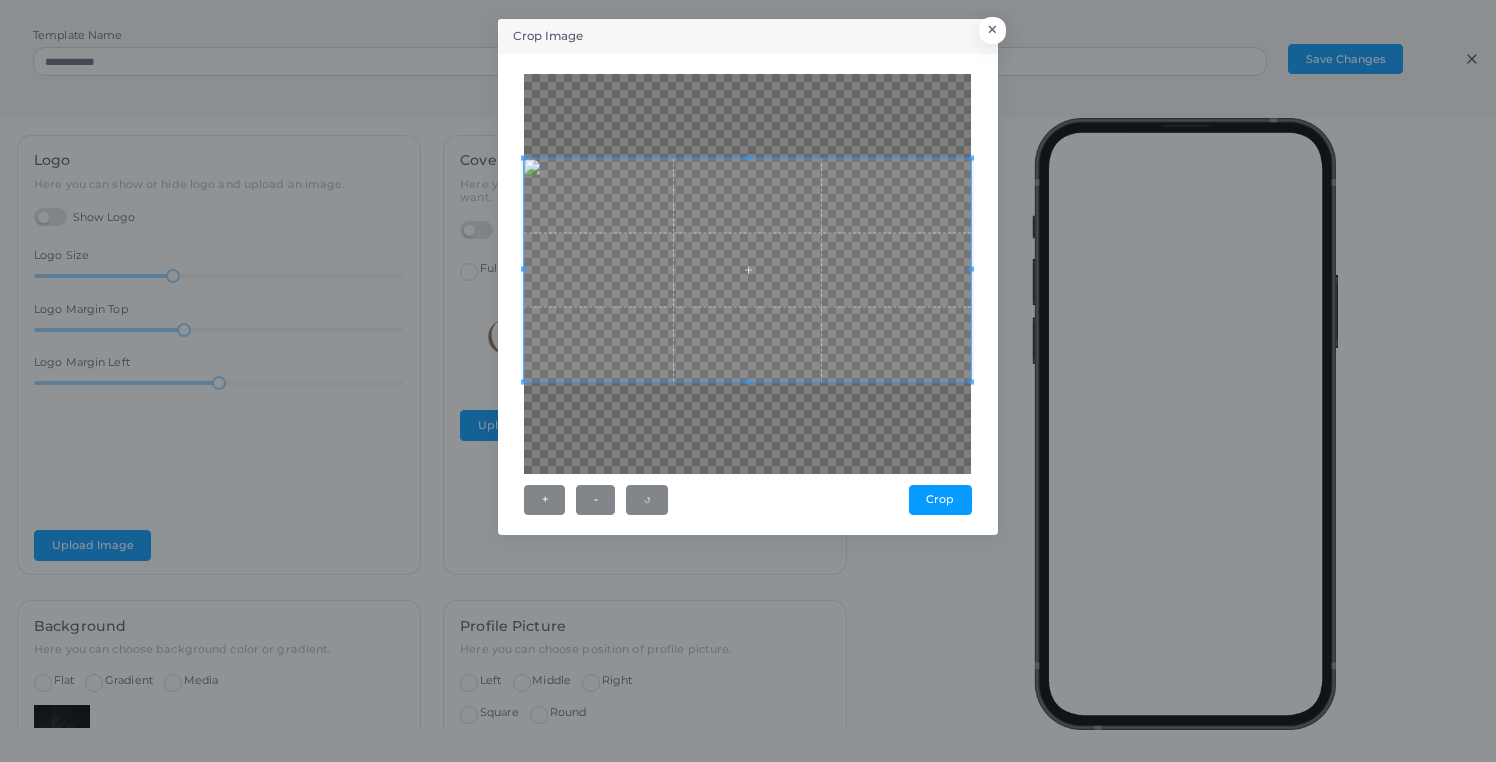 click at bounding box center (747, 270) 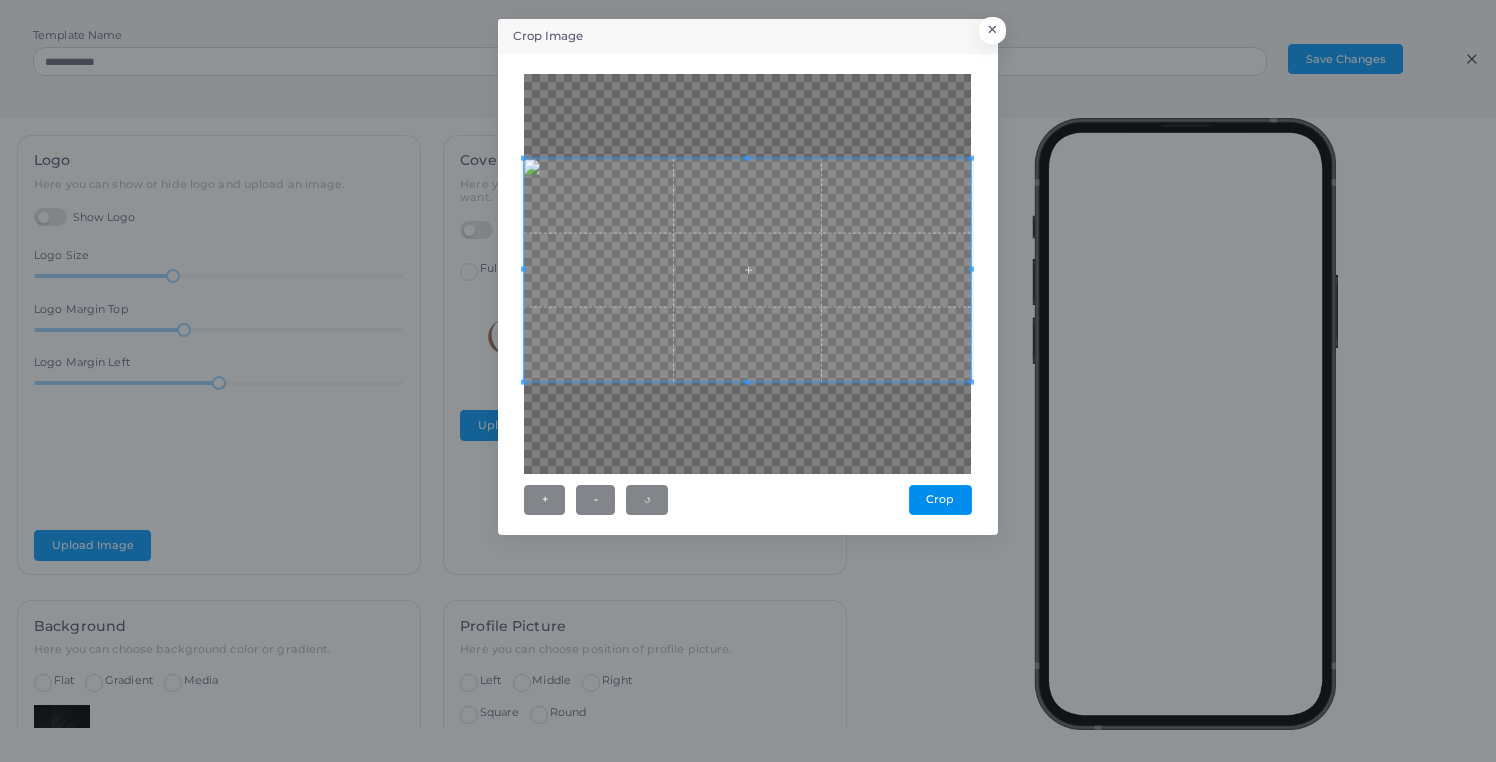 click on "Crop" at bounding box center (940, 500) 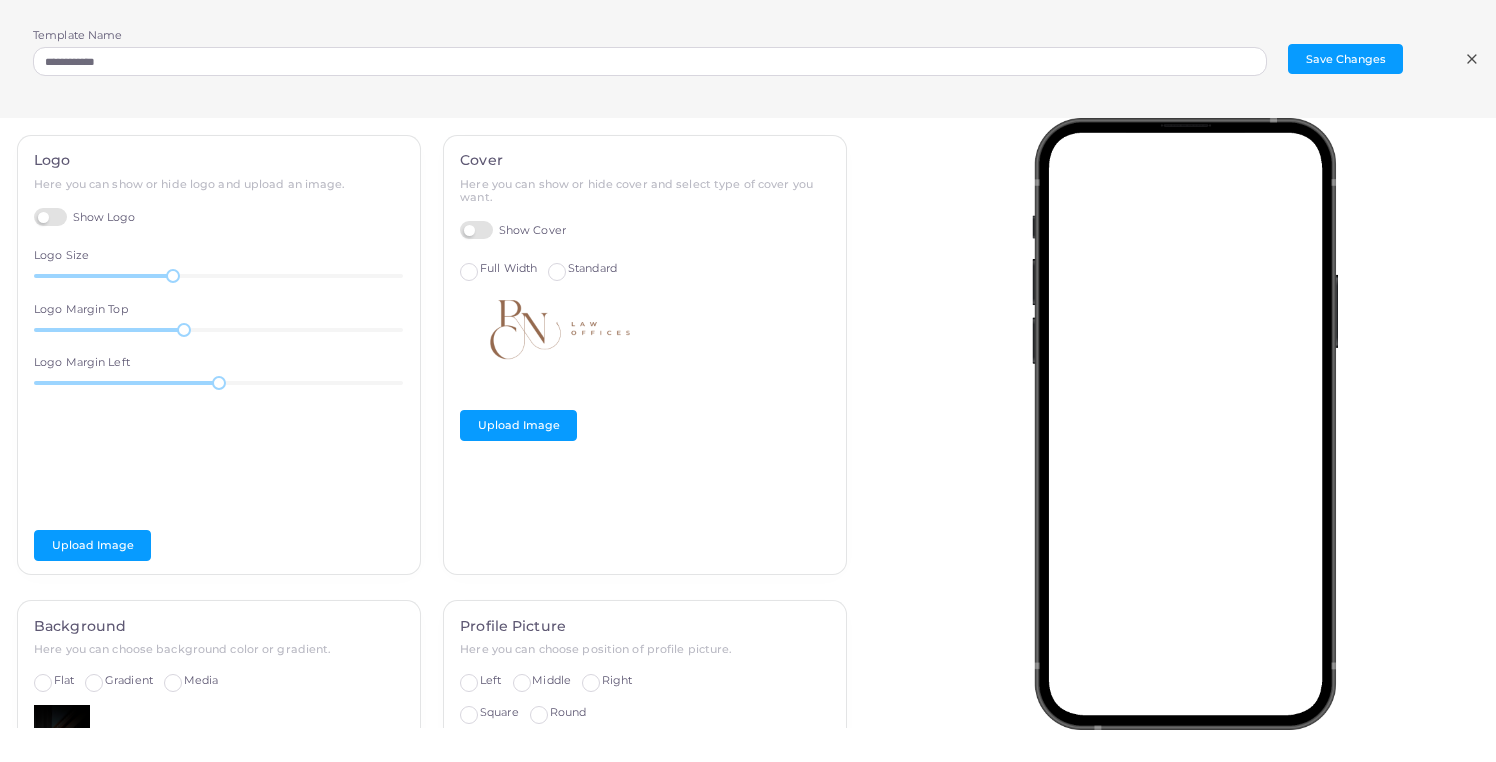 click on "Standard" at bounding box center [592, 269] 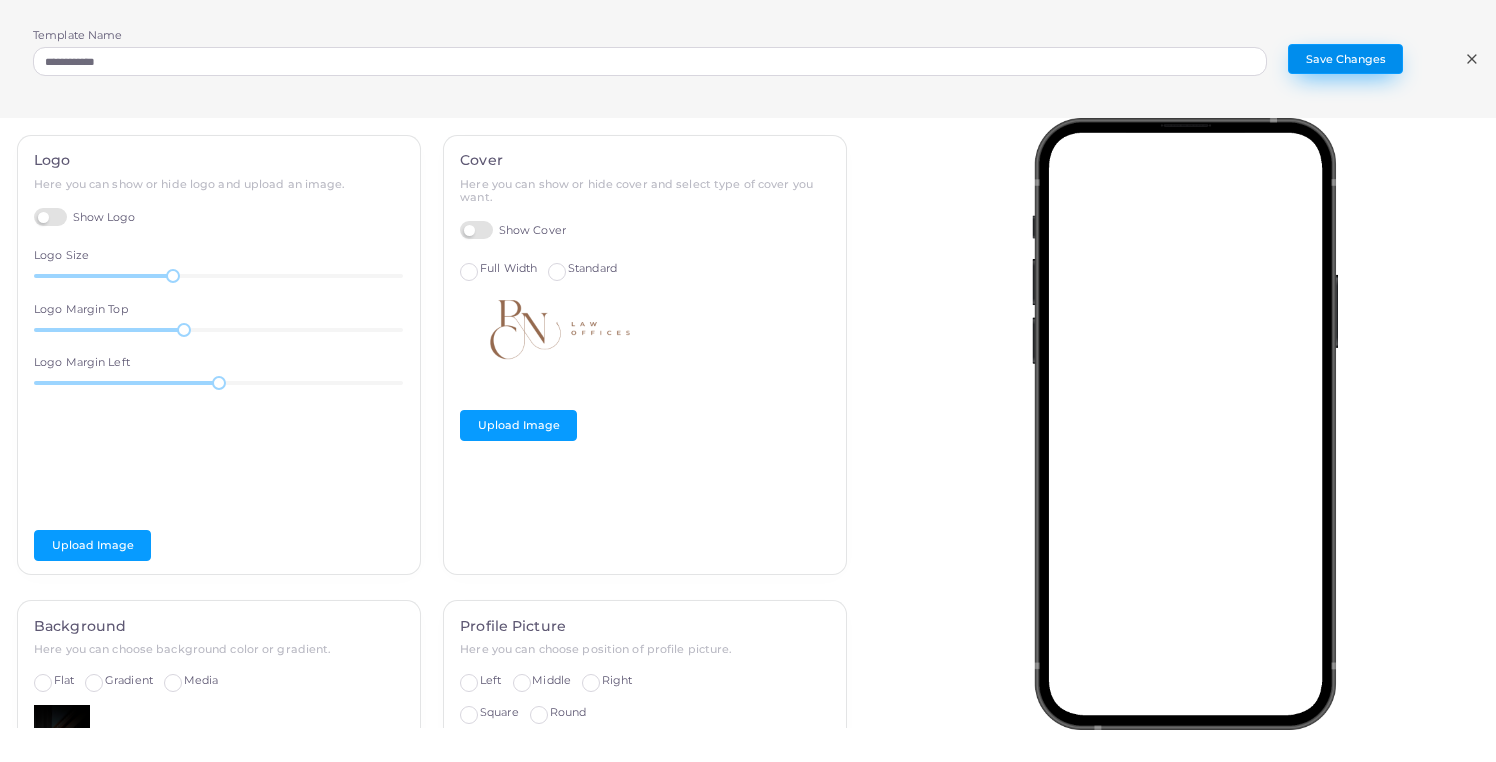 click on "Save Changes" at bounding box center [1345, 59] 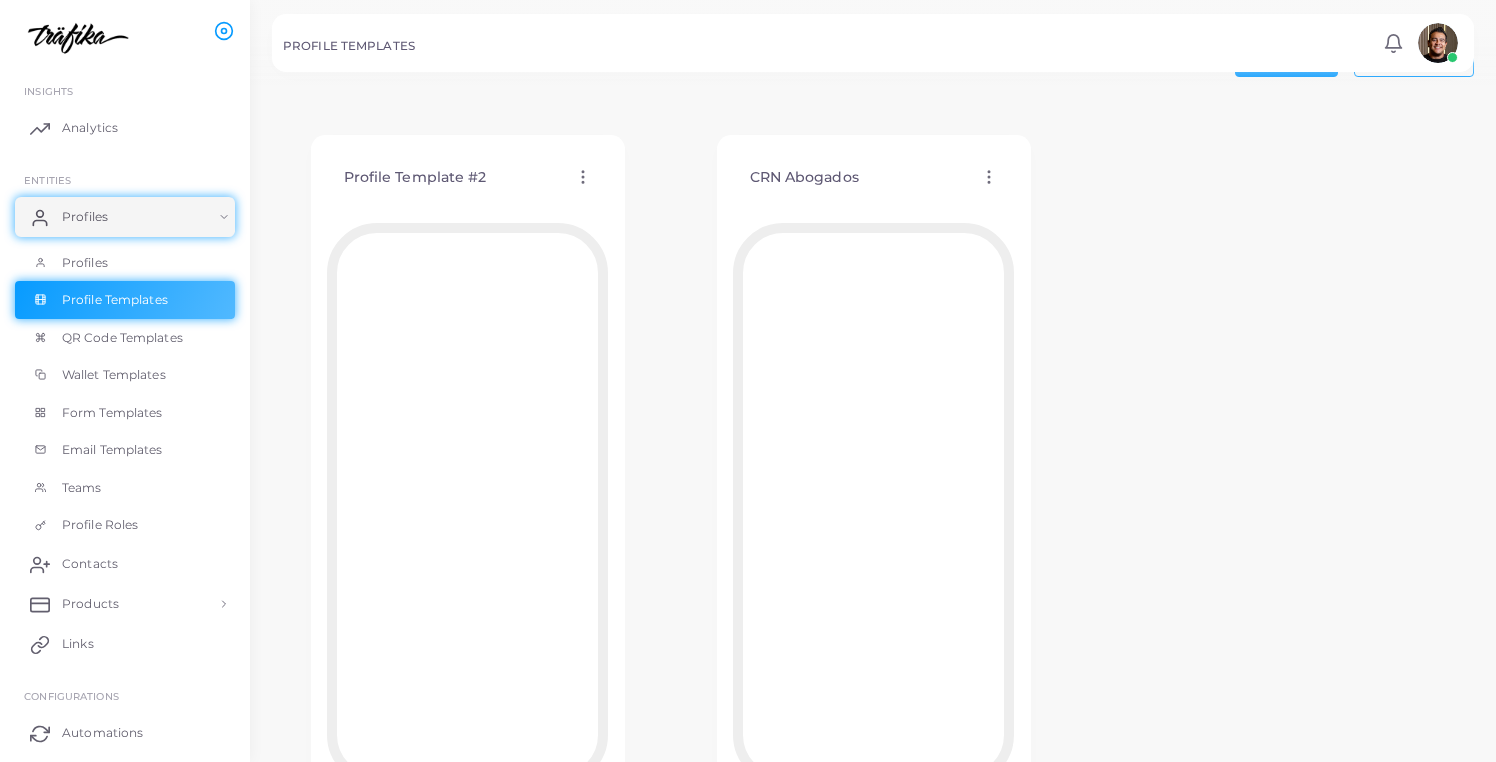 scroll, scrollTop: 0, scrollLeft: 0, axis: both 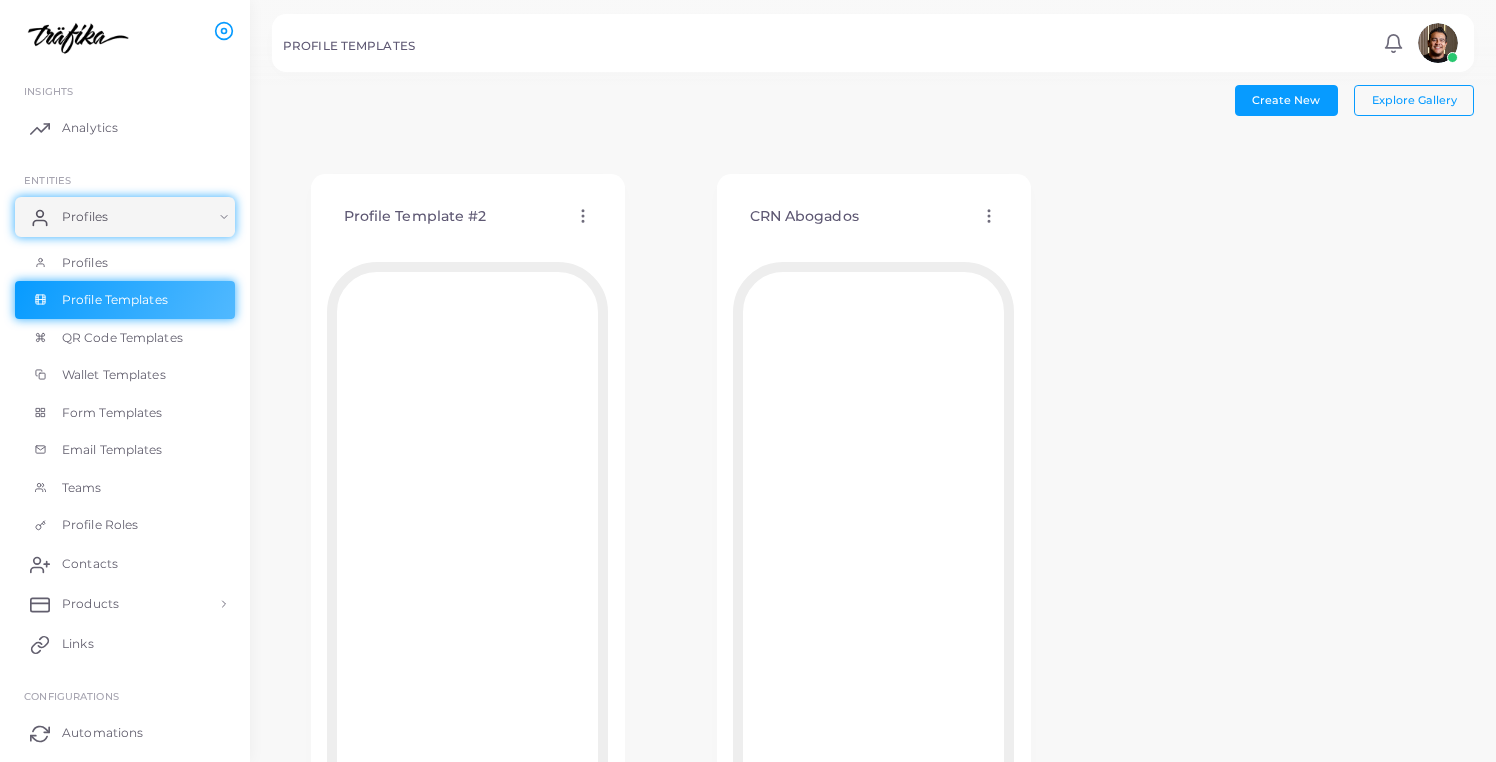 click on "CRN Abogados  Edit Template Assign template Duplicate Template Delete Template Copy Template ID" at bounding box center [873, 216] 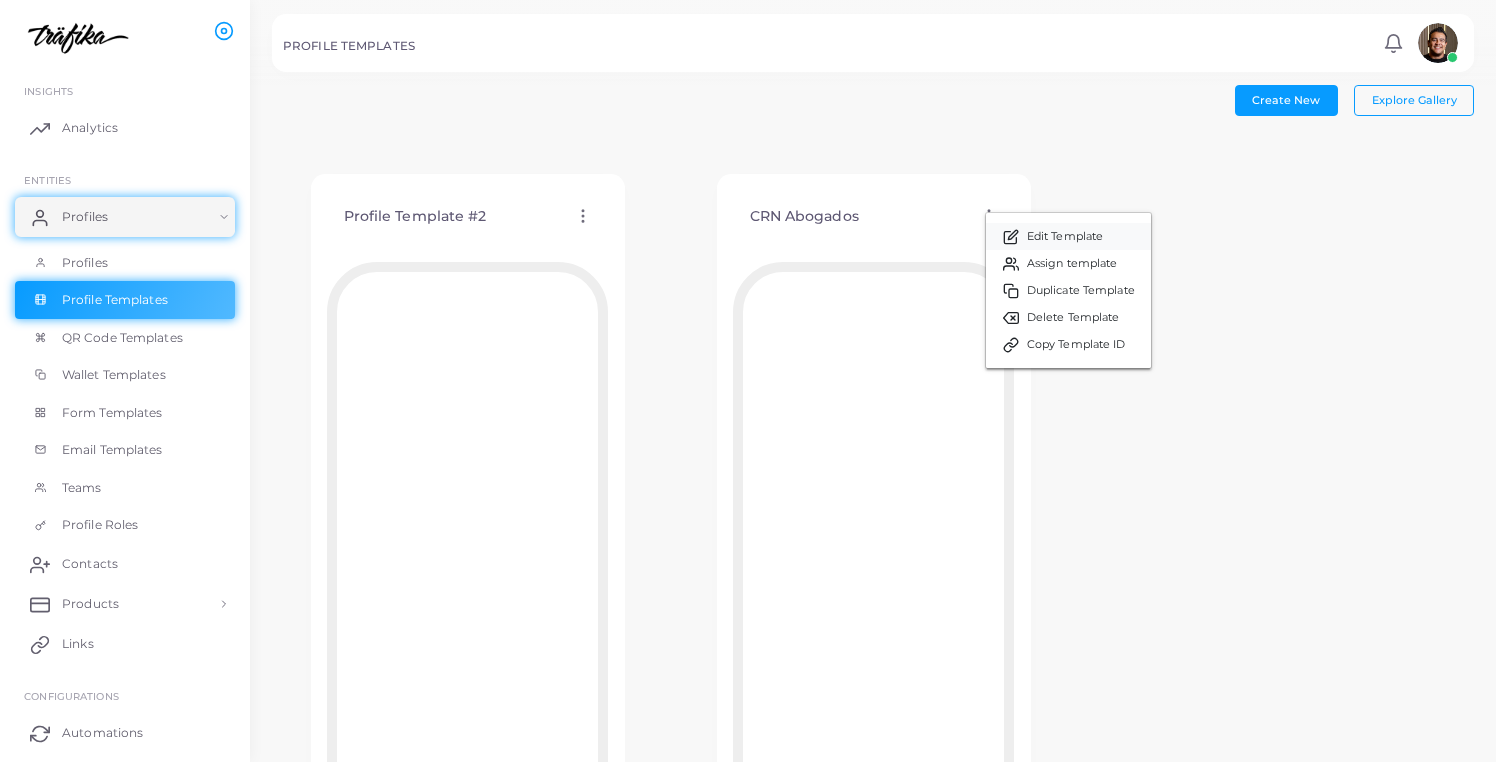 click on "Edit Template" at bounding box center (1065, 237) 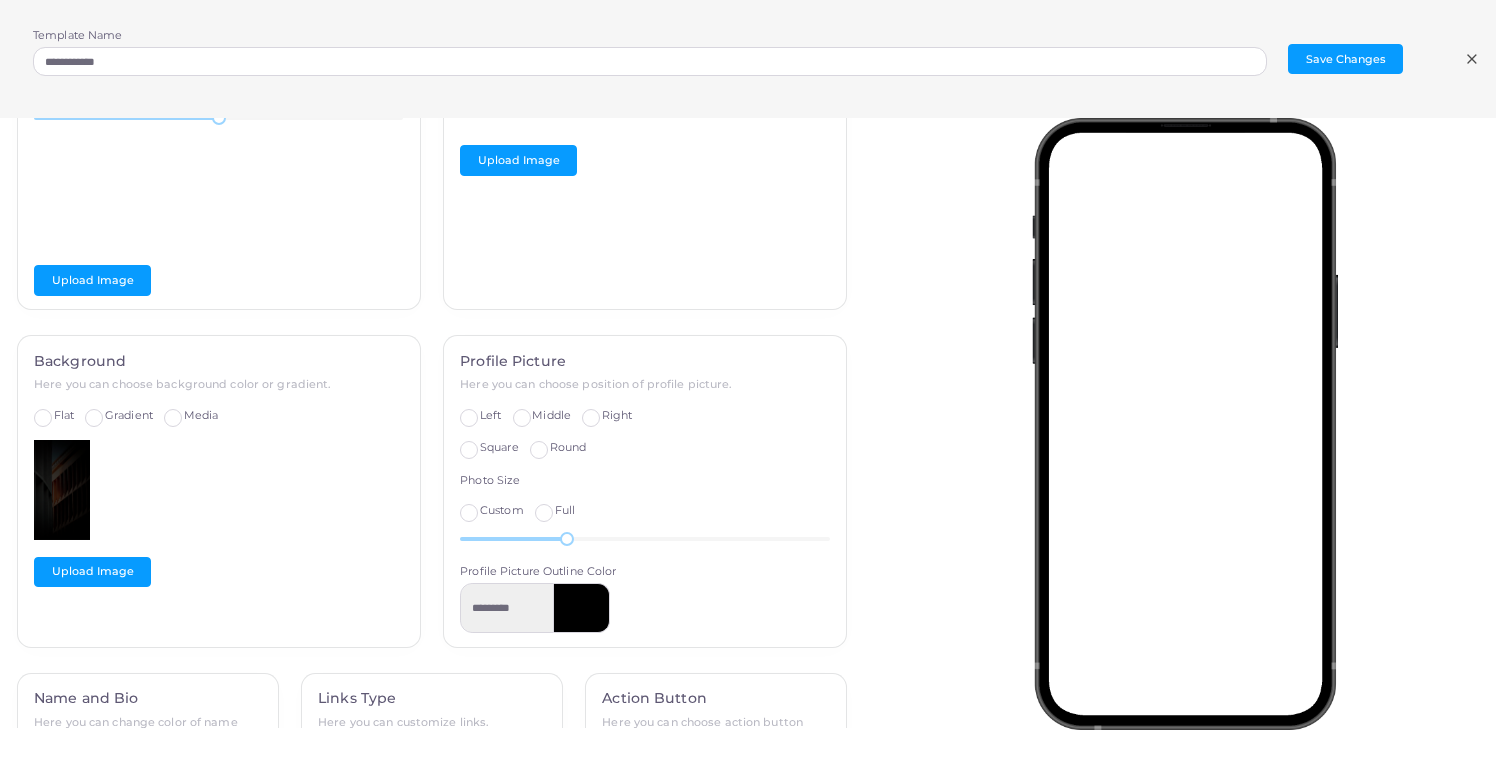 scroll, scrollTop: 268, scrollLeft: 0, axis: vertical 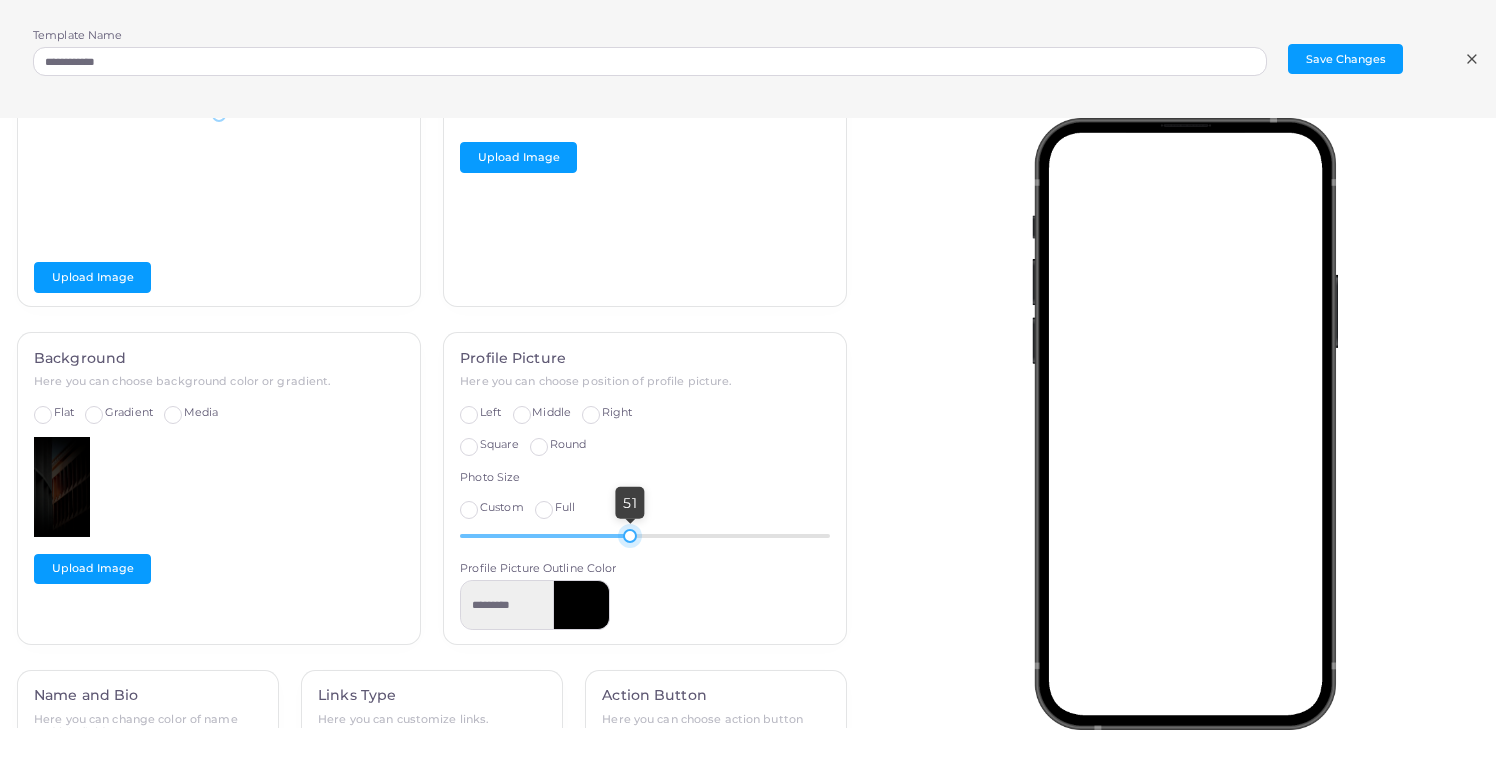 drag, startPoint x: 569, startPoint y: 532, endPoint x: 630, endPoint y: 532, distance: 61 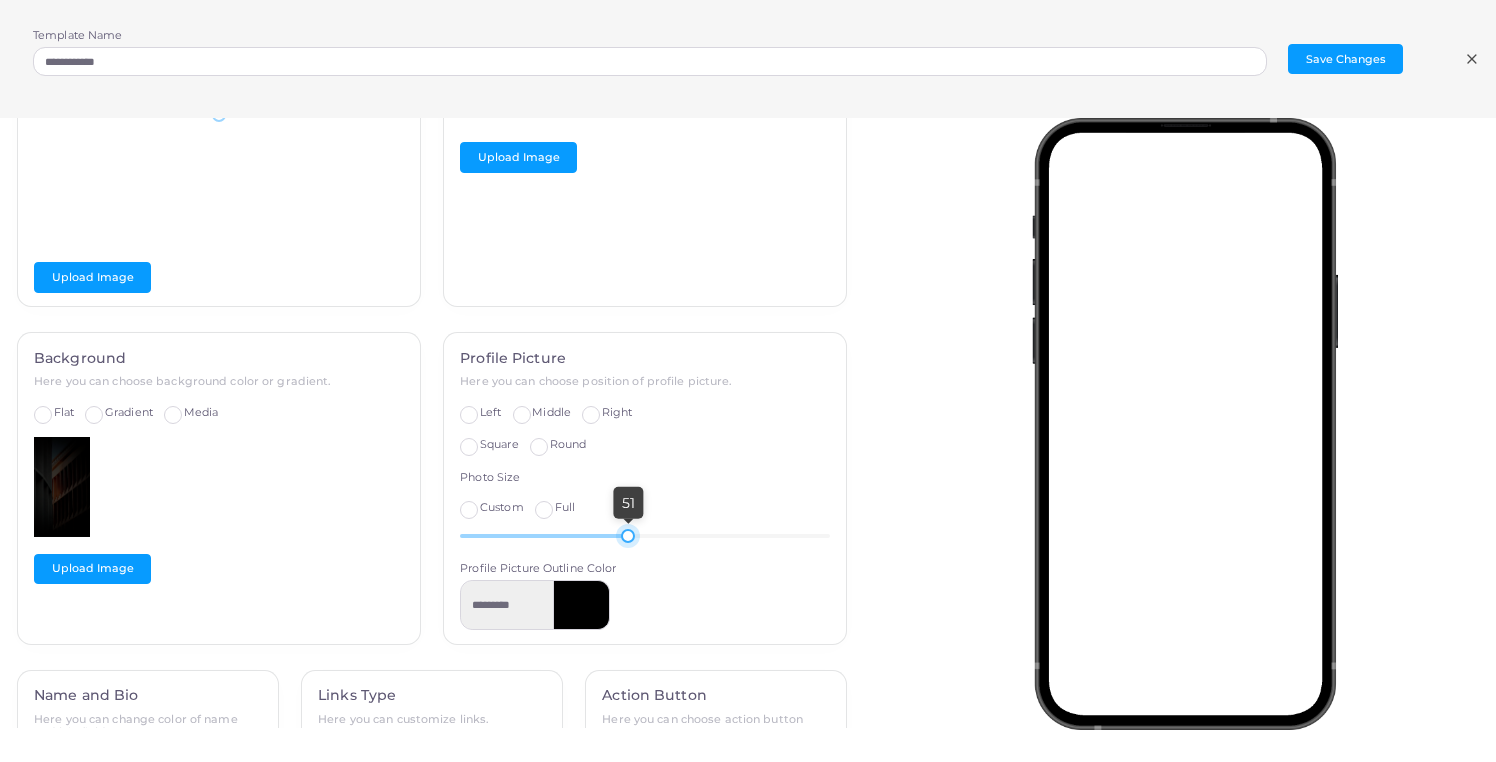 scroll, scrollTop: 178, scrollLeft: 0, axis: vertical 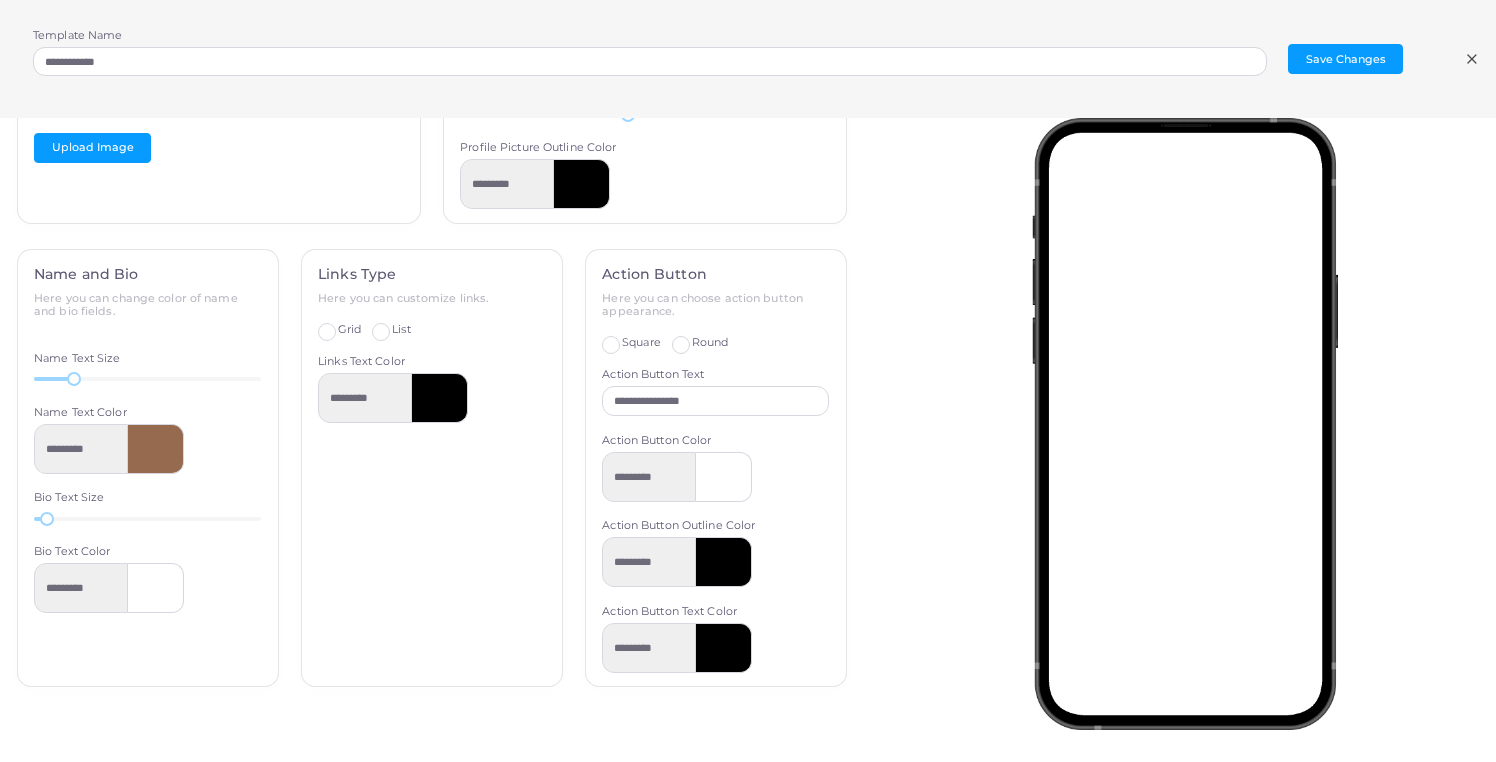 click on "Square" at bounding box center (641, 343) 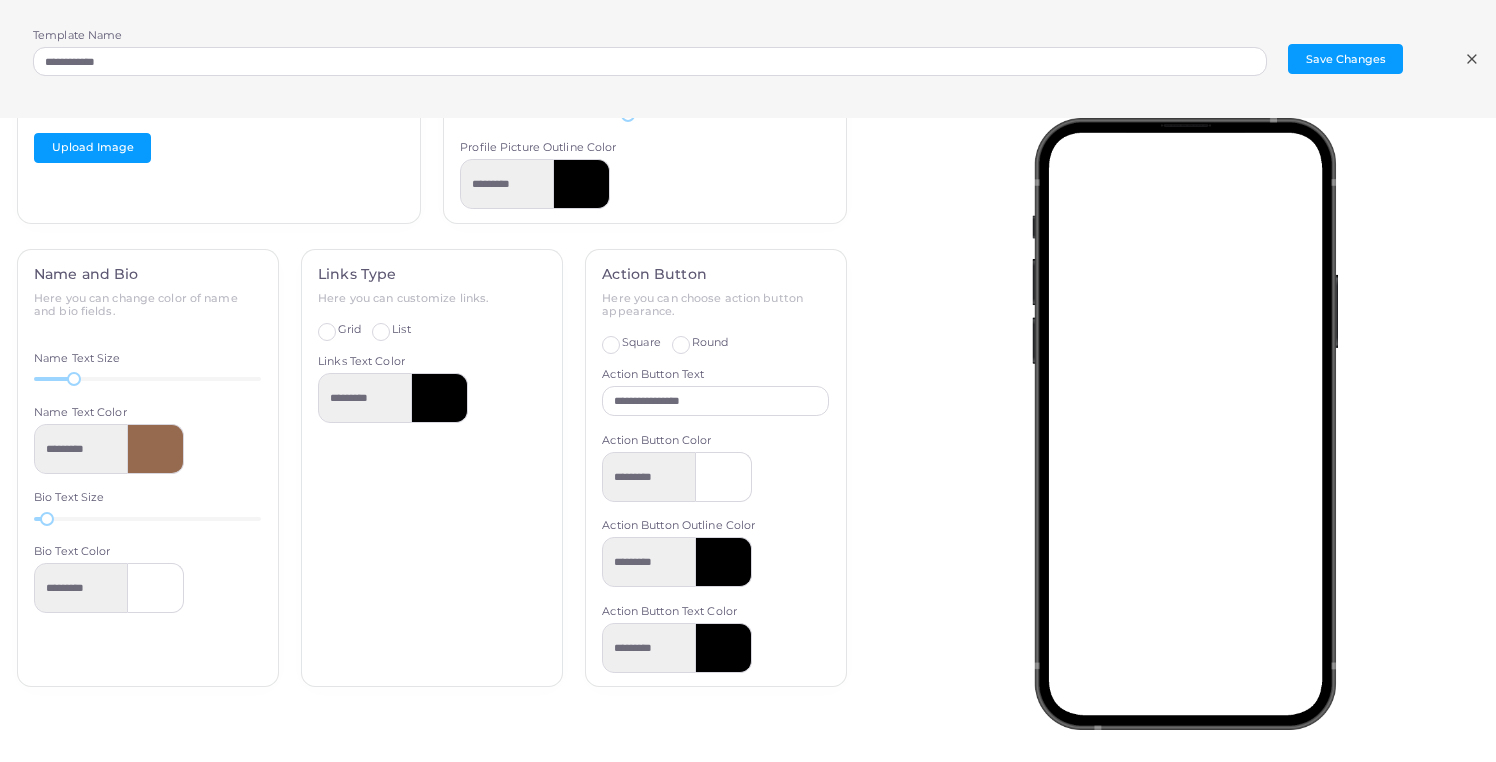 click on "Round" at bounding box center [710, 342] 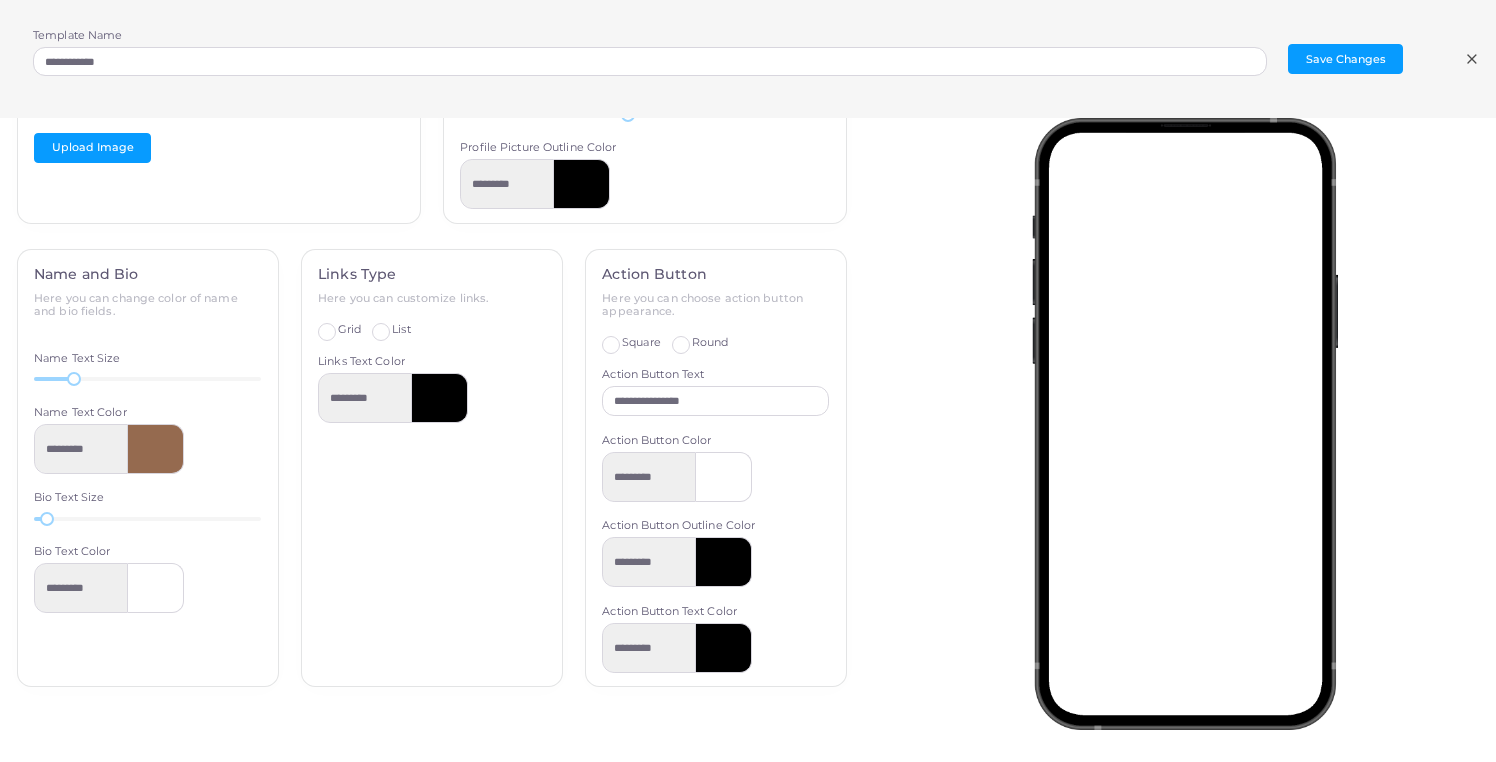 drag, startPoint x: 447, startPoint y: 398, endPoint x: 435, endPoint y: 402, distance: 12.649111 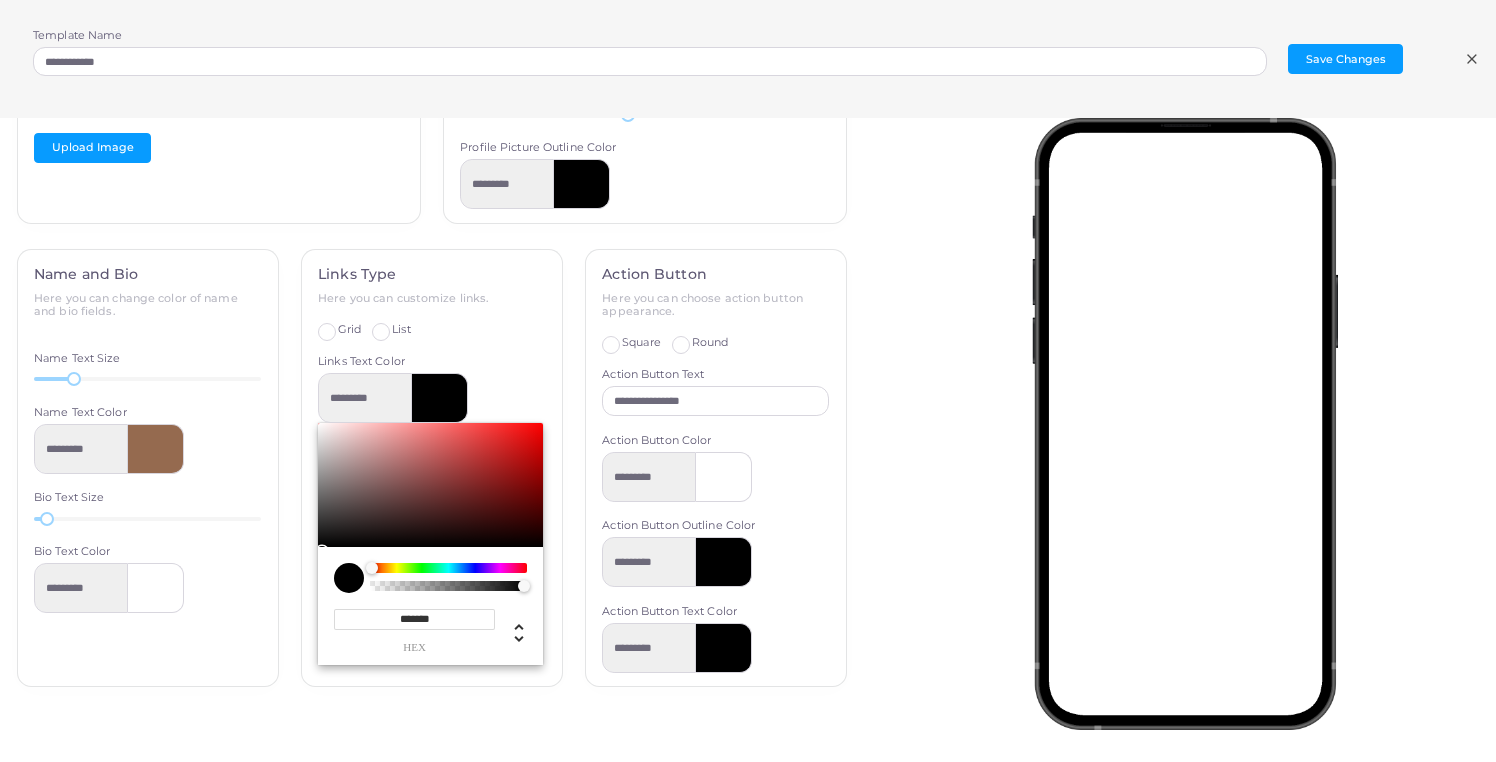 drag, startPoint x: 394, startPoint y: 615, endPoint x: 469, endPoint y: 628, distance: 76.11833 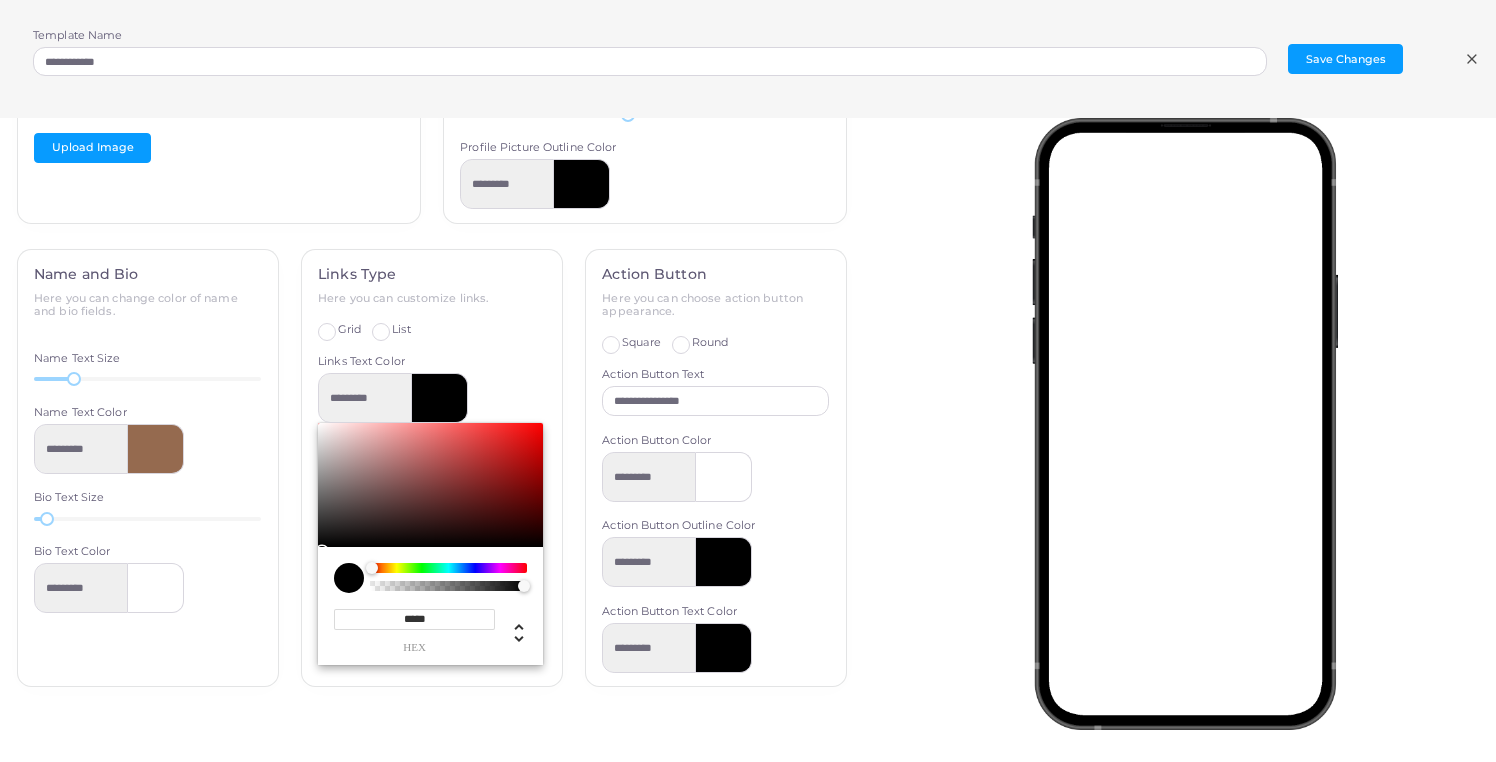 type on "******" 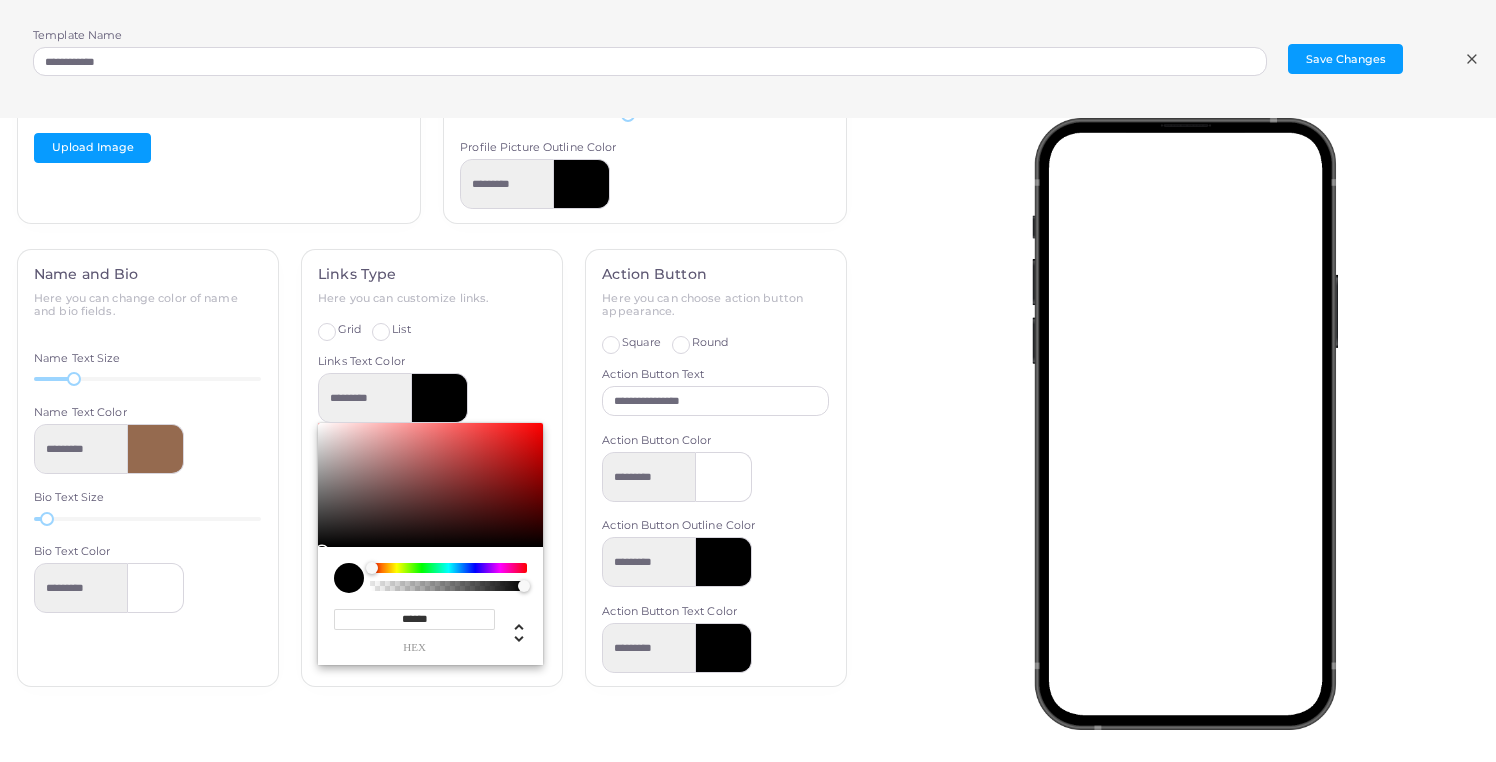 type on "*********" 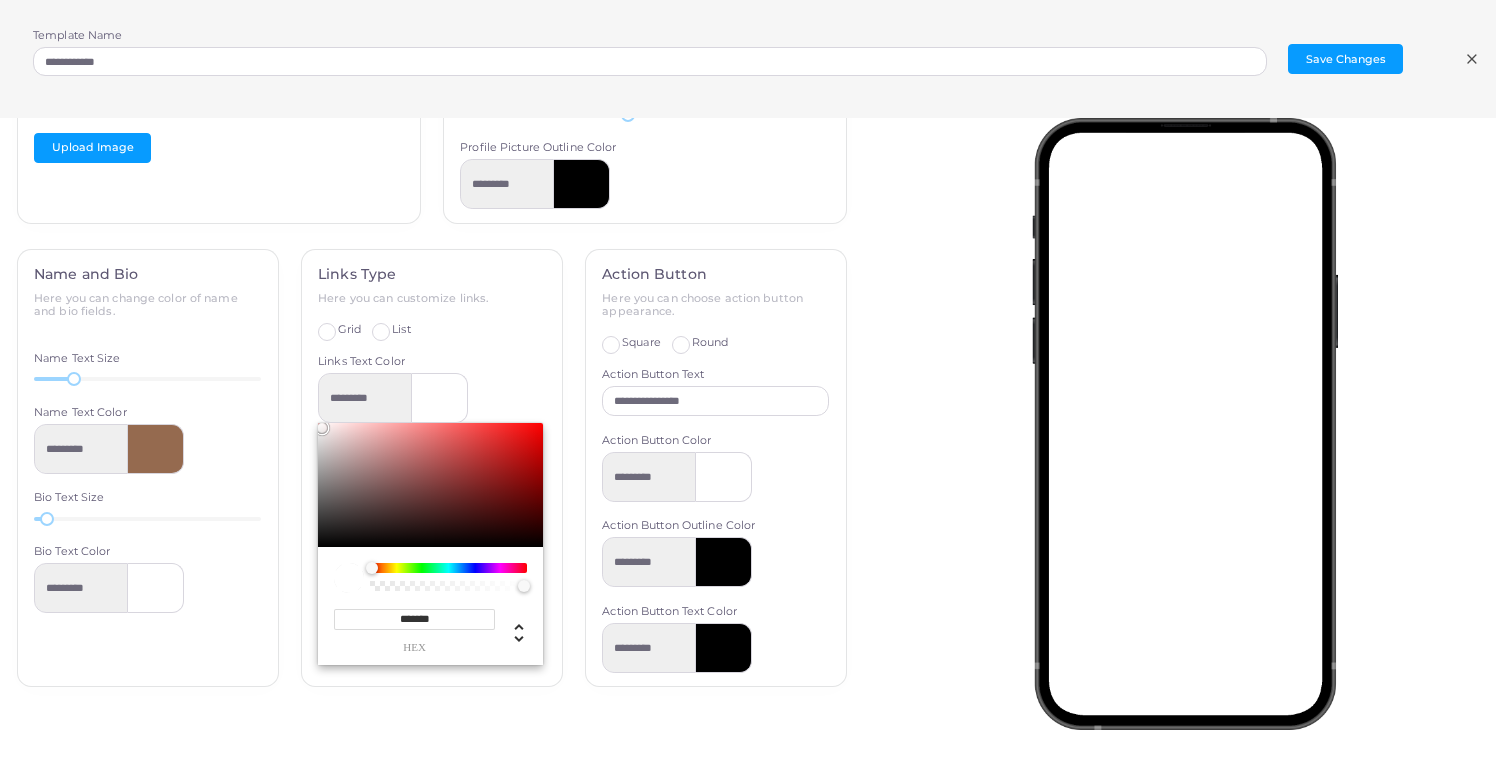 type on "*******" 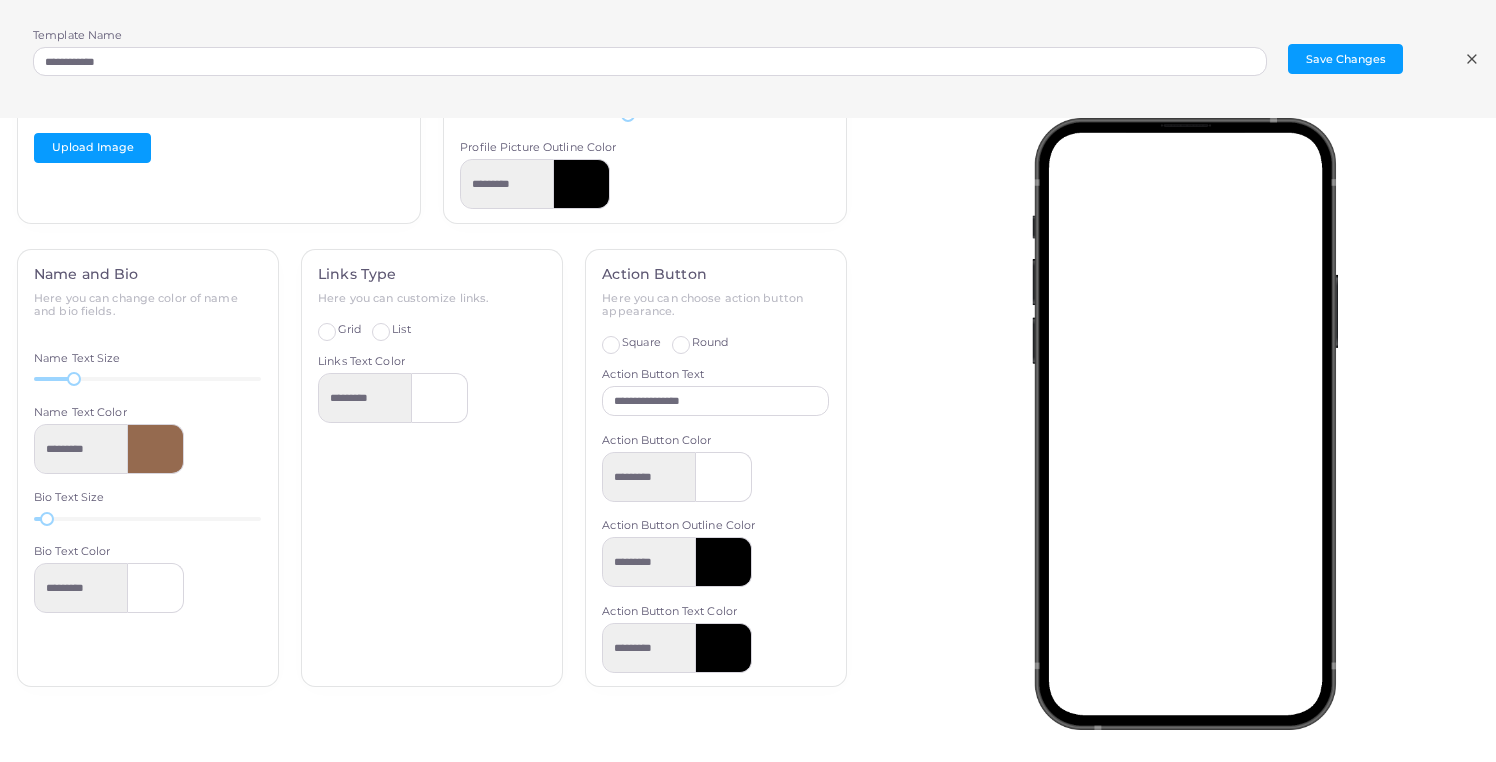 click on "List" at bounding box center (401, 330) 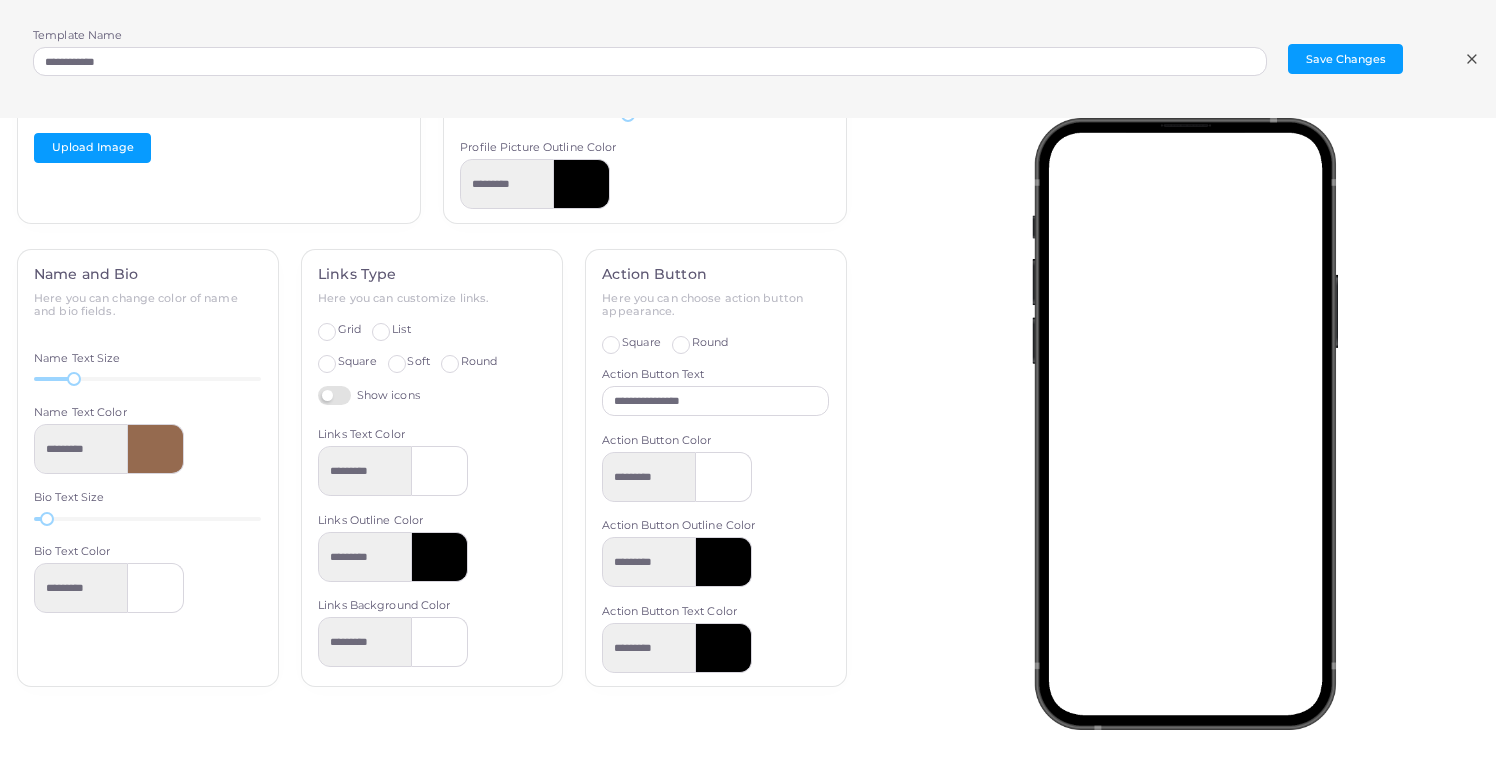 click on "Grid" at bounding box center [349, 330] 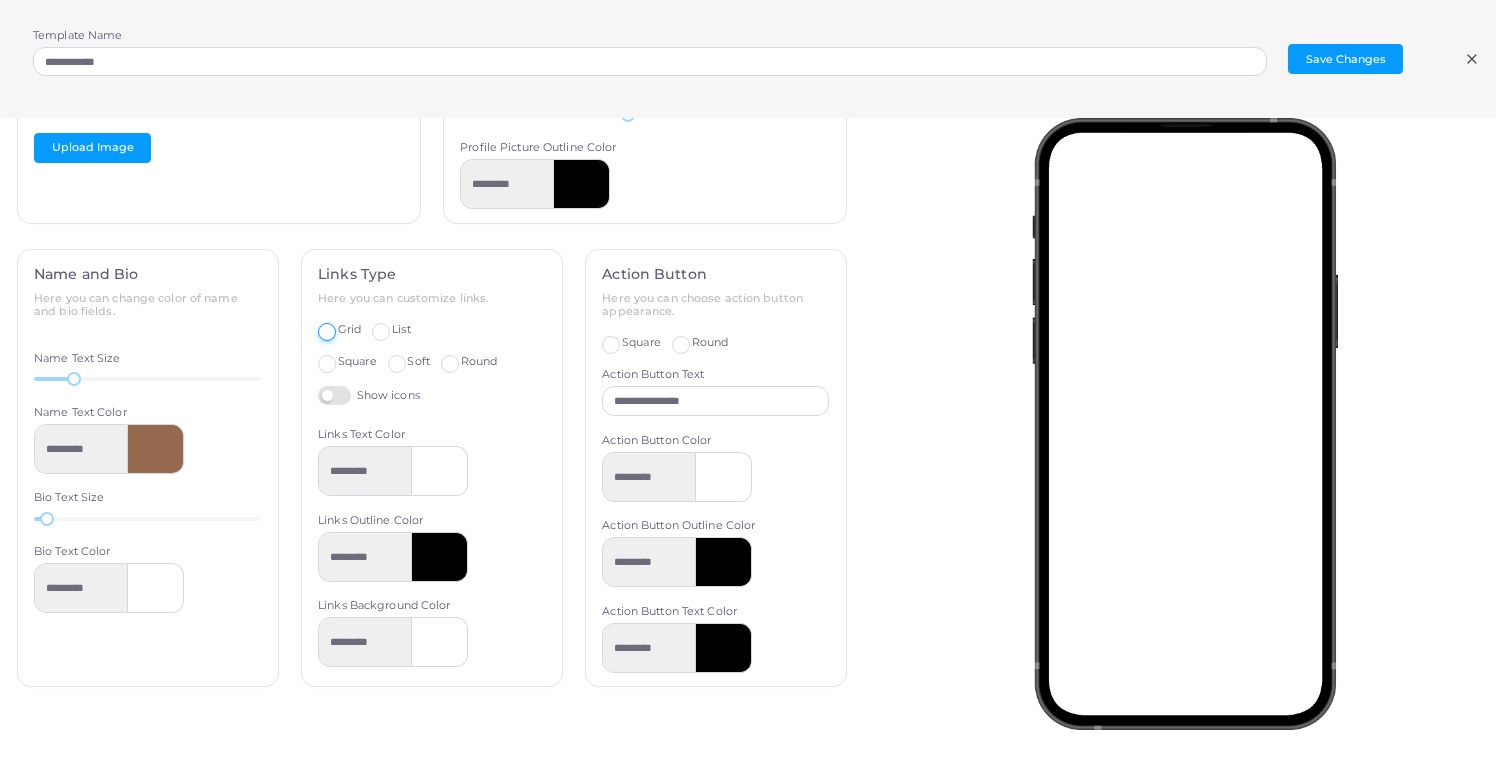 type on "*********" 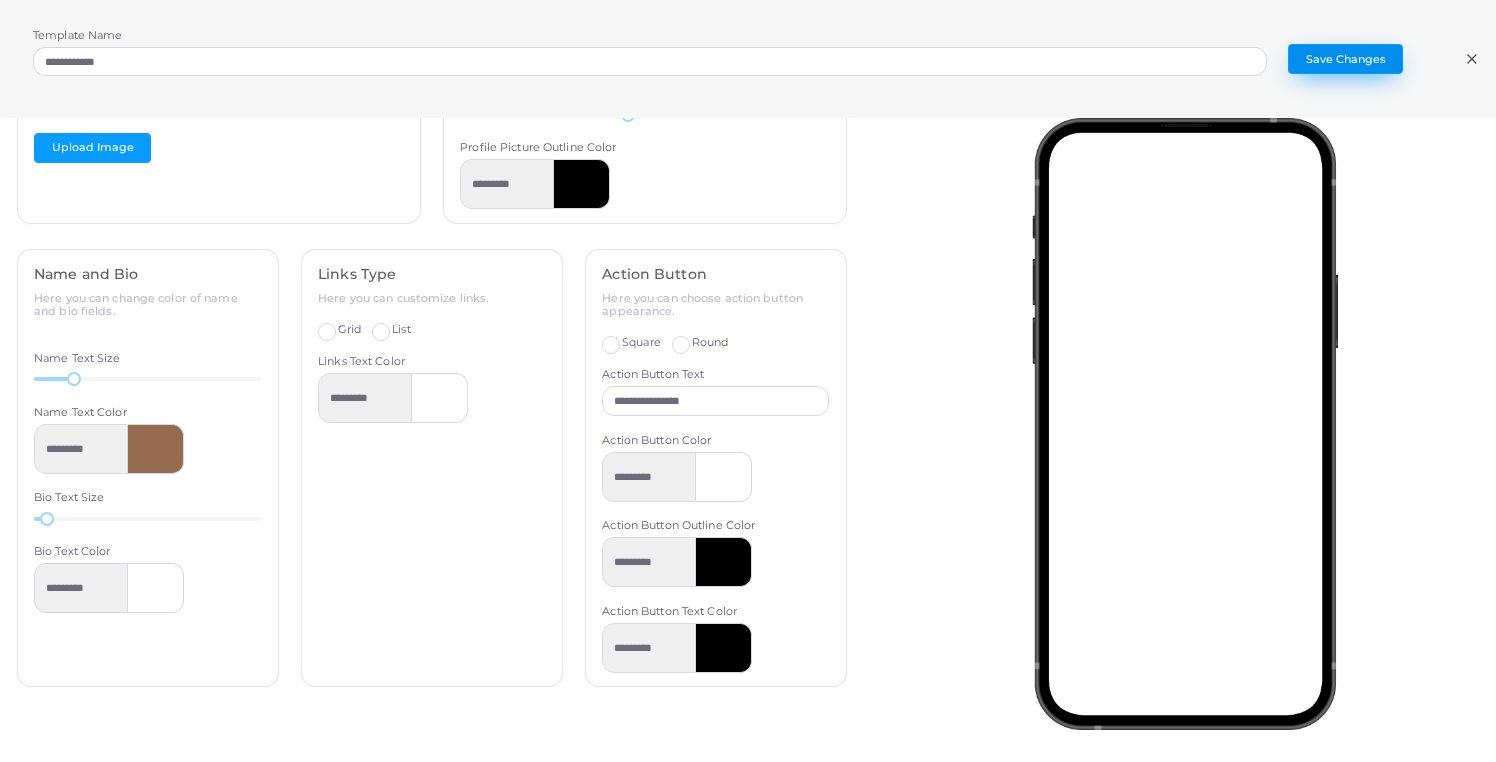 click on "Save Changes" at bounding box center [1345, 59] 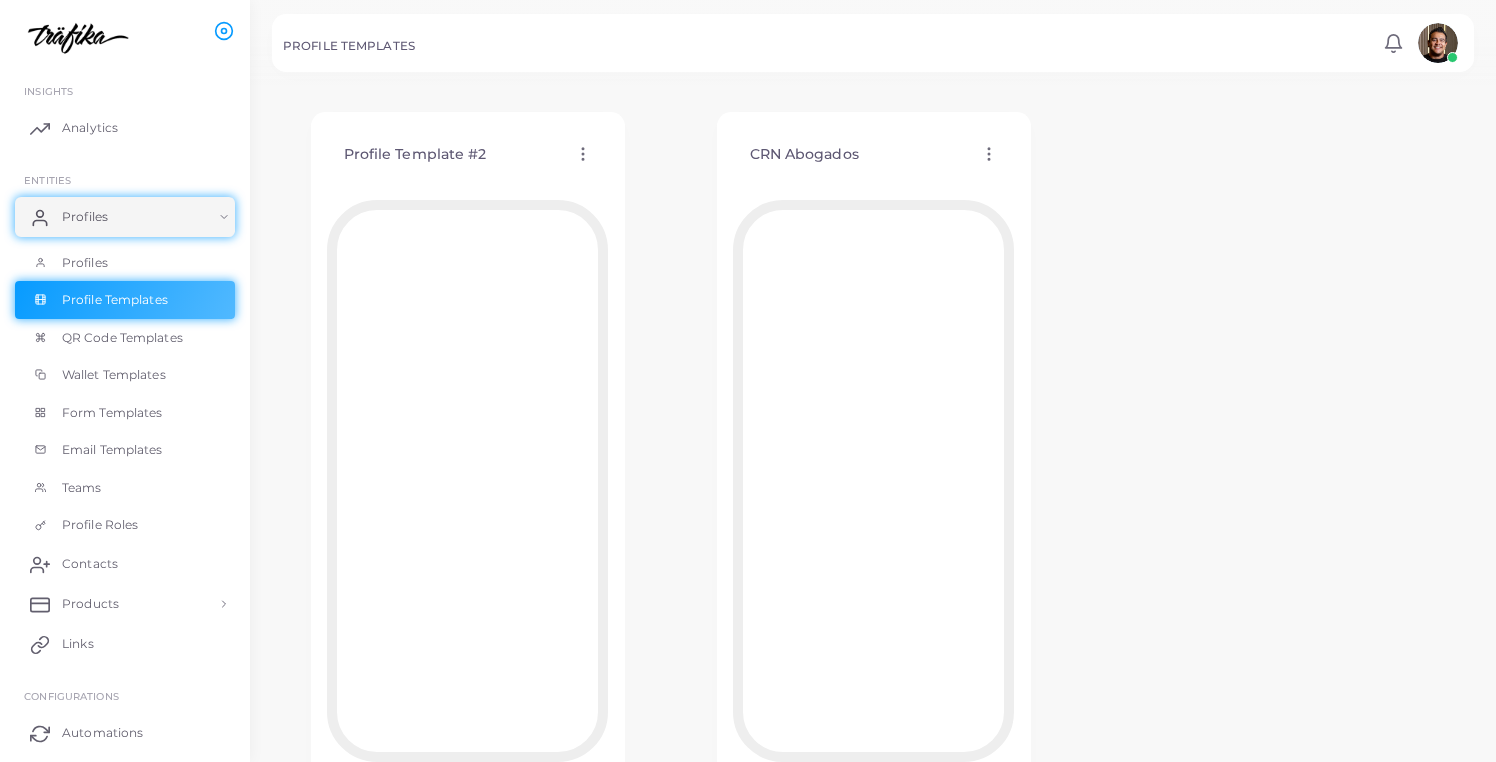scroll, scrollTop: 0, scrollLeft: 0, axis: both 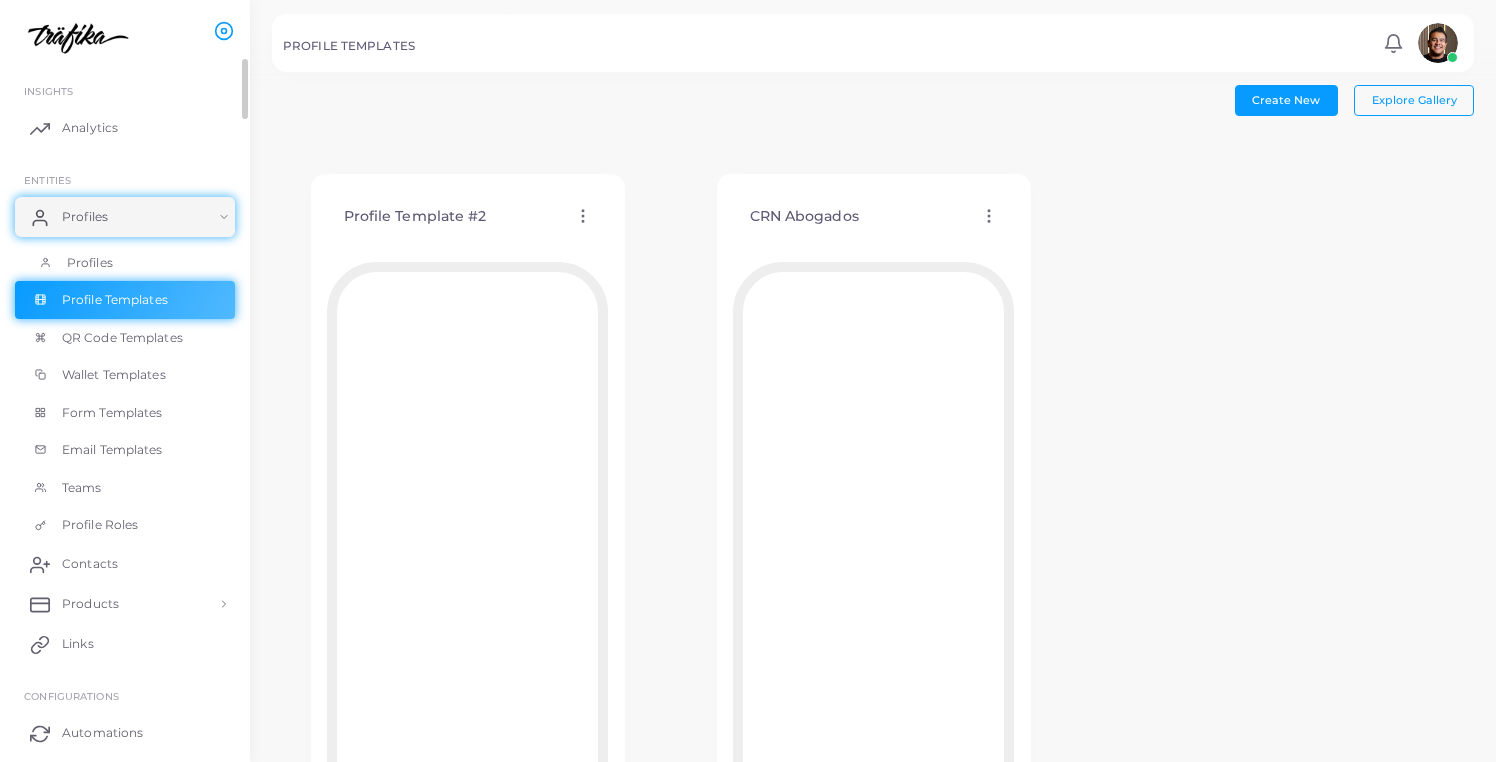 click on "Profiles" at bounding box center [125, 263] 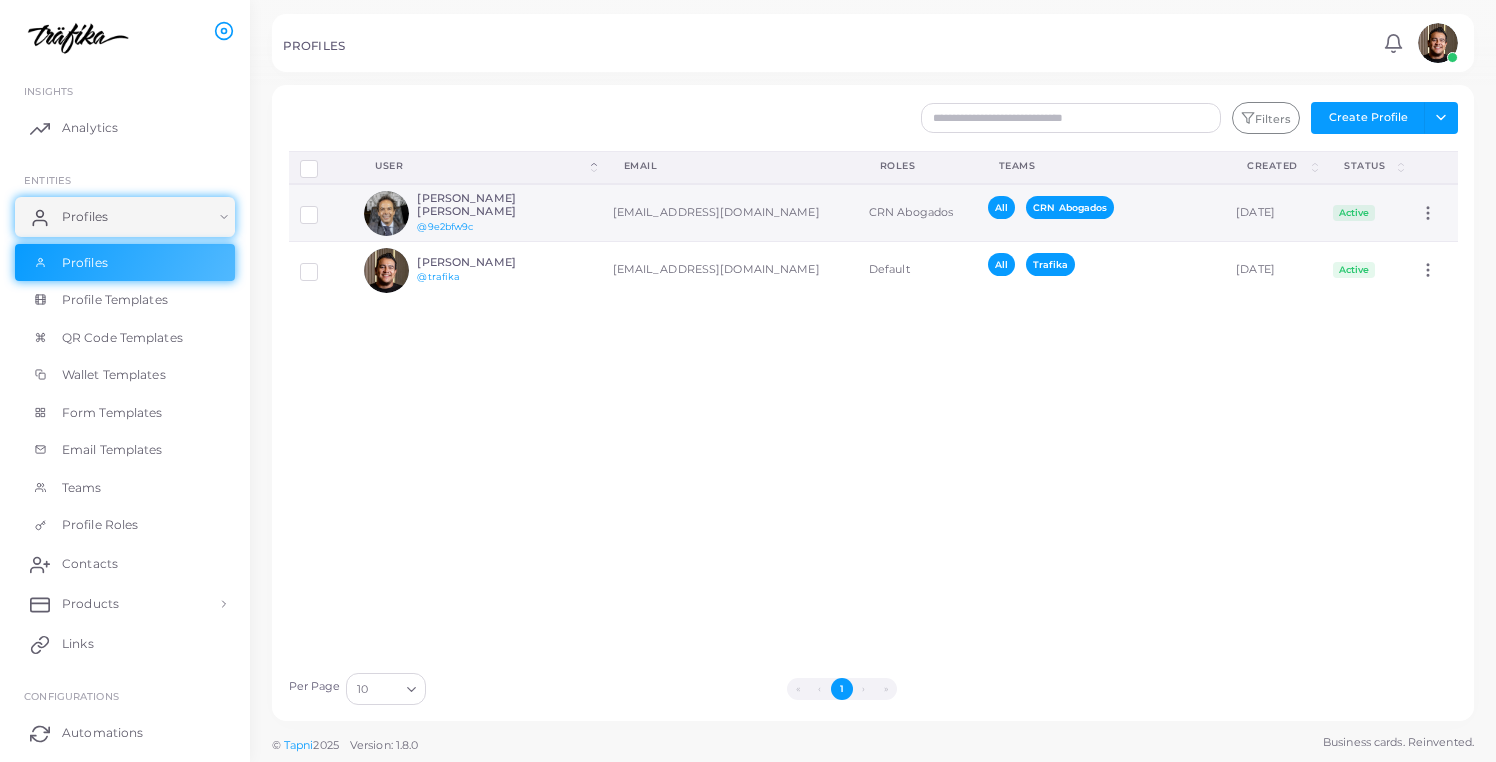 click on "[PERSON_NAME] [PERSON_NAME]" at bounding box center (490, 205) 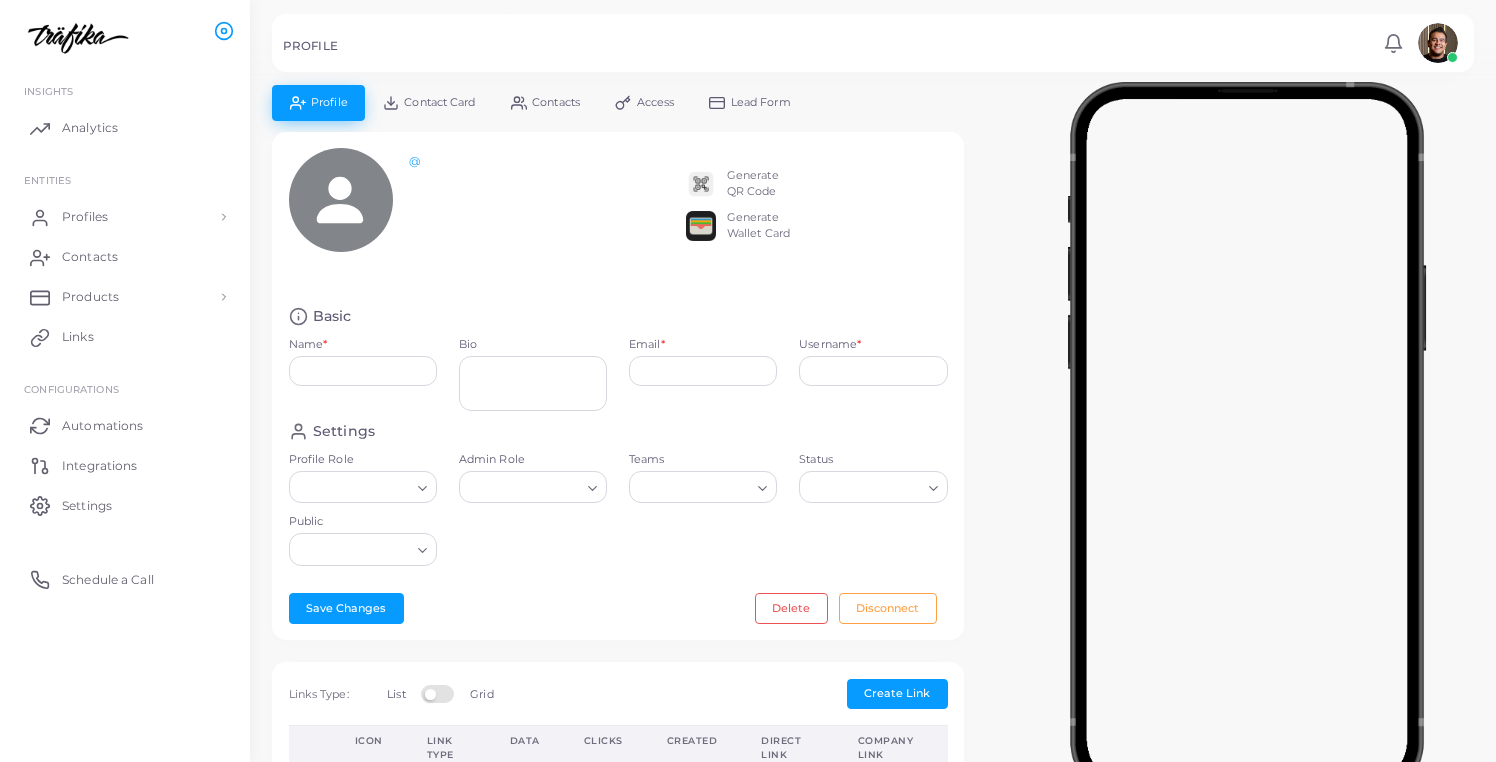 type on "**********" 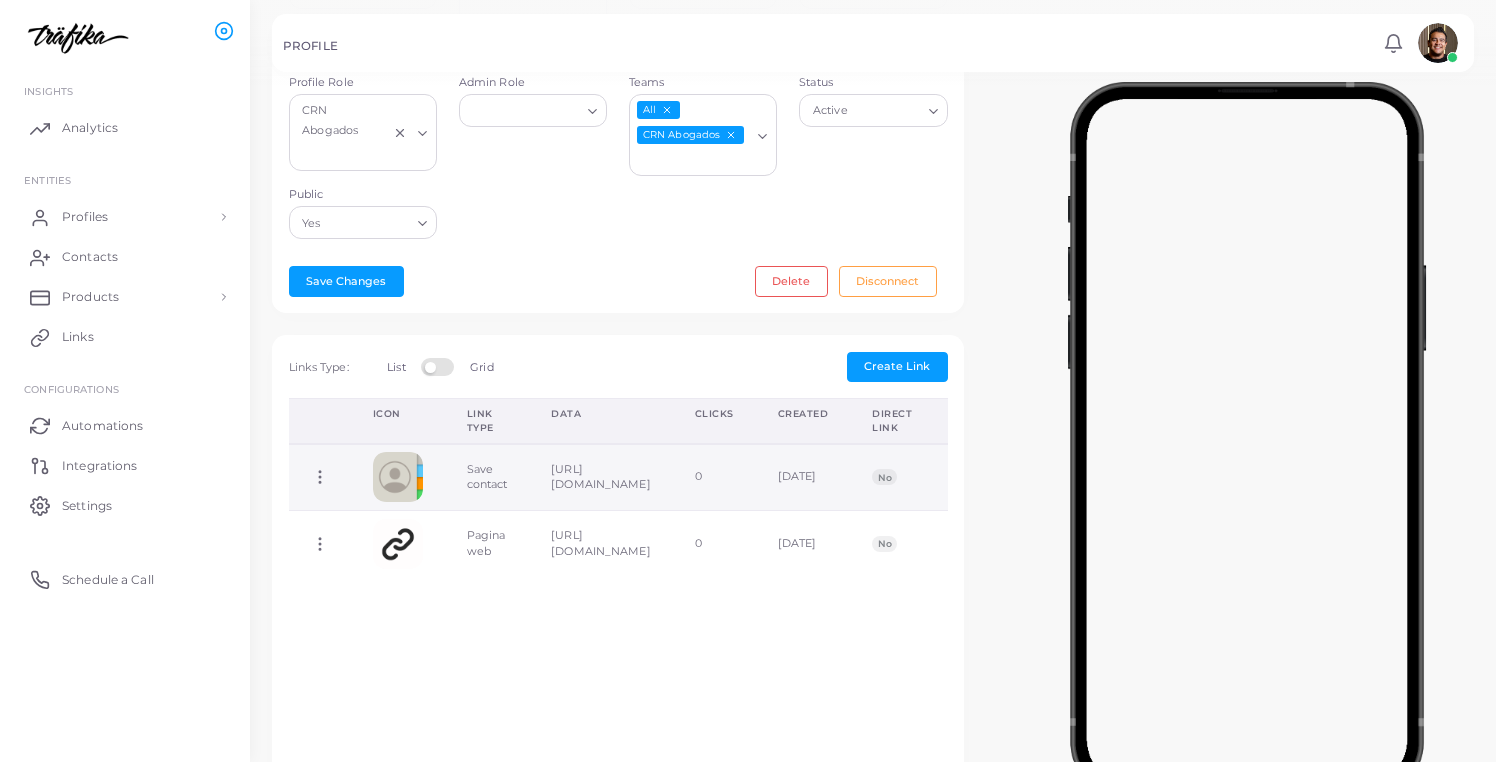 scroll, scrollTop: 450, scrollLeft: 0, axis: vertical 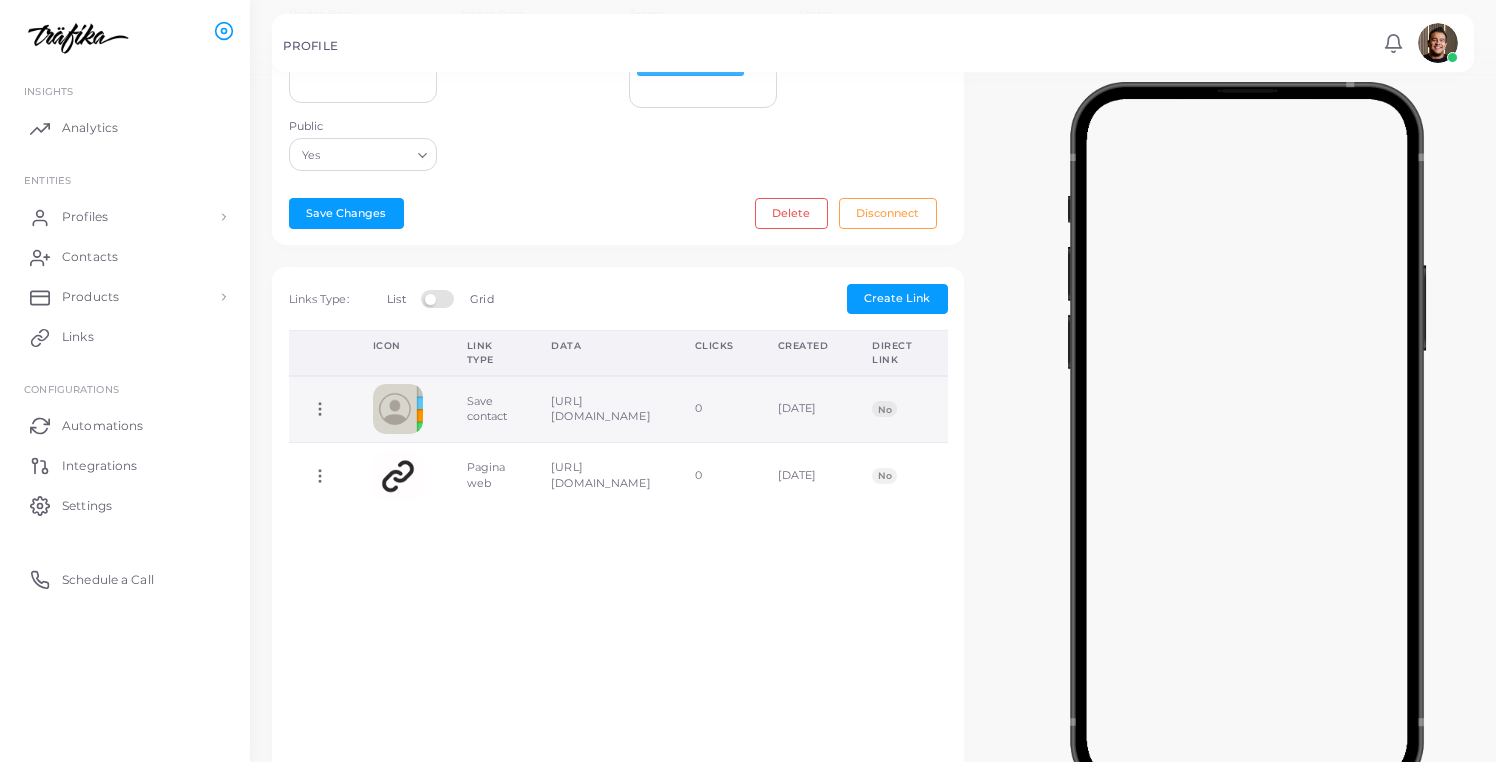 click on "[URL][DOMAIN_NAME]" at bounding box center (600, 409) 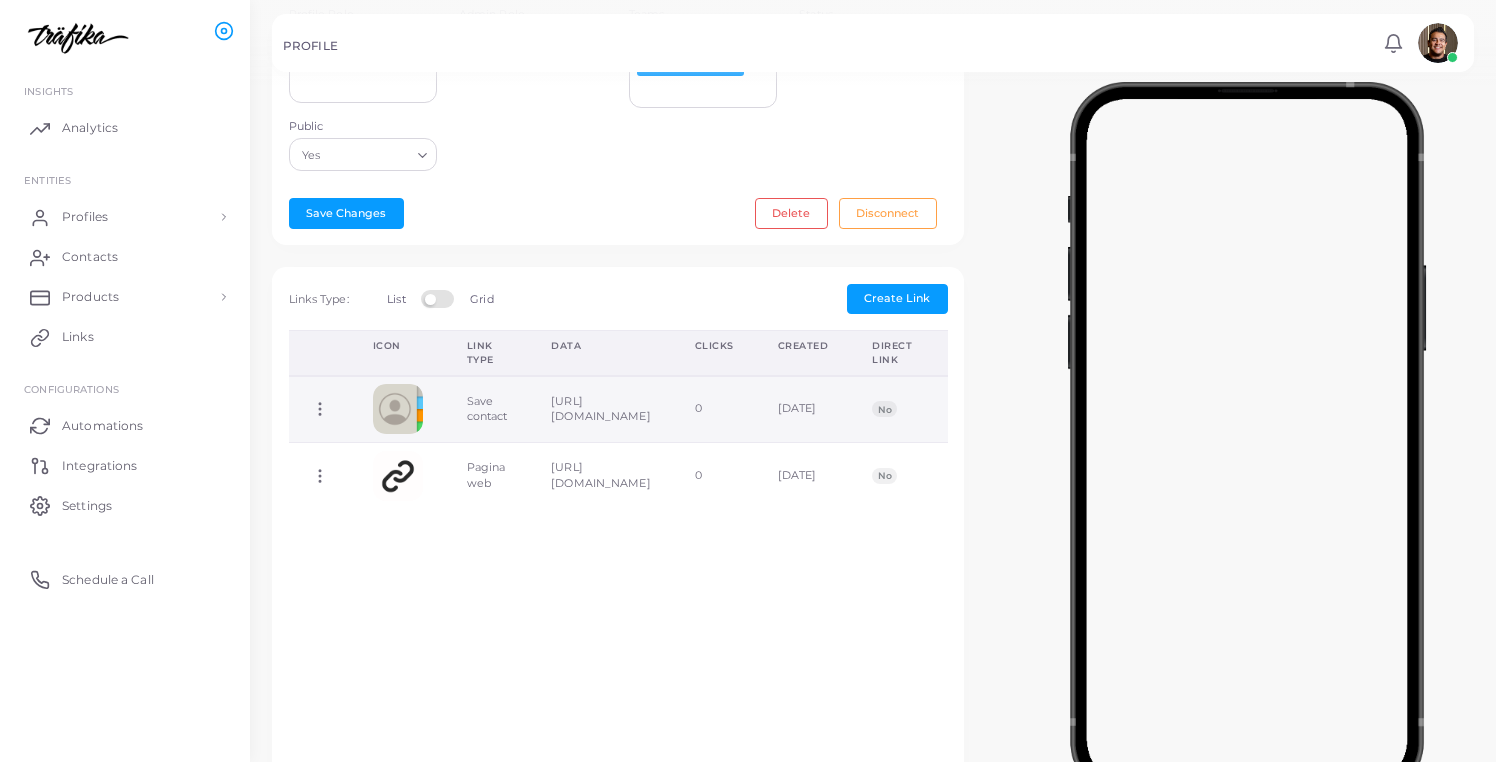 click at bounding box center [398, 409] 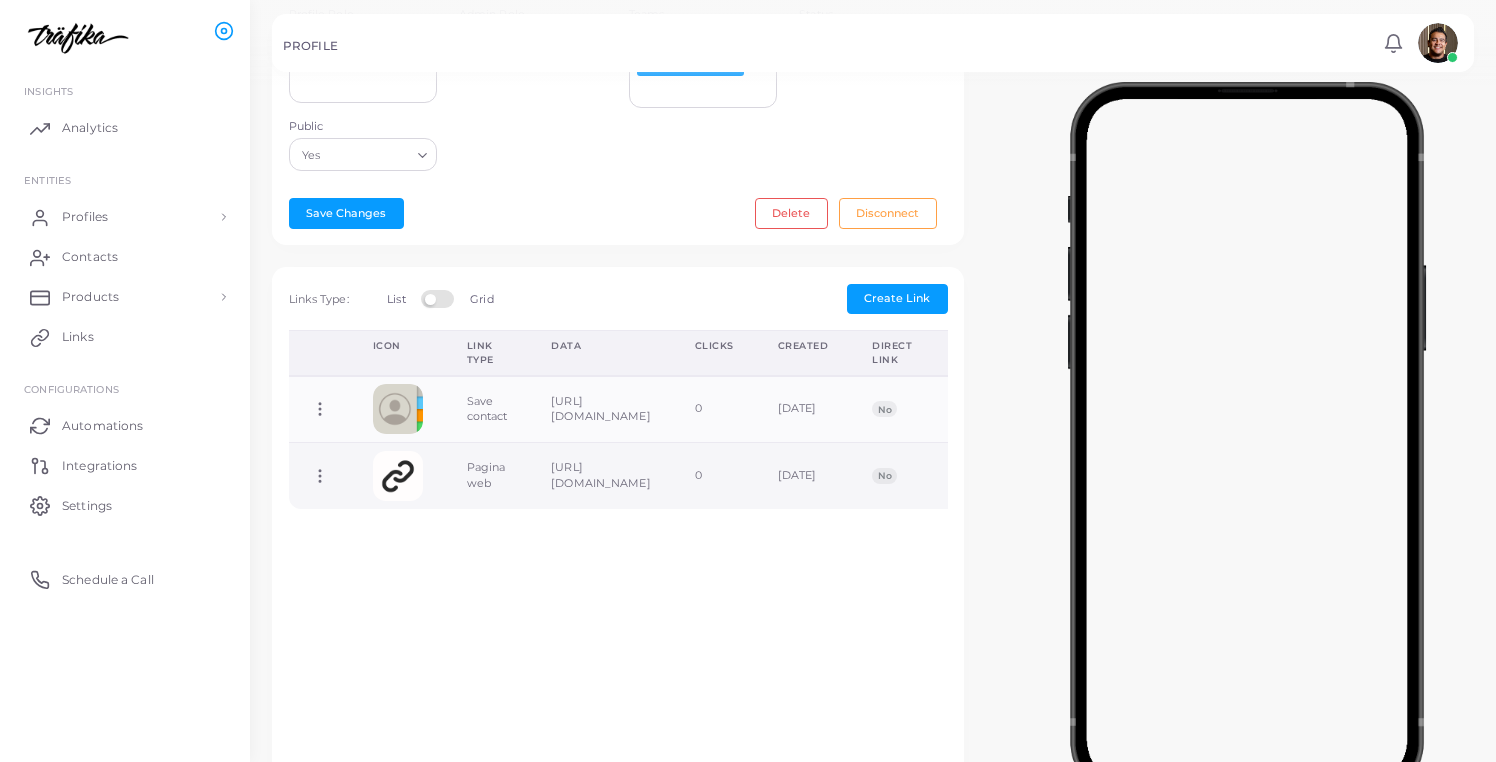 click at bounding box center [398, 476] 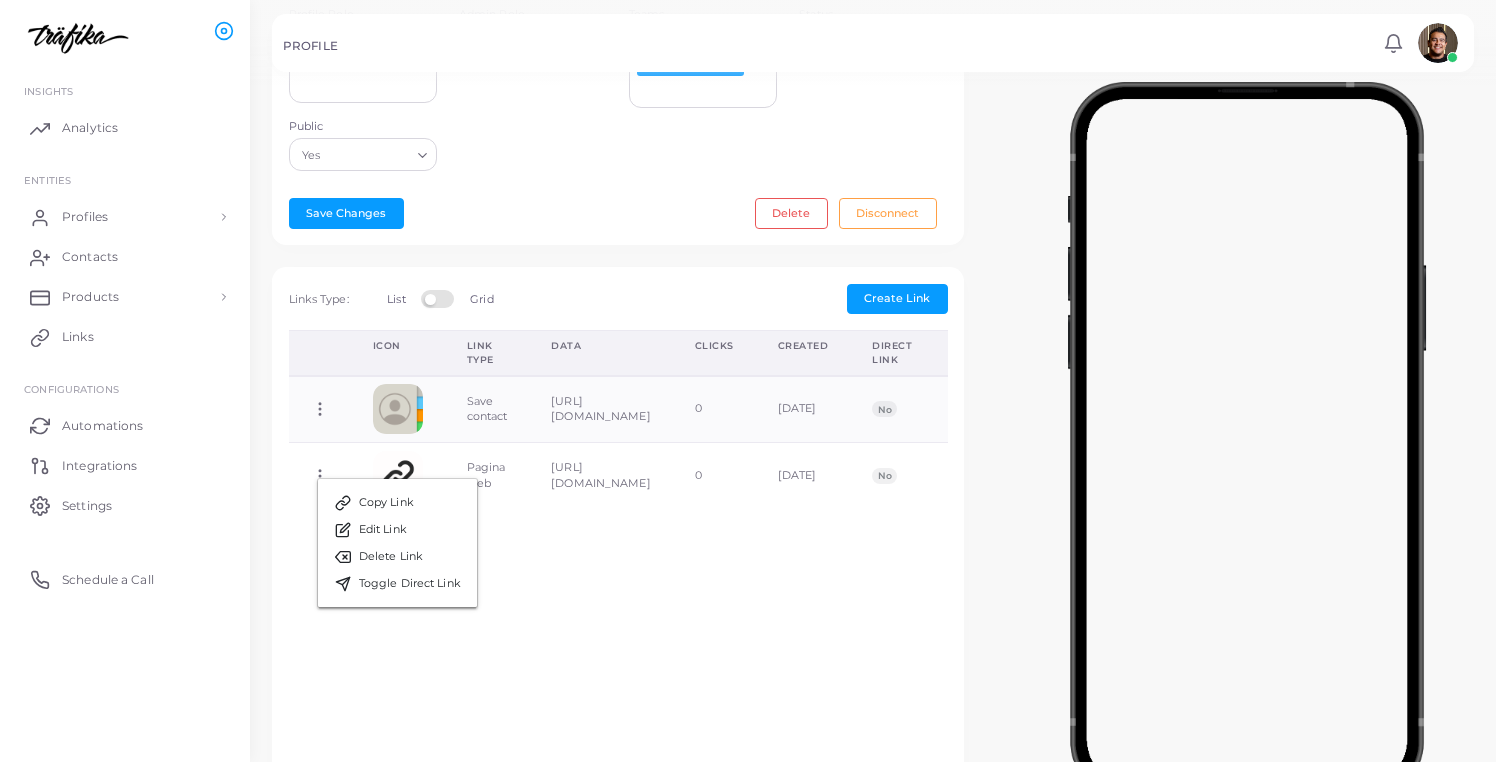 click on "Settings" at bounding box center [125, 505] 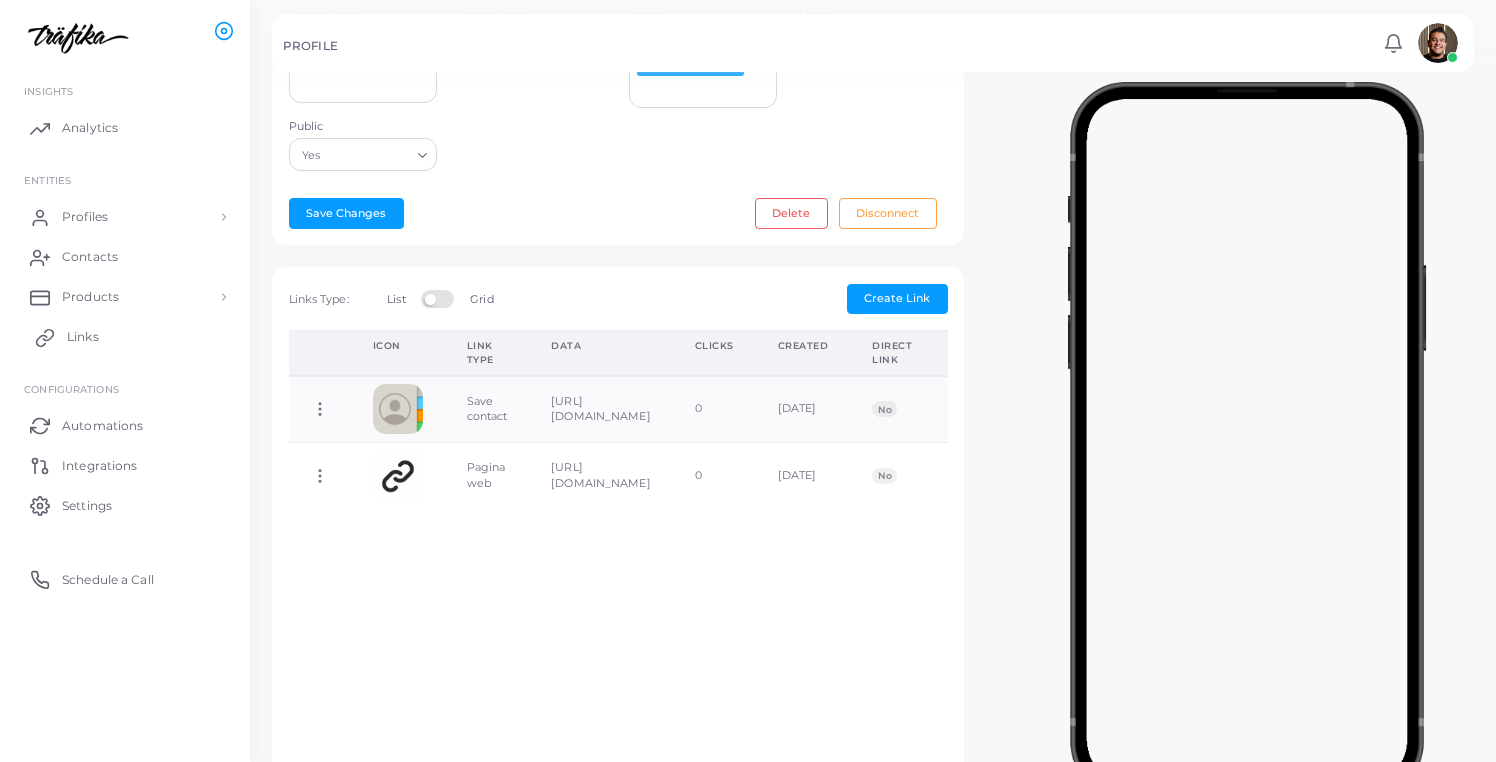 click on "Links" at bounding box center [125, 337] 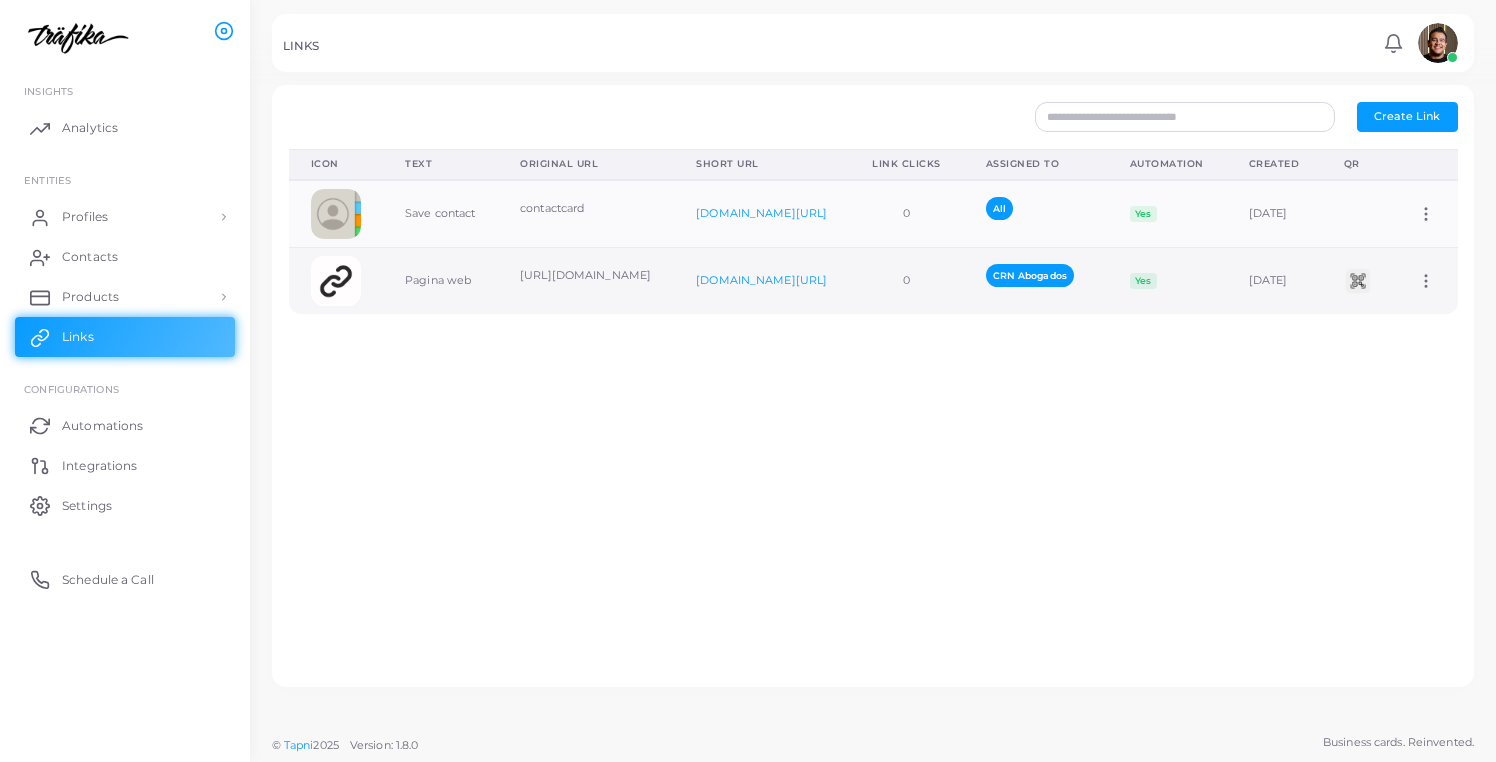 click 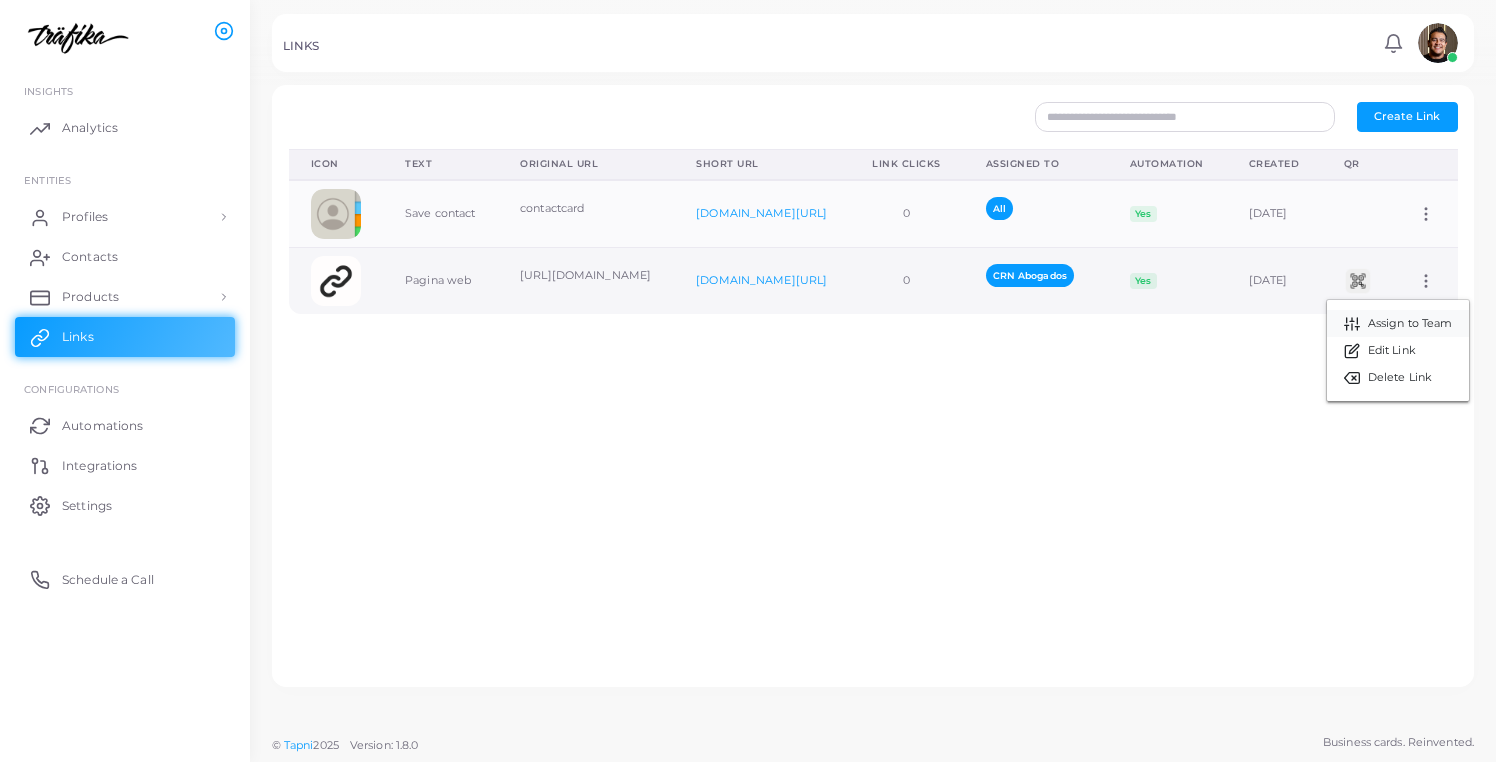 click on "Assign to Team" at bounding box center [1410, 324] 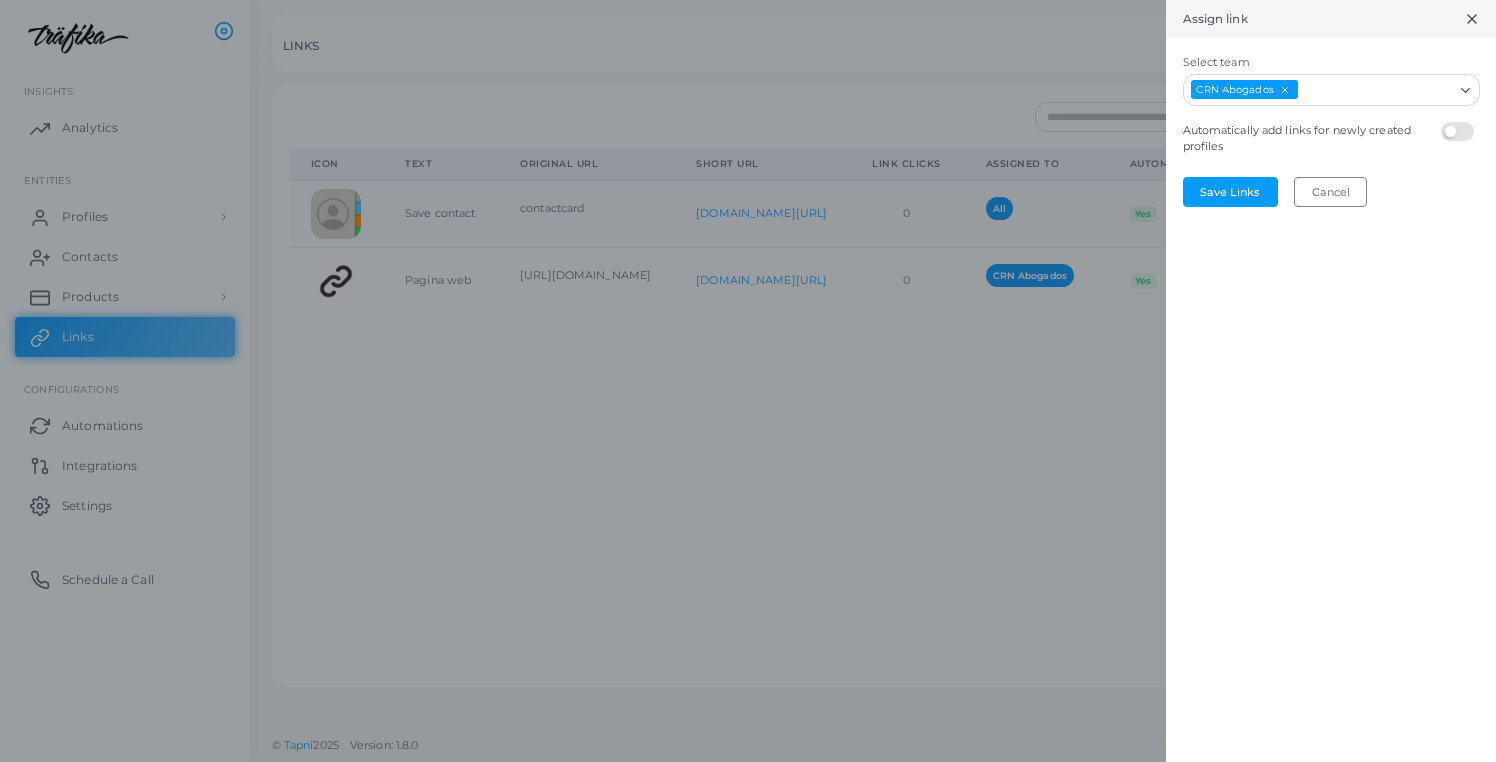 click 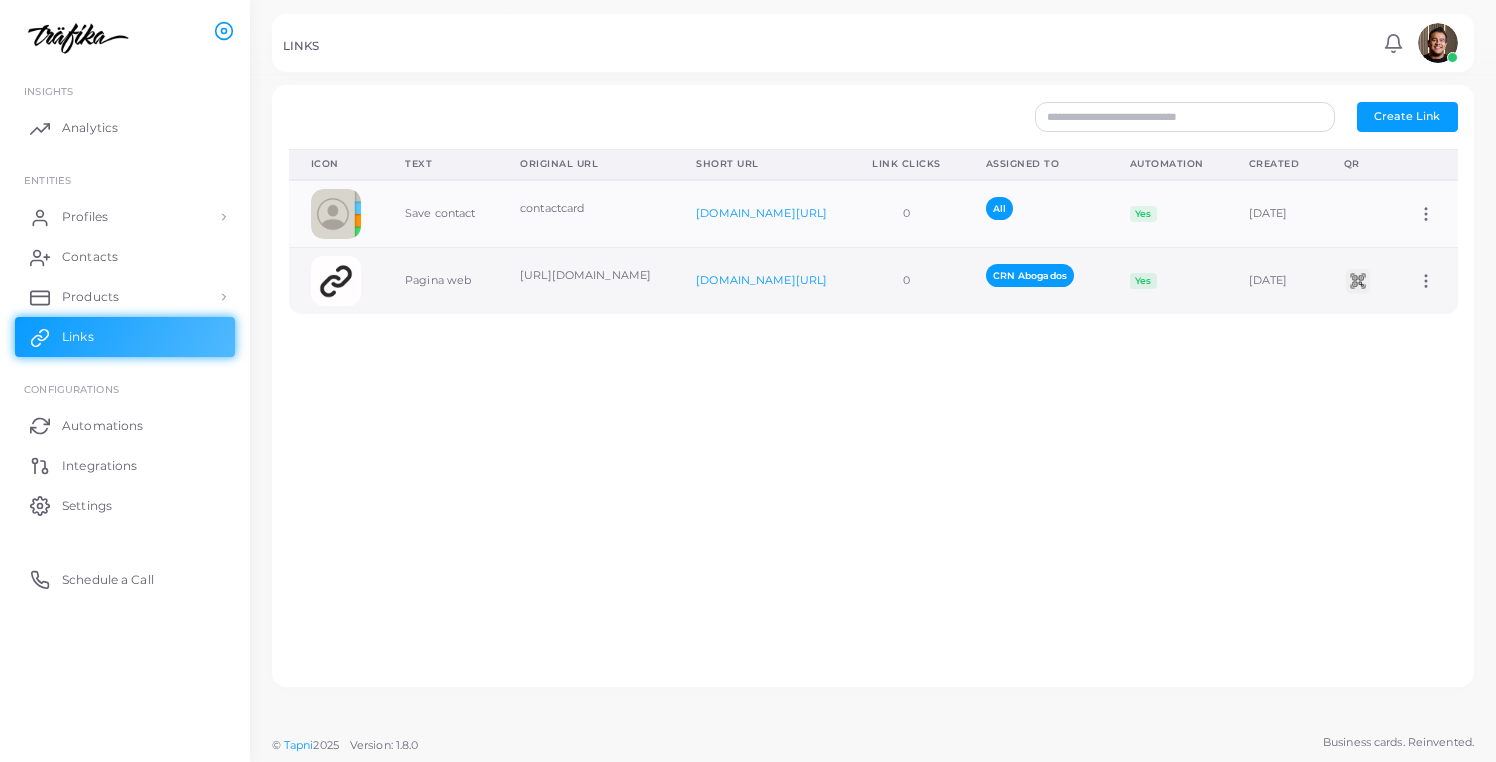 click 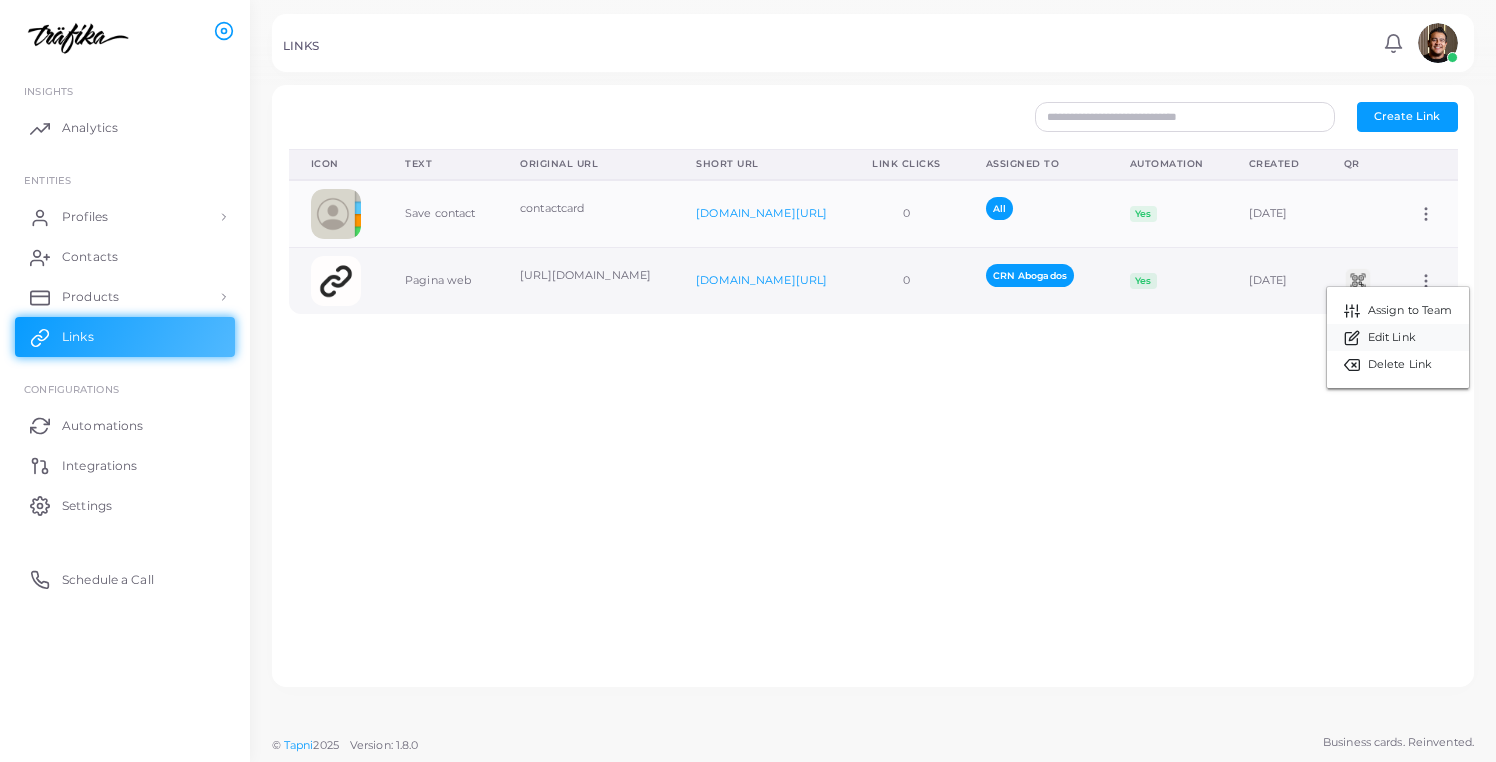 click on "Edit Link" at bounding box center [1392, 338] 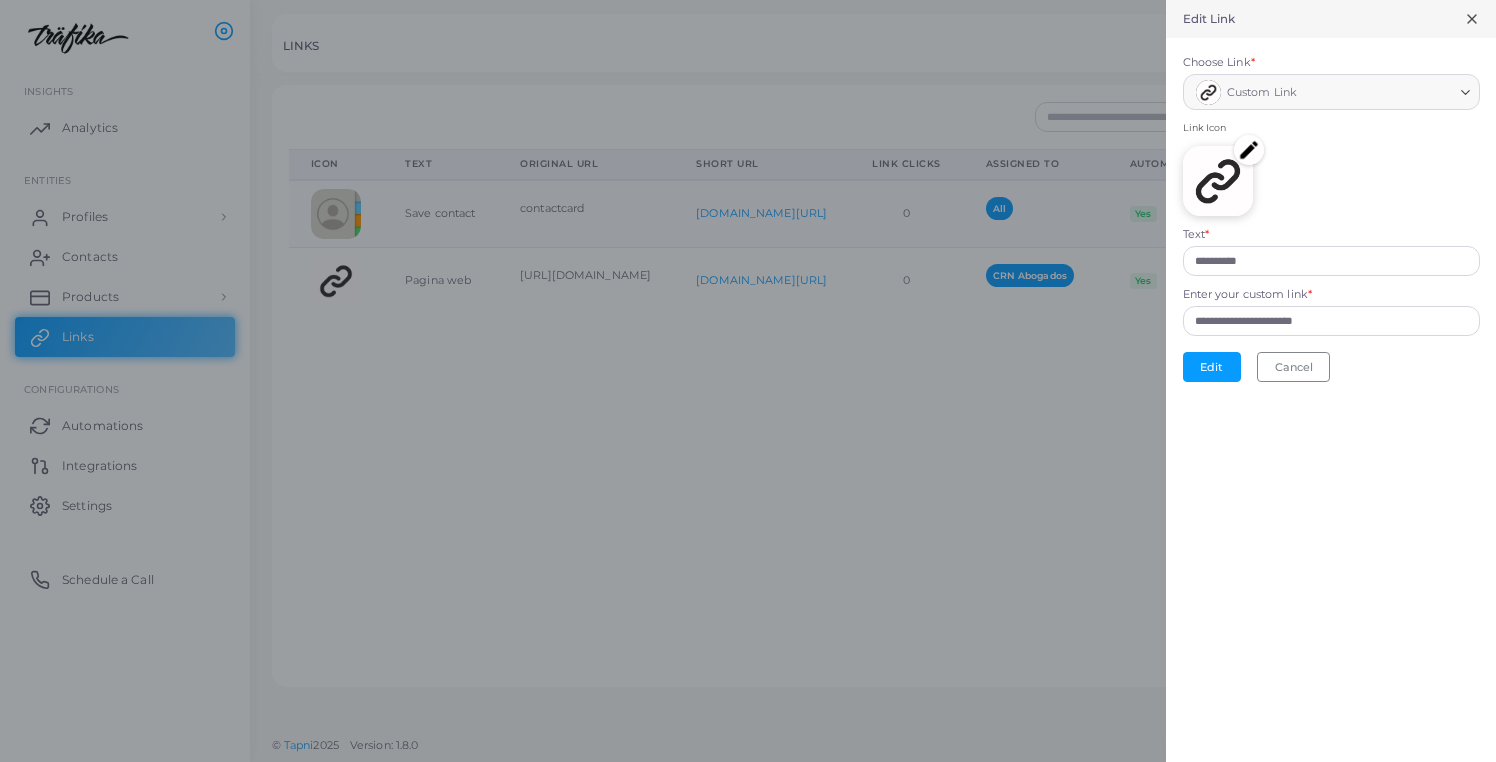 click at bounding box center (1249, 150) 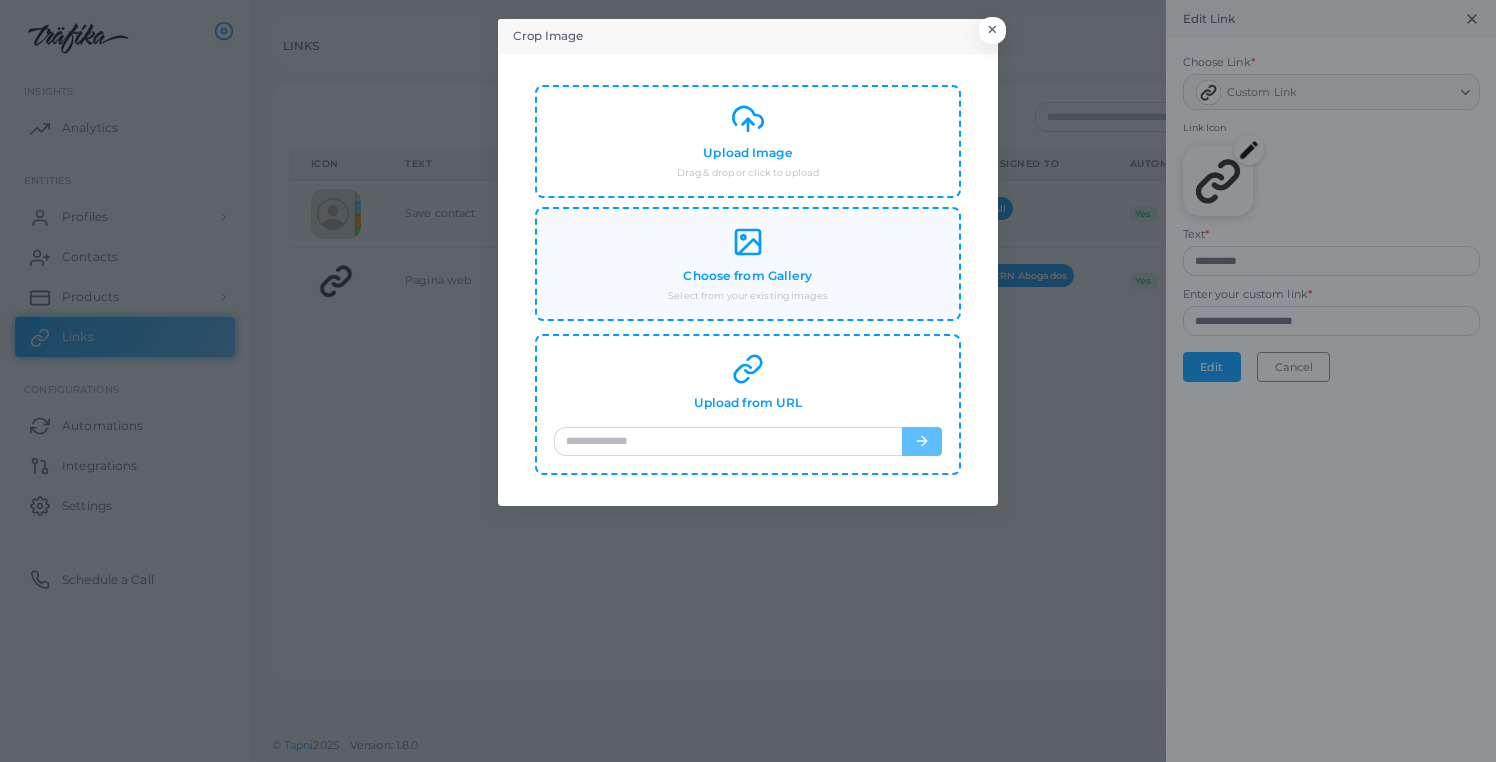 click on "Choose from Gallery Select from your existing images" at bounding box center [748, 264] 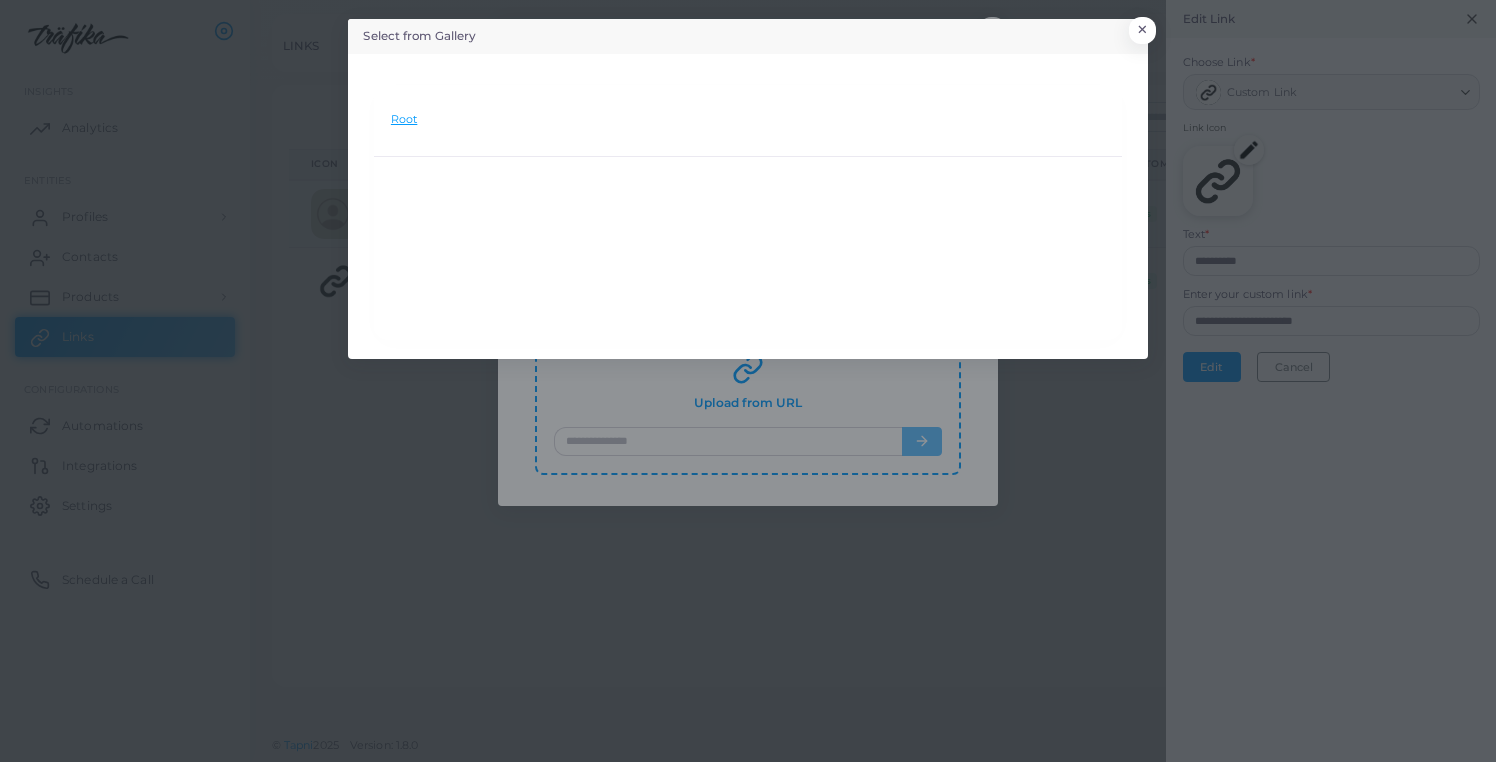 click on "Root" at bounding box center (404, 120) 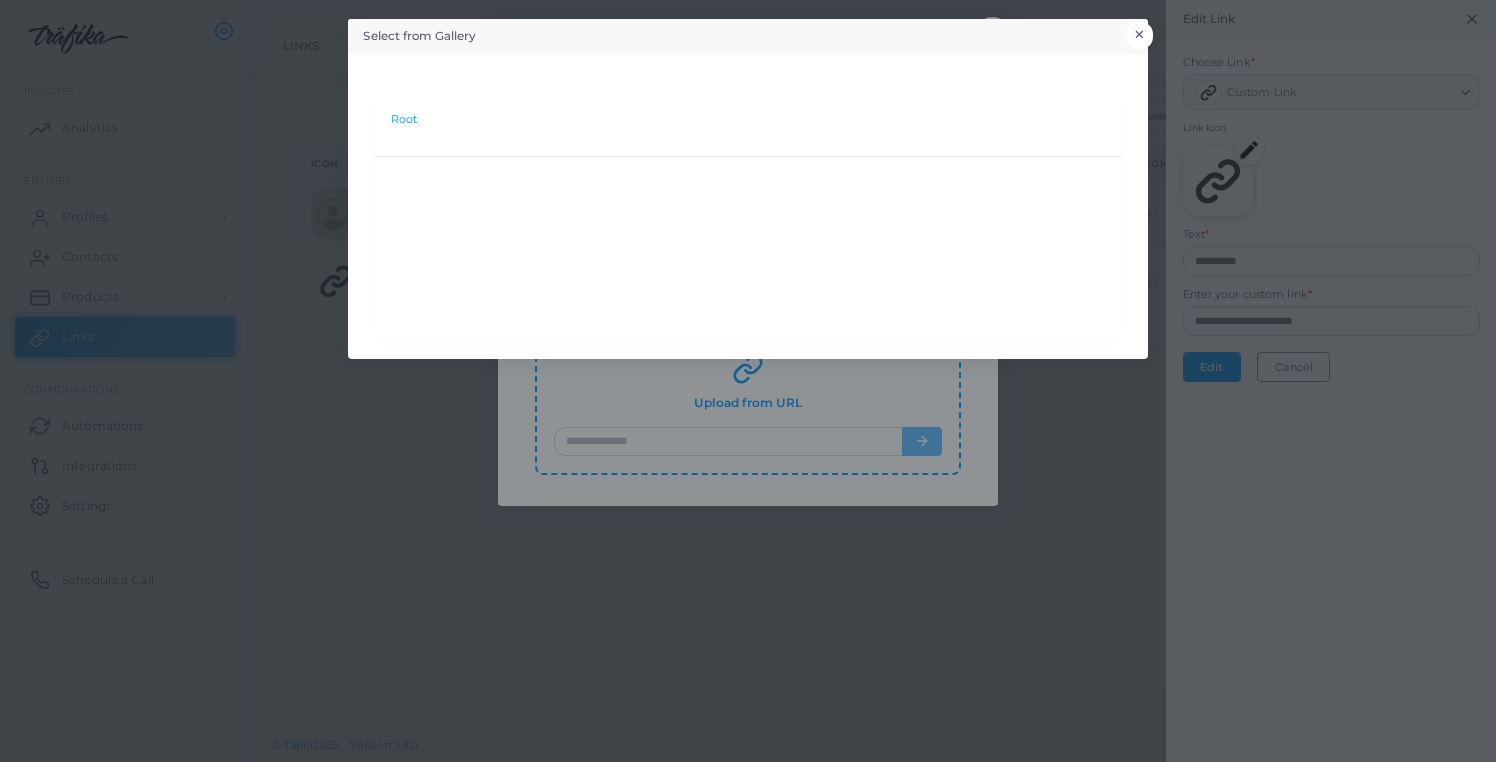 click on "×" at bounding box center (1139, 35) 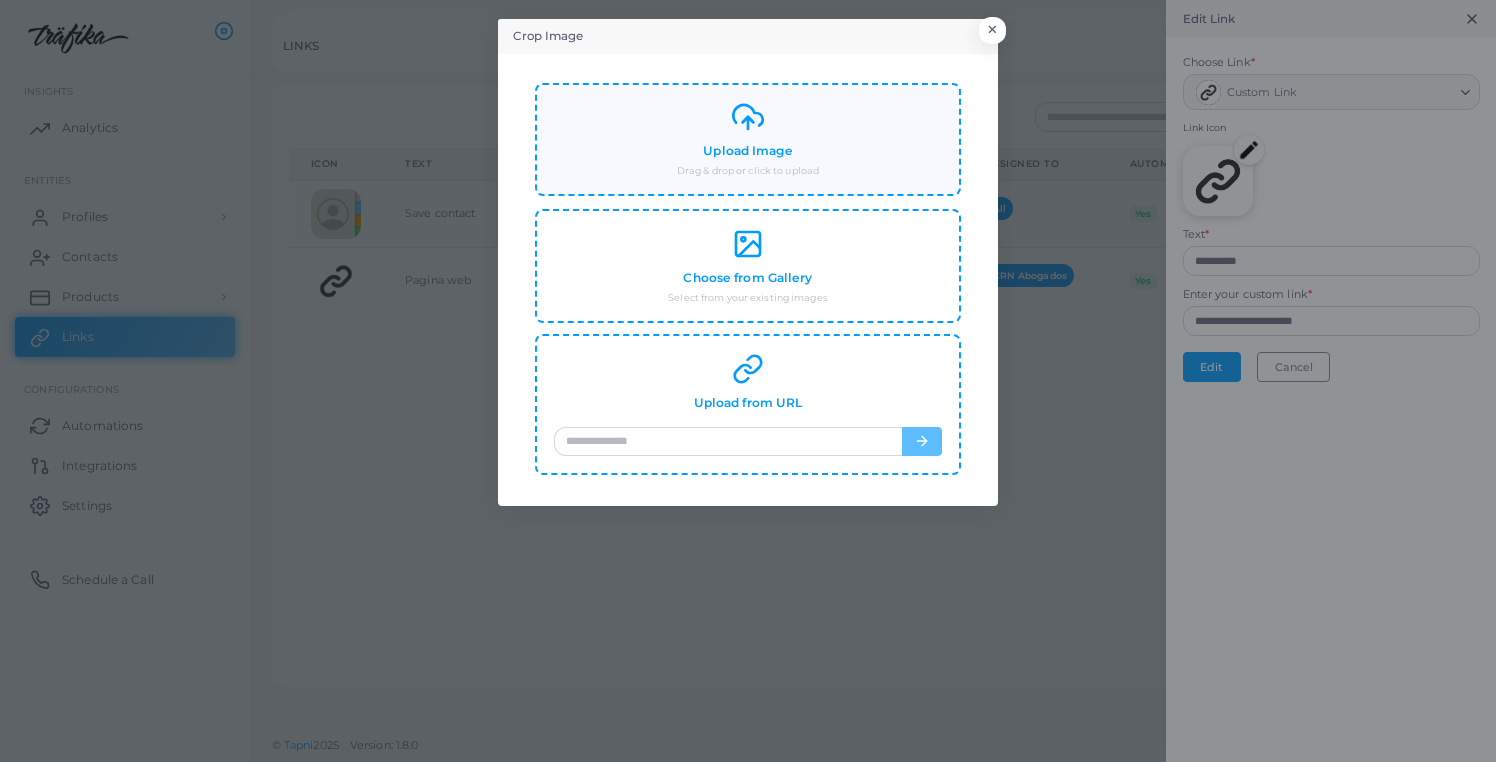 click on "Upload Image Drag & drop or click to upload" at bounding box center [747, 140] 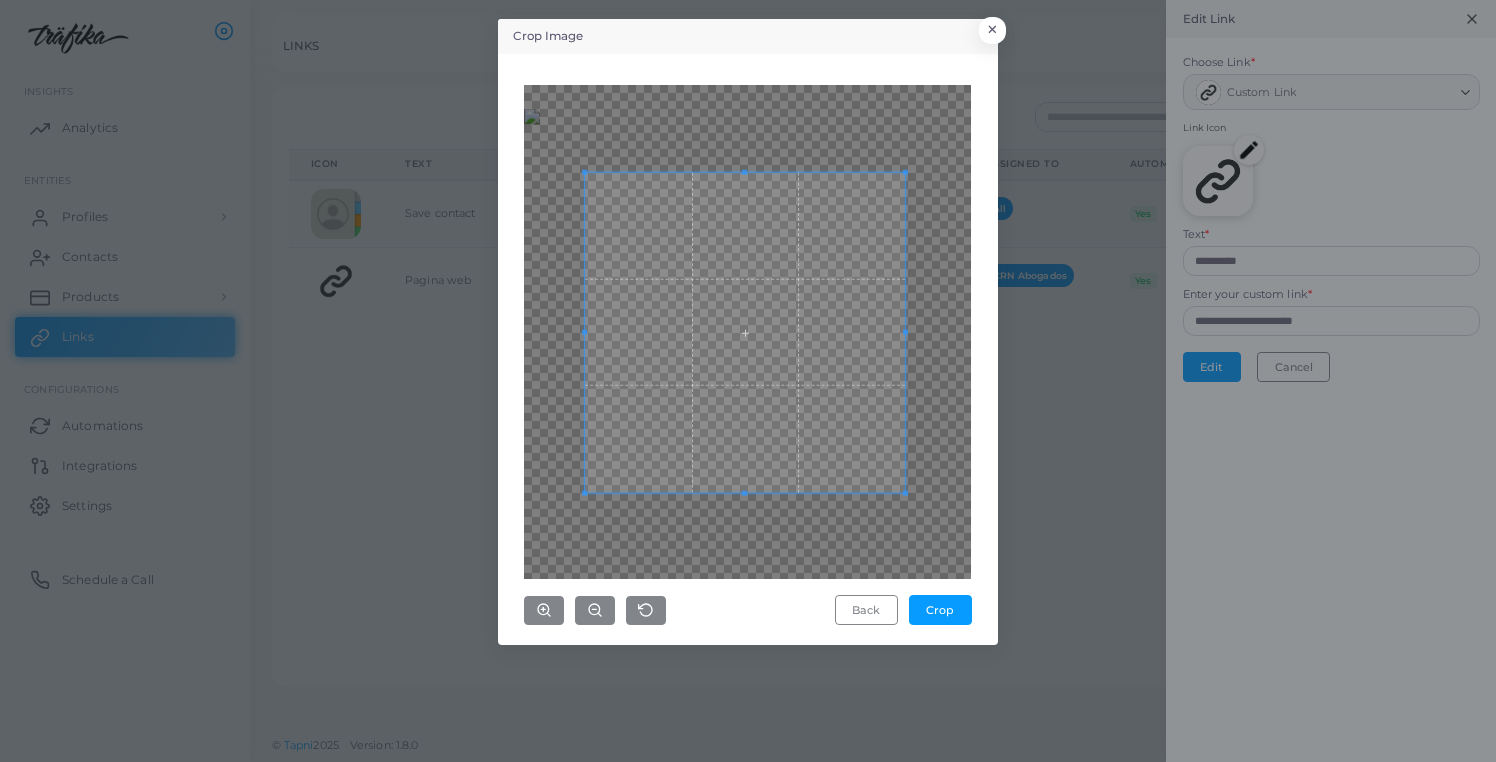 click at bounding box center (745, 332) 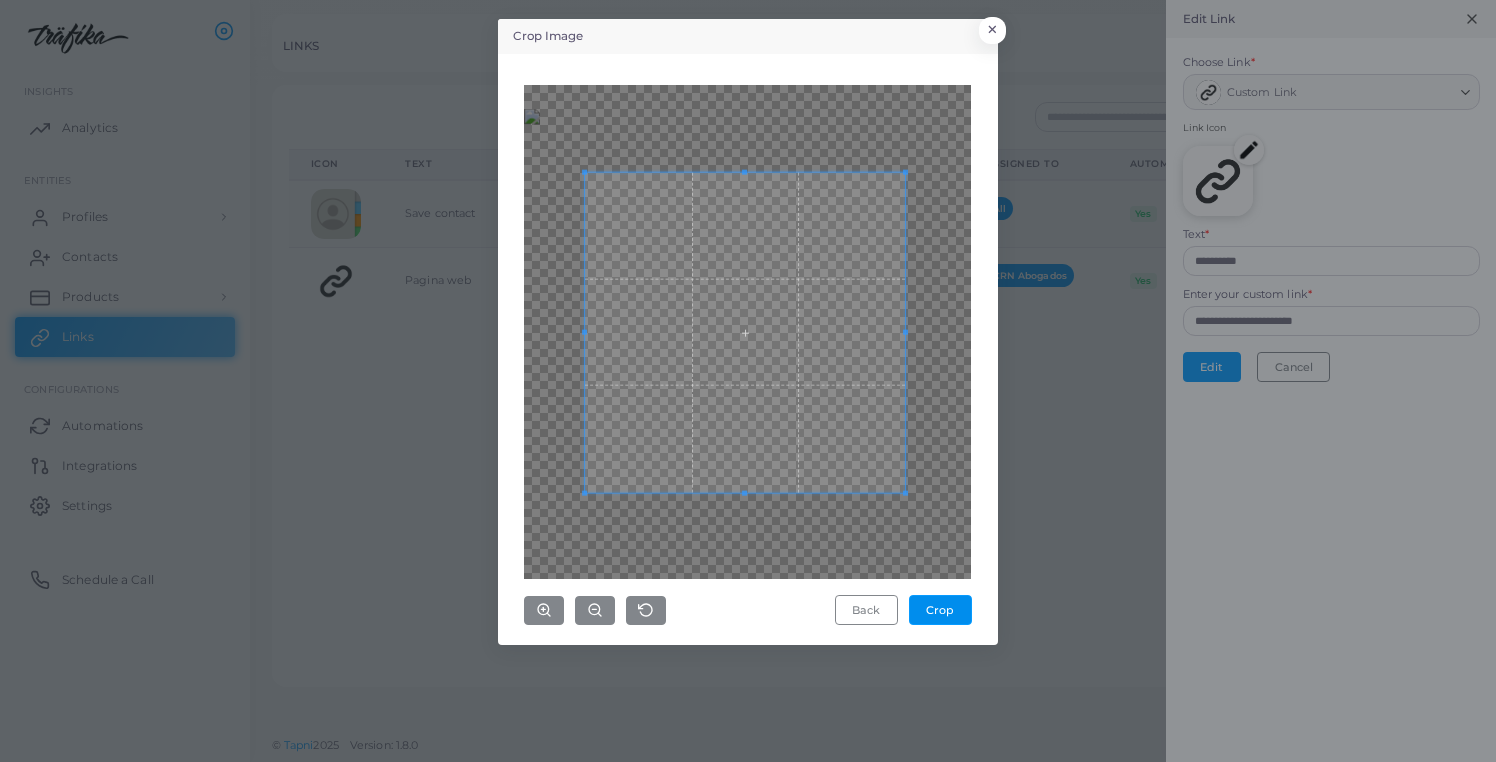 click on "Crop" at bounding box center [940, 610] 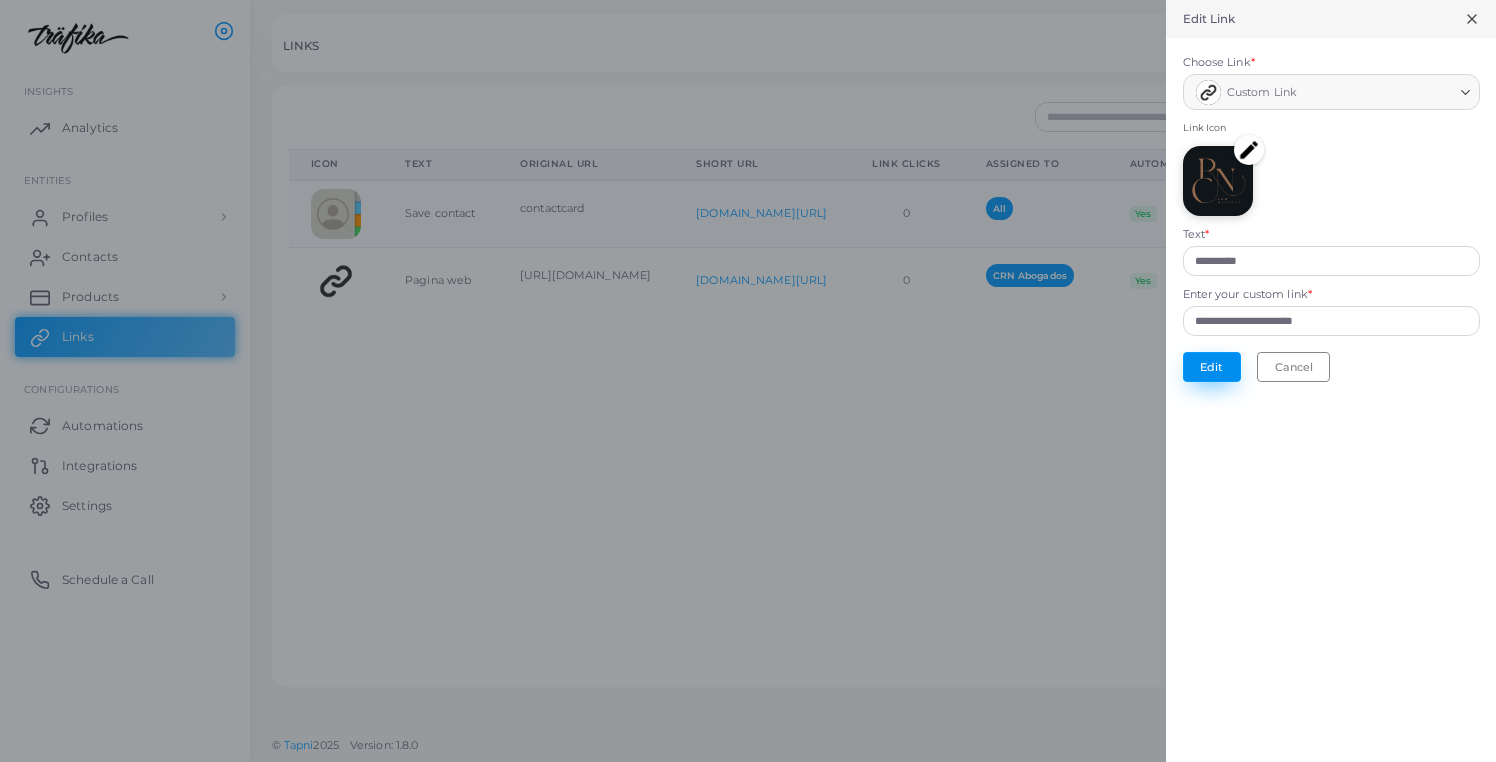click on "Edit" at bounding box center (1212, 367) 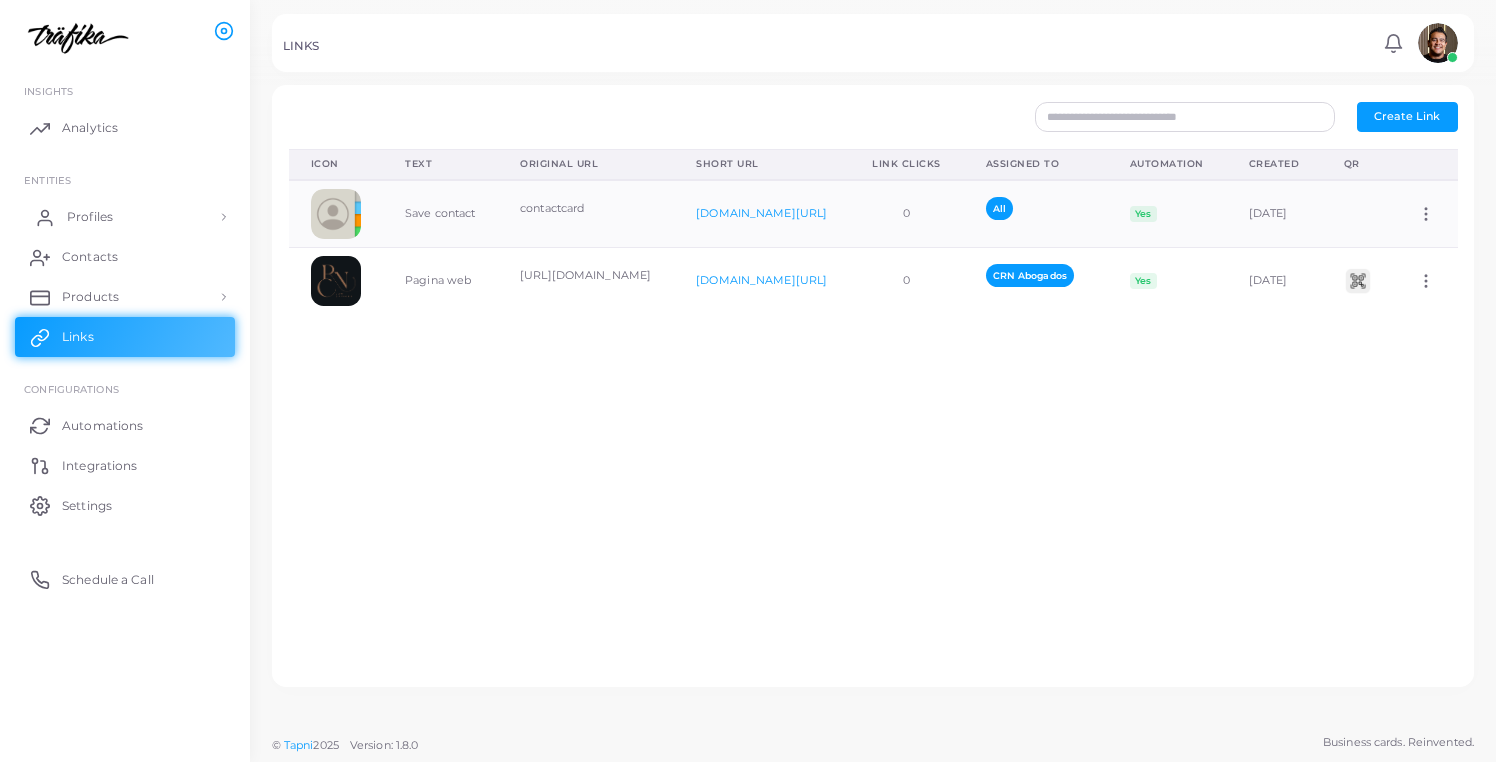 click on "Profiles" at bounding box center (90, 217) 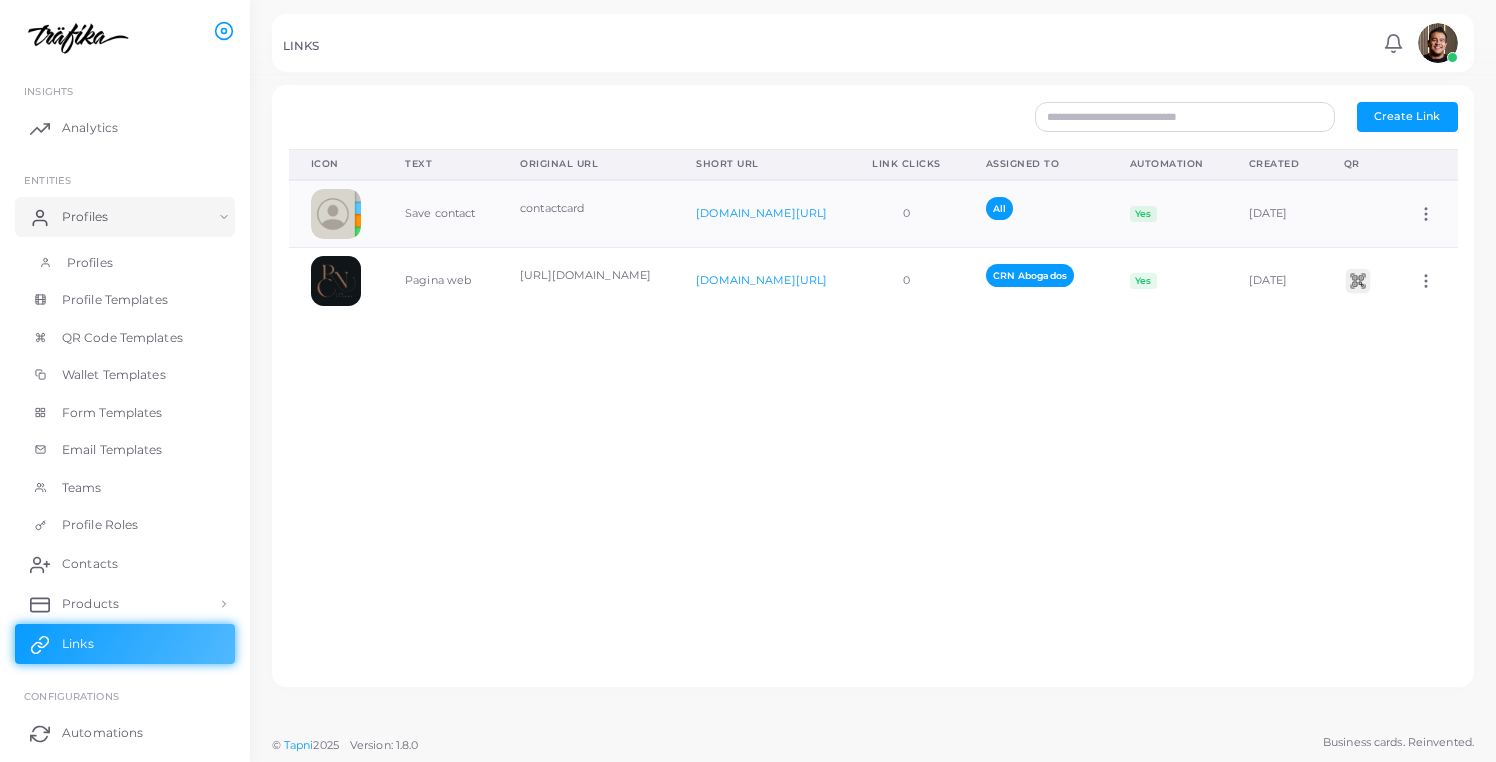 click on "Profiles" at bounding box center [125, 263] 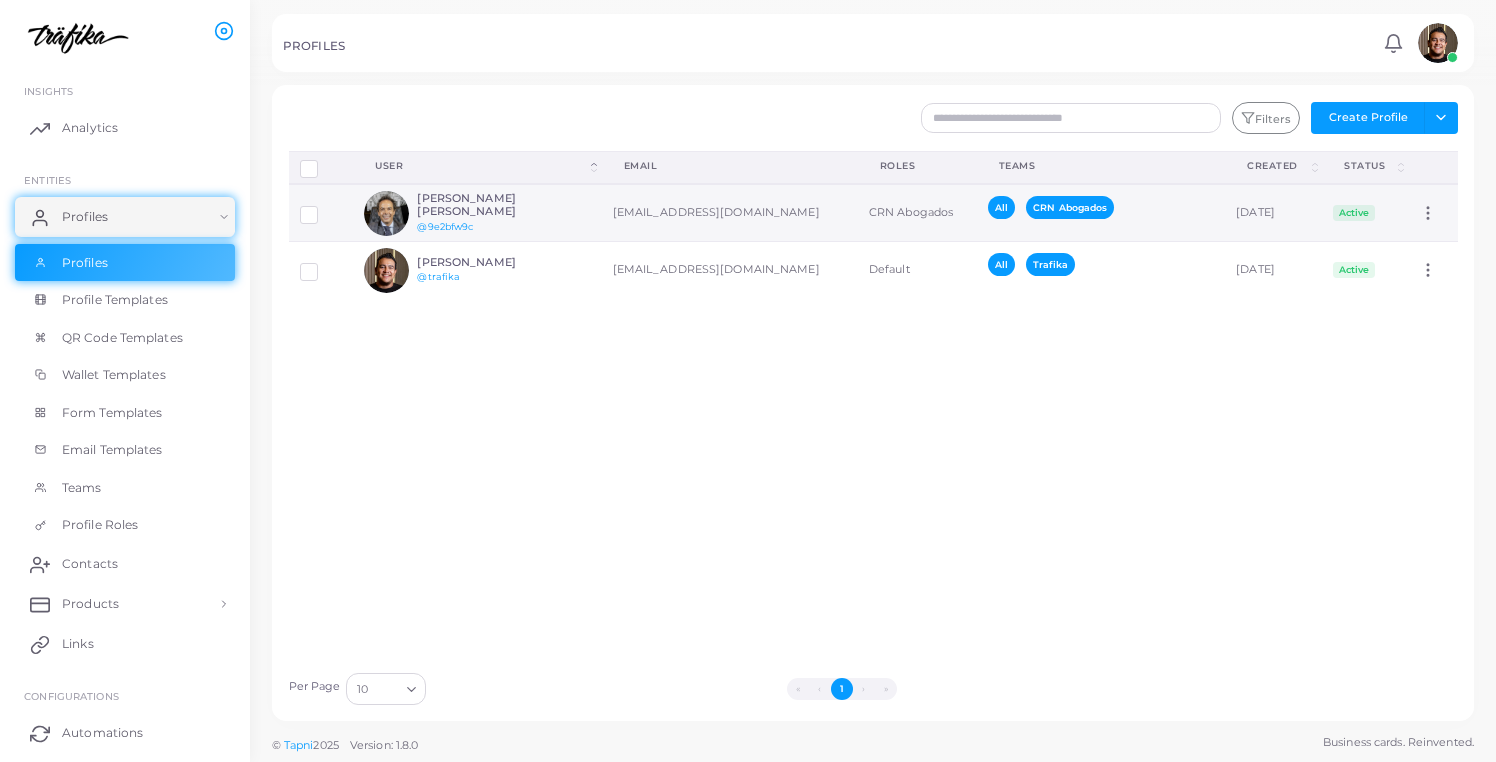 click on "[PERSON_NAME] [PERSON_NAME]  @9e2bfw9c" at bounding box center [477, 213] 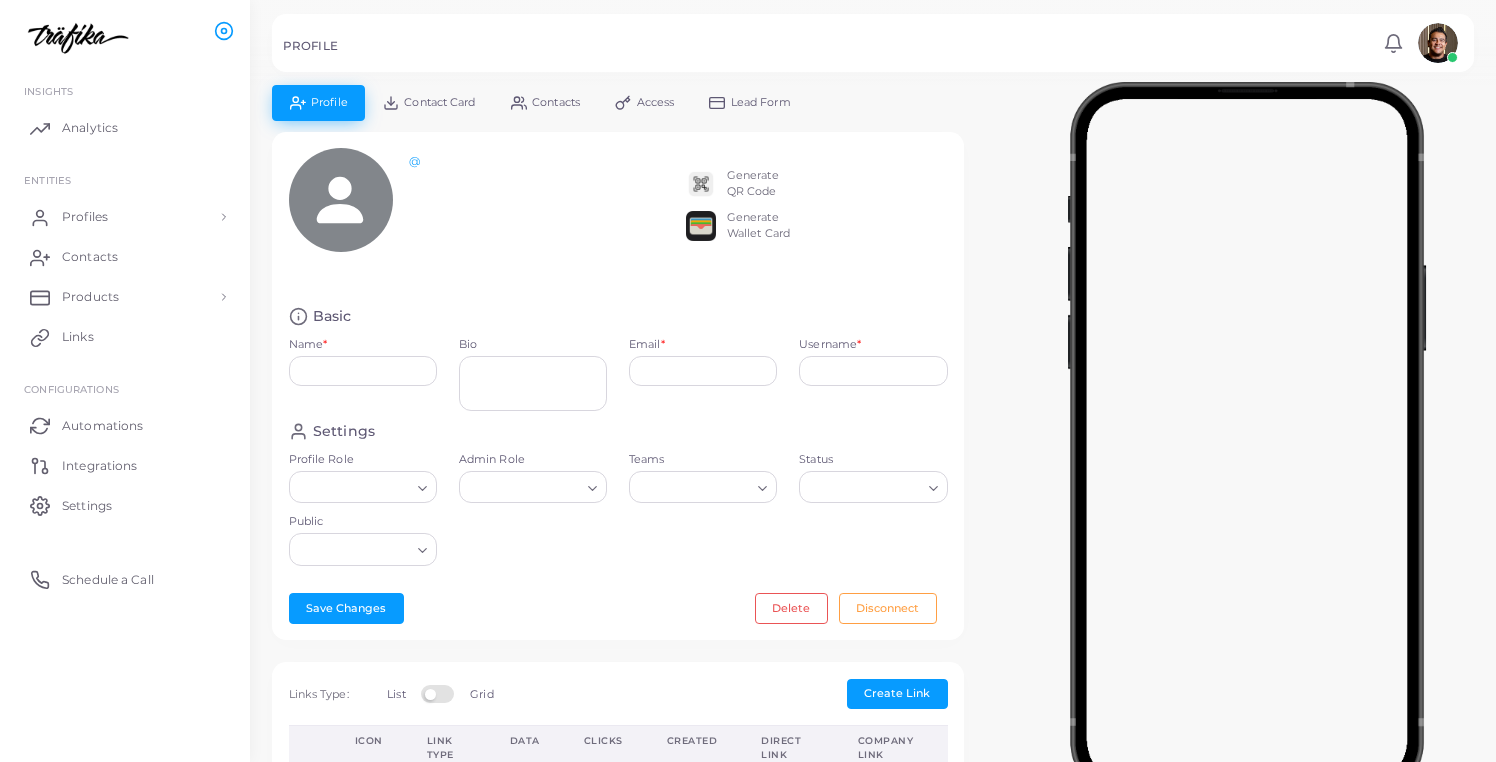 type on "**********" 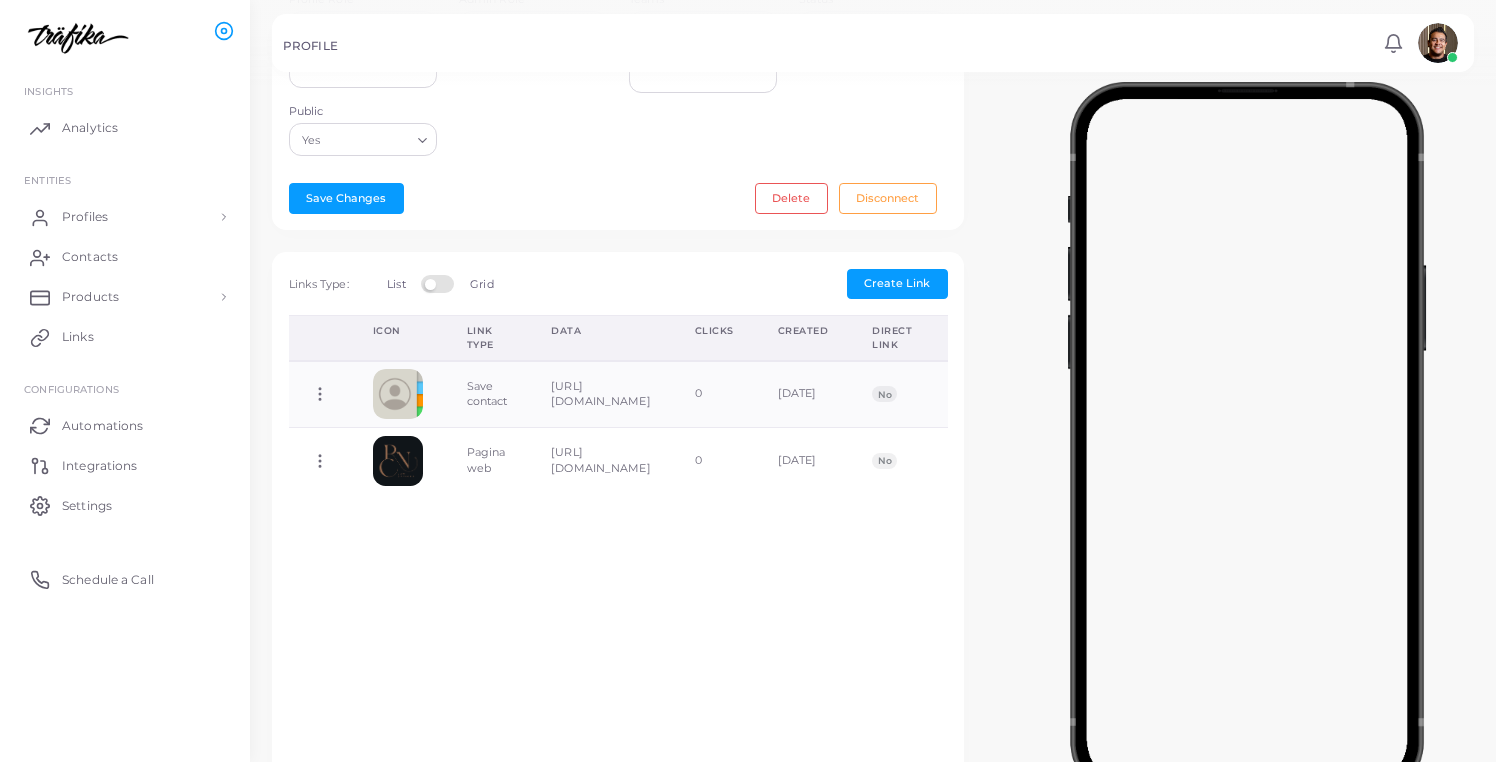 scroll, scrollTop: 474, scrollLeft: 0, axis: vertical 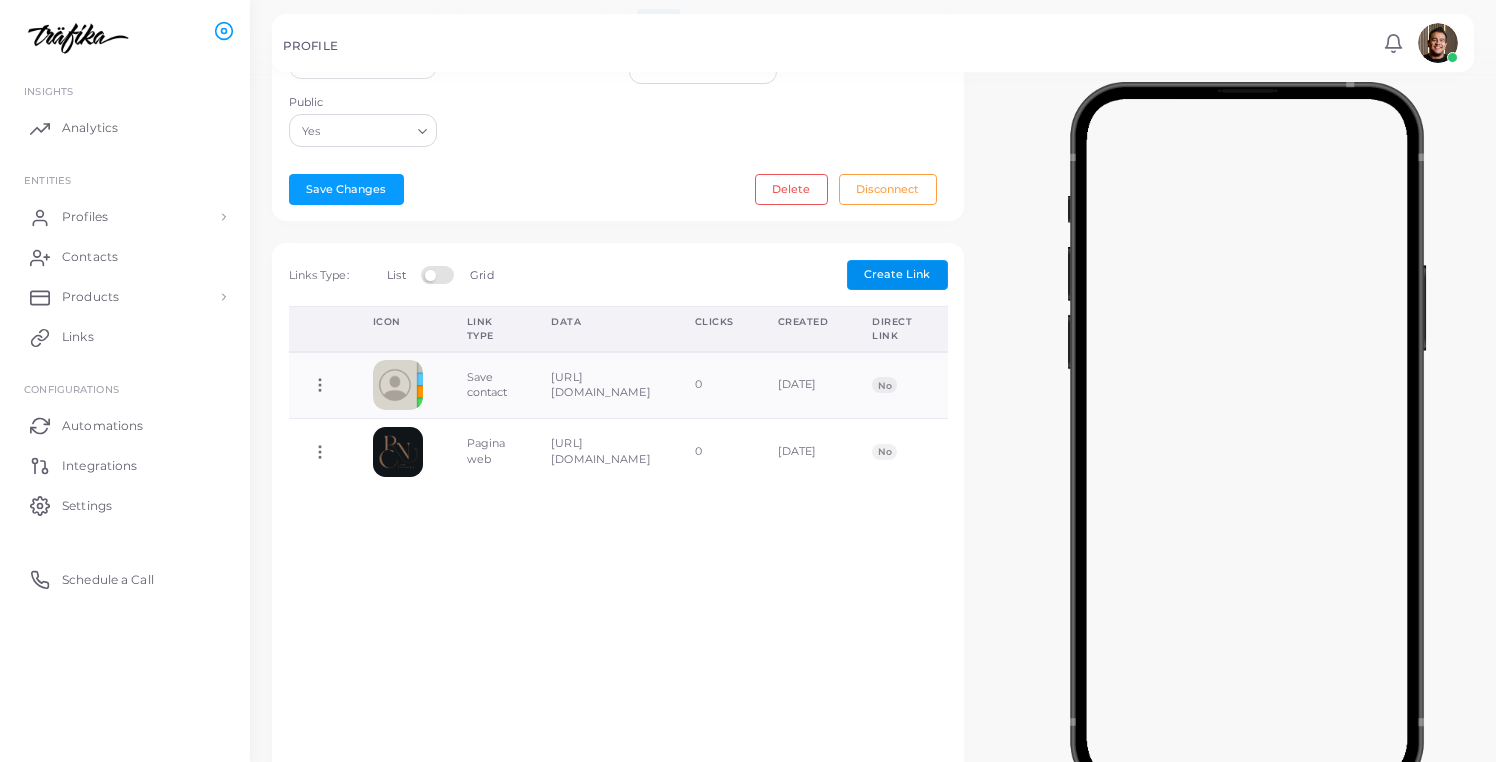 click on "Create Link" at bounding box center (897, 274) 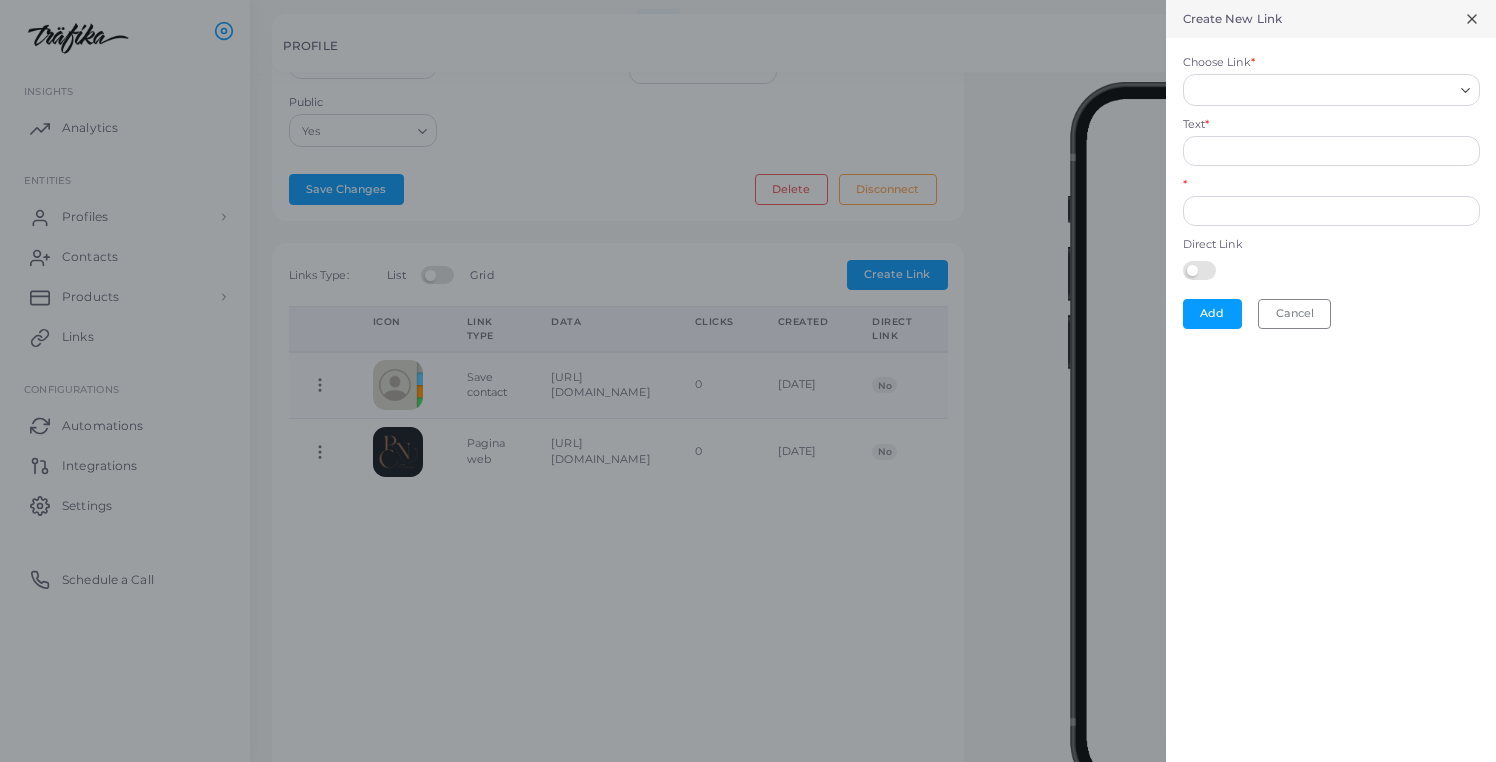 click on "Choose Link  *" at bounding box center (1322, 90) 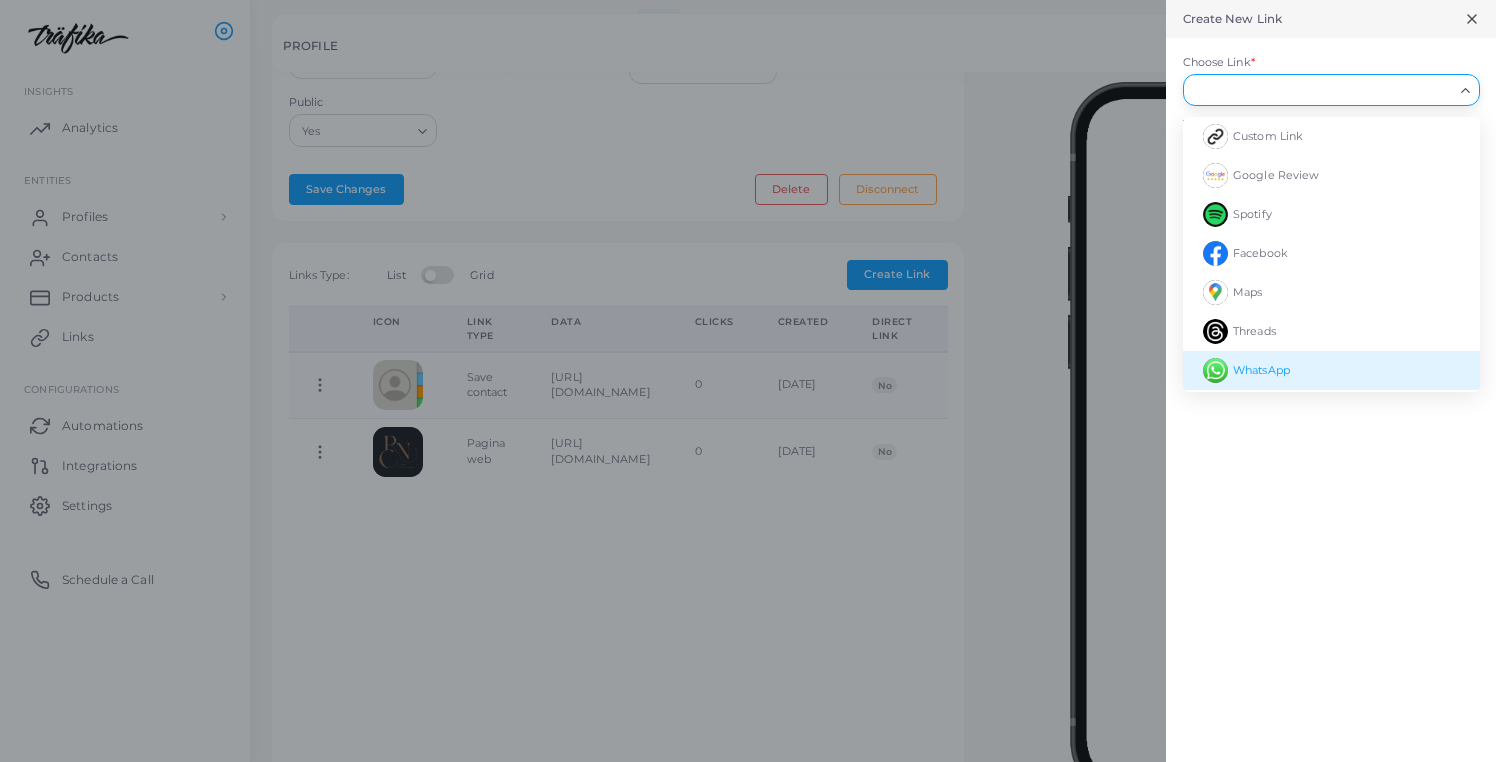 click on "WhatsApp" at bounding box center (1331, 370) 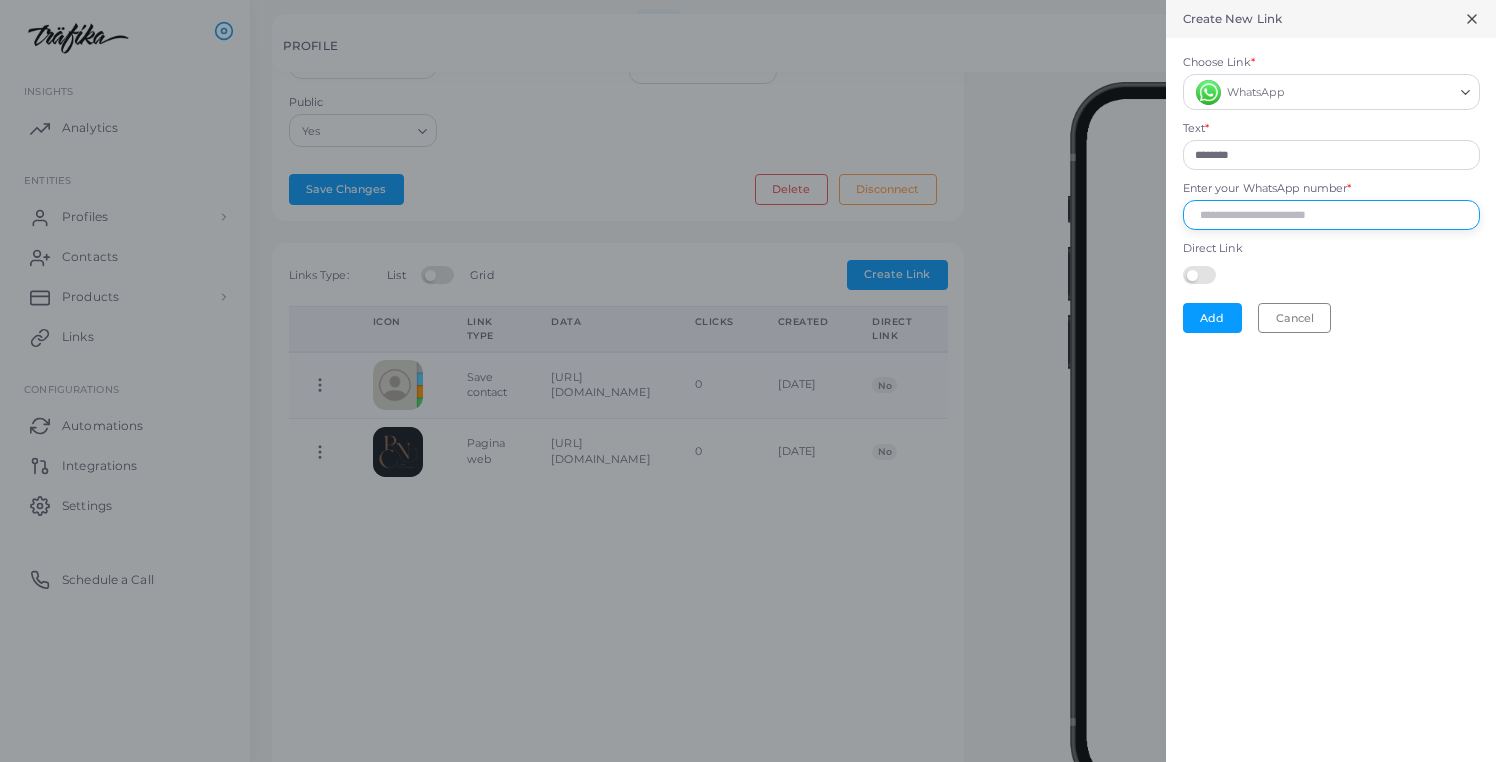 click on "Enter your WhatsApp number  *" at bounding box center [1331, 215] 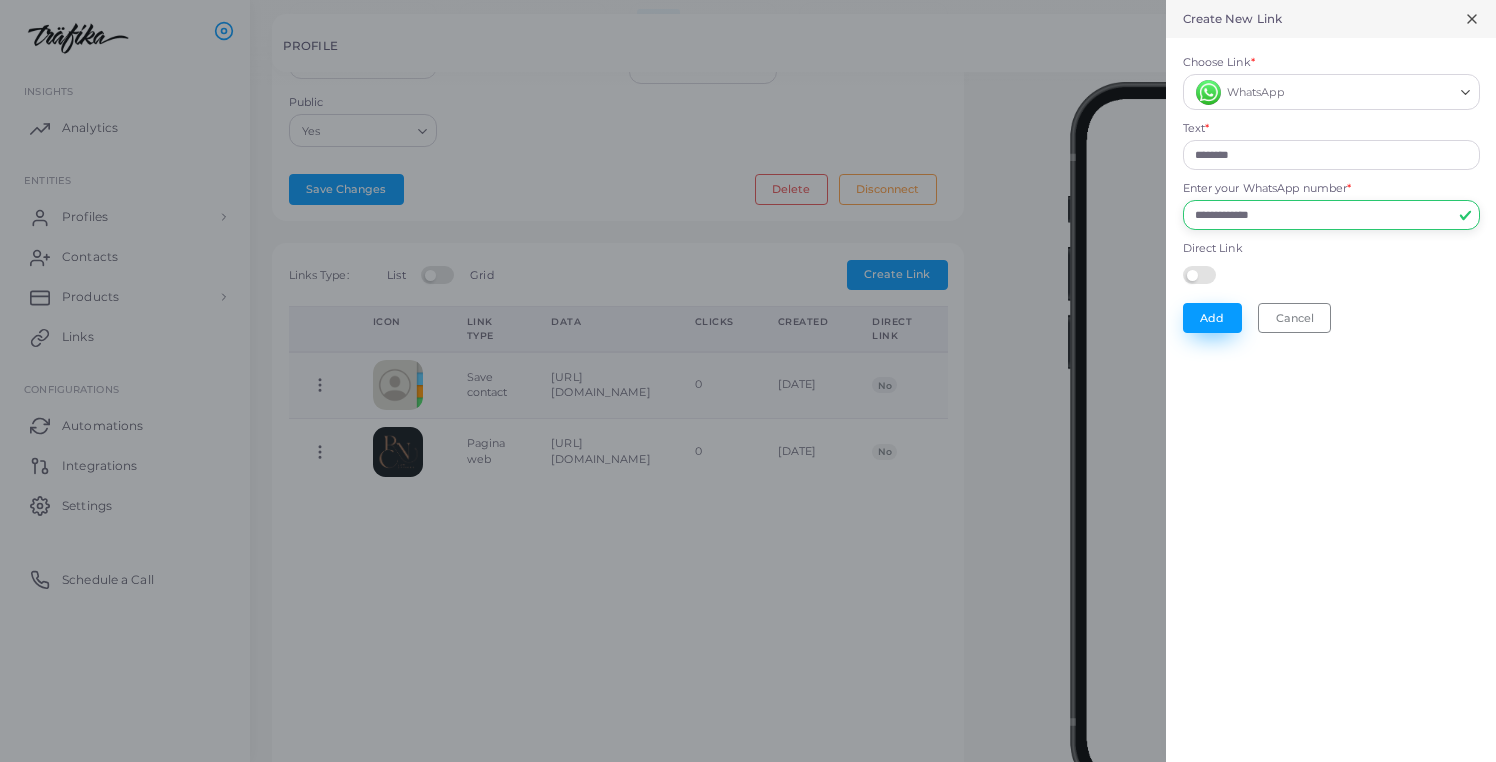 type on "**********" 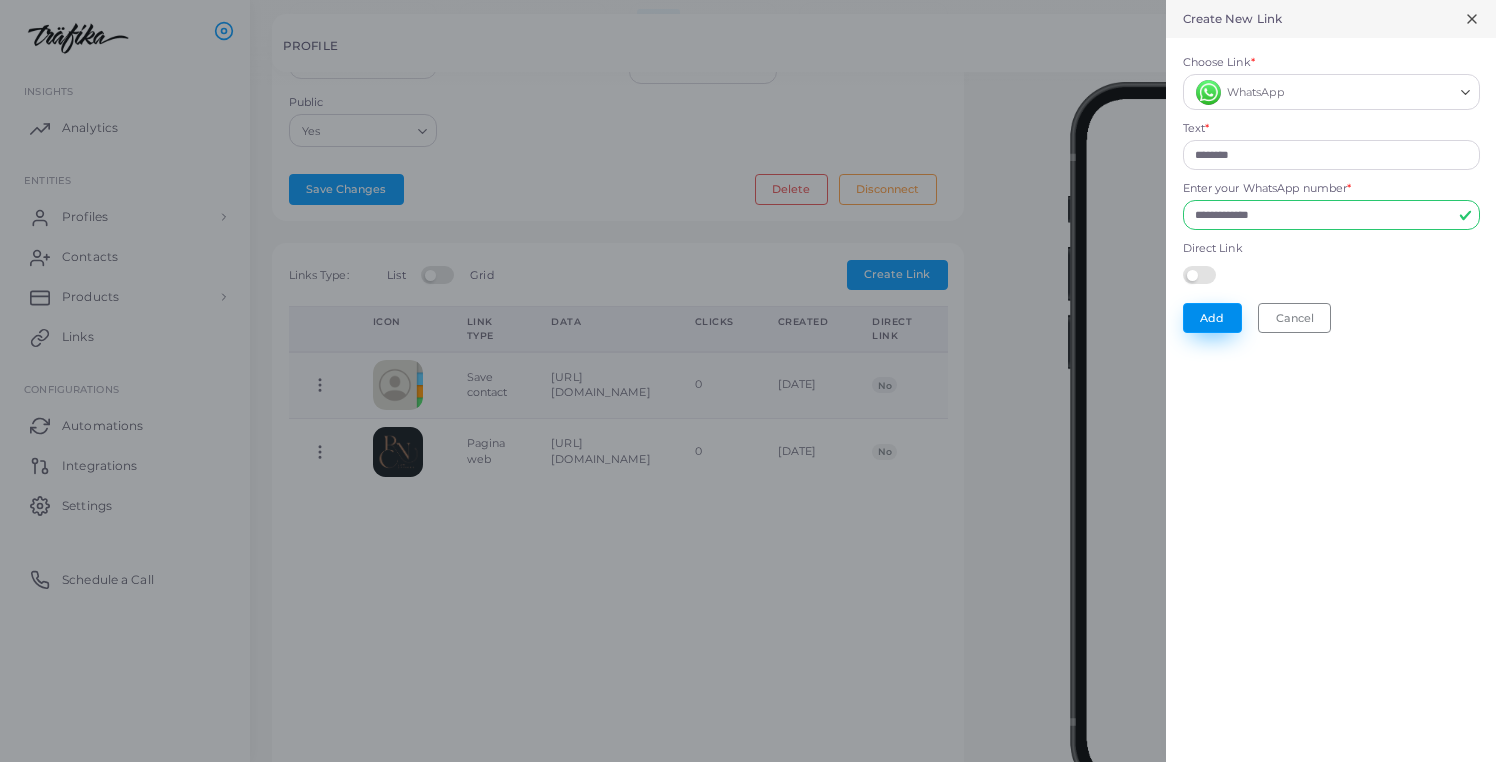 click on "Add" at bounding box center [1212, 318] 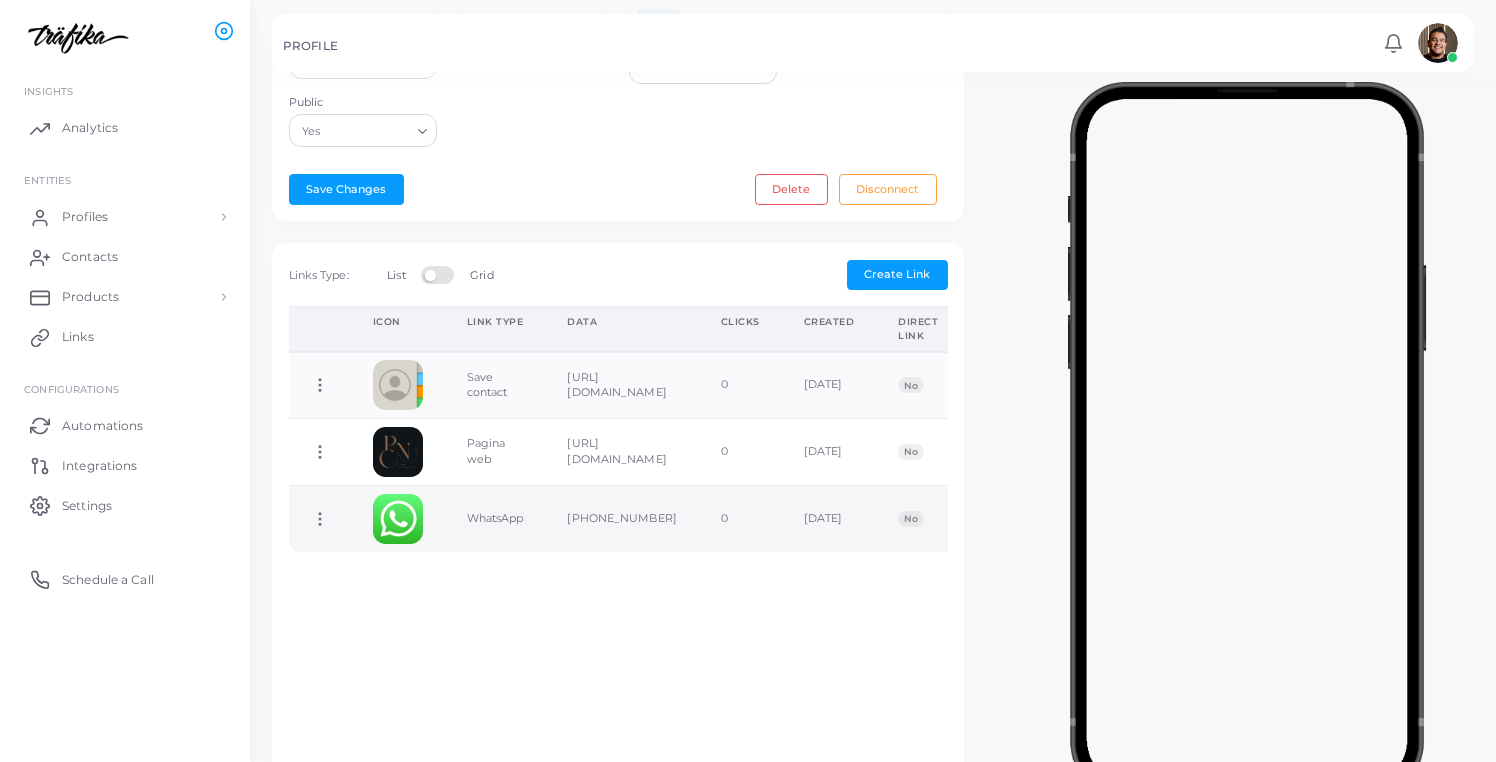 click on "WhatsApp" at bounding box center (495, 519) 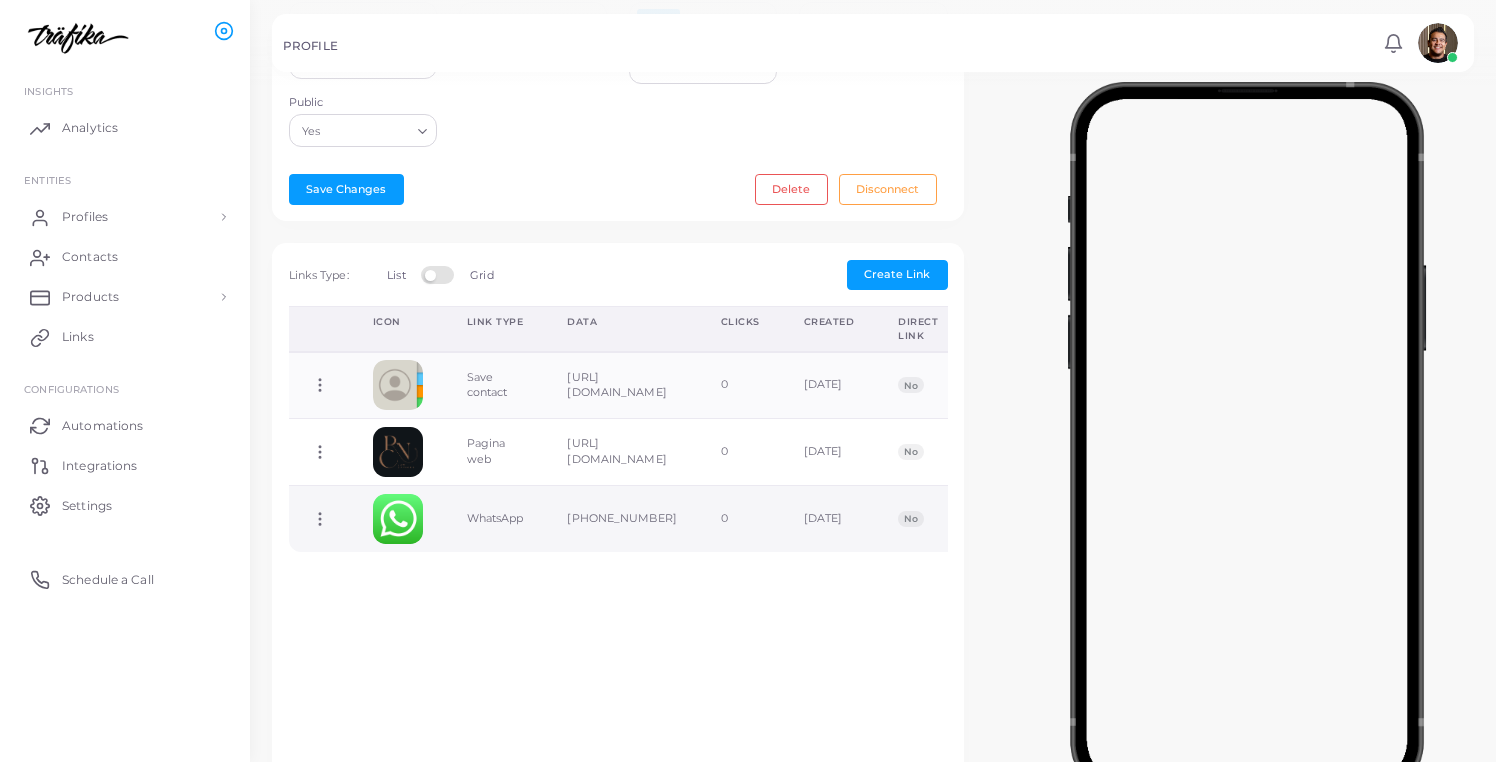 click on "WhatsApp" at bounding box center (495, 519) 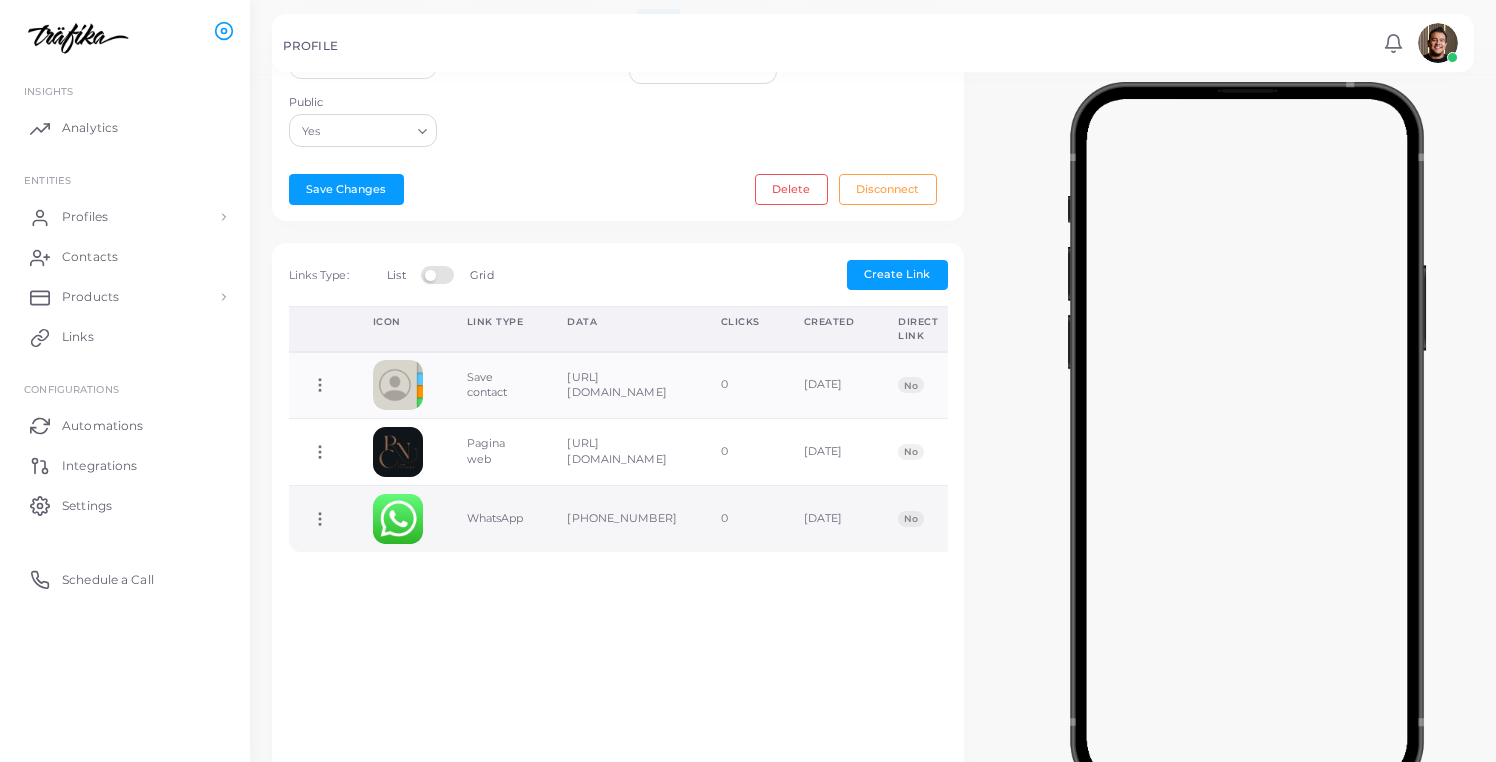 click 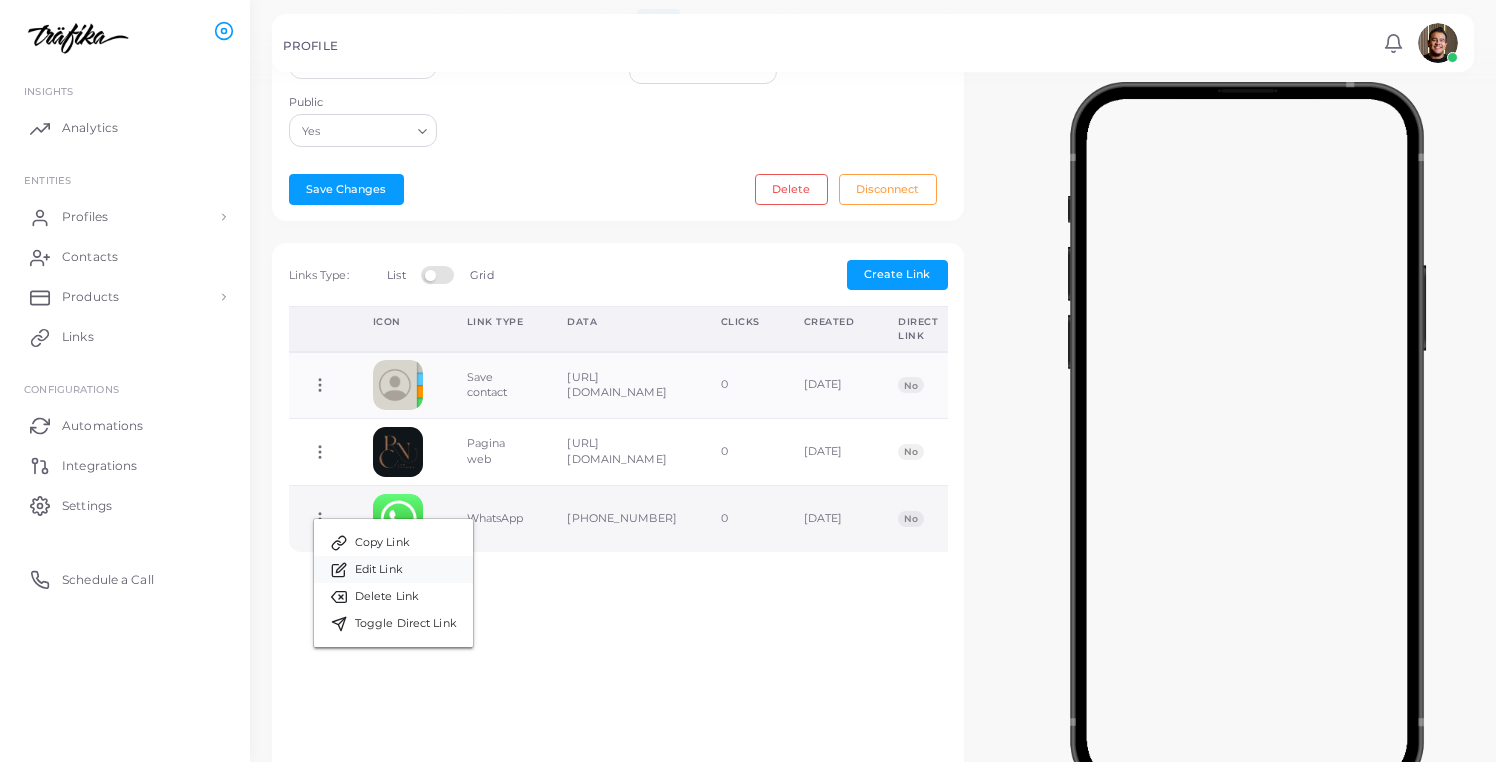 click on "Edit Link" at bounding box center [379, 570] 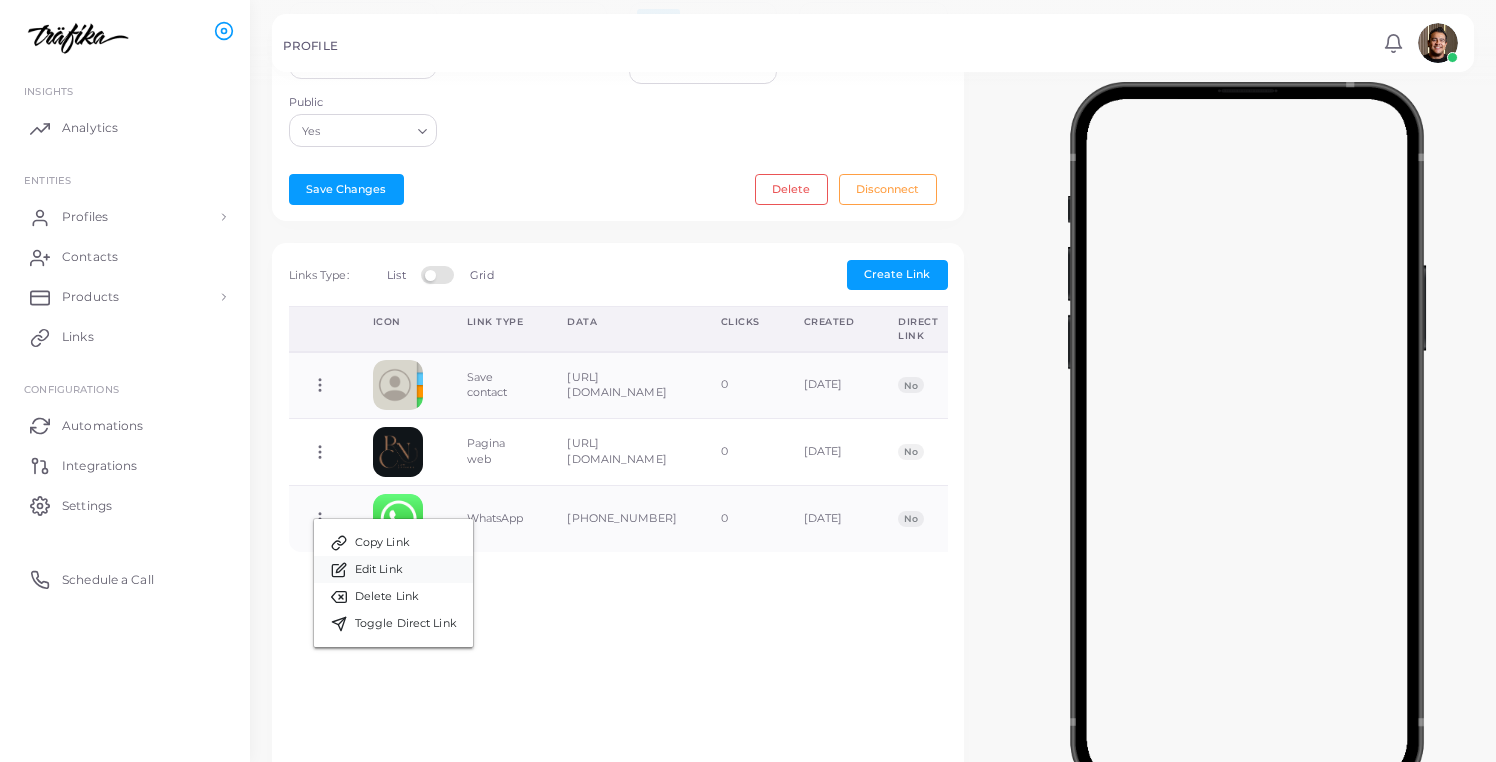 type on "********" 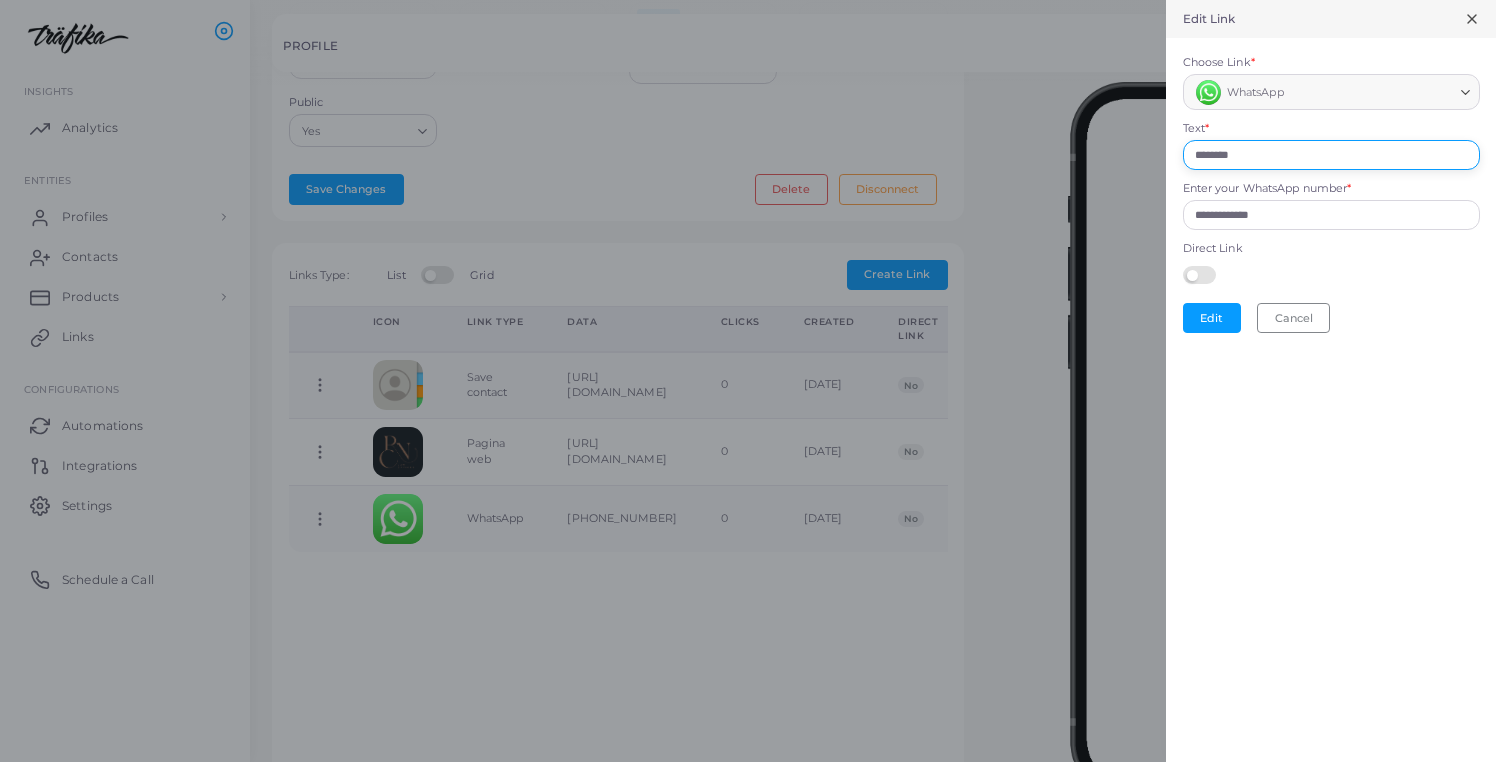 drag, startPoint x: 1281, startPoint y: 160, endPoint x: 1155, endPoint y: 147, distance: 126.66886 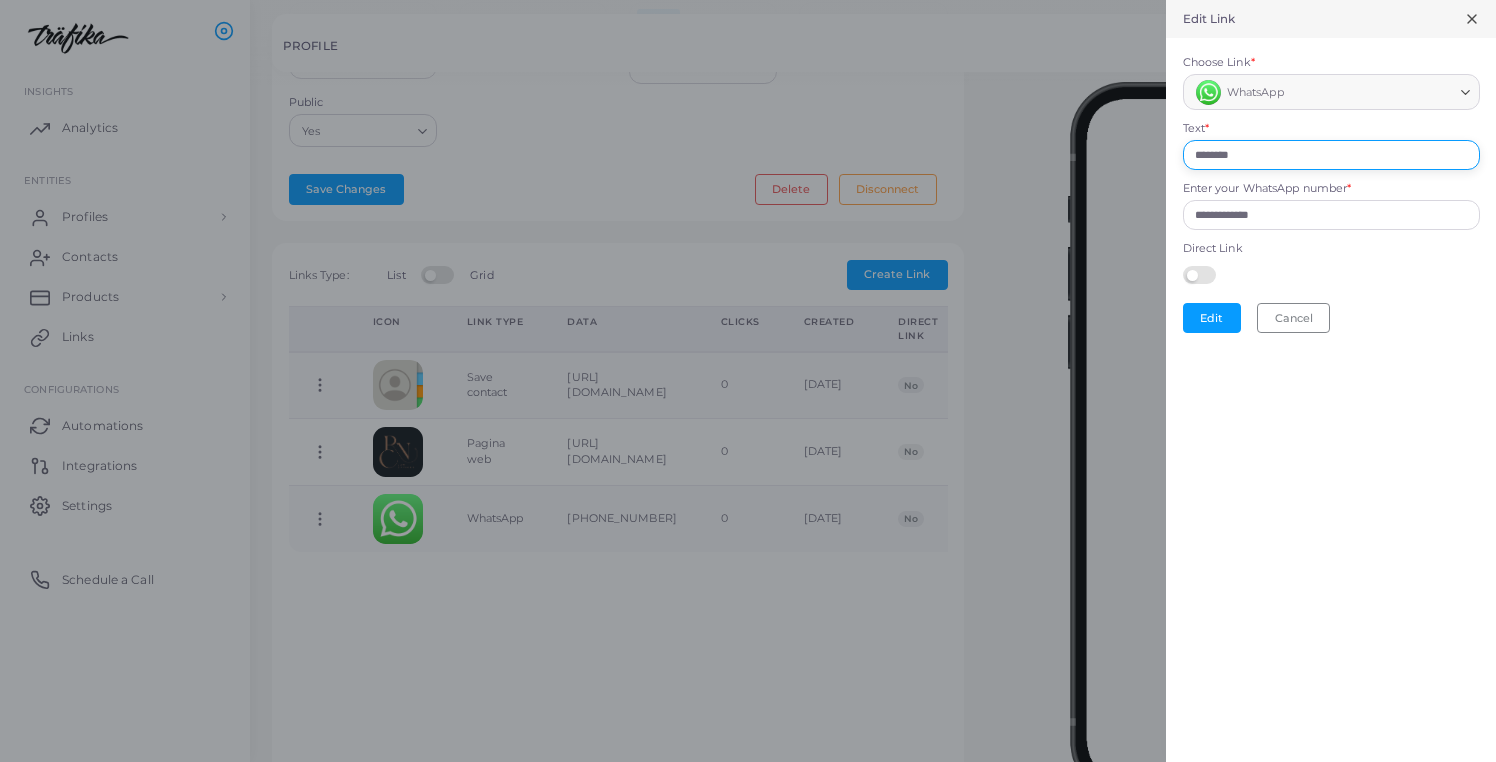 click on "**********" at bounding box center (748, 0) 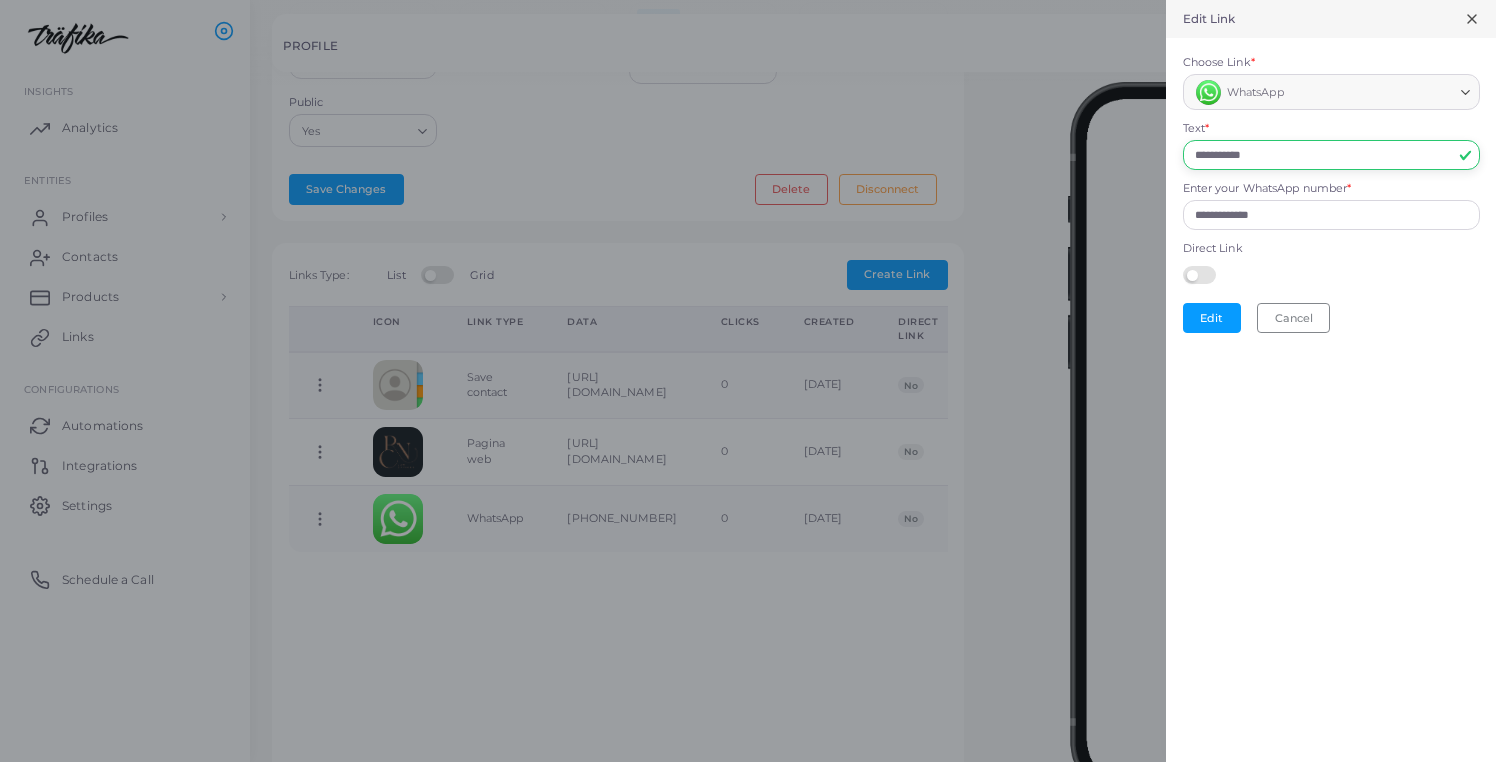 drag, startPoint x: 1287, startPoint y: 158, endPoint x: 1138, endPoint y: 137, distance: 150.4726 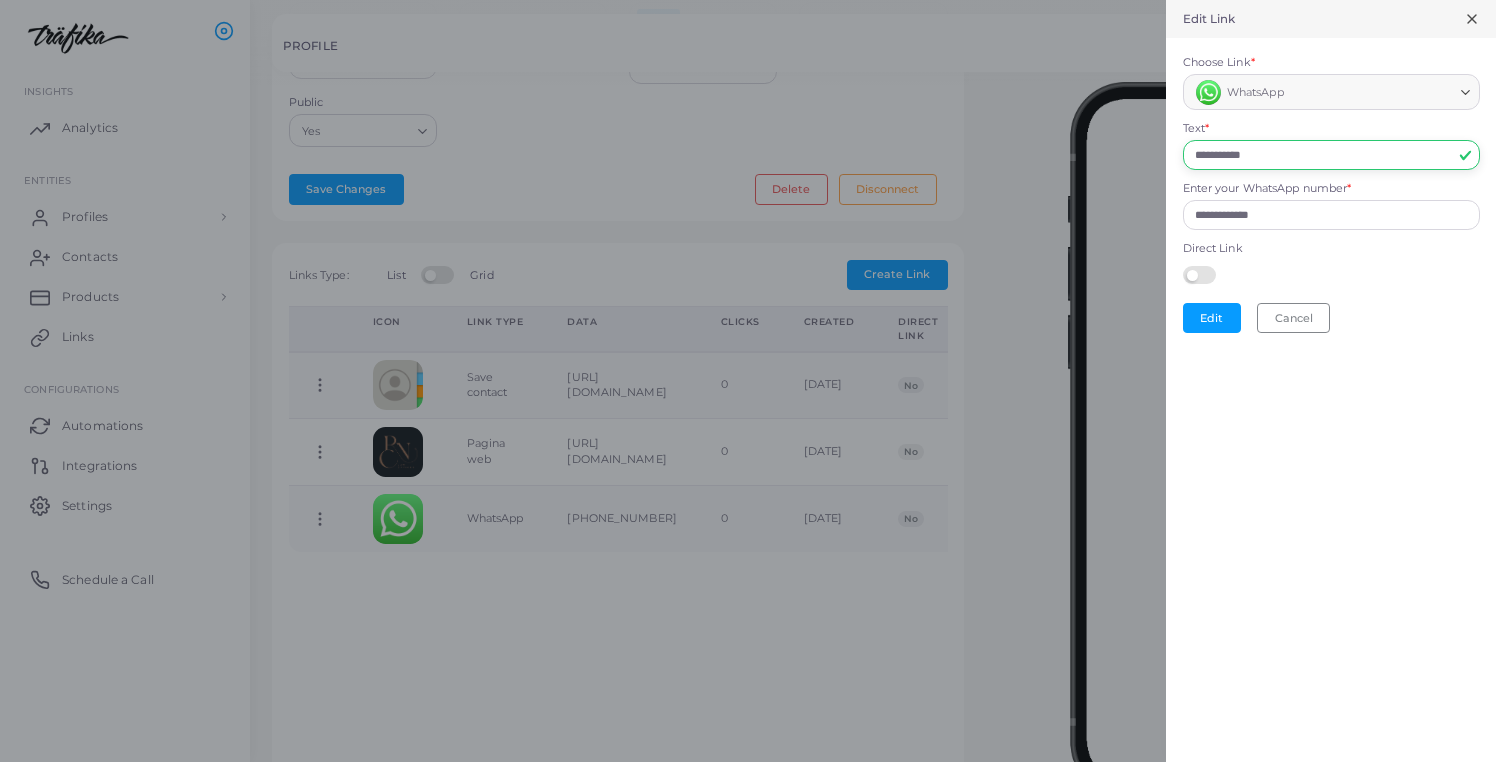 type on "**********" 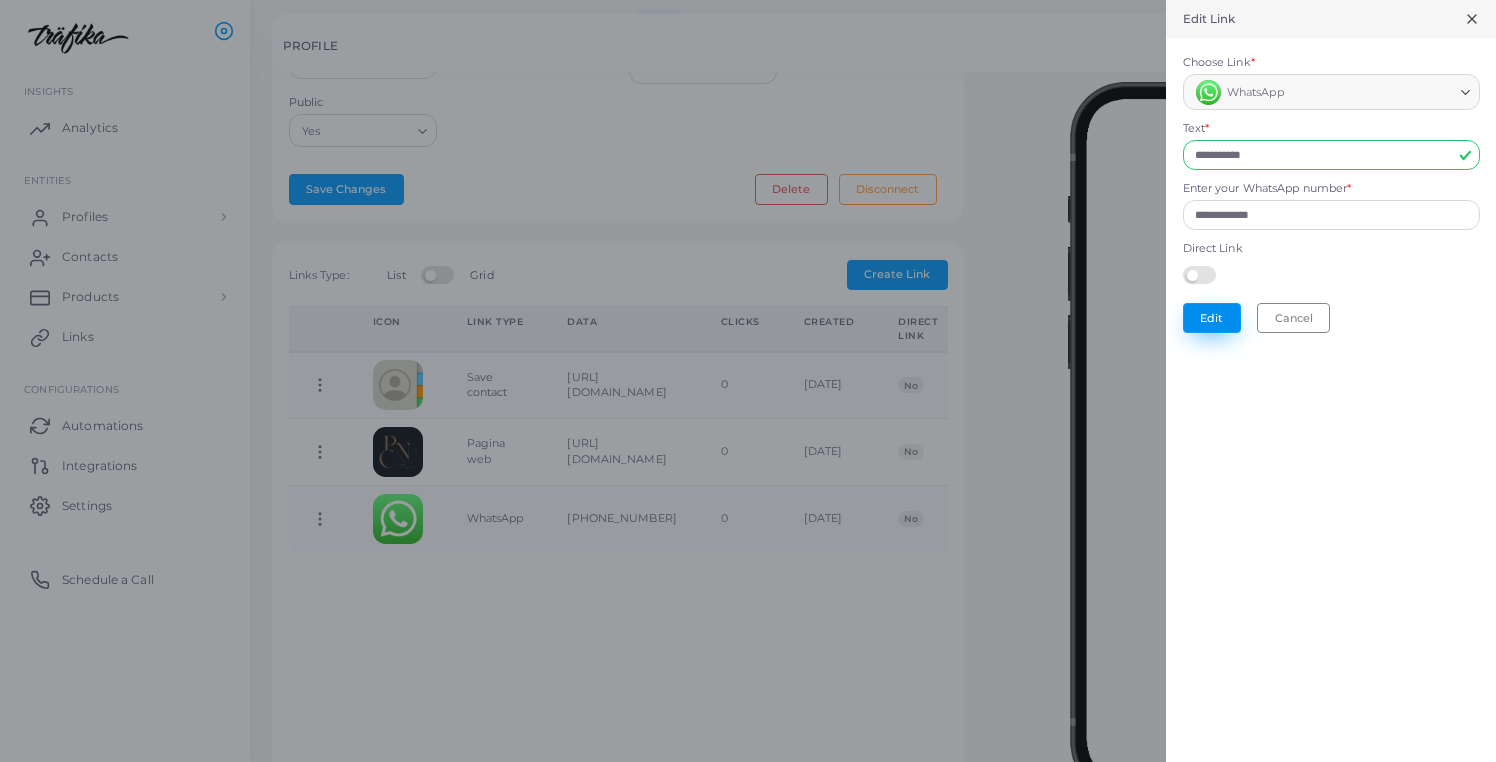 click on "Edit" at bounding box center (1212, 318) 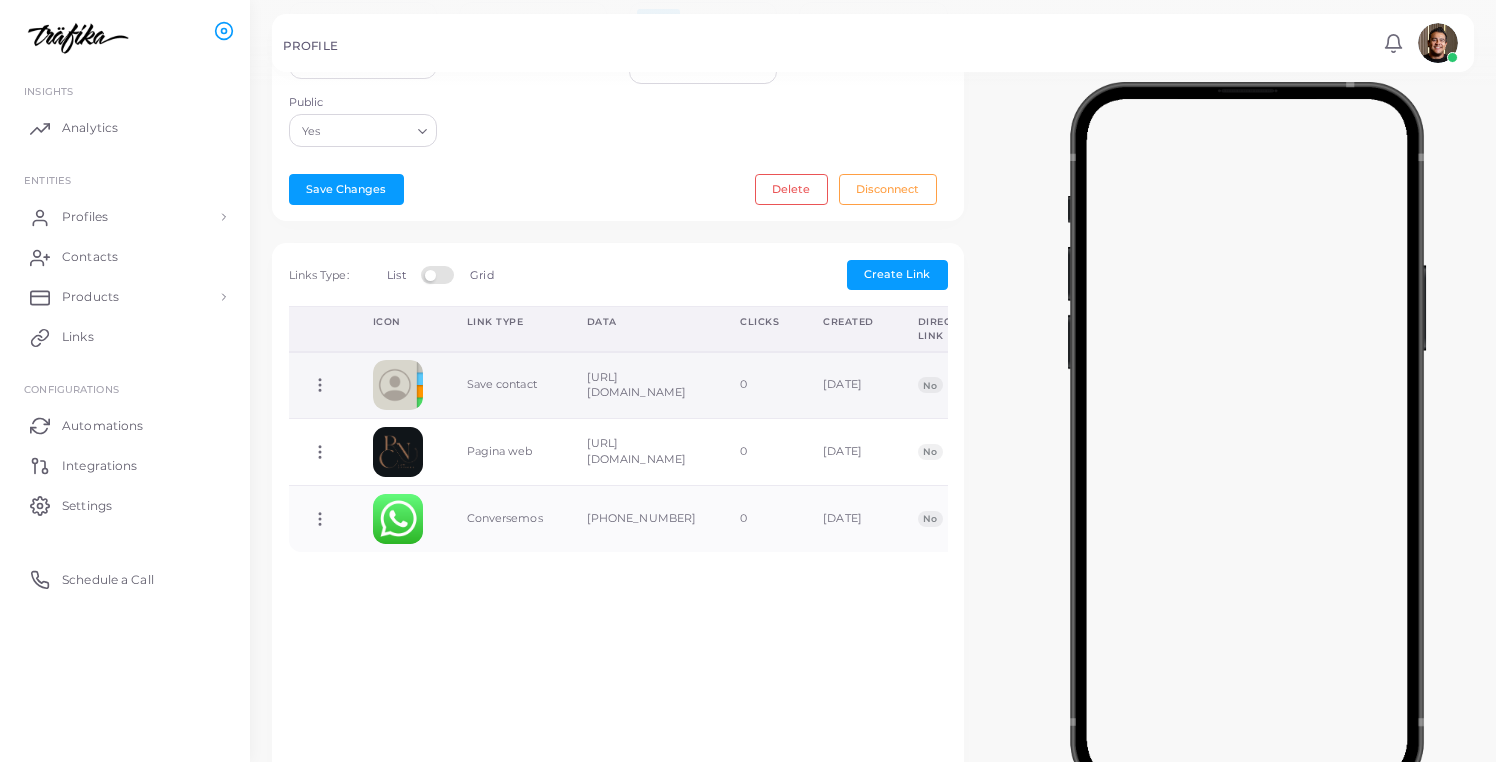 click on "Save contact" at bounding box center (505, 385) 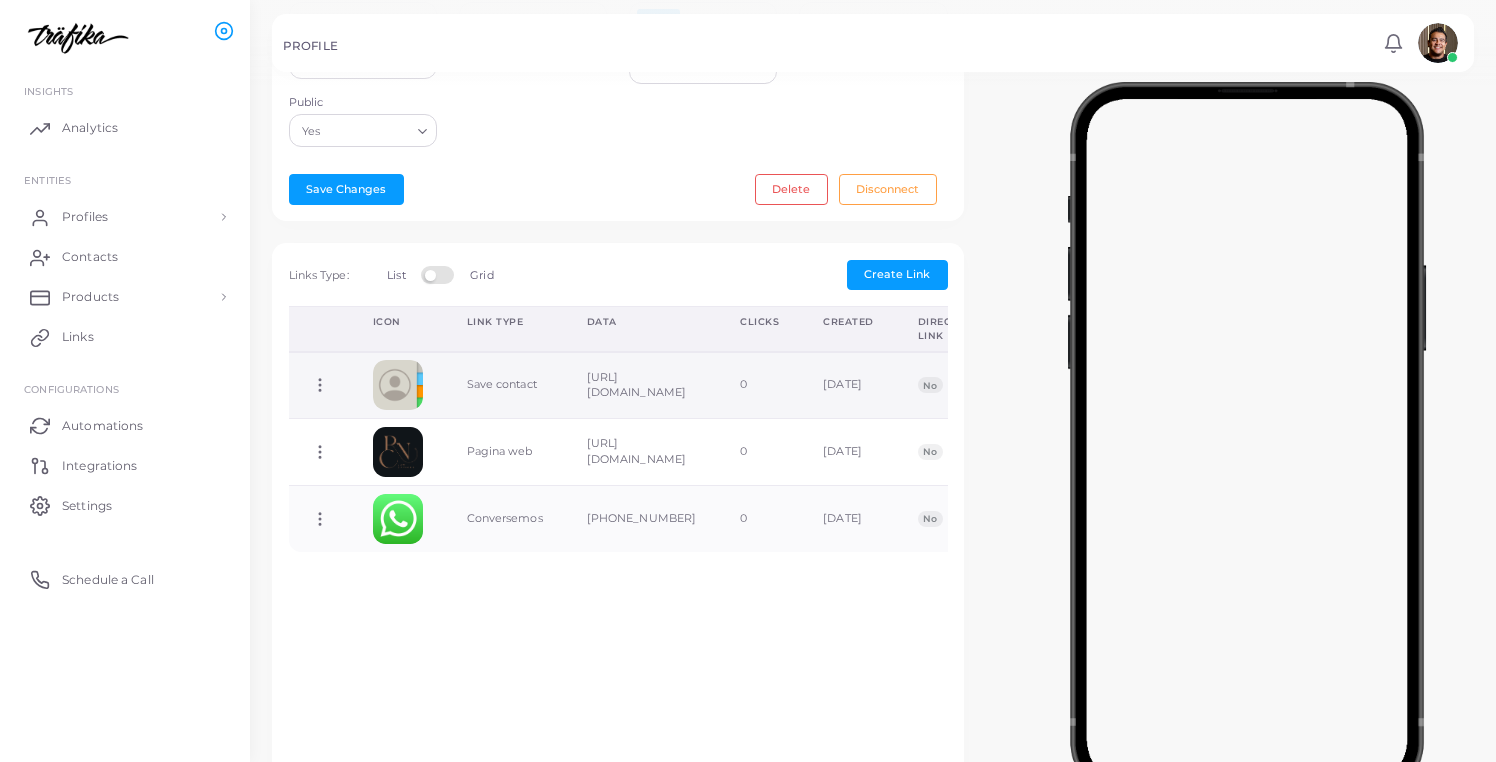 click 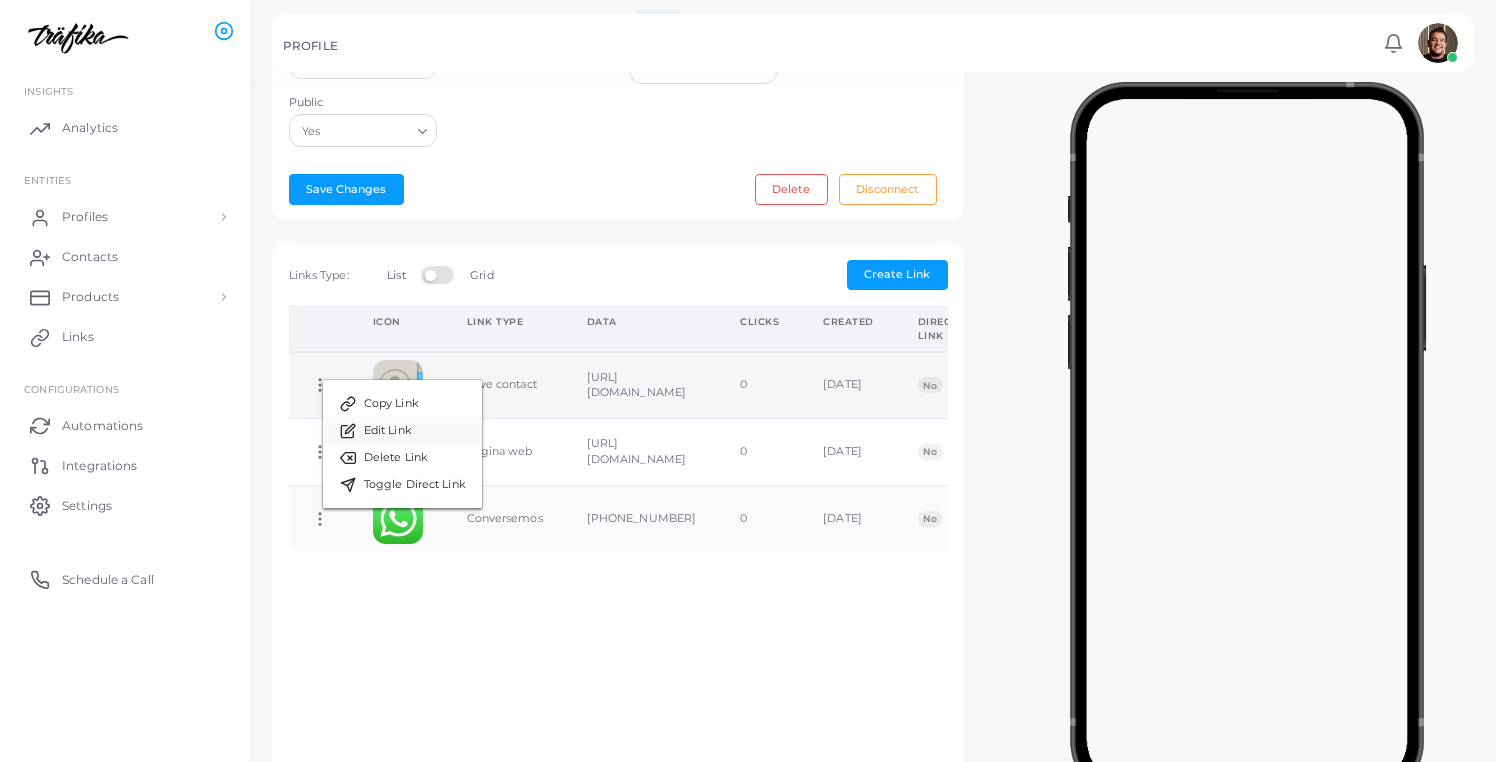 click on "Edit Link" at bounding box center [388, 431] 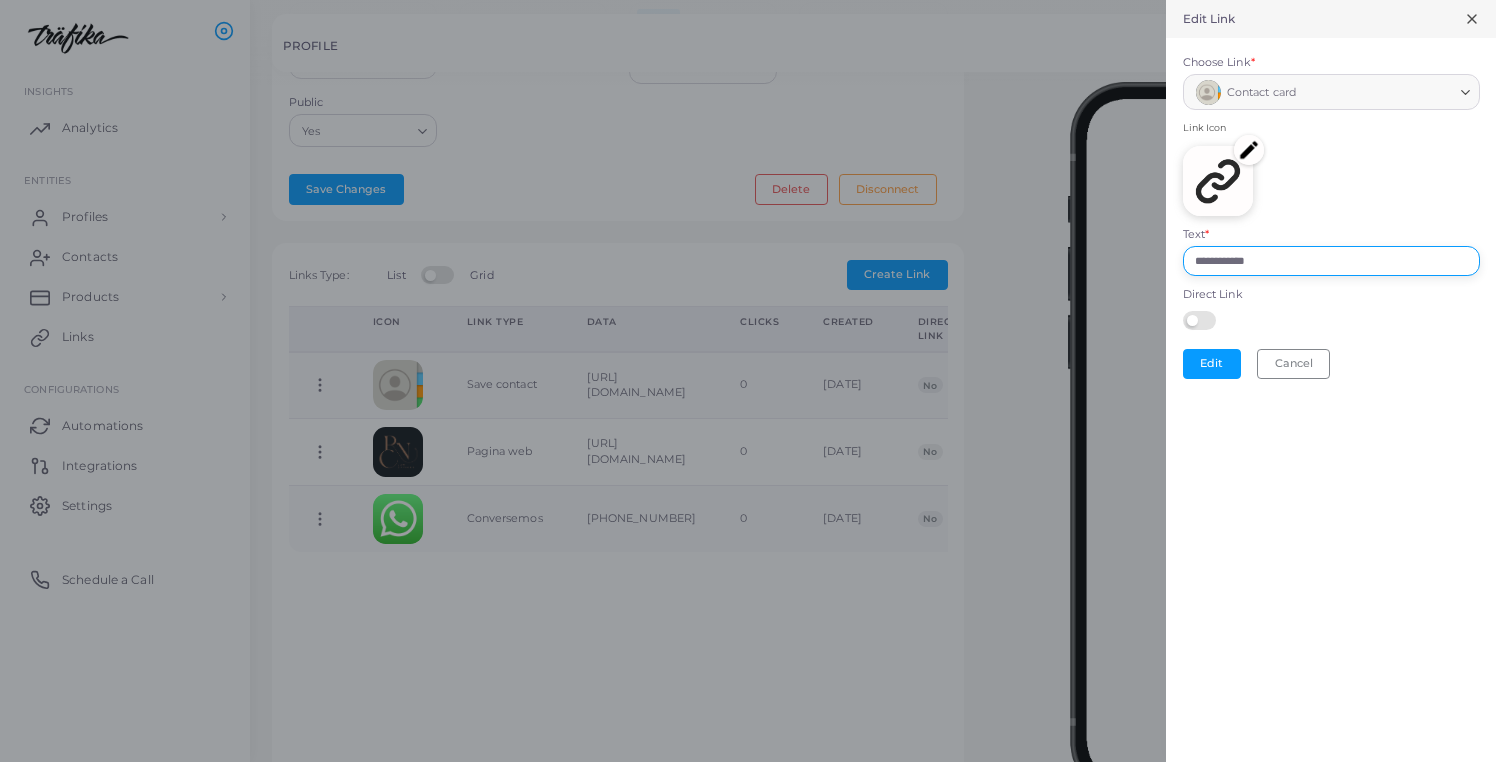 drag, startPoint x: 1273, startPoint y: 261, endPoint x: 1182, endPoint y: 255, distance: 91.197586 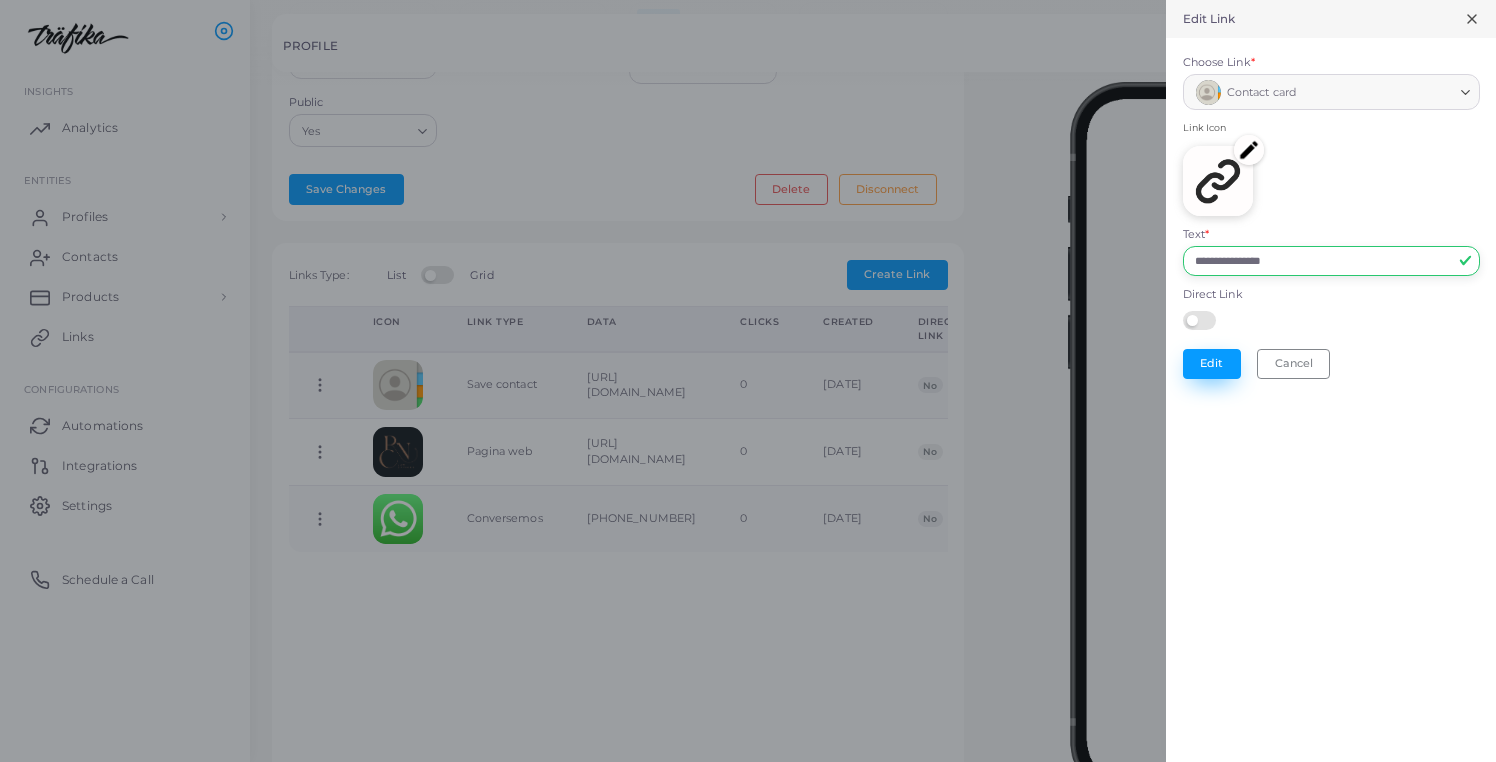type on "**********" 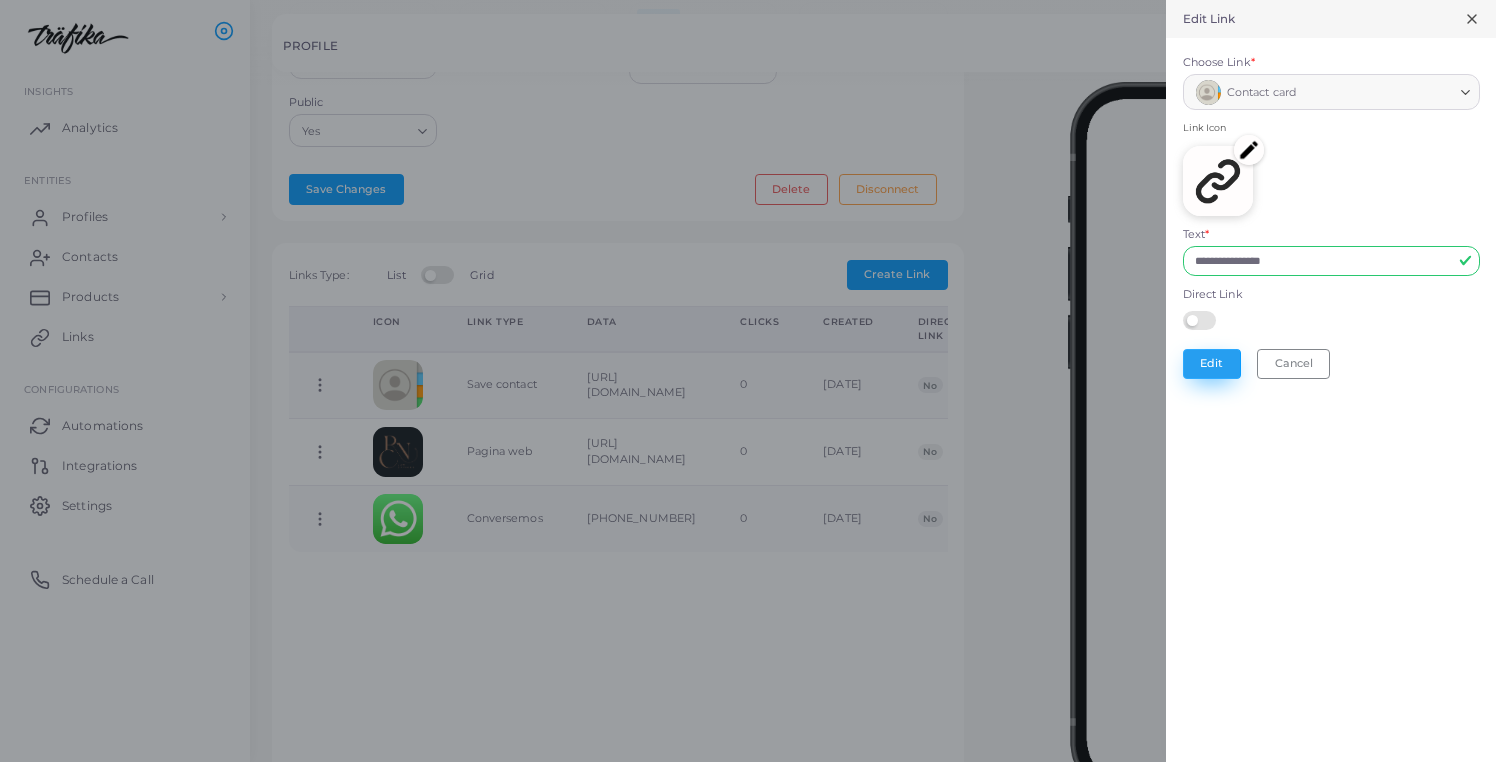 click on "Edit" at bounding box center (1212, 364) 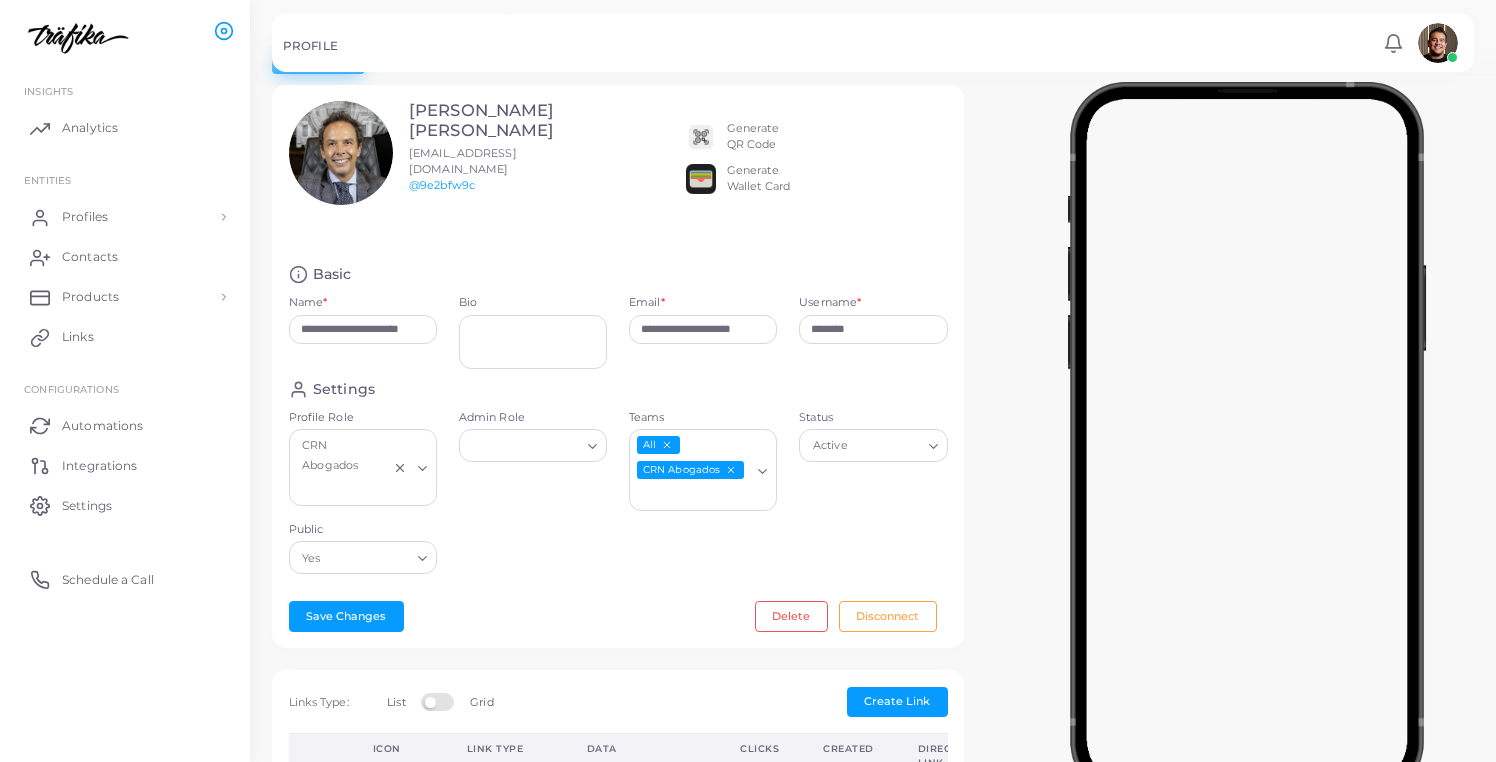 scroll, scrollTop: 0, scrollLeft: 0, axis: both 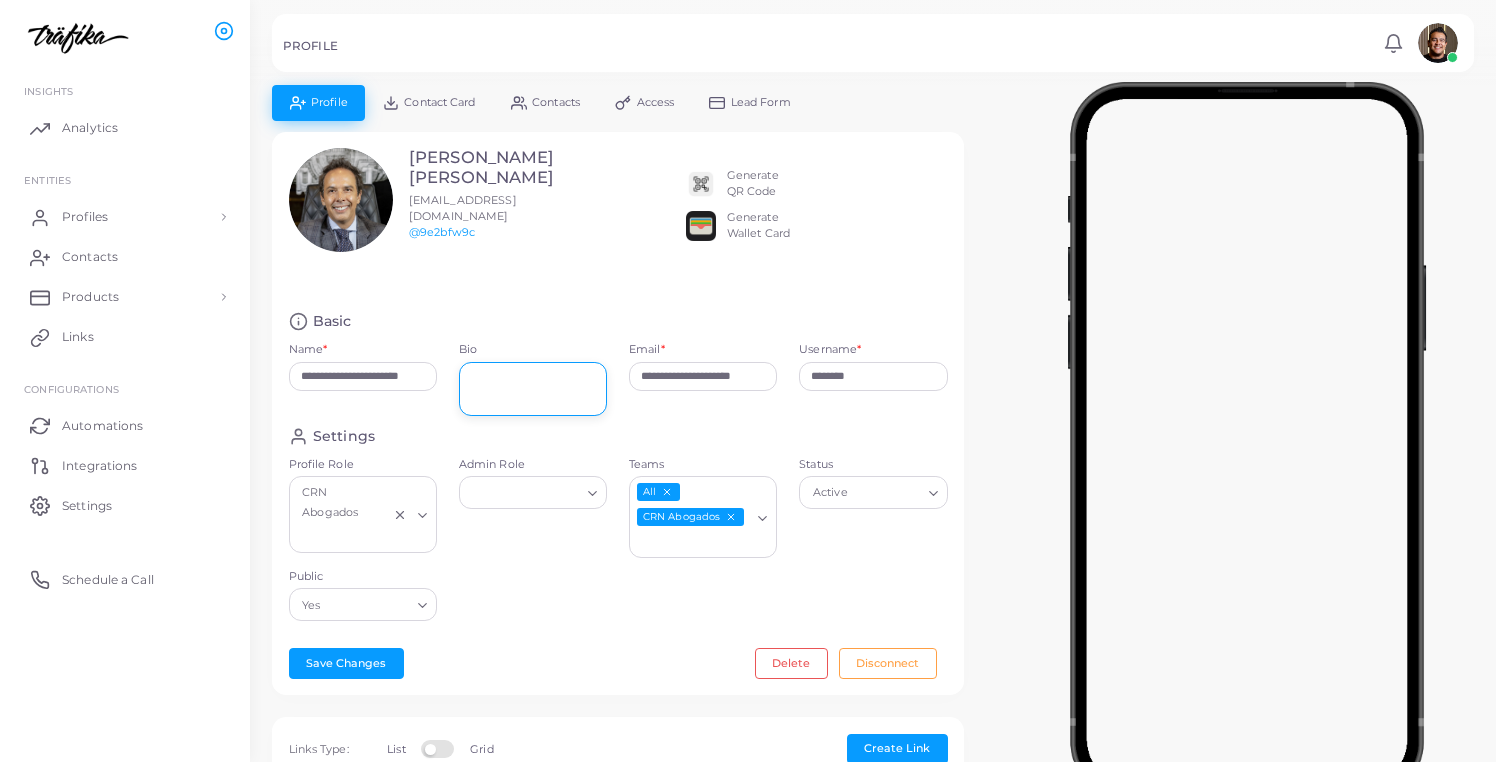 click on "Bio" at bounding box center (533, 389) 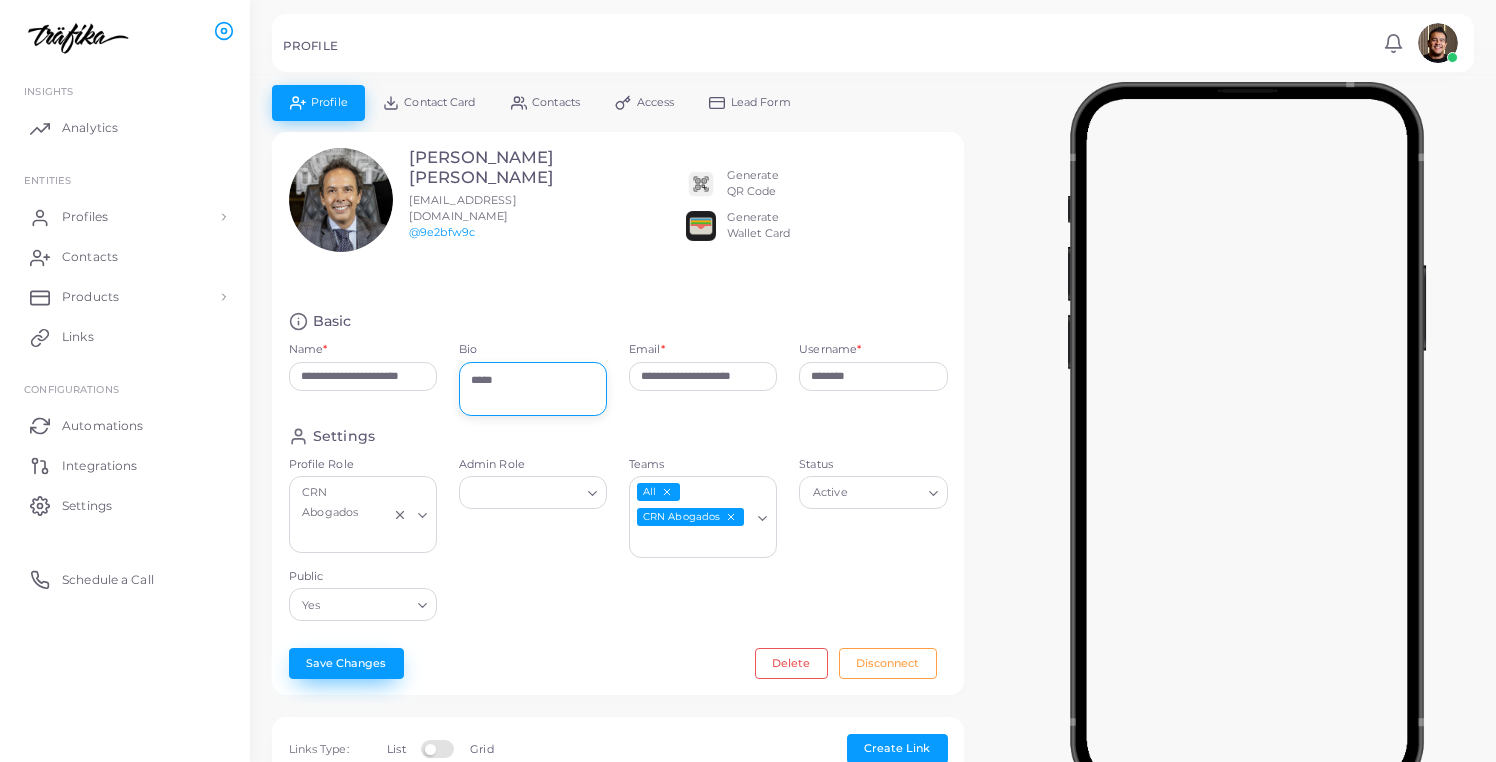 type on "*****" 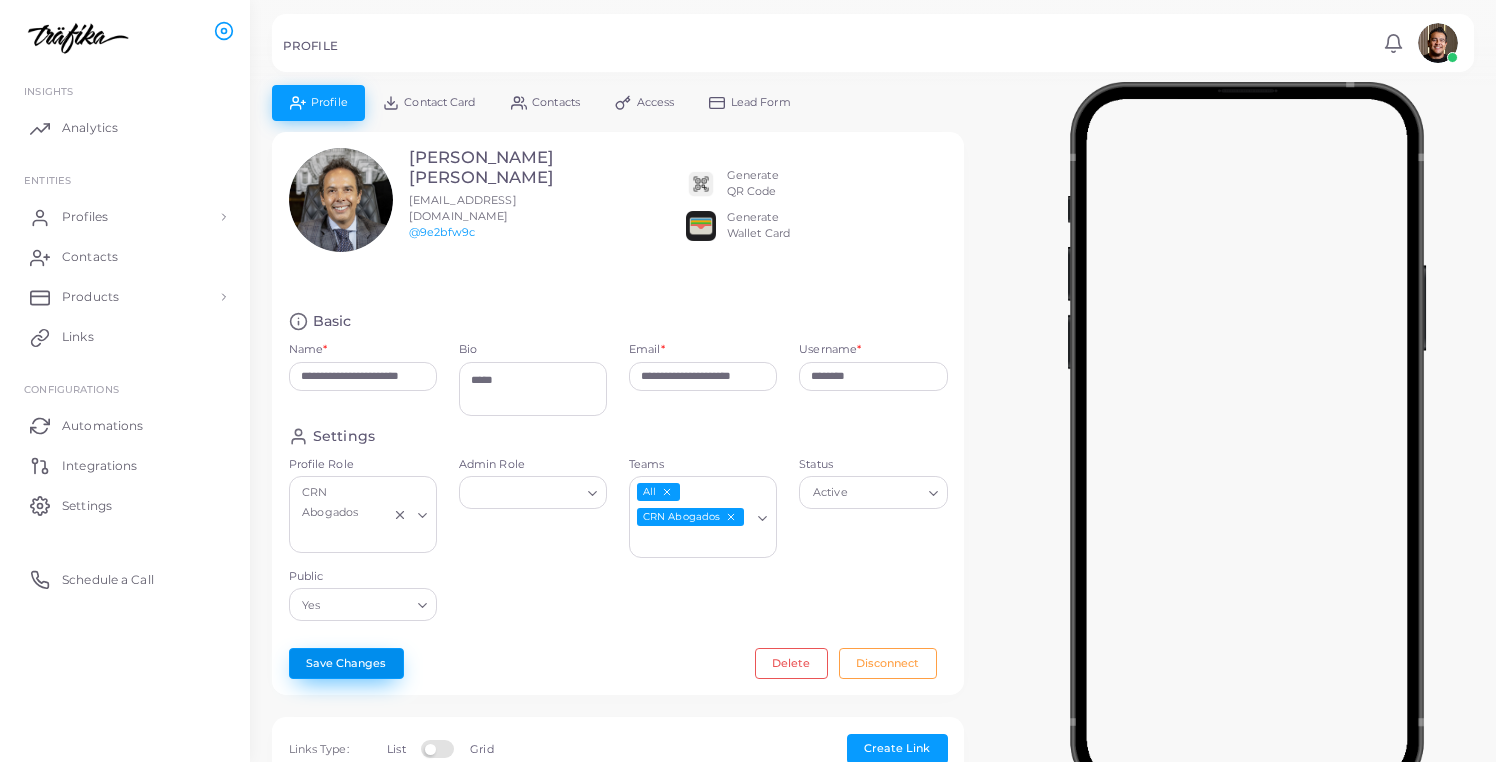 click on "Save Changes" at bounding box center (346, 663) 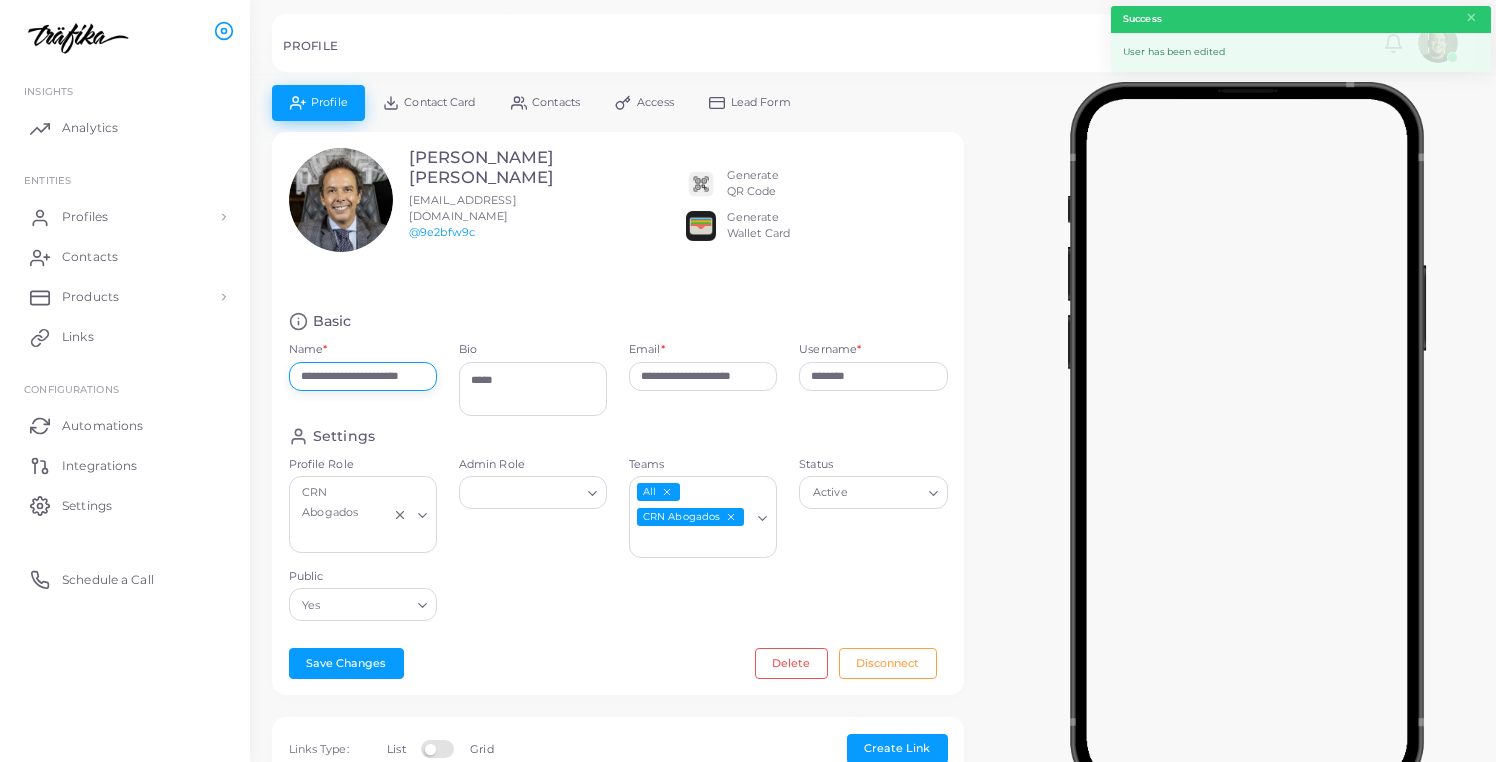 scroll, scrollTop: 0, scrollLeft: 20, axis: horizontal 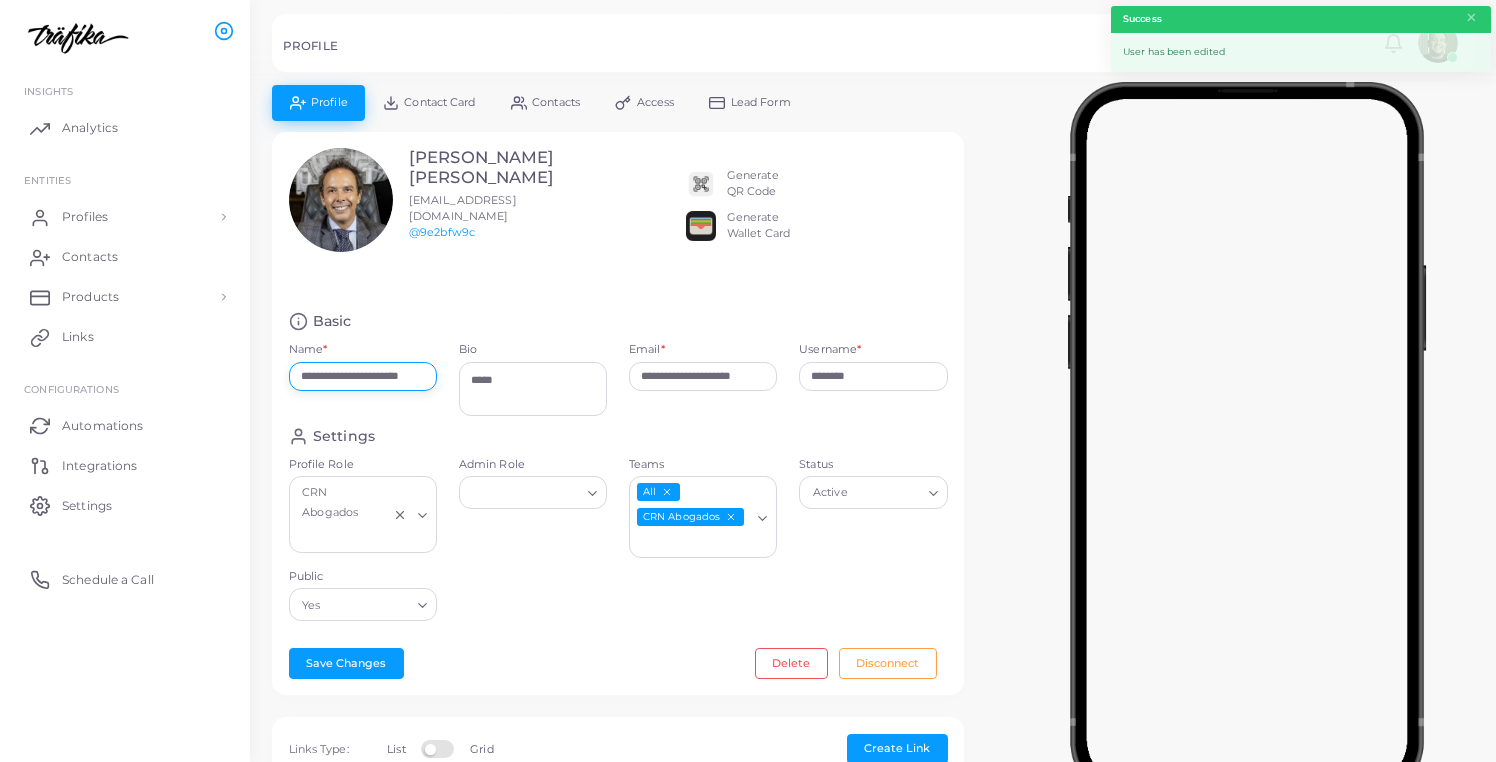drag, startPoint x: 406, startPoint y: 373, endPoint x: 578, endPoint y: 381, distance: 172.18594 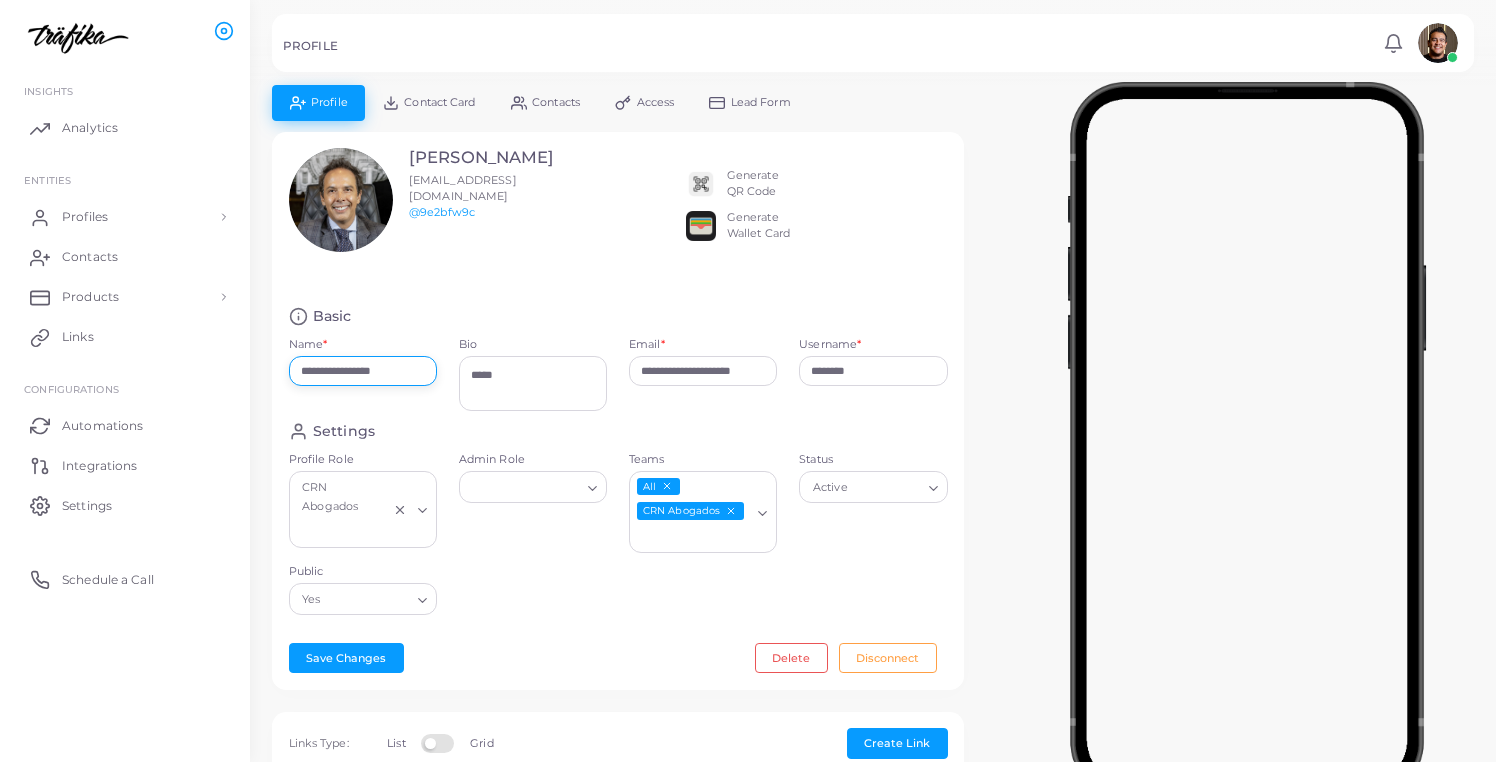 scroll, scrollTop: 0, scrollLeft: 0, axis: both 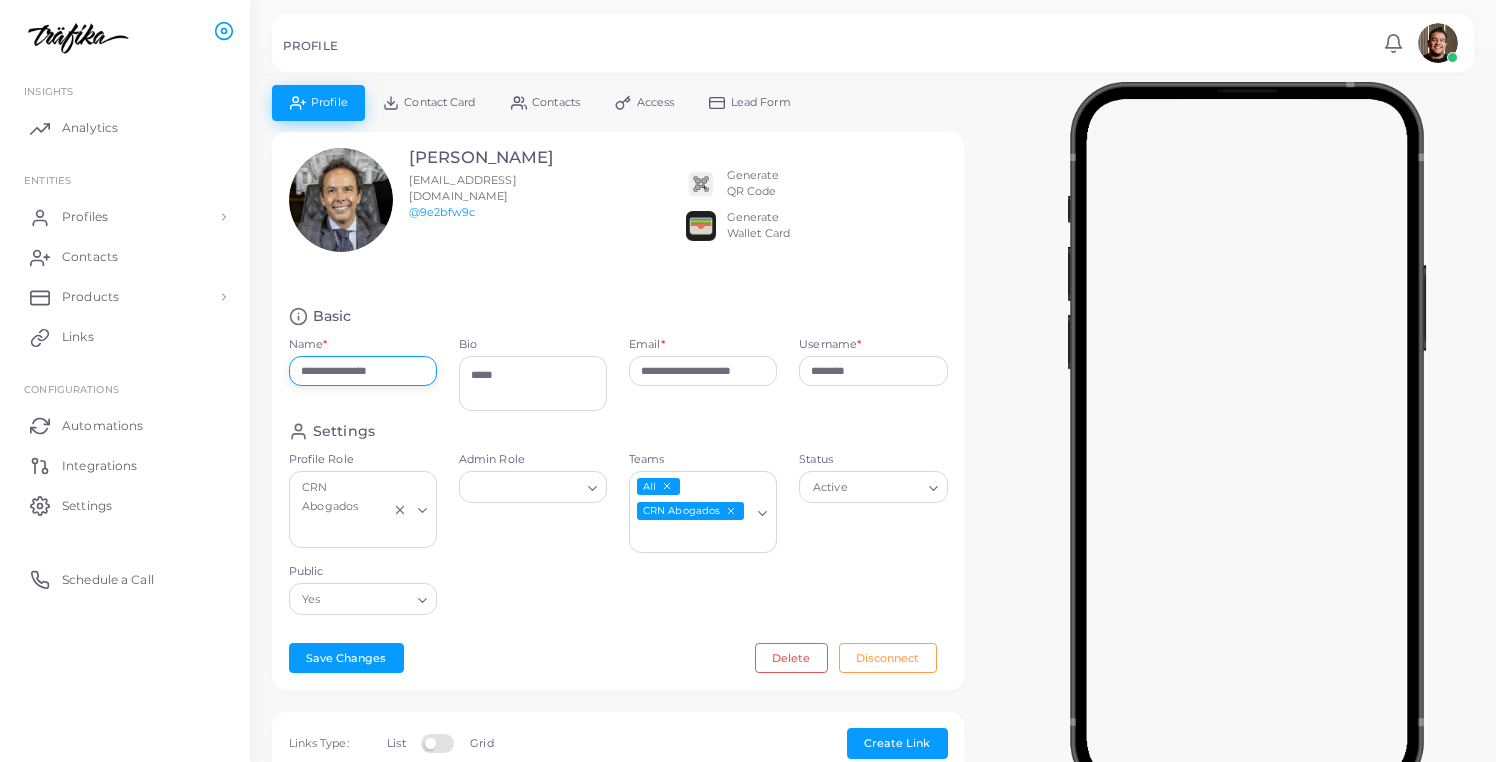 type on "**********" 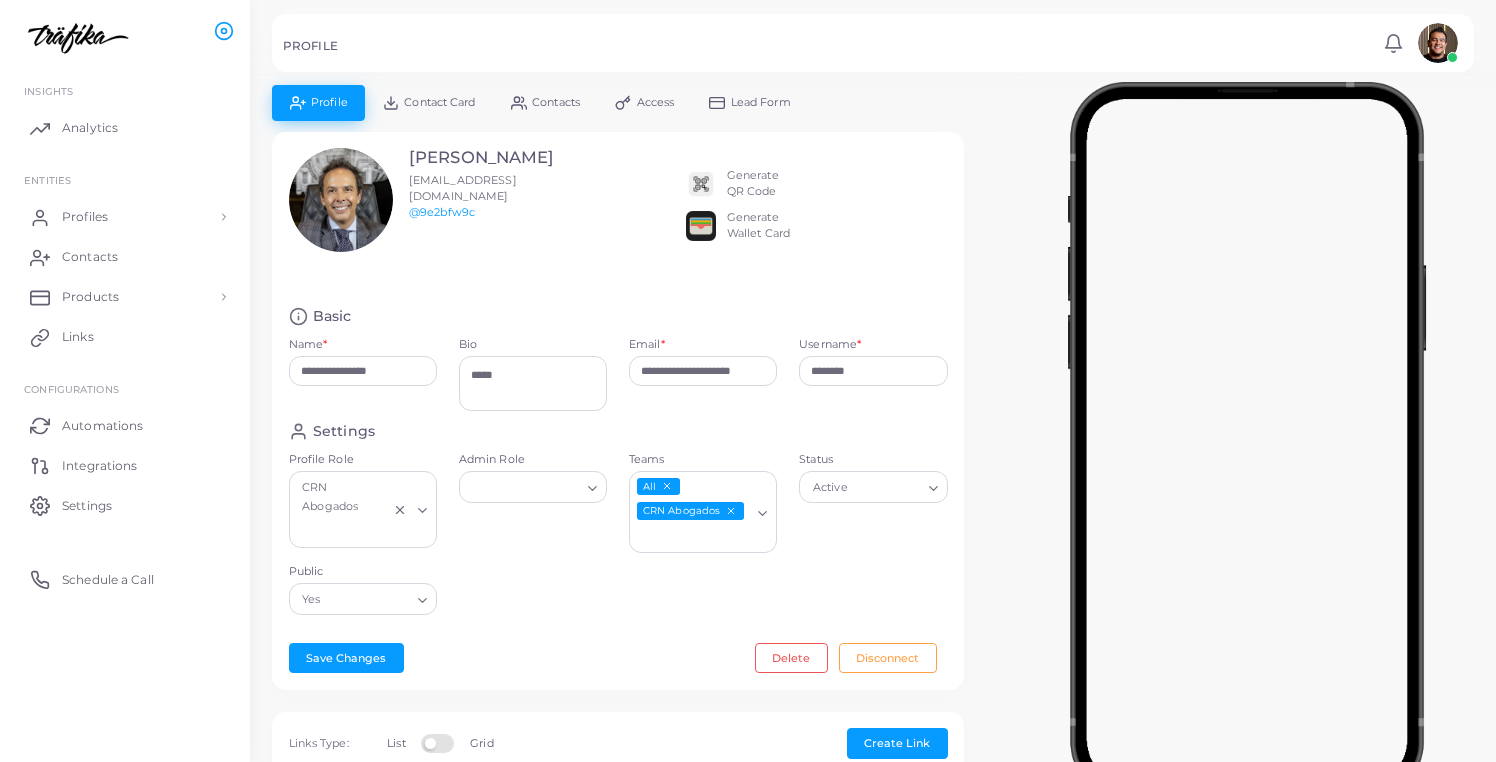click on "**********" at bounding box center [618, 411] 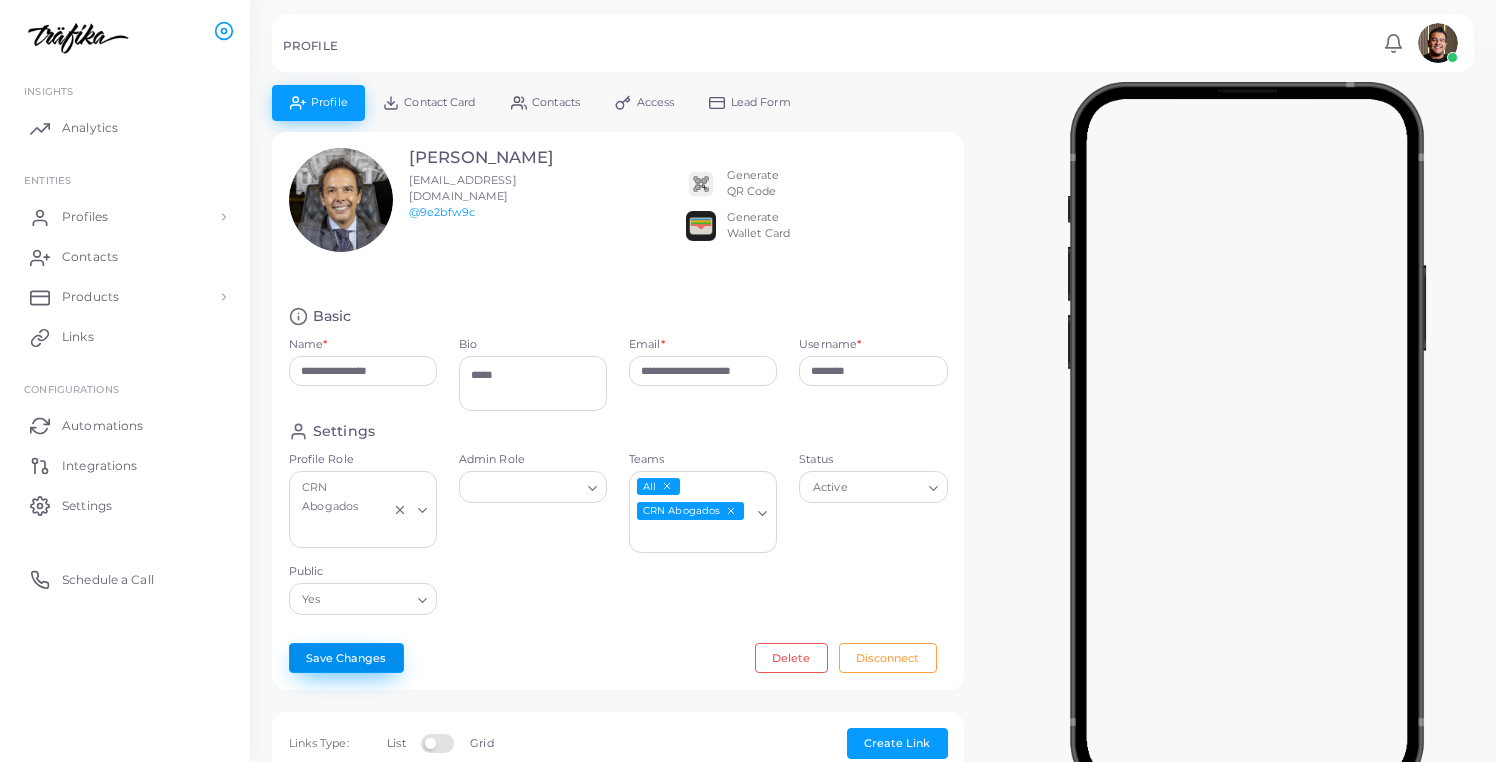 click on "Save Changes" at bounding box center [346, 658] 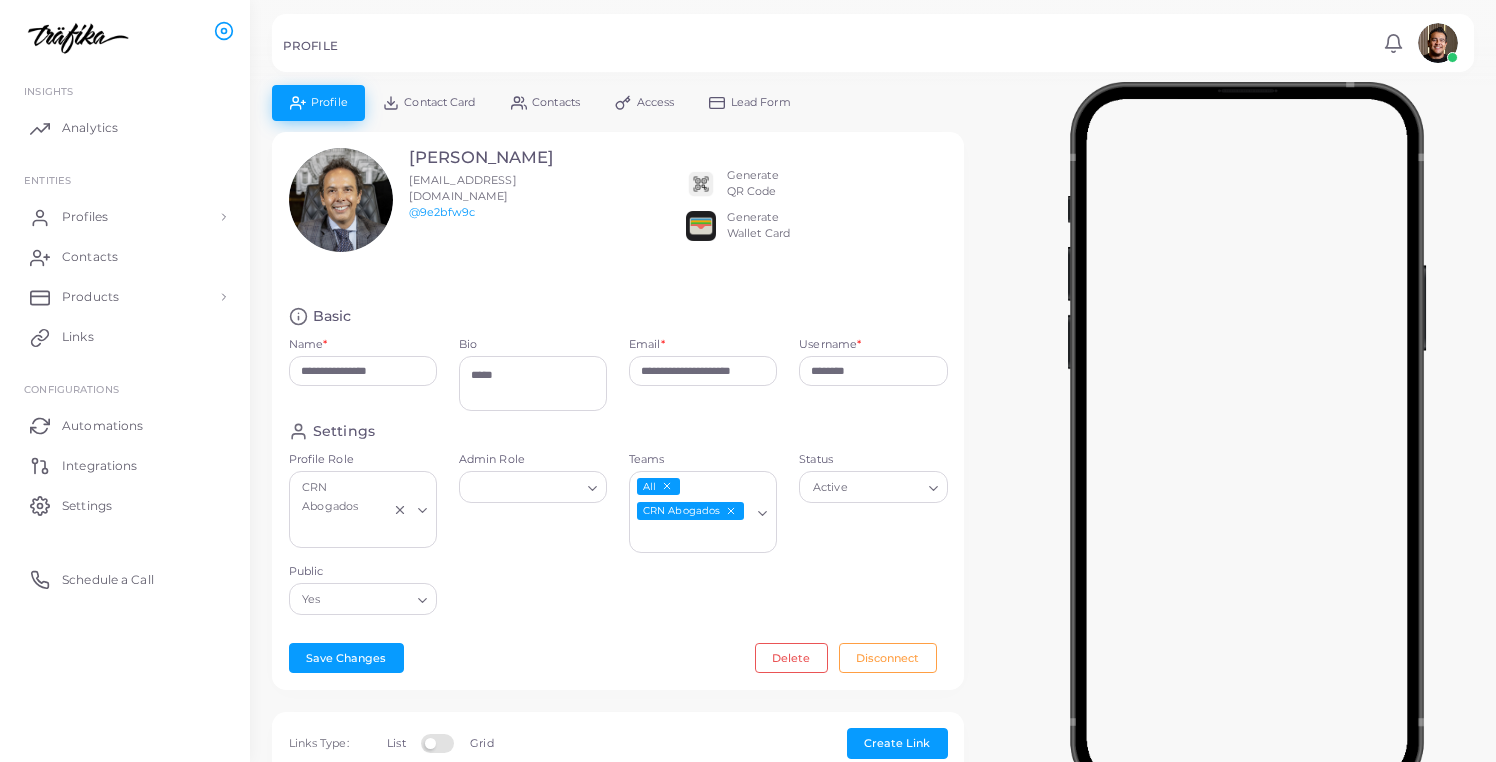 click on "Contact Card" at bounding box center [439, 102] 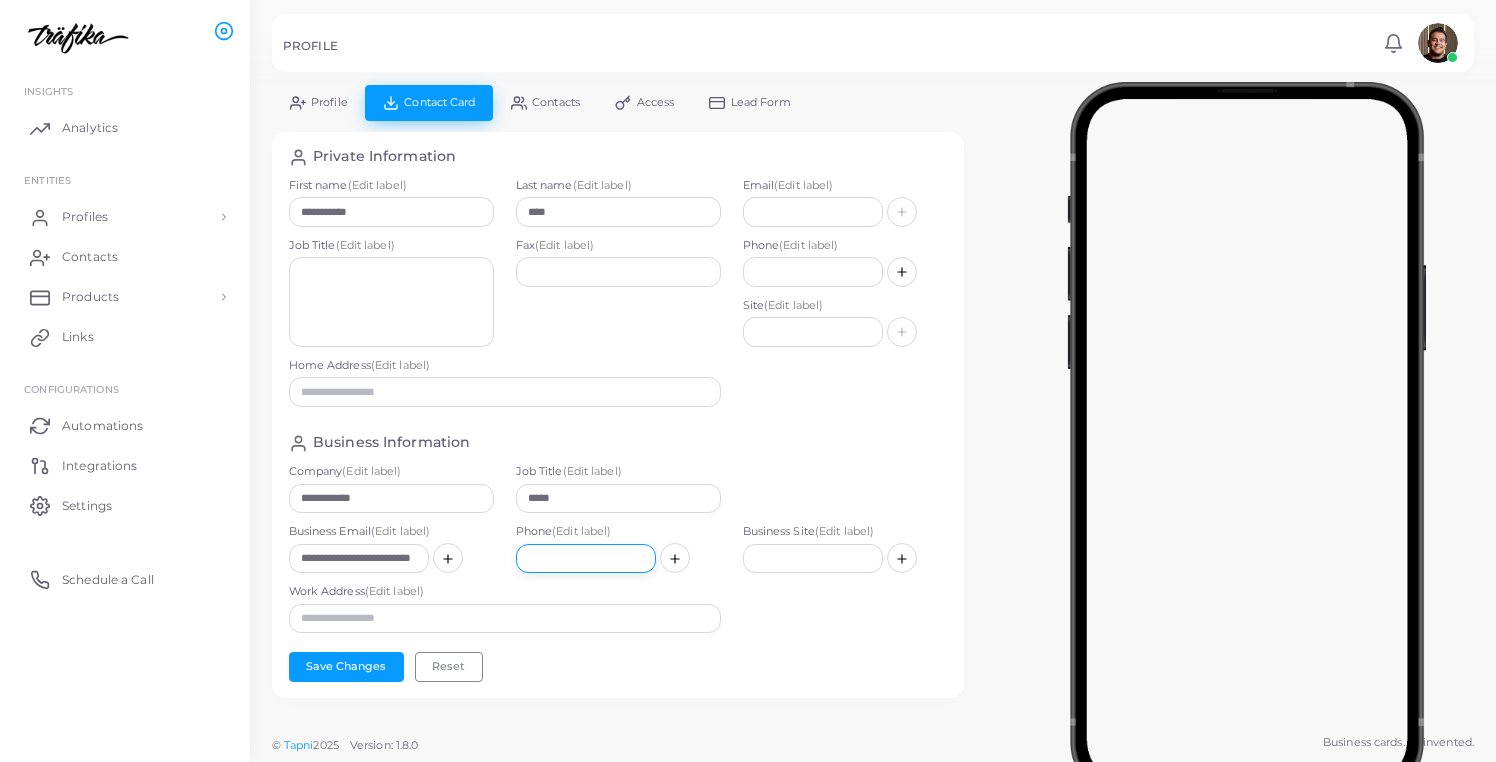 click at bounding box center (586, 559) 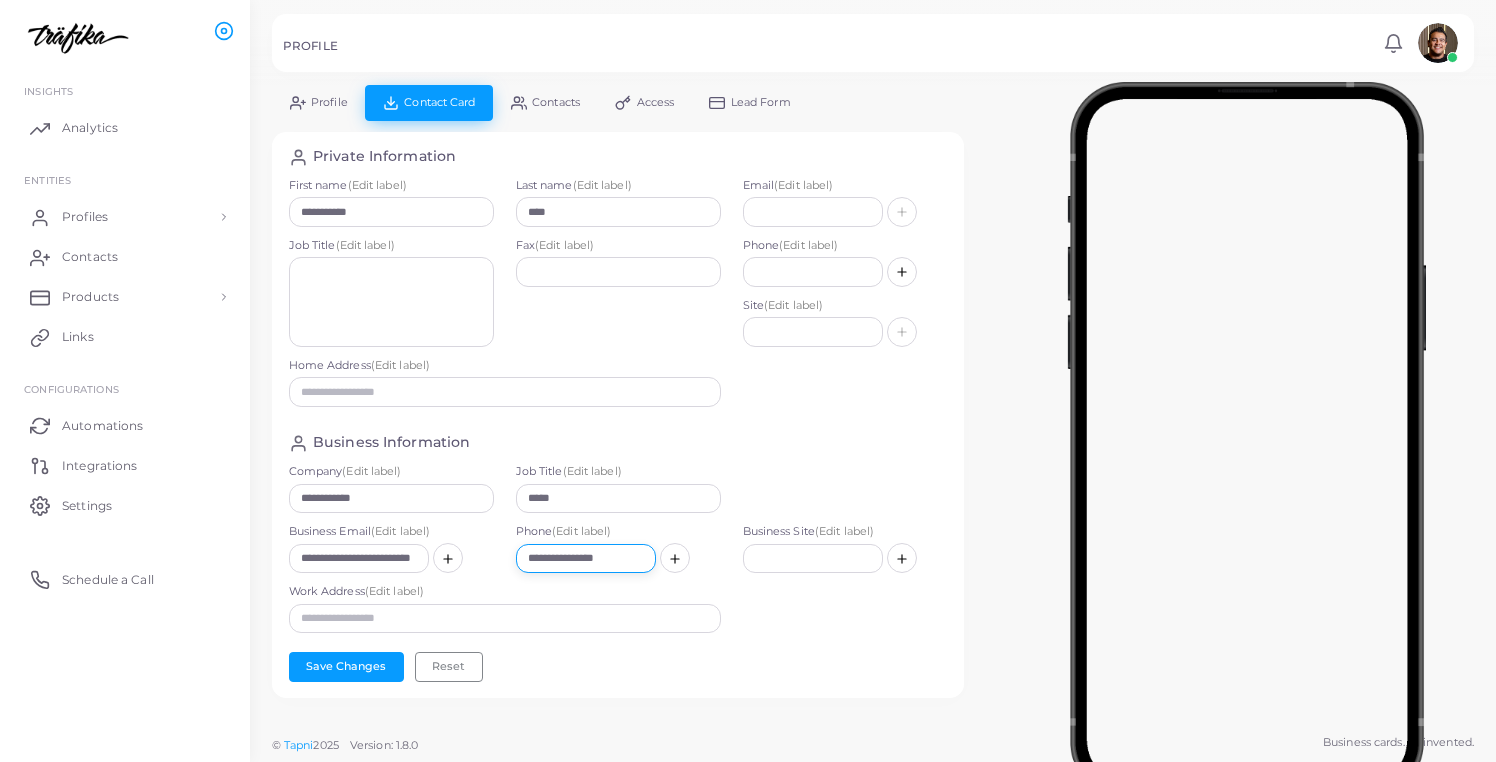 click on "**********" at bounding box center (586, 559) 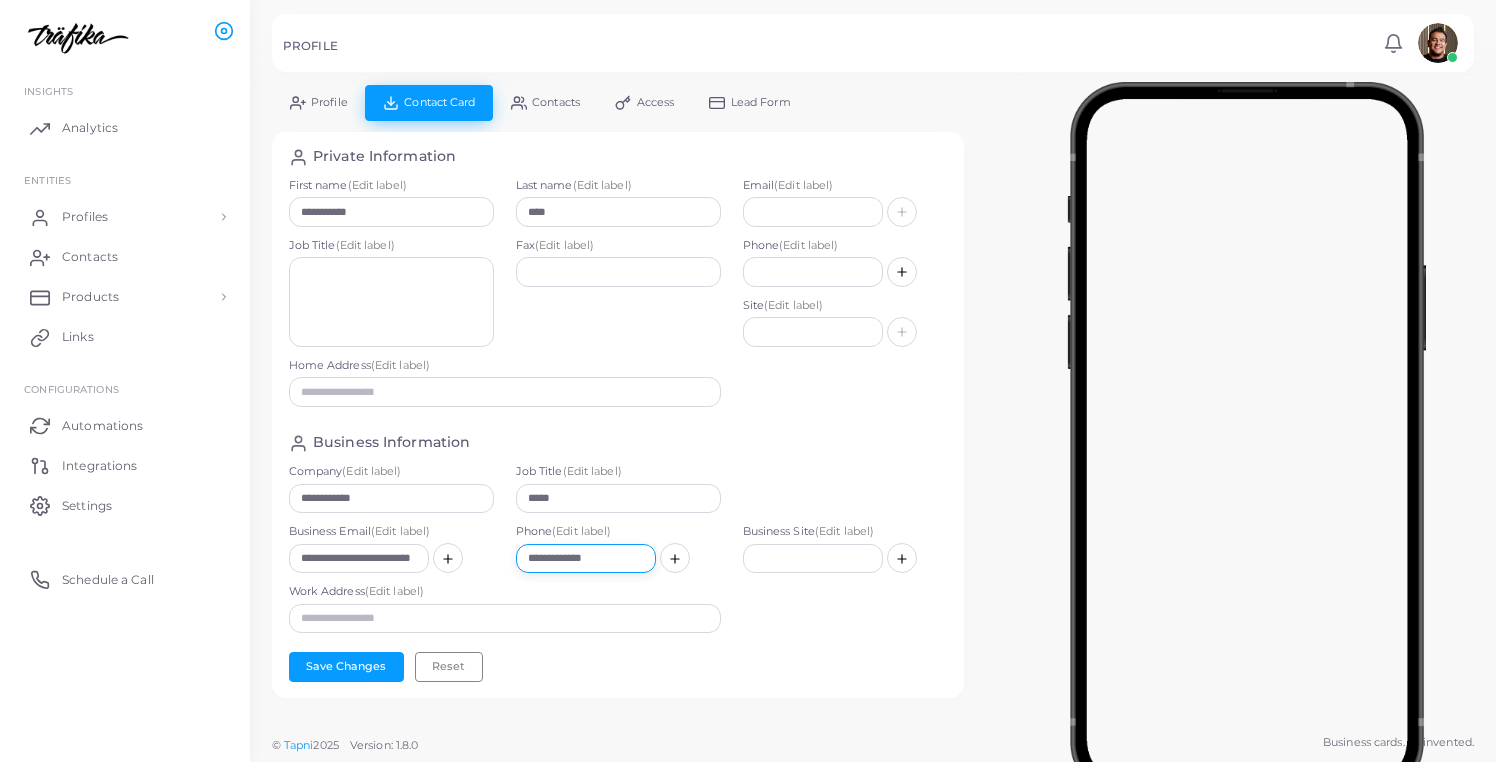 type on "**********" 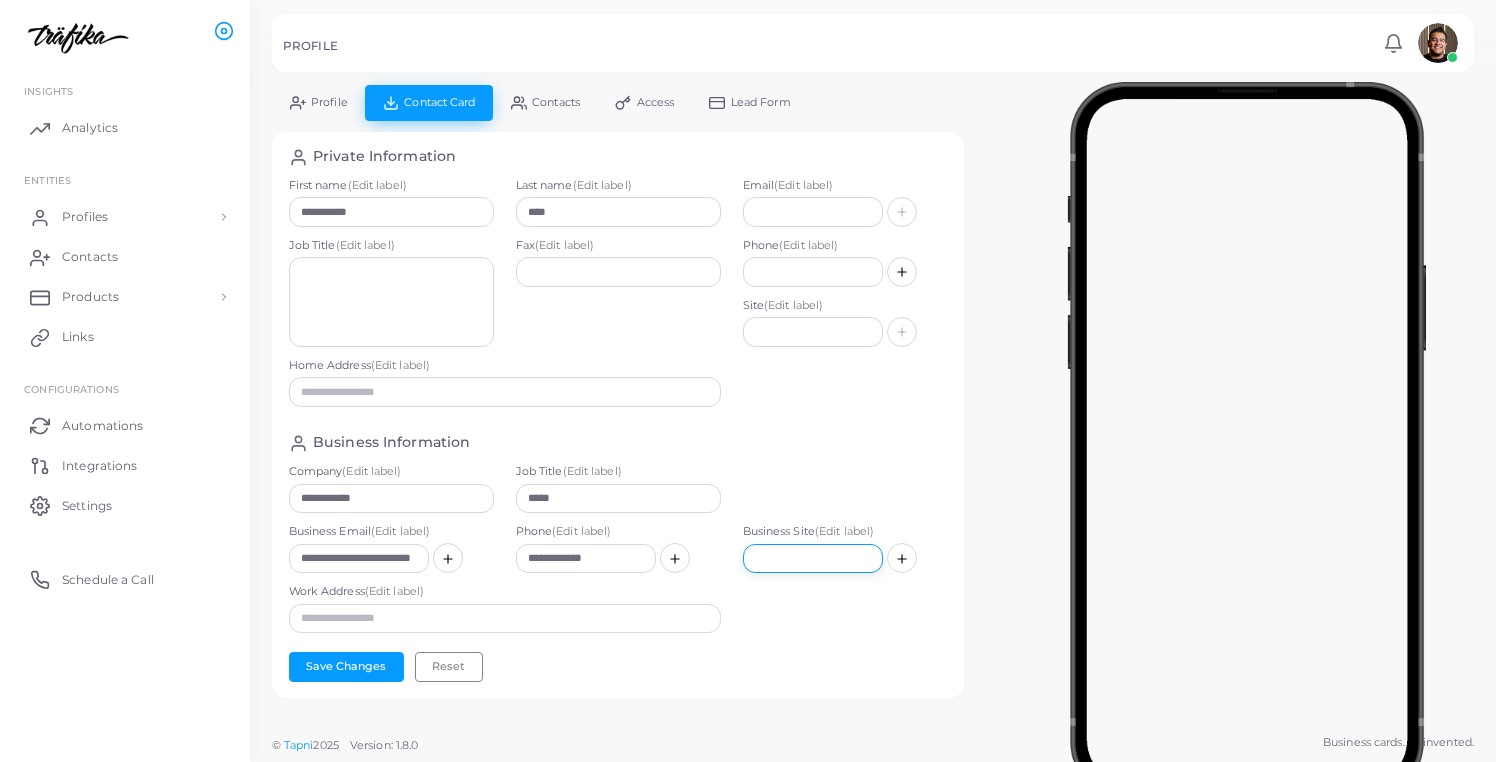 click at bounding box center [813, 559] 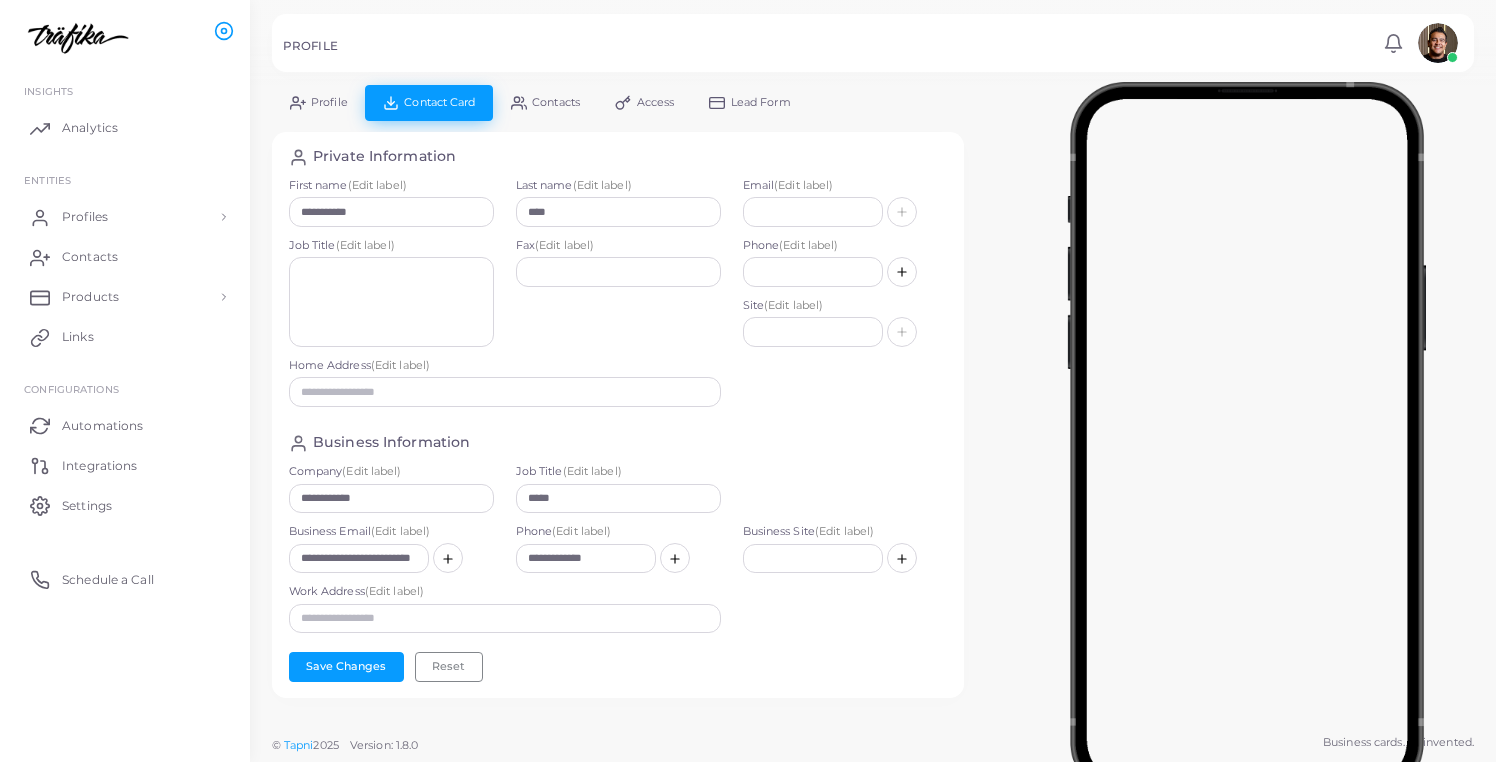 click on "(Edit label)" at bounding box center [844, 531] 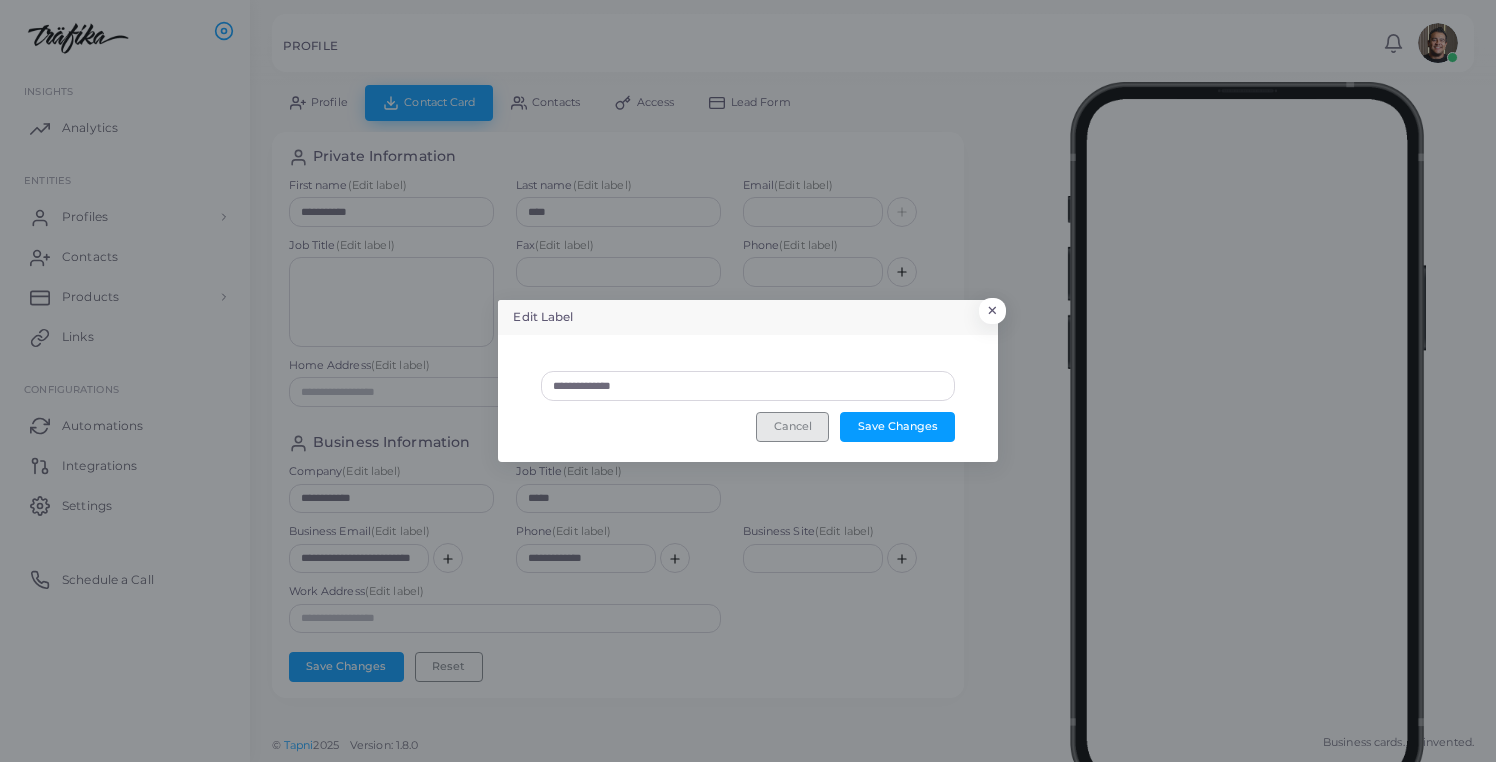 click on "Cancel" at bounding box center [792, 427] 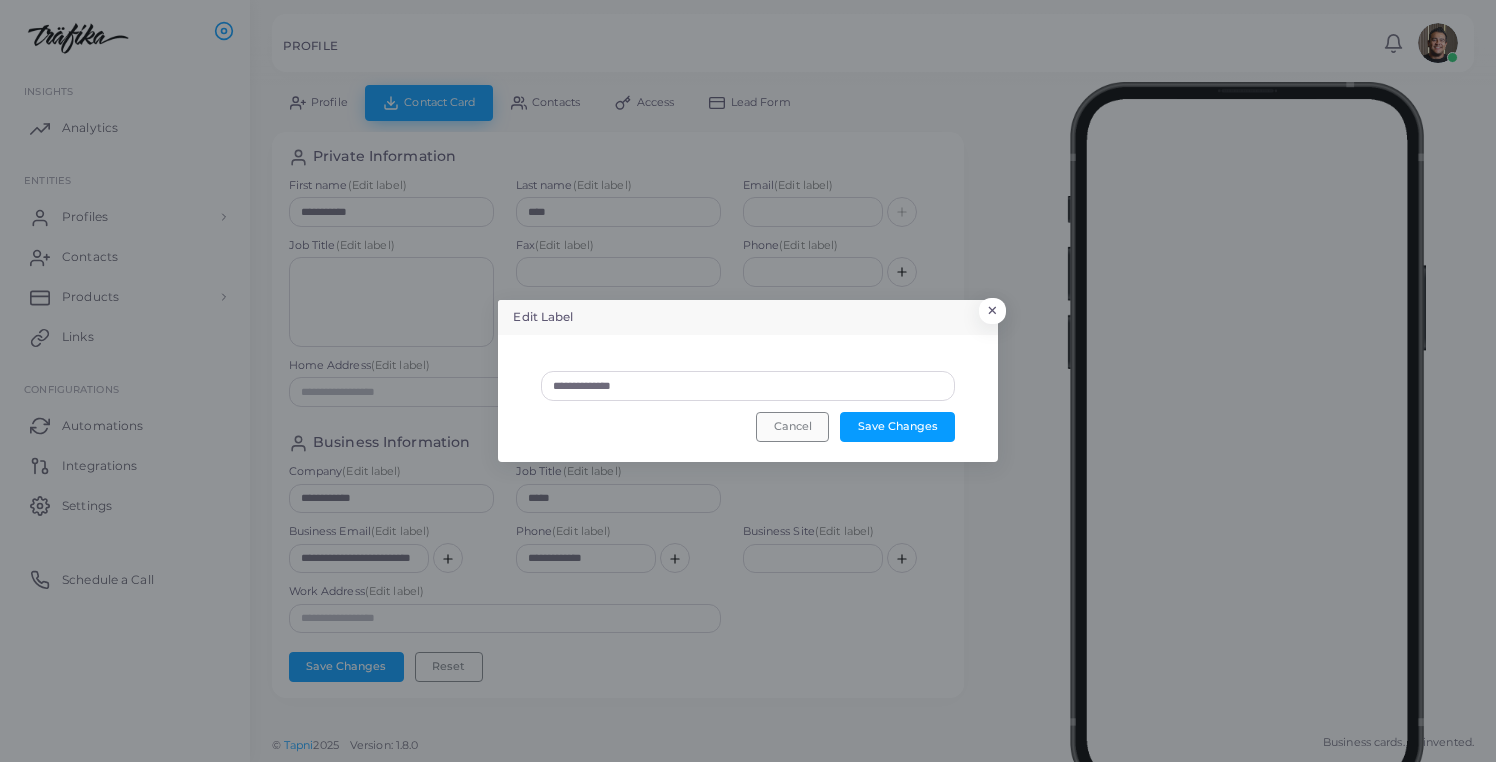 type 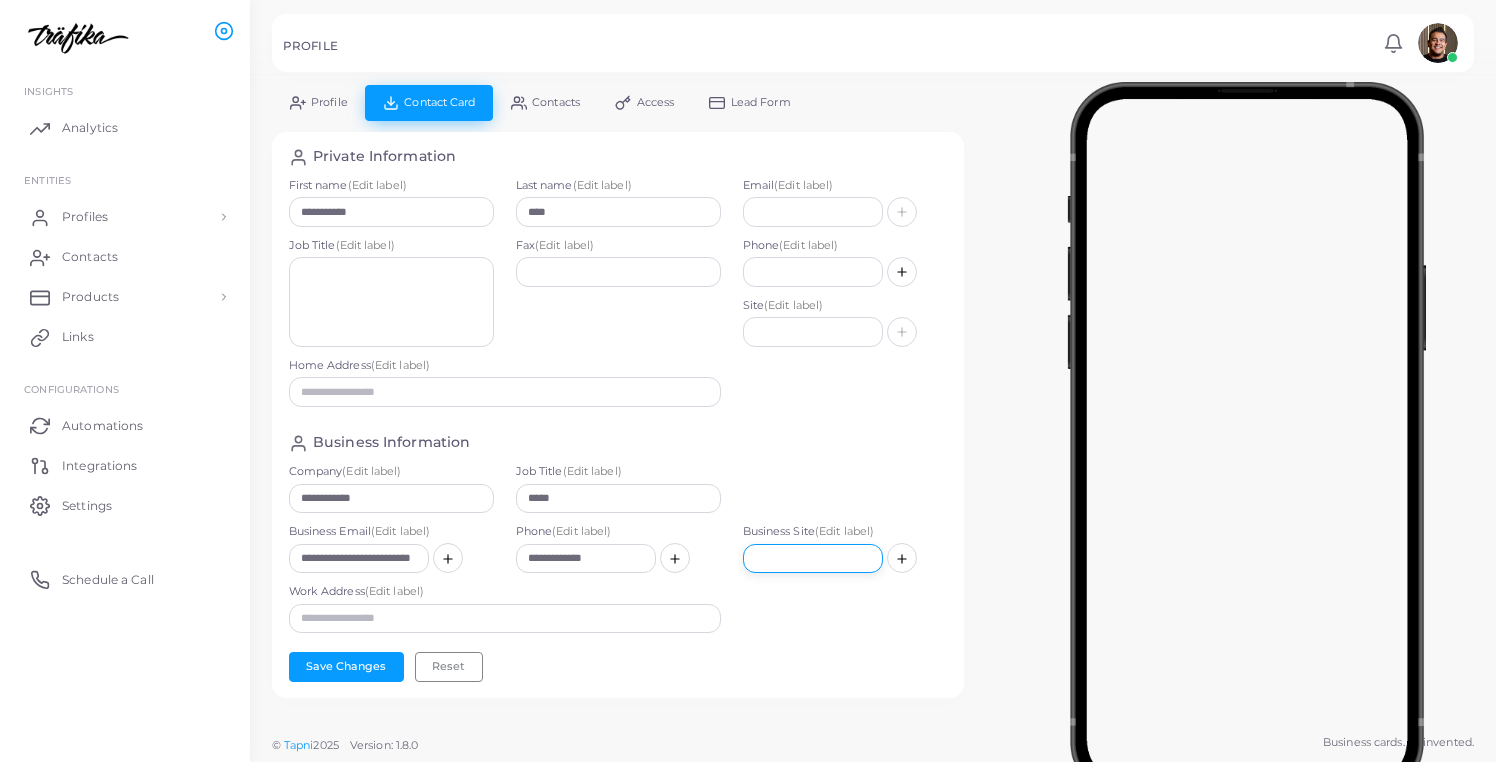click at bounding box center (813, 559) 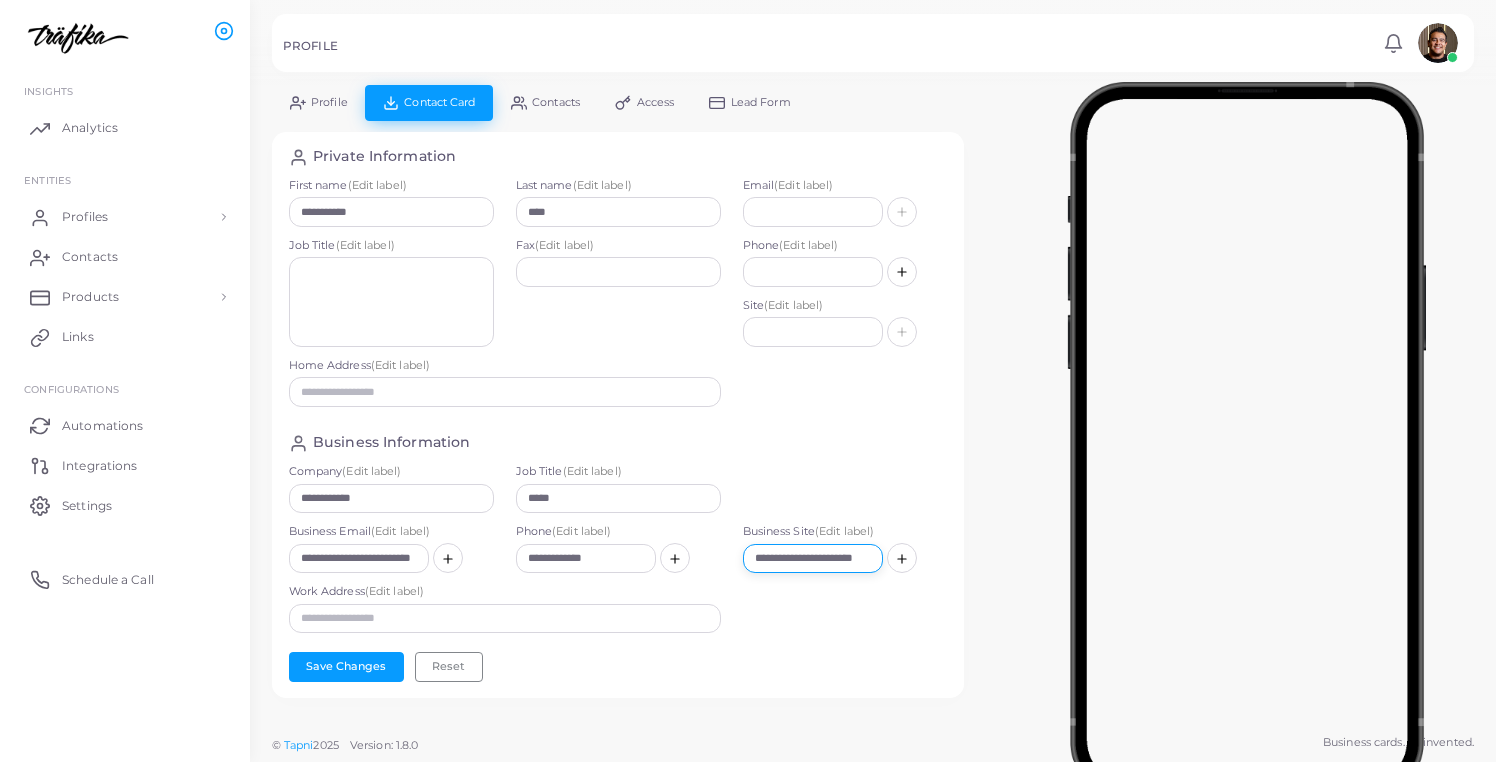 scroll, scrollTop: 0, scrollLeft: 24, axis: horizontal 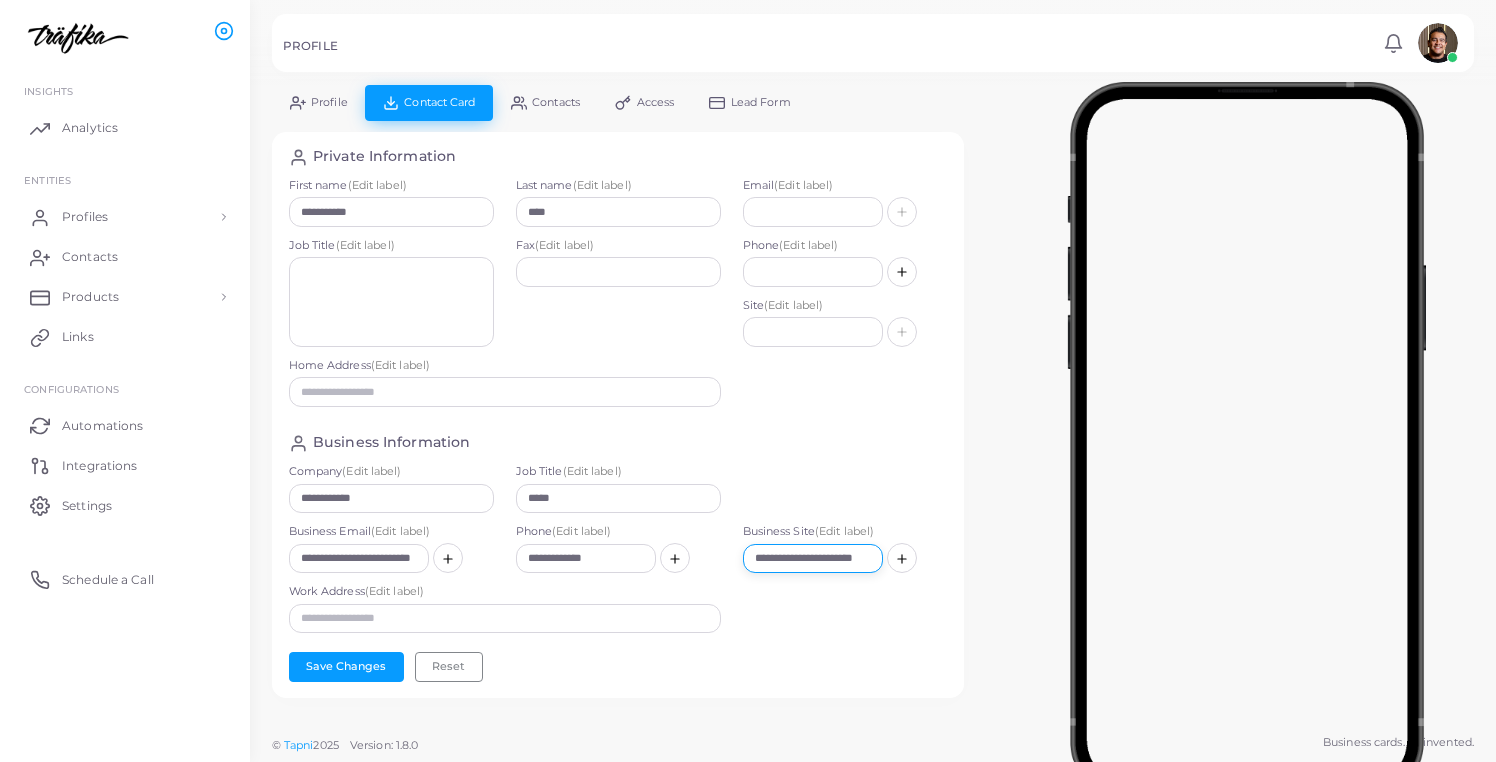 type on "**********" 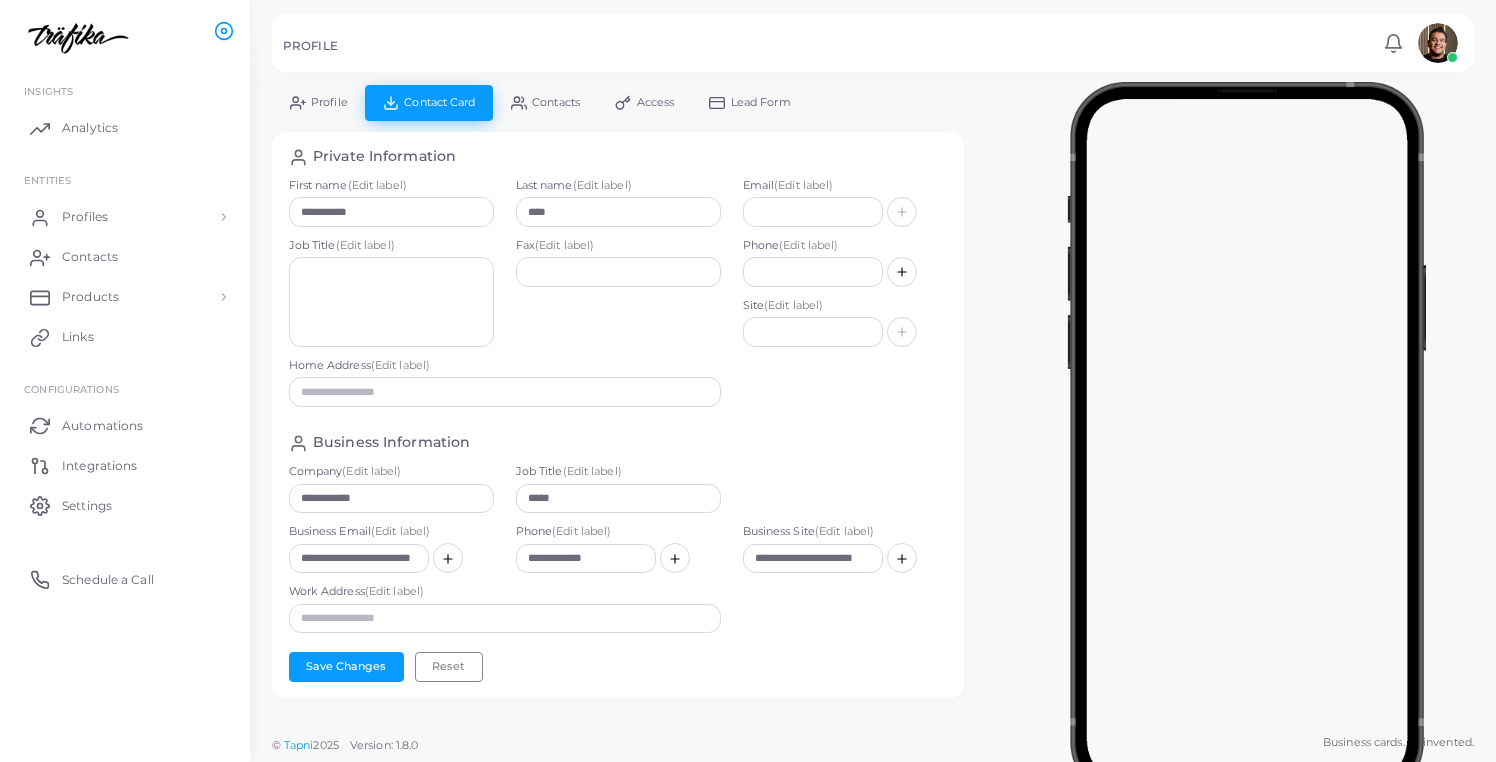 scroll, scrollTop: 0, scrollLeft: 0, axis: both 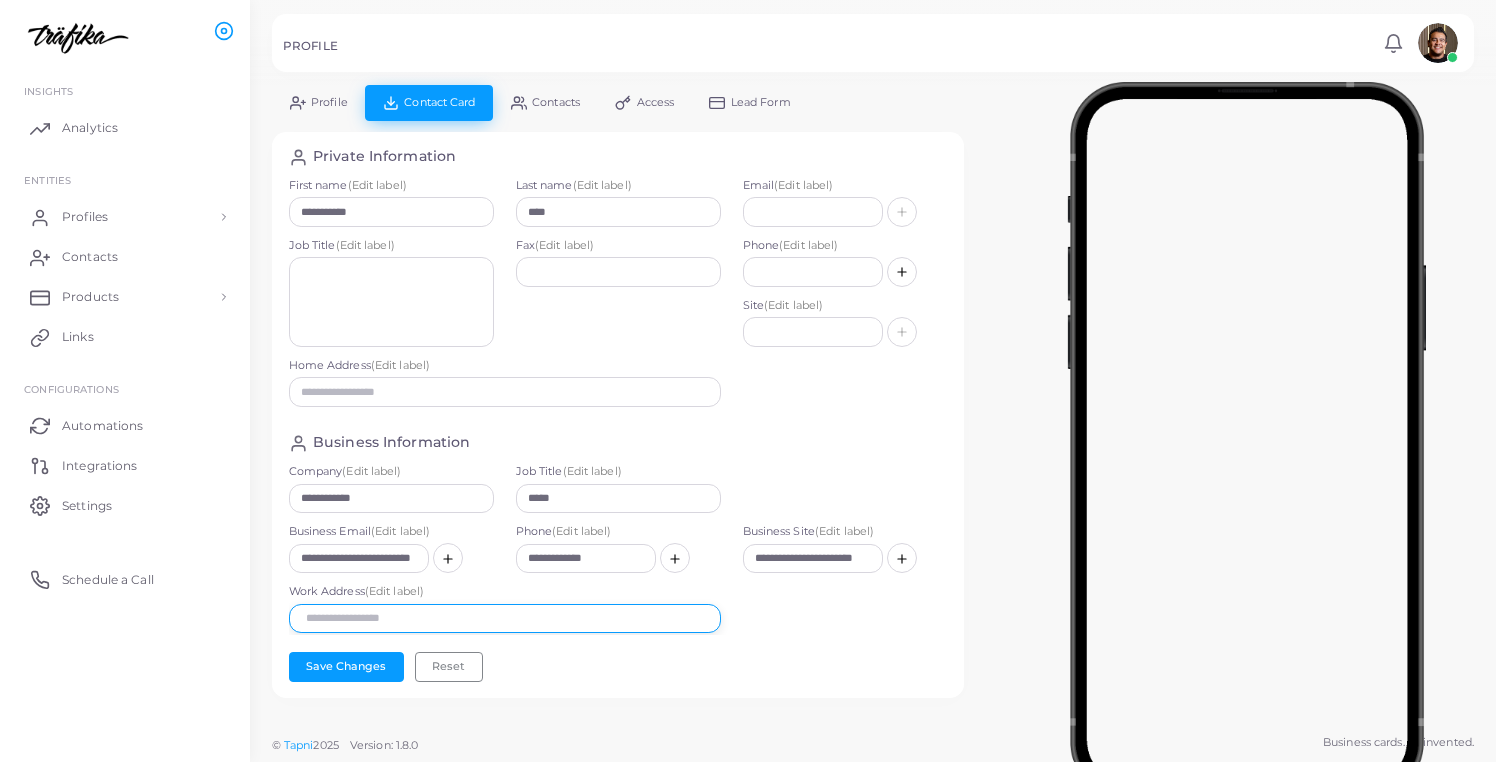 click at bounding box center (505, 619) 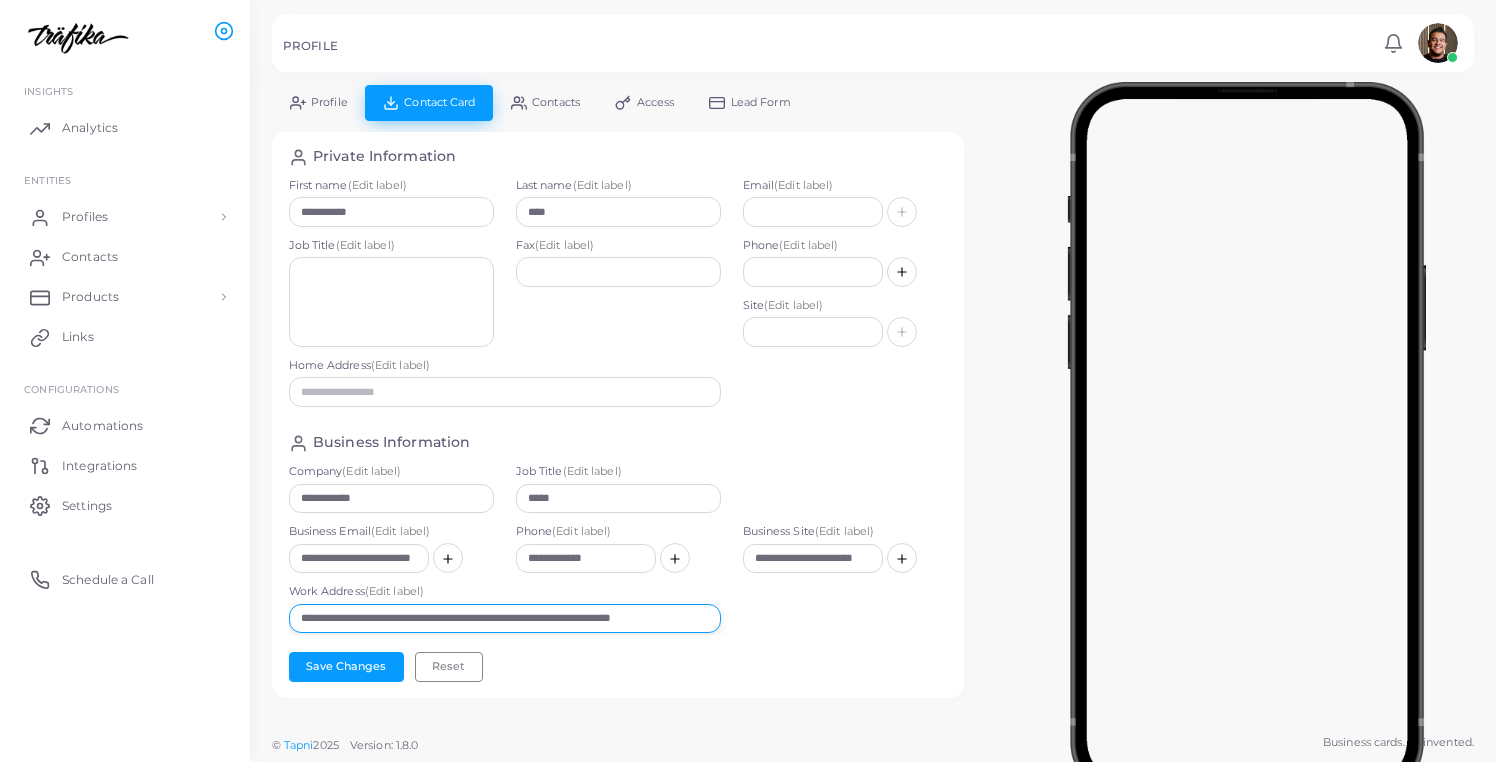 scroll, scrollTop: 0, scrollLeft: 46, axis: horizontal 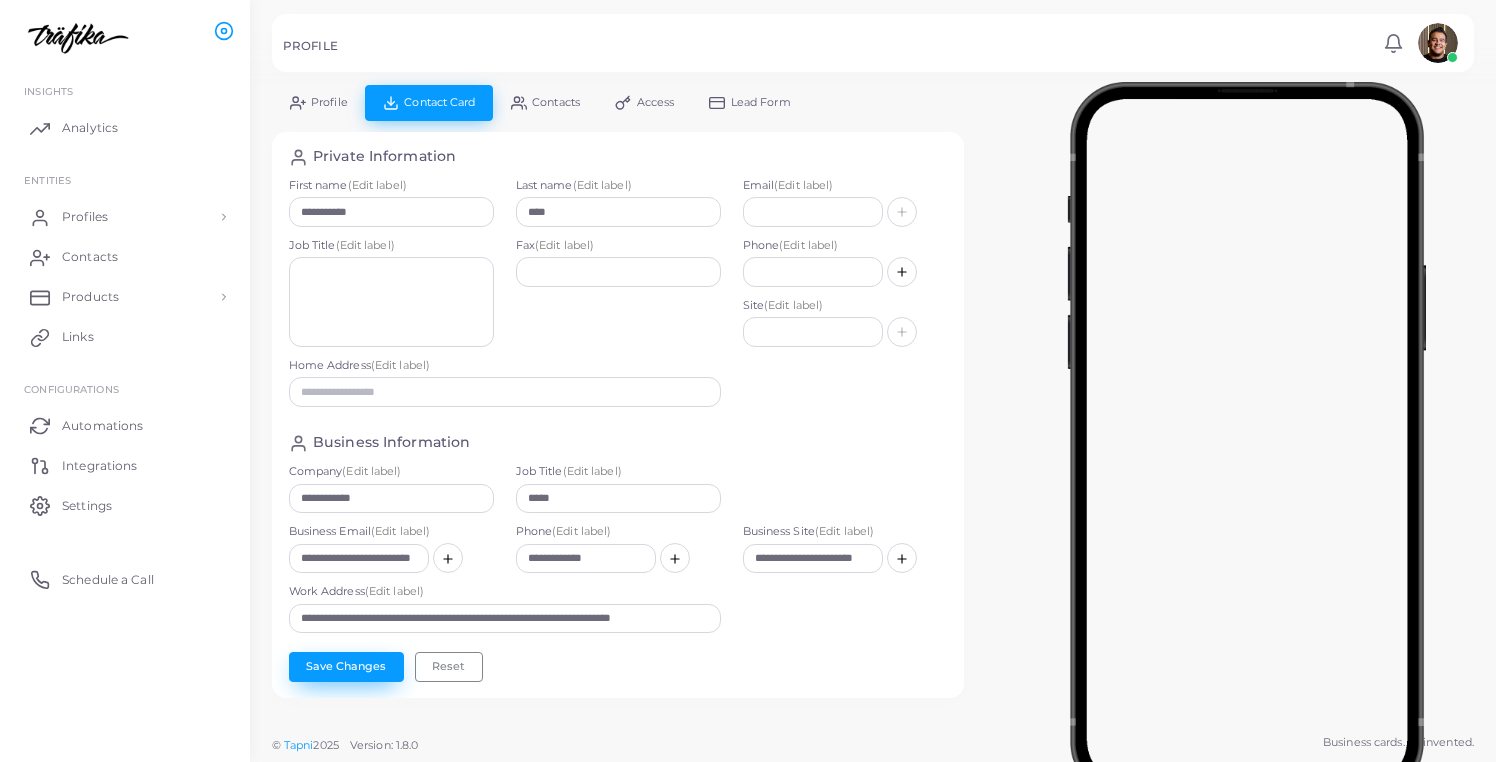 type on "**********" 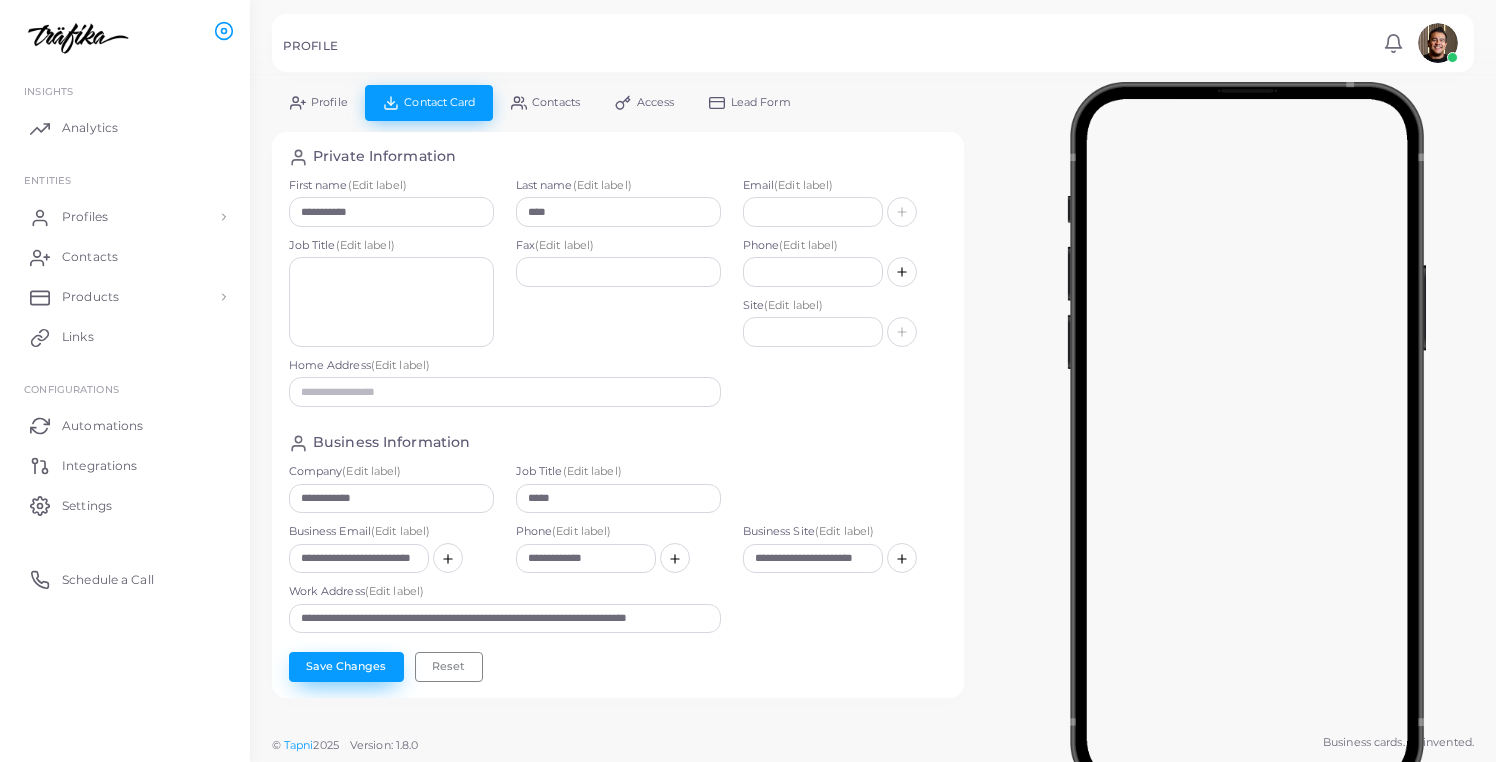 scroll, scrollTop: 0, scrollLeft: 0, axis: both 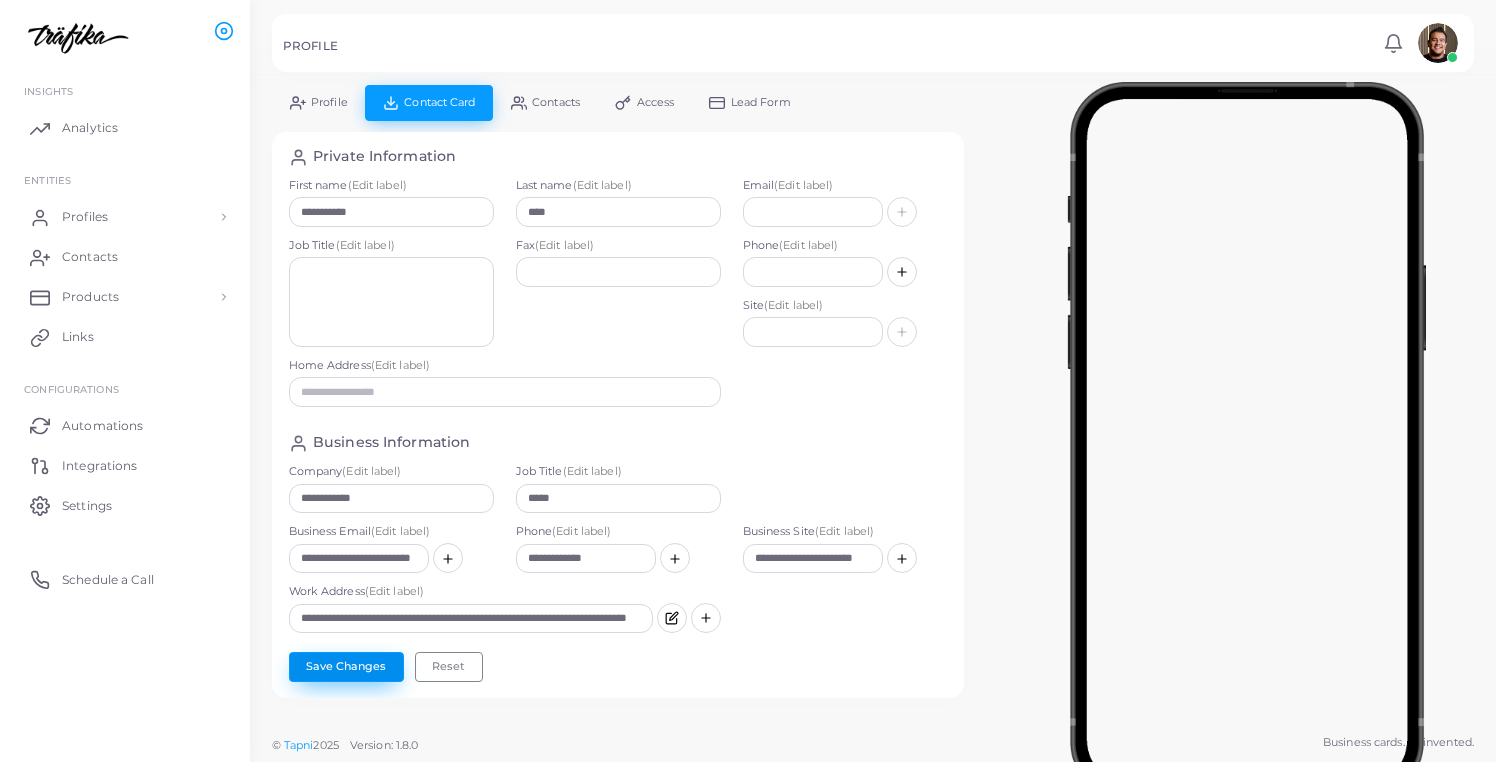 click on "Save Changes" at bounding box center [346, 667] 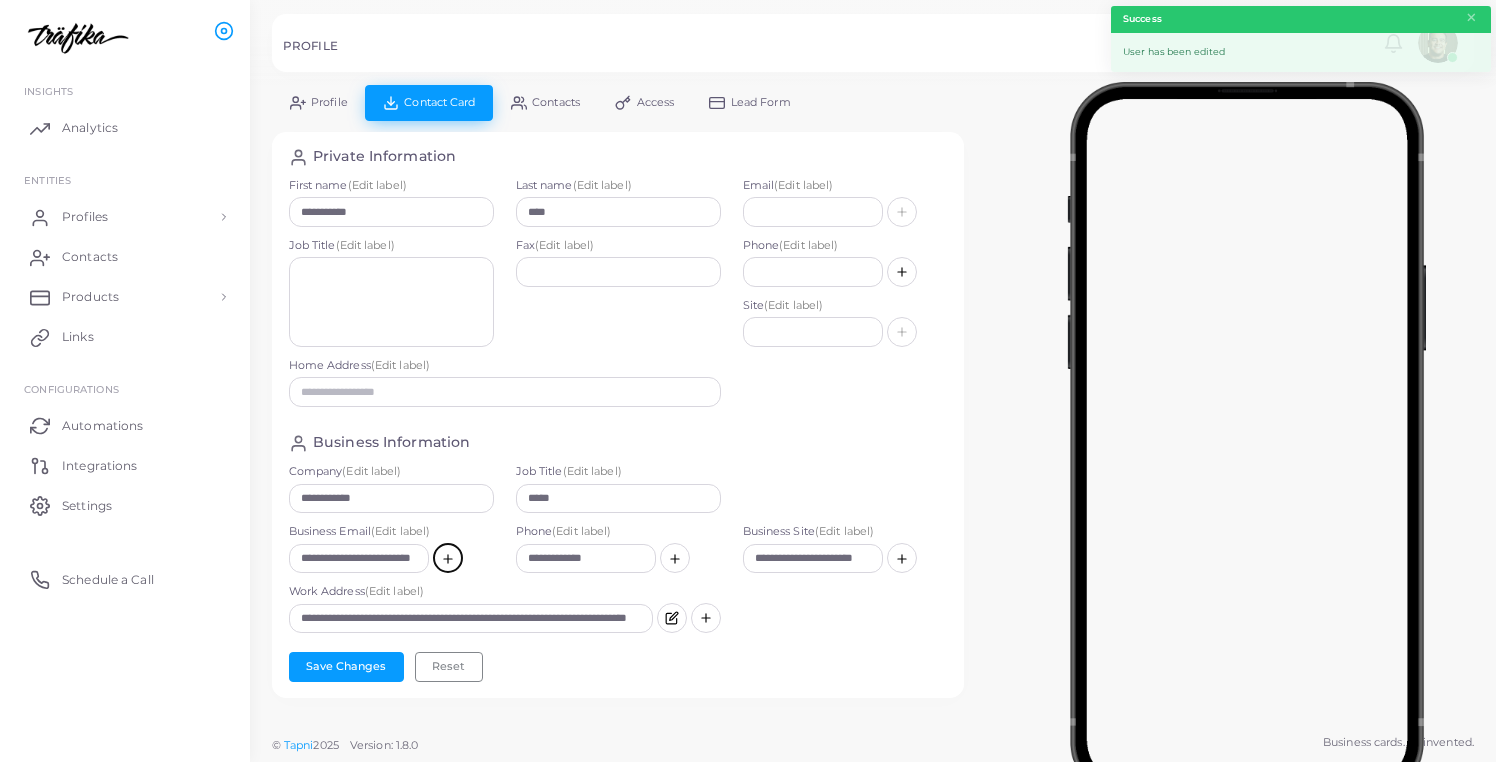 click 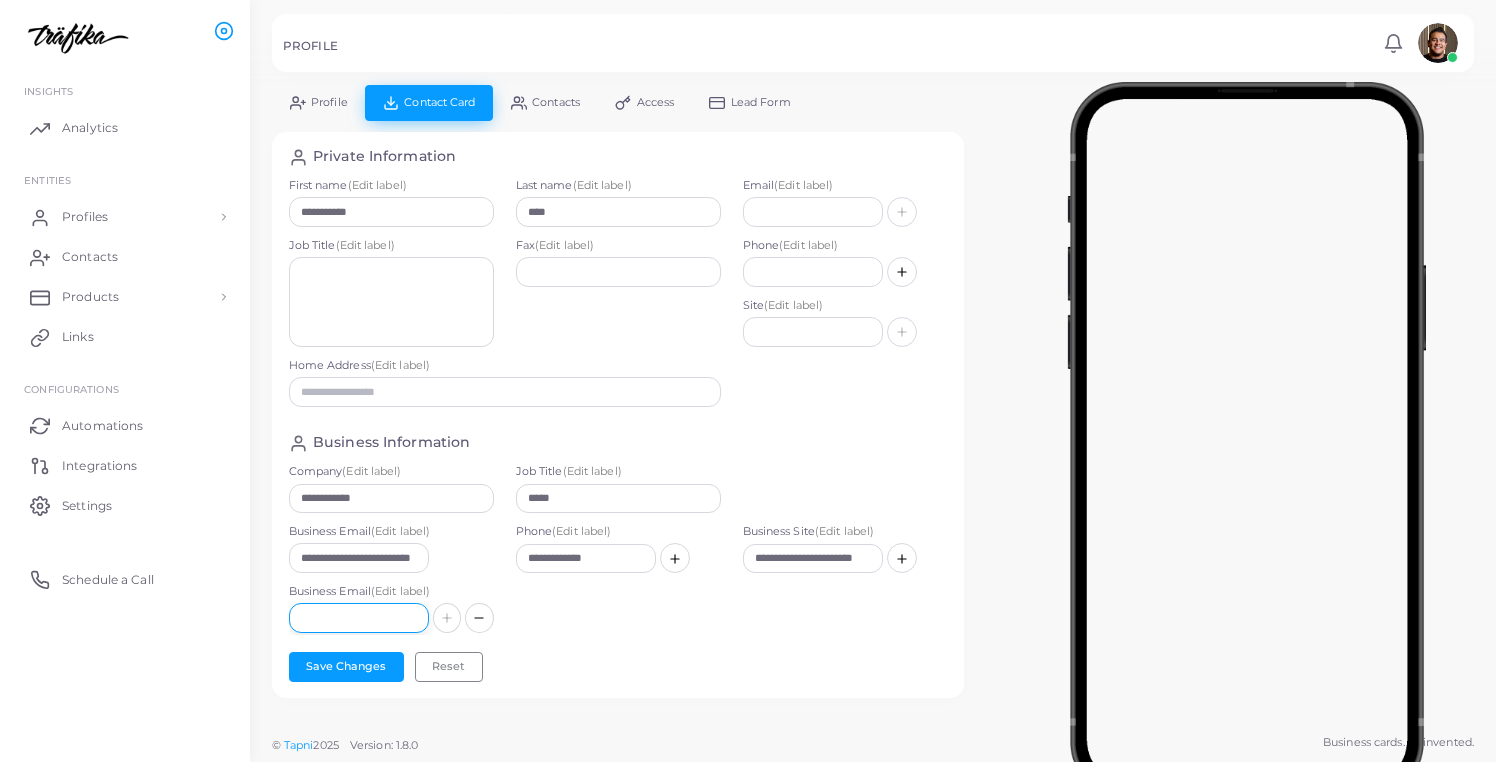 click at bounding box center [359, 618] 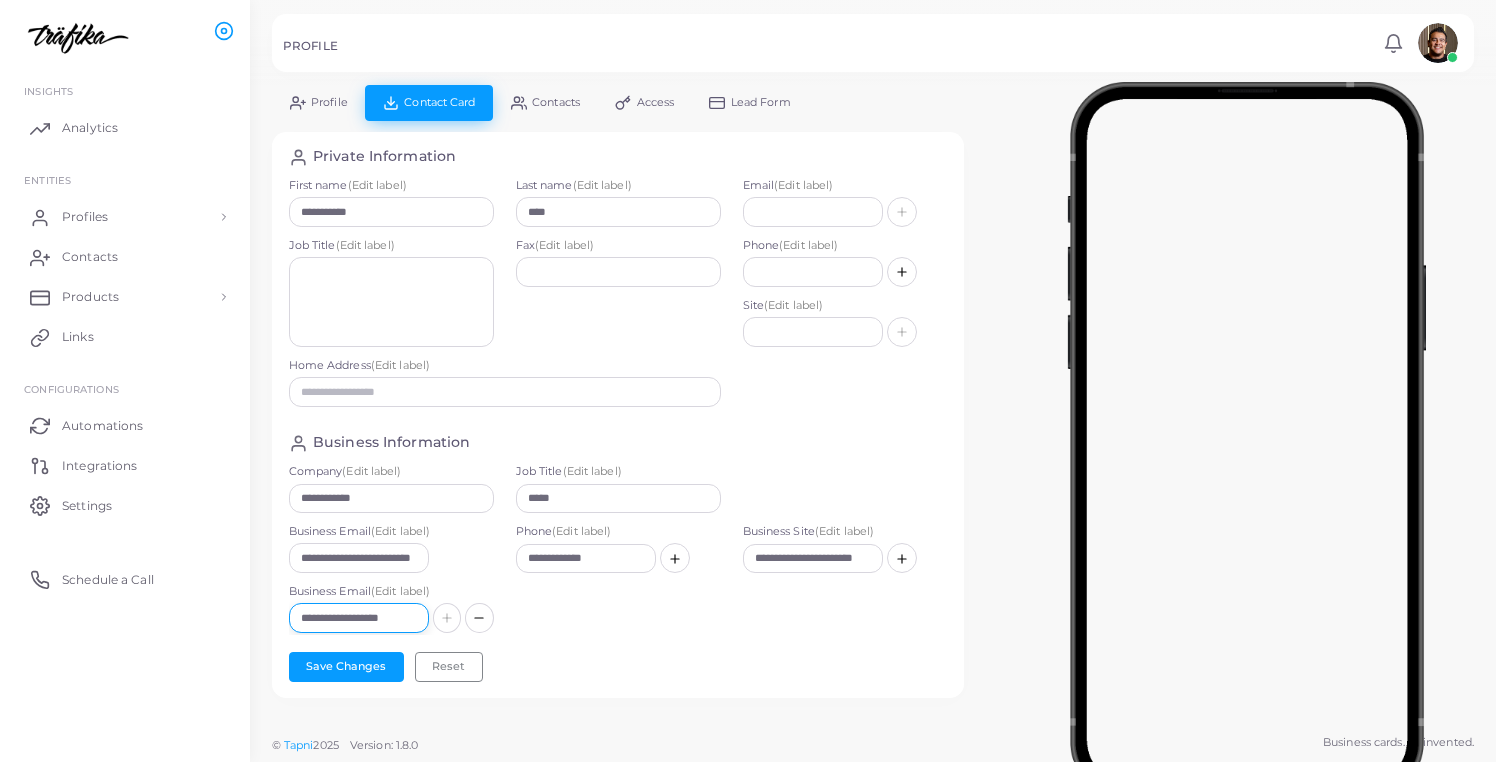 scroll, scrollTop: 0, scrollLeft: 8, axis: horizontal 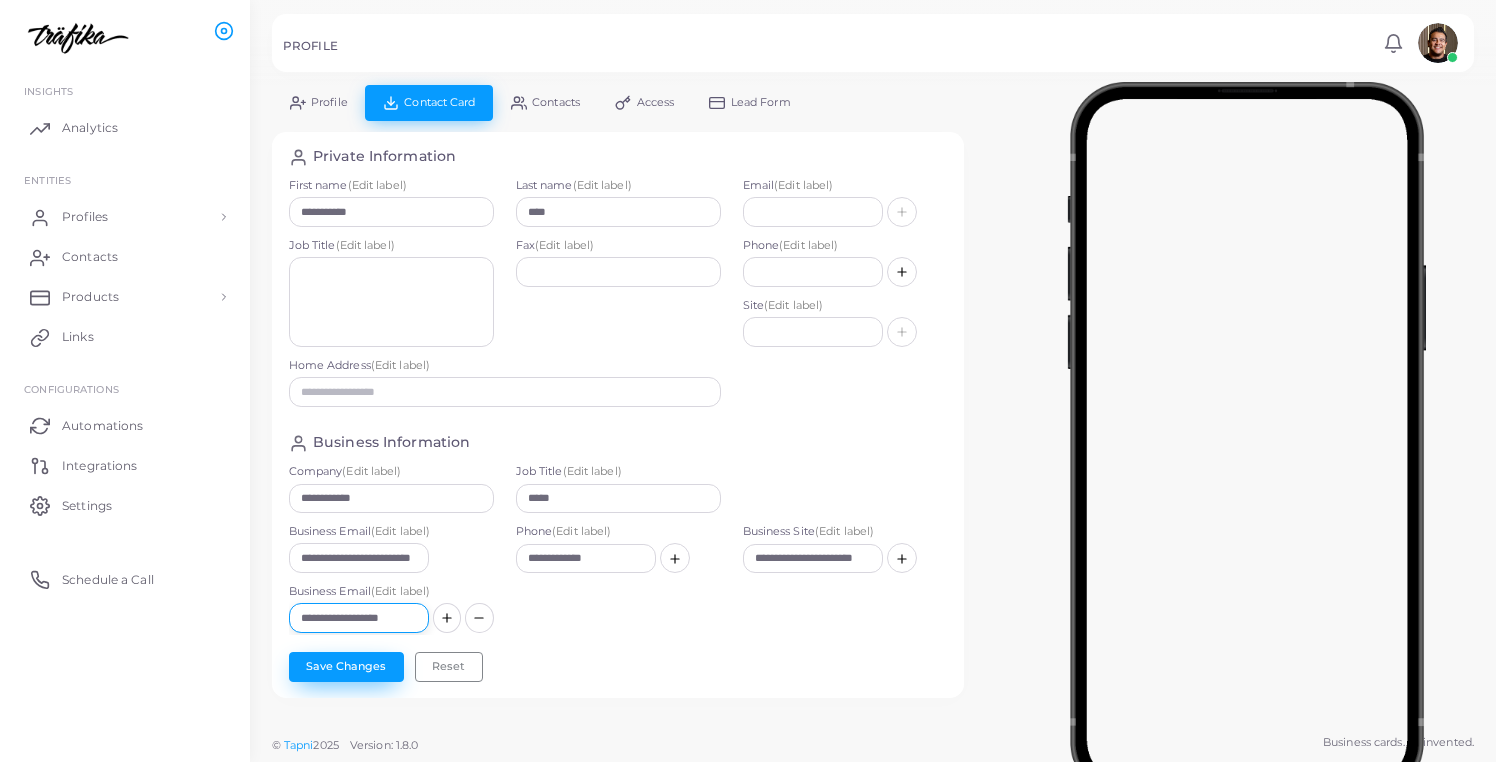 type on "**********" 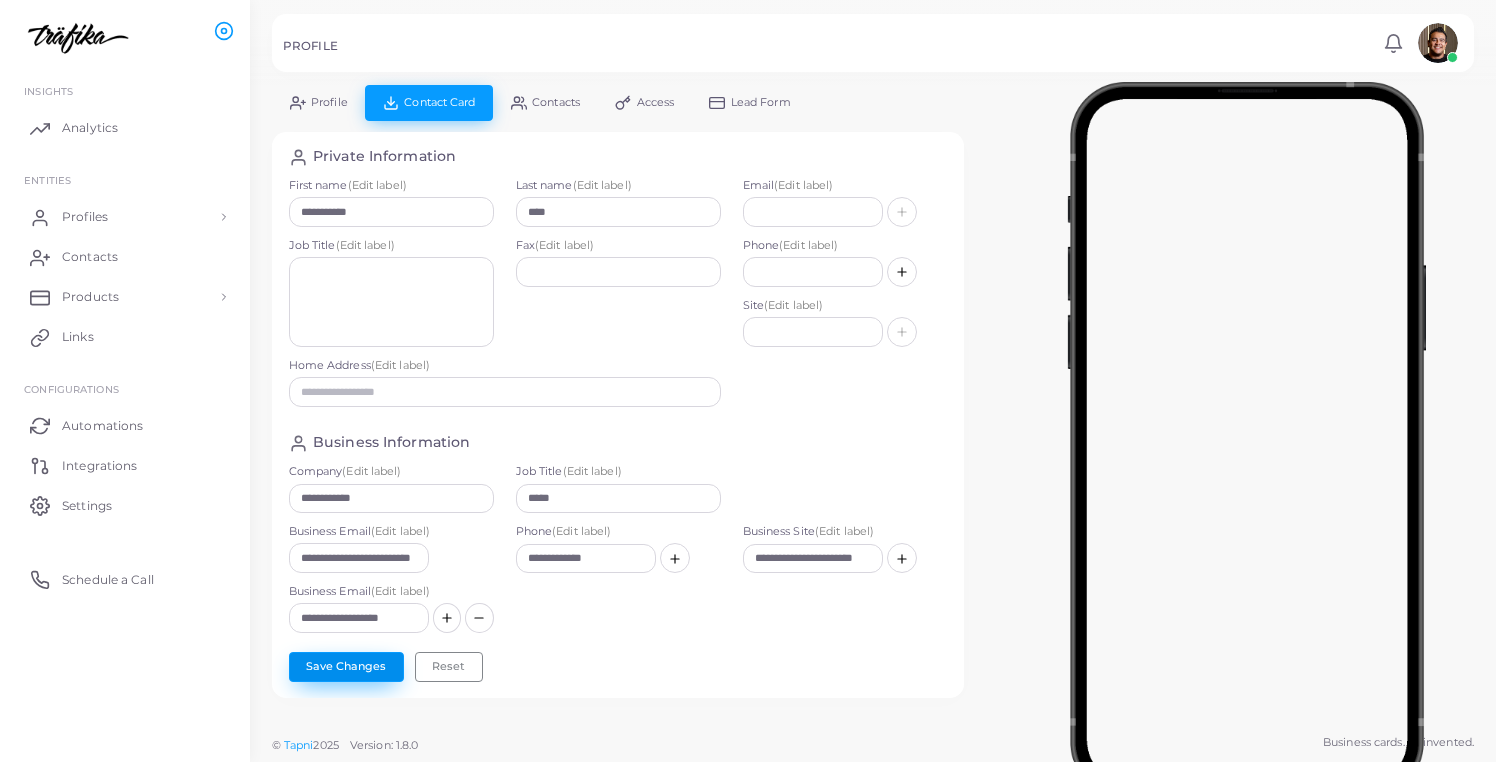 scroll, scrollTop: 0, scrollLeft: 0, axis: both 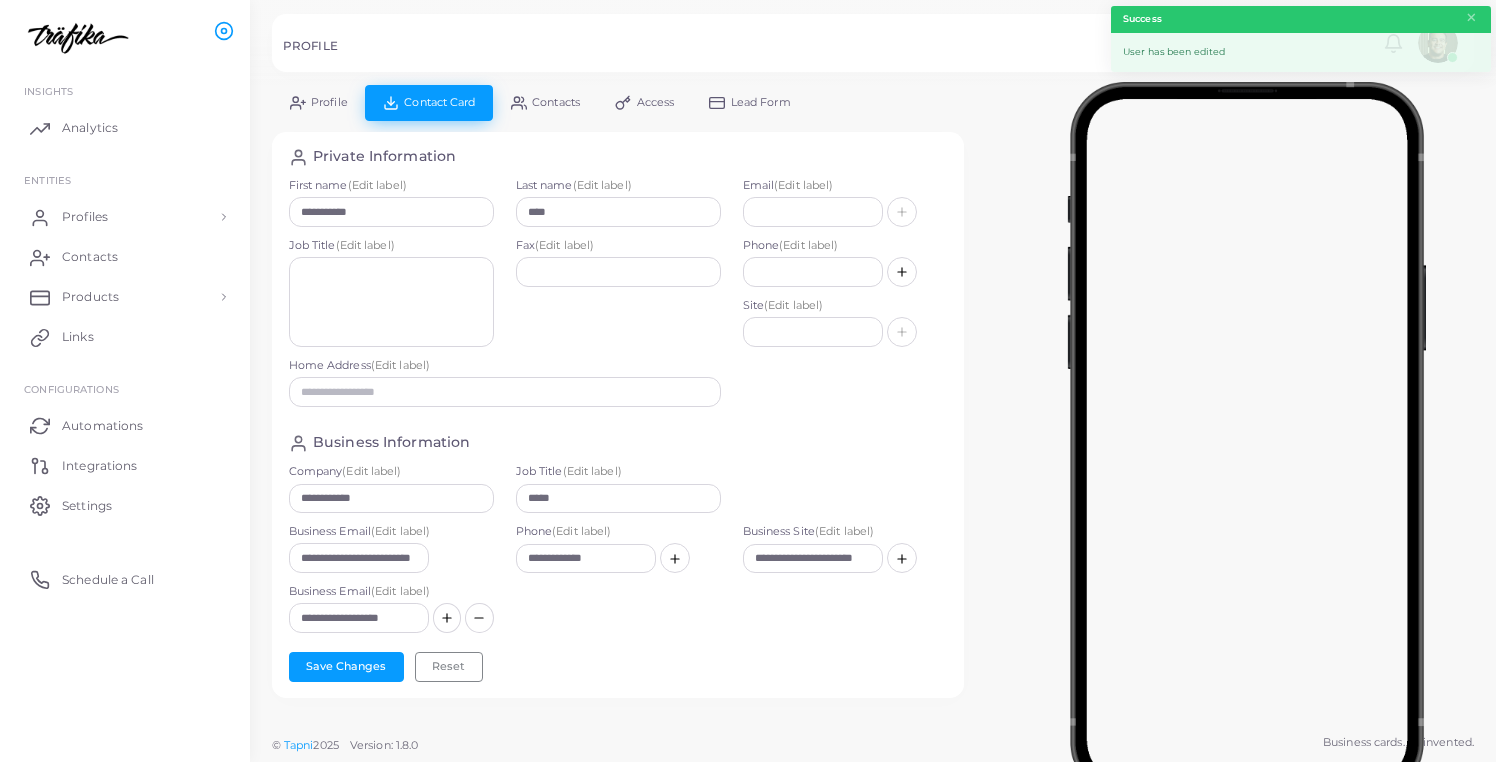 click on "Contacts" at bounding box center [556, 102] 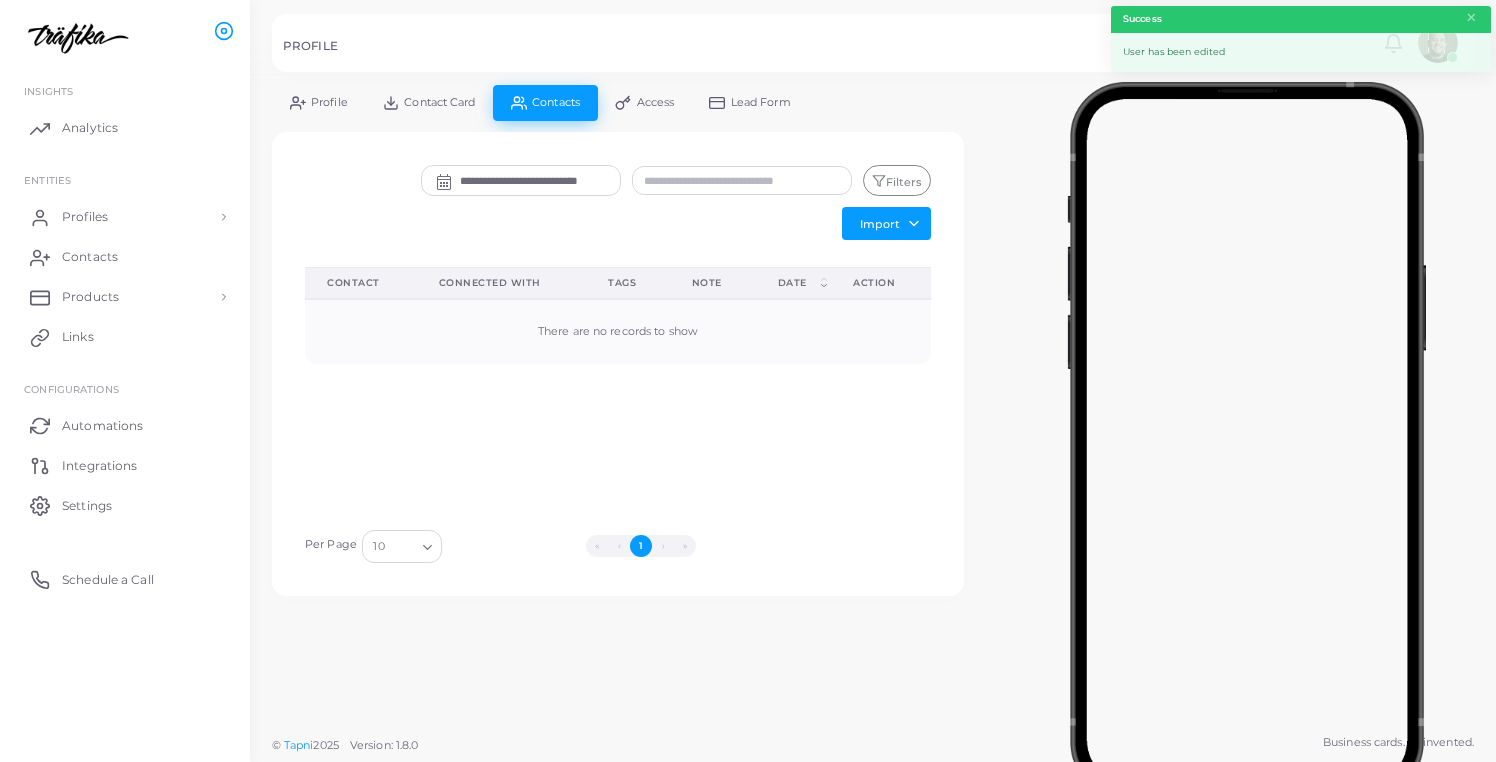 click on "Access" at bounding box center [656, 102] 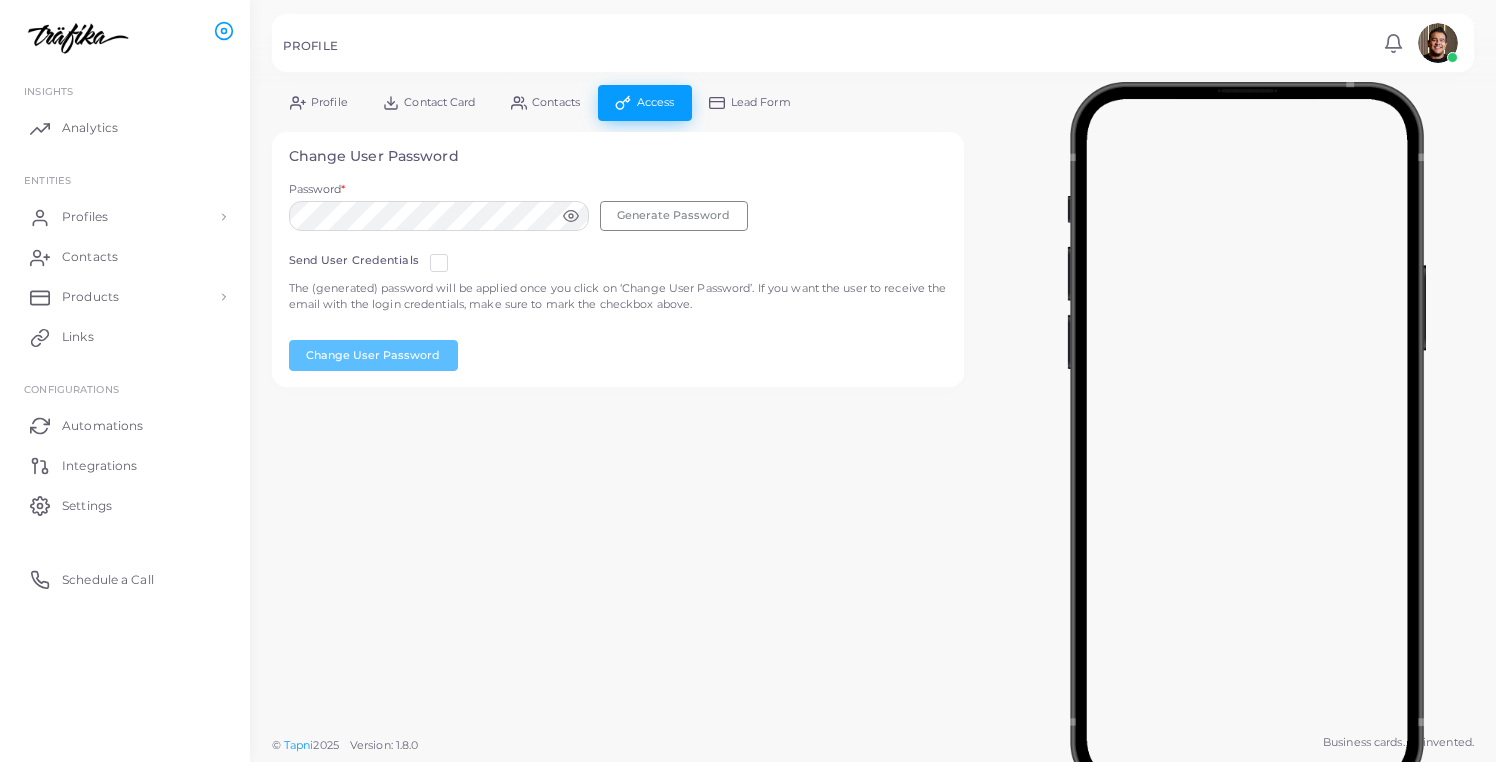 click 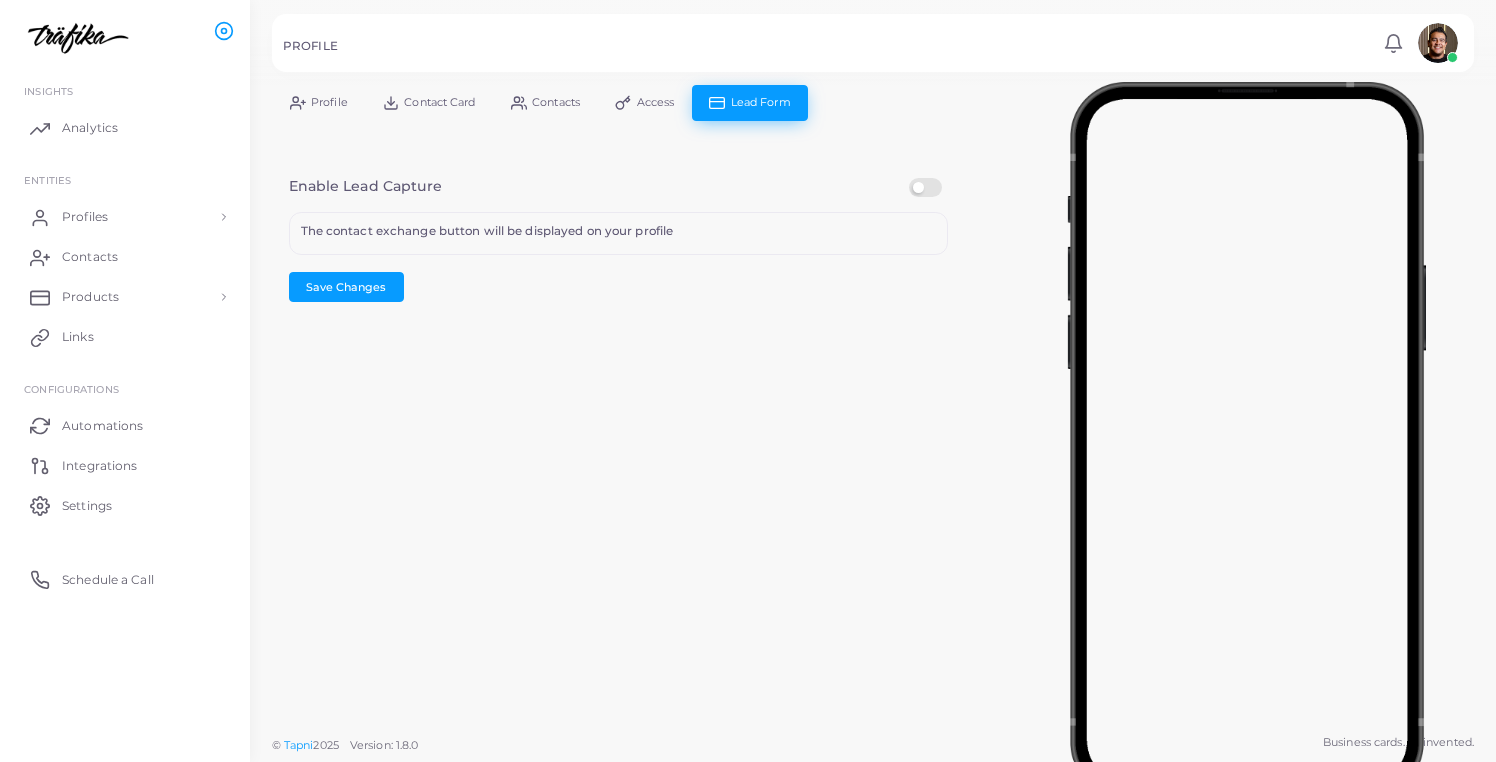 click on "Profile" at bounding box center [329, 102] 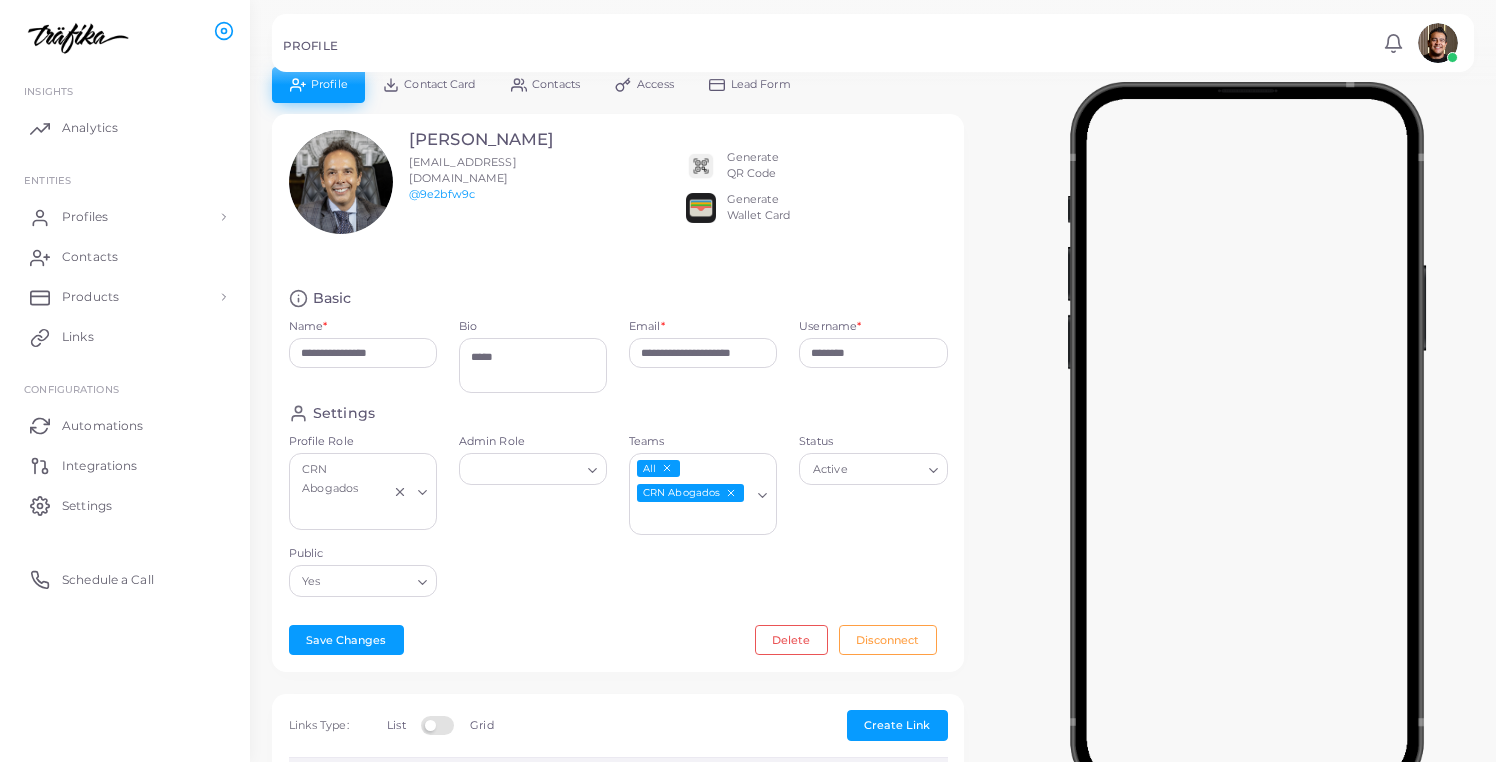scroll, scrollTop: 0, scrollLeft: 0, axis: both 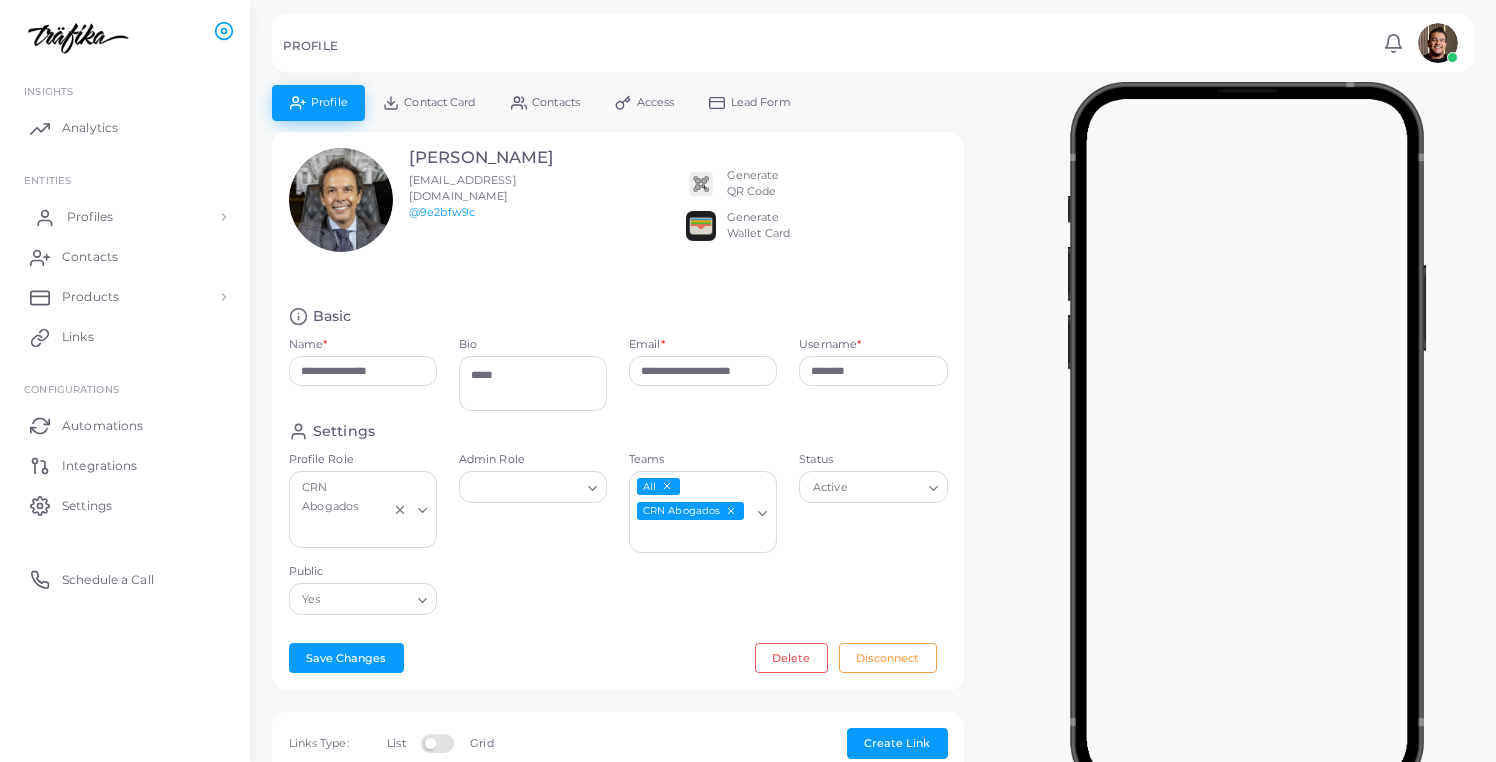 click on "Profiles" at bounding box center [90, 217] 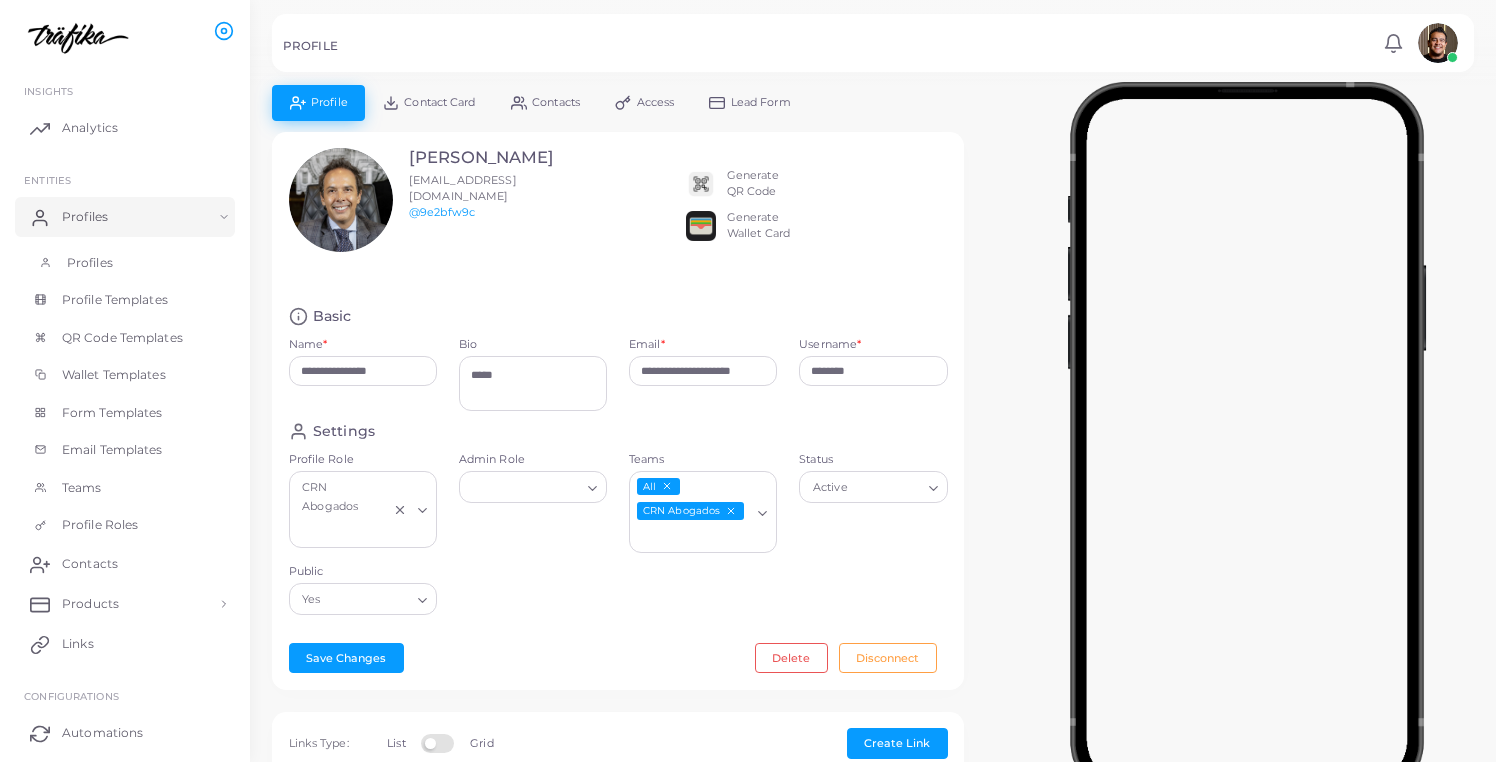 click on "Profiles" at bounding box center (90, 263) 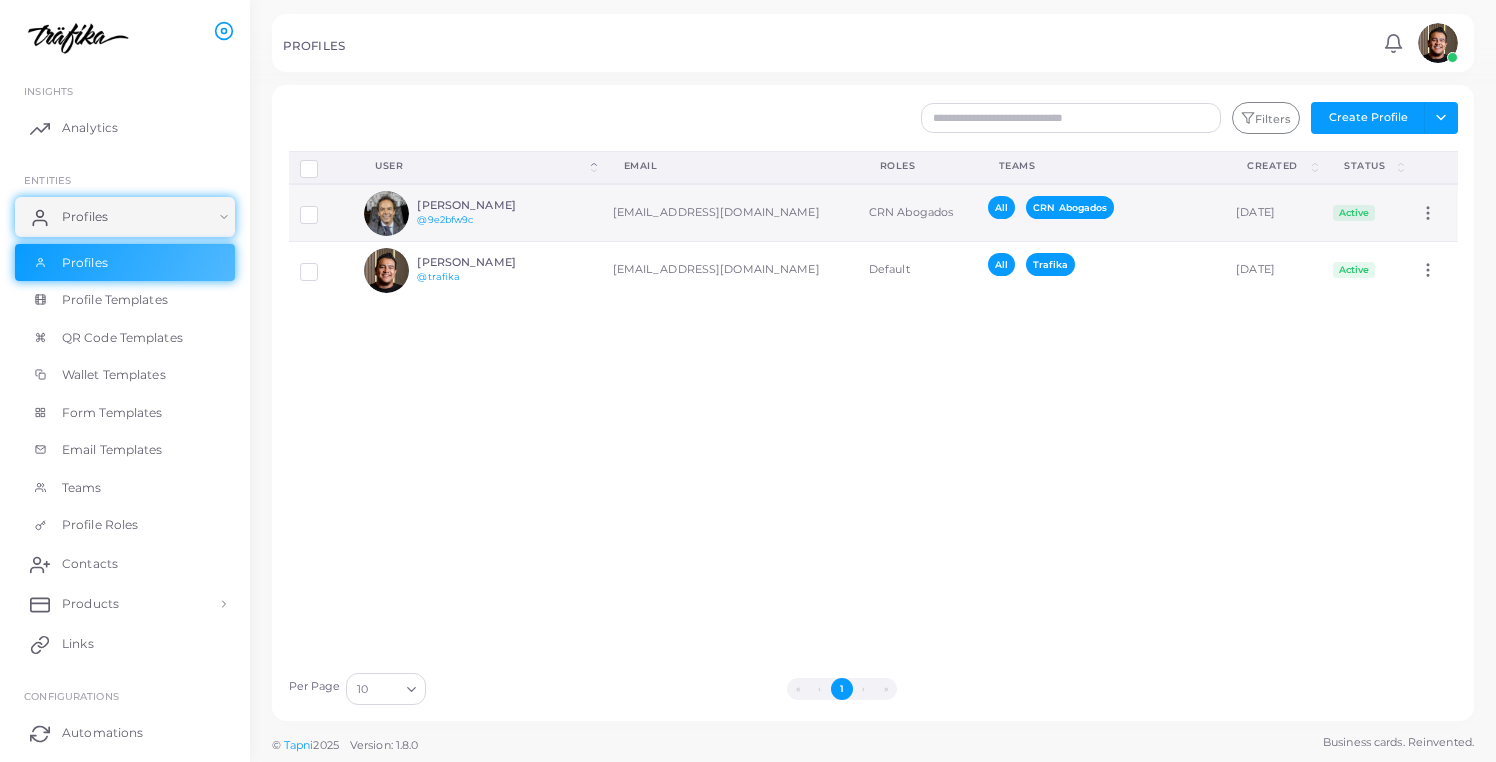 click 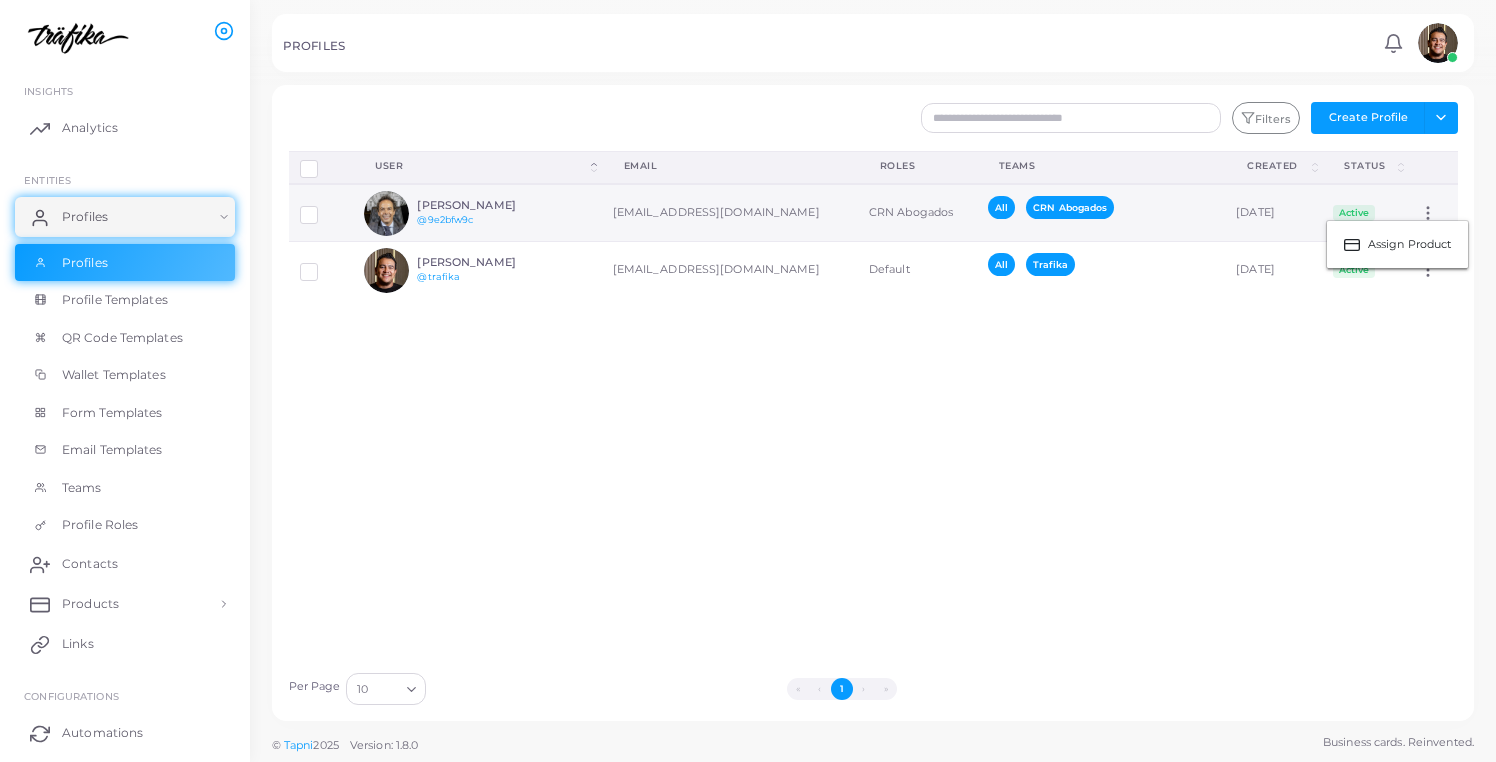 click on "[EMAIL_ADDRESS][DOMAIN_NAME]" at bounding box center (730, 213) 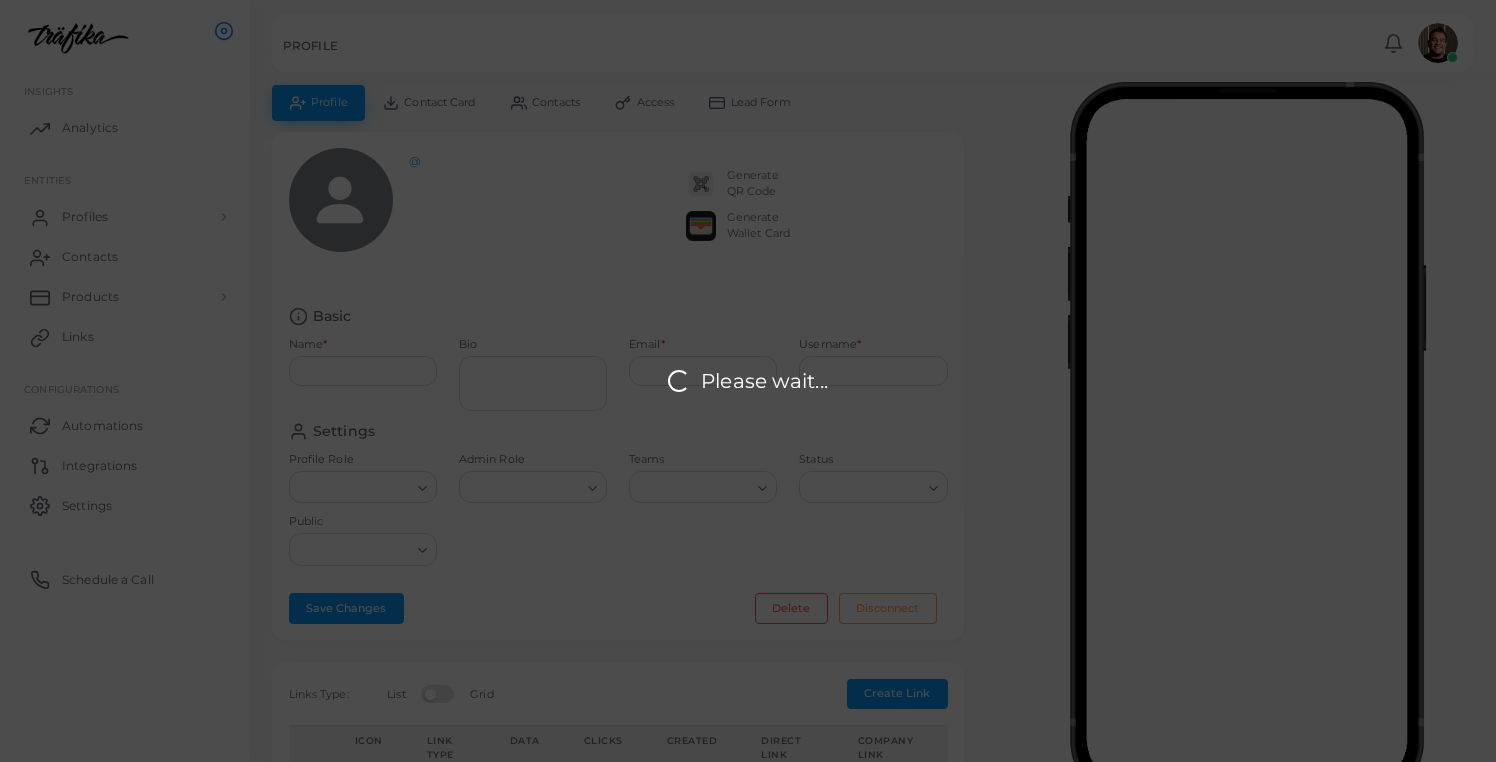 type on "**********" 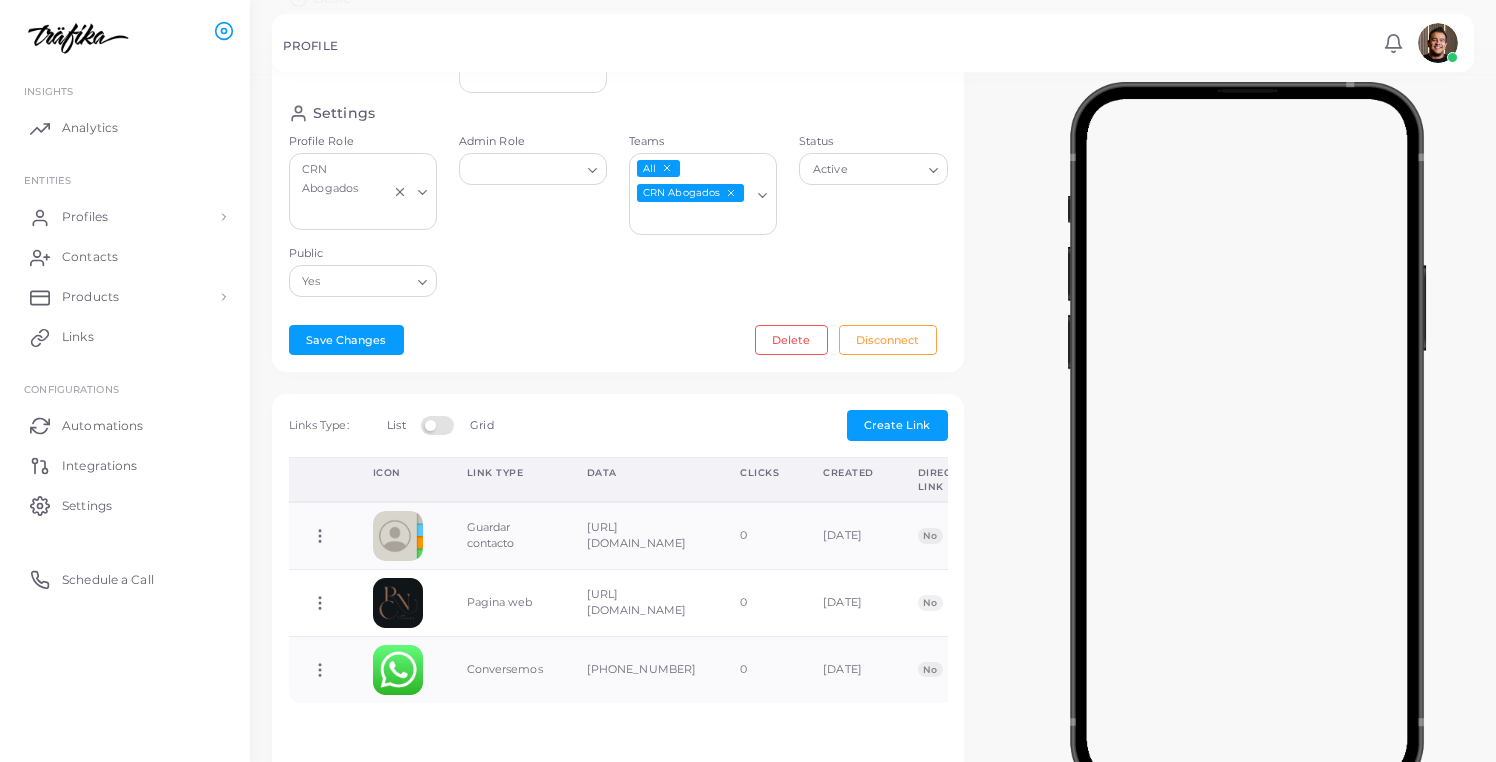 scroll, scrollTop: 338, scrollLeft: 0, axis: vertical 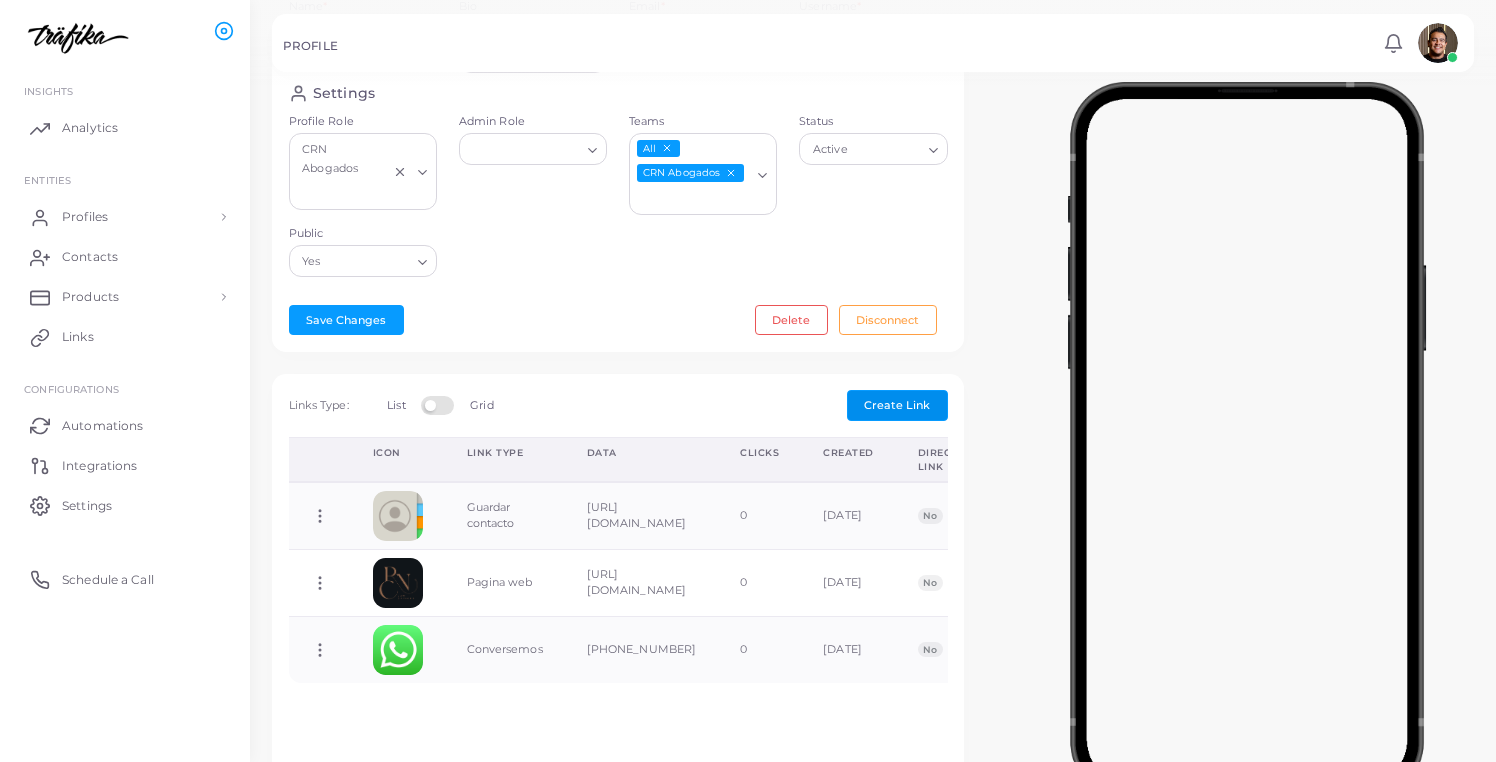 click on "Create Link" at bounding box center [897, 405] 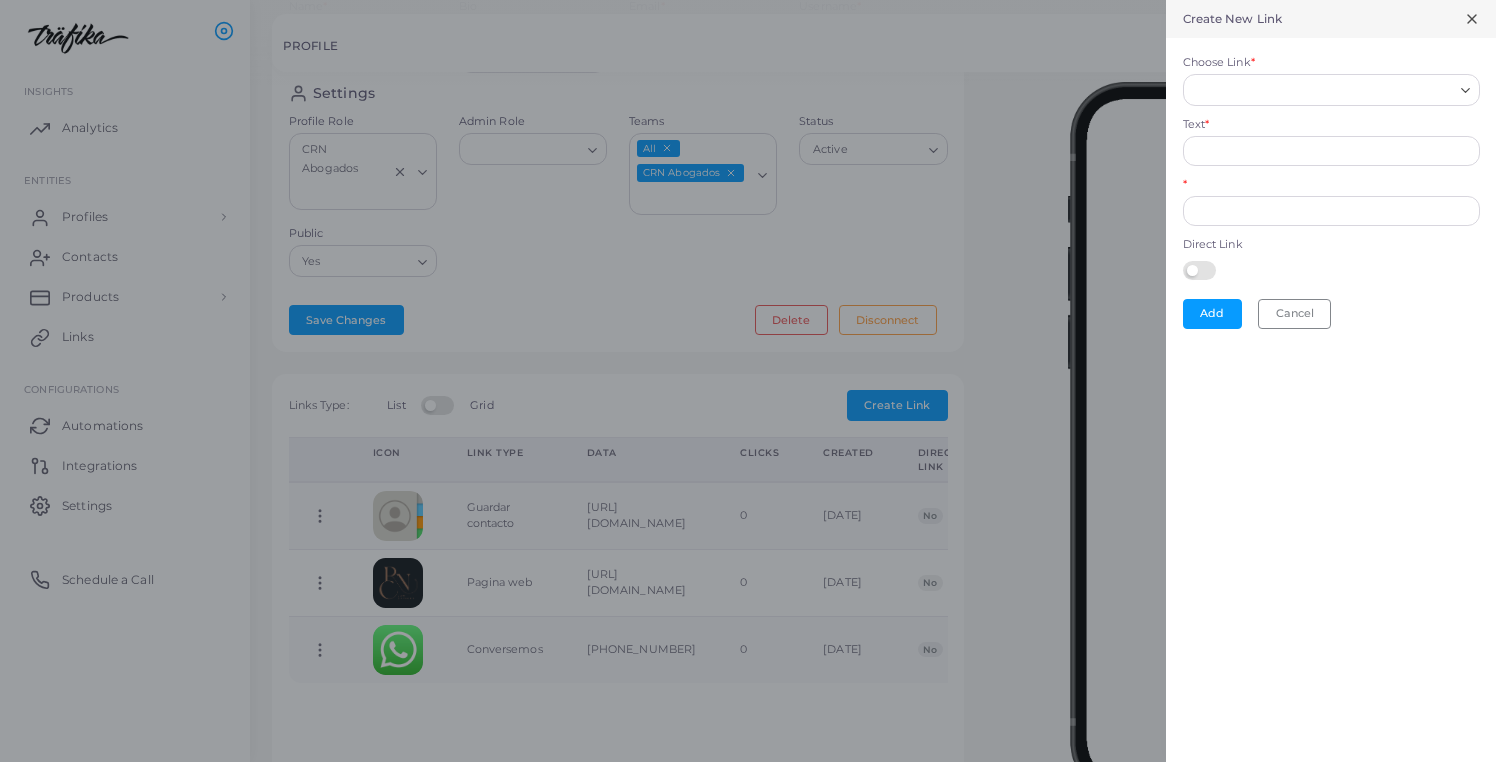 click on "Choose Link  *           Loading...         Text  *       *    Direct Link  Add   Cancel" at bounding box center [1331, 192] 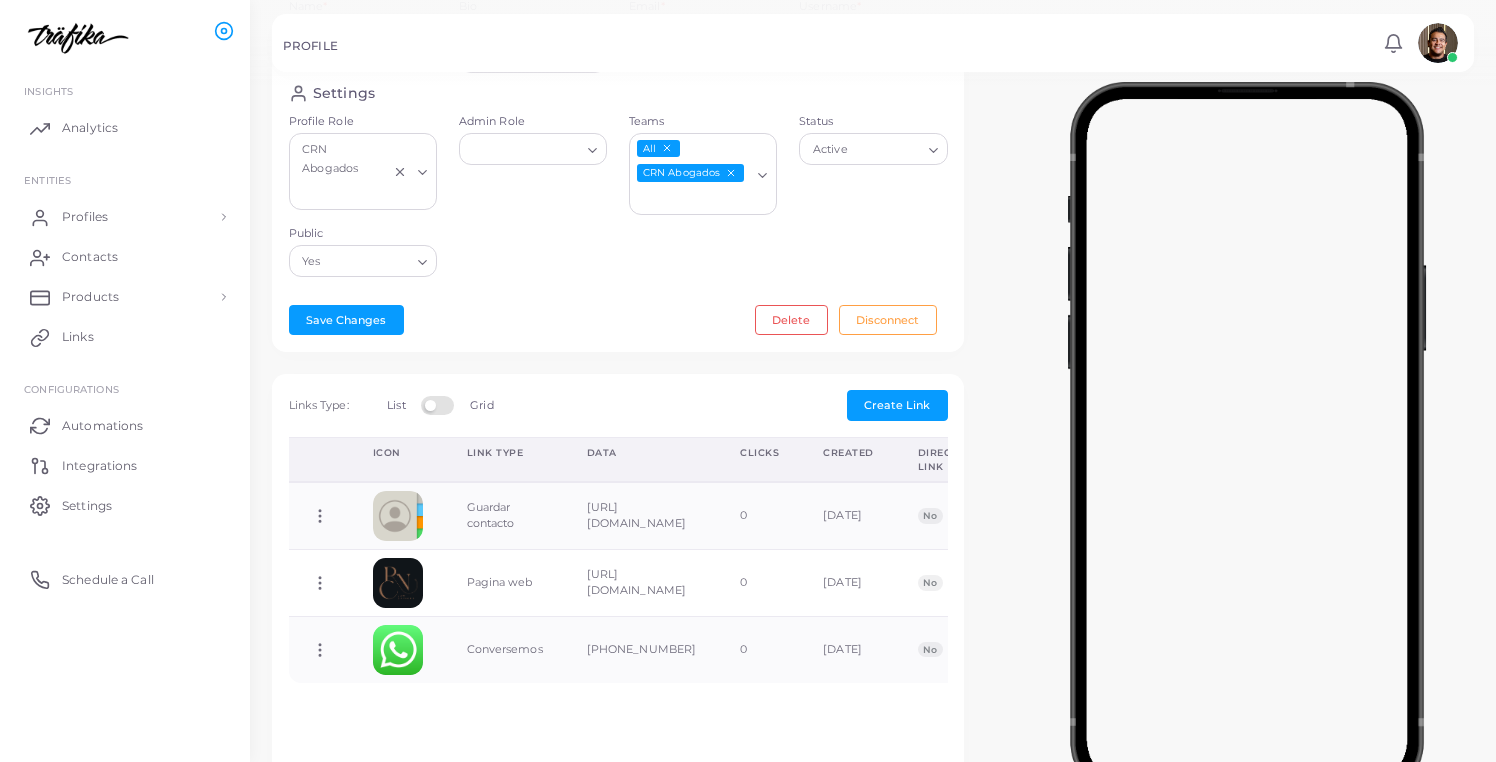 click at bounding box center (1246, 435) 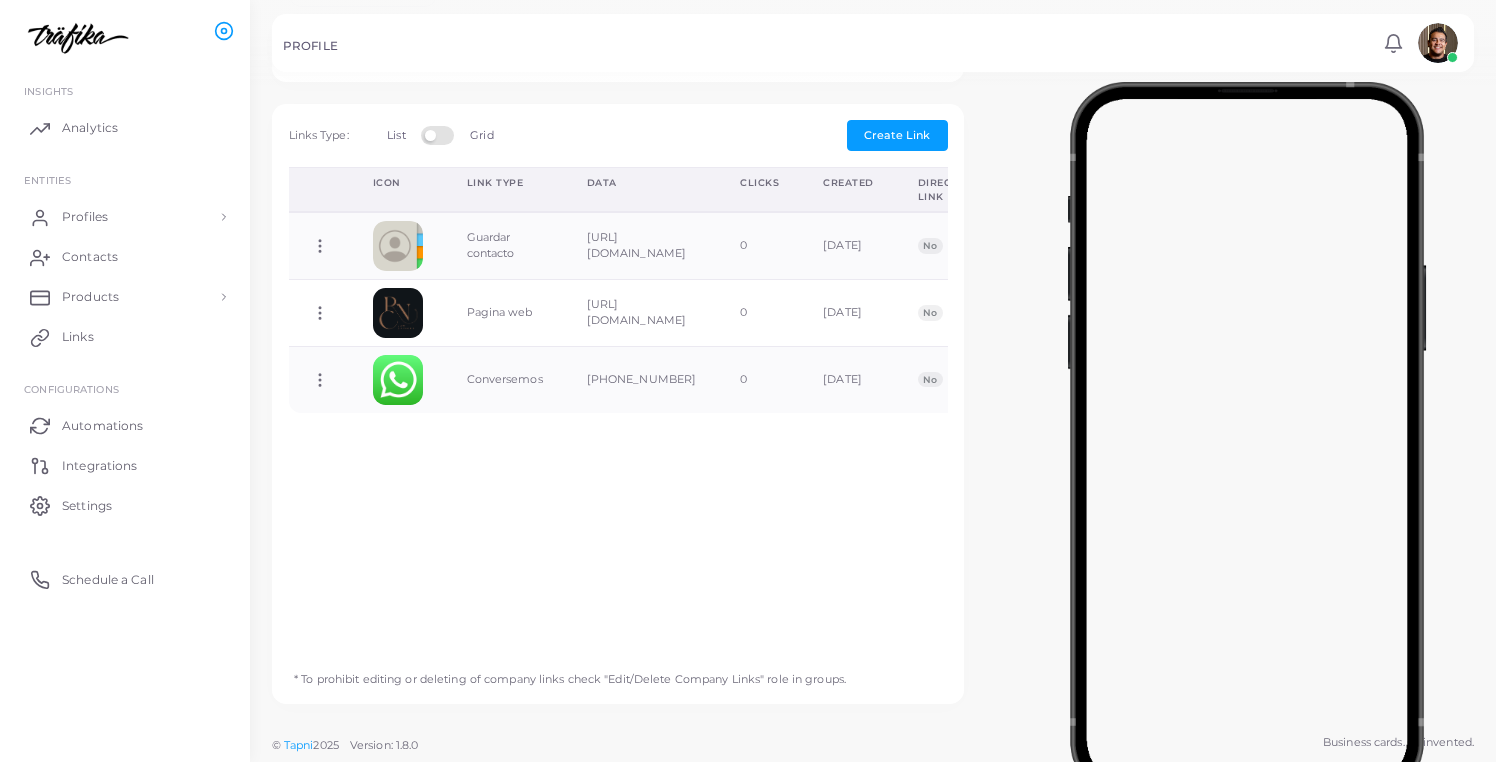 scroll, scrollTop: 0, scrollLeft: 0, axis: both 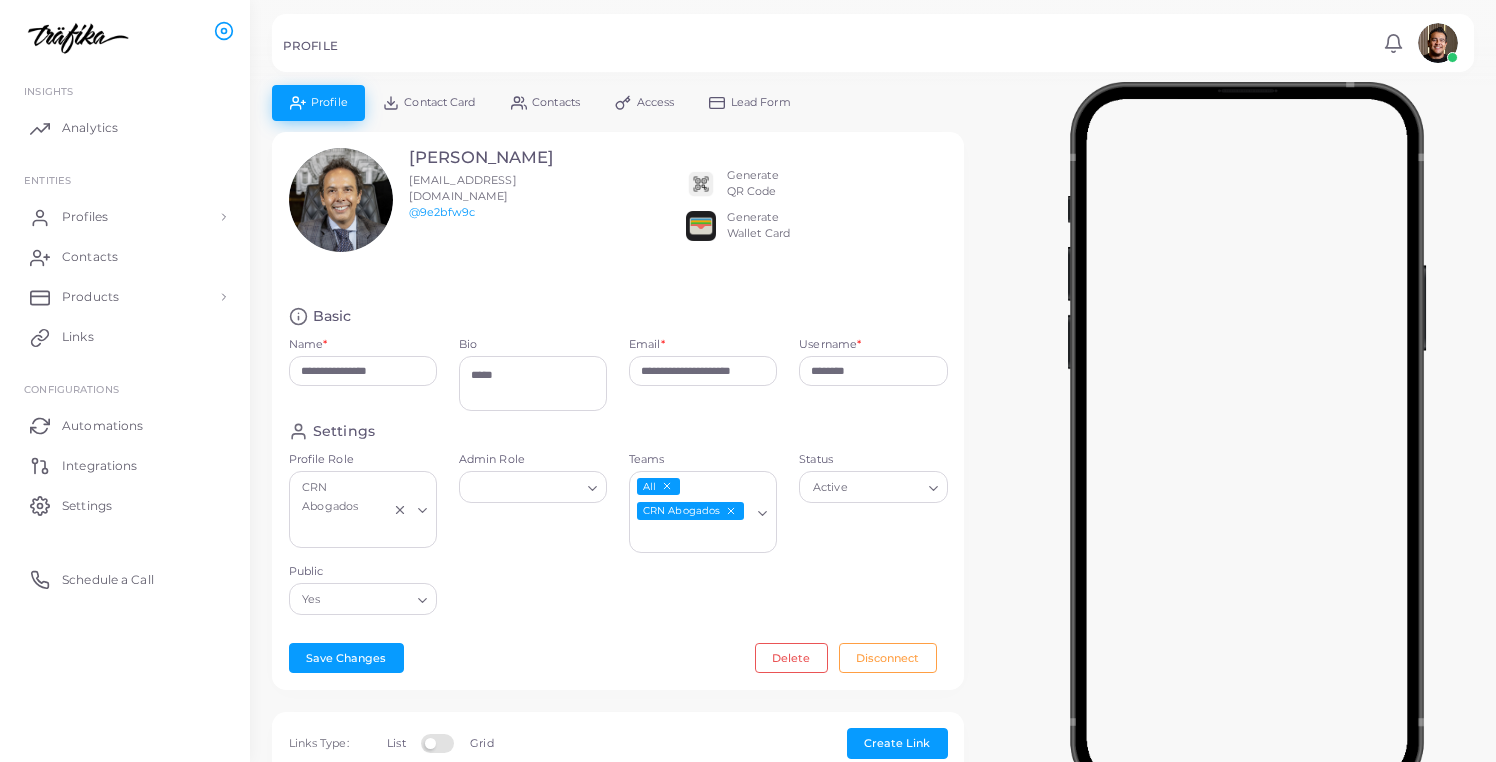 click on "Generate  QR Code" at bounding box center (753, 184) 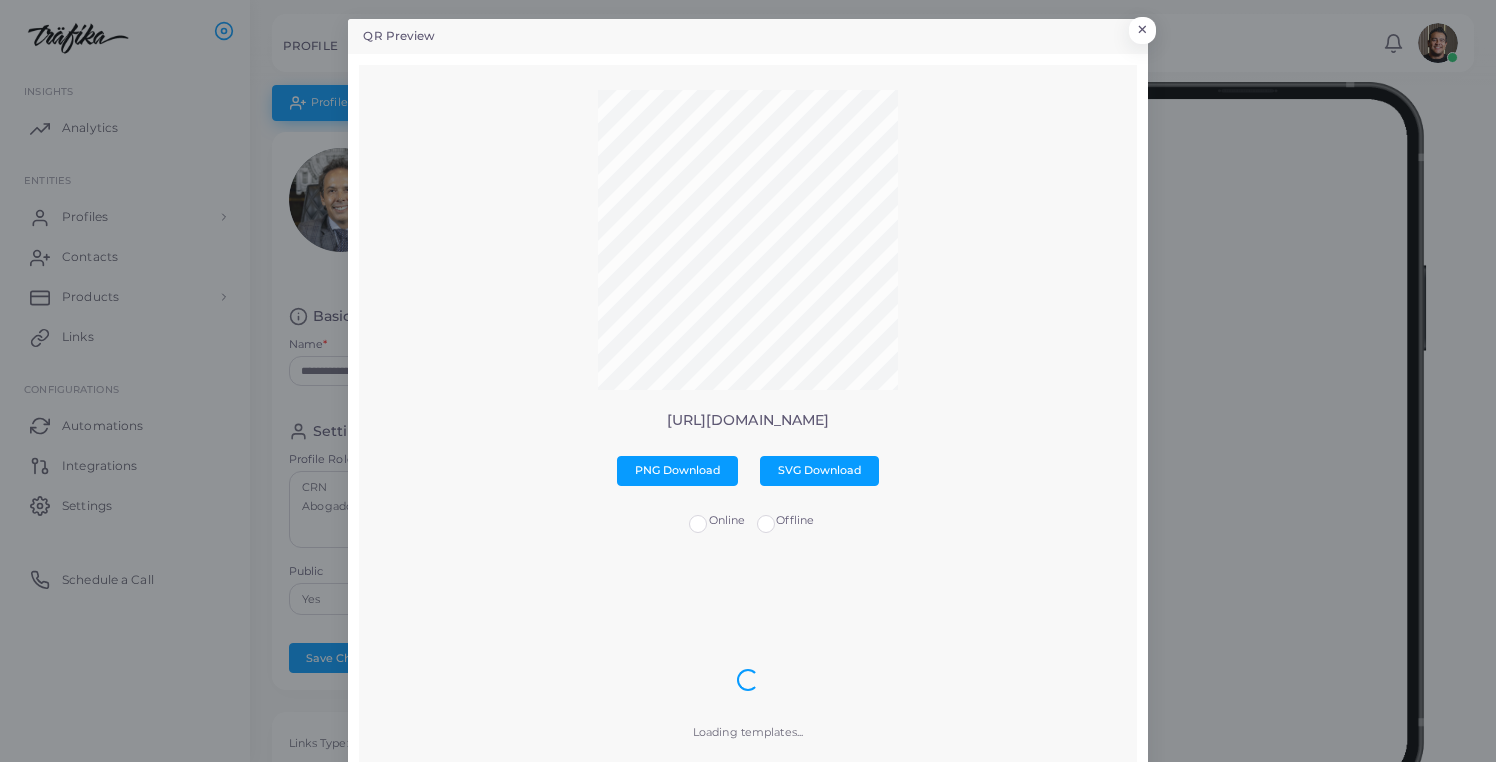 scroll, scrollTop: 0, scrollLeft: 0, axis: both 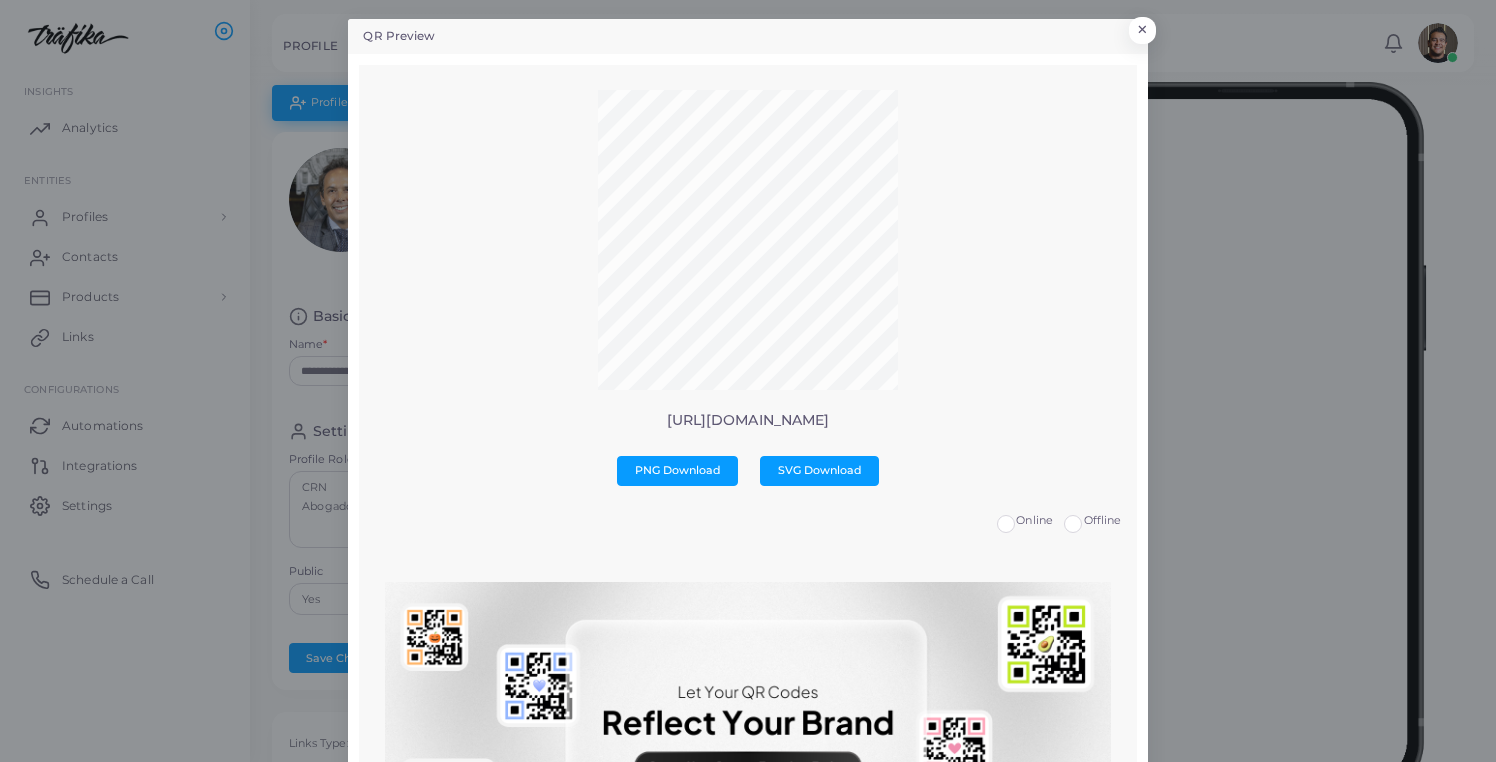 drag, startPoint x: 844, startPoint y: 420, endPoint x: 651, endPoint y: 427, distance: 193.1269 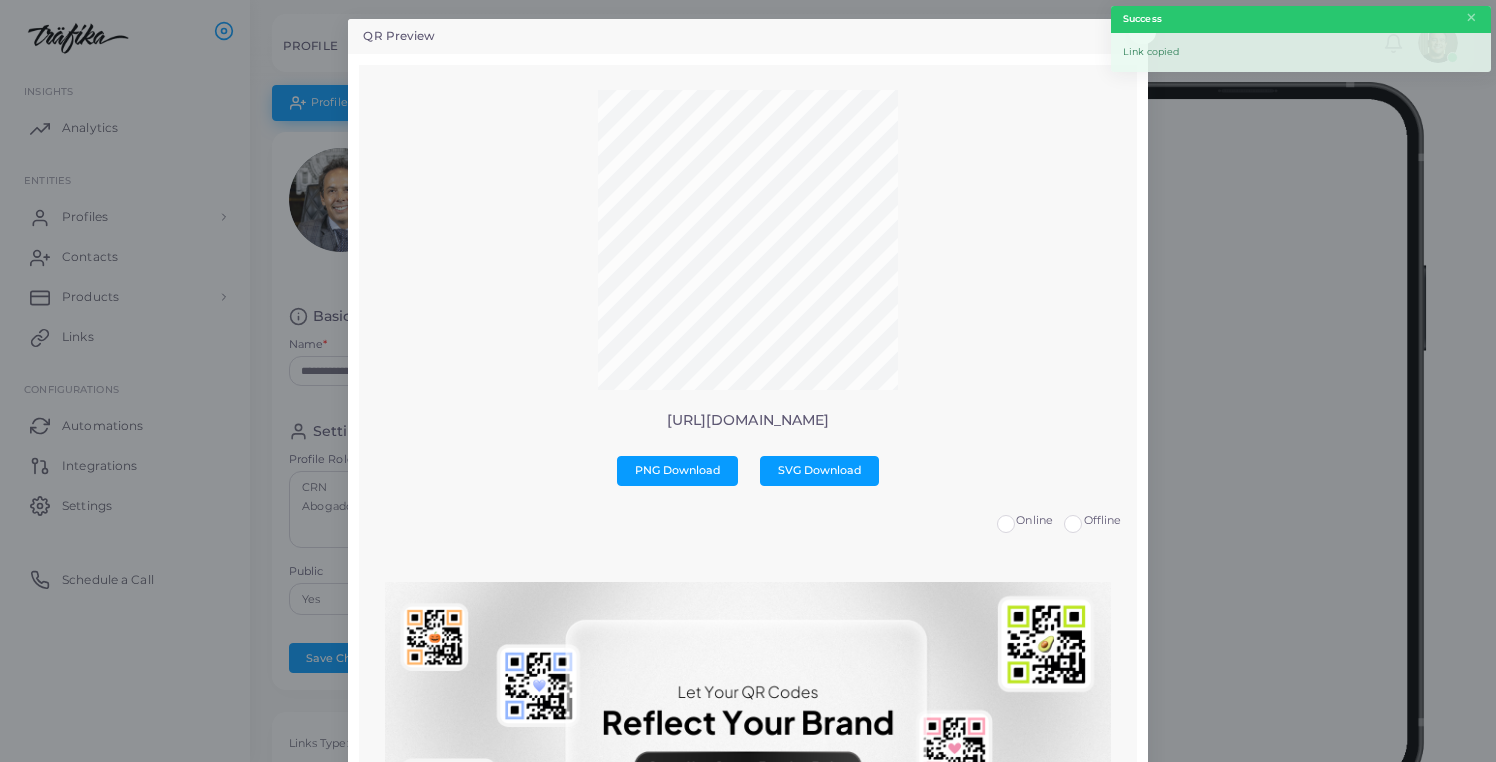 copy on "[URL][DOMAIN_NAME]" 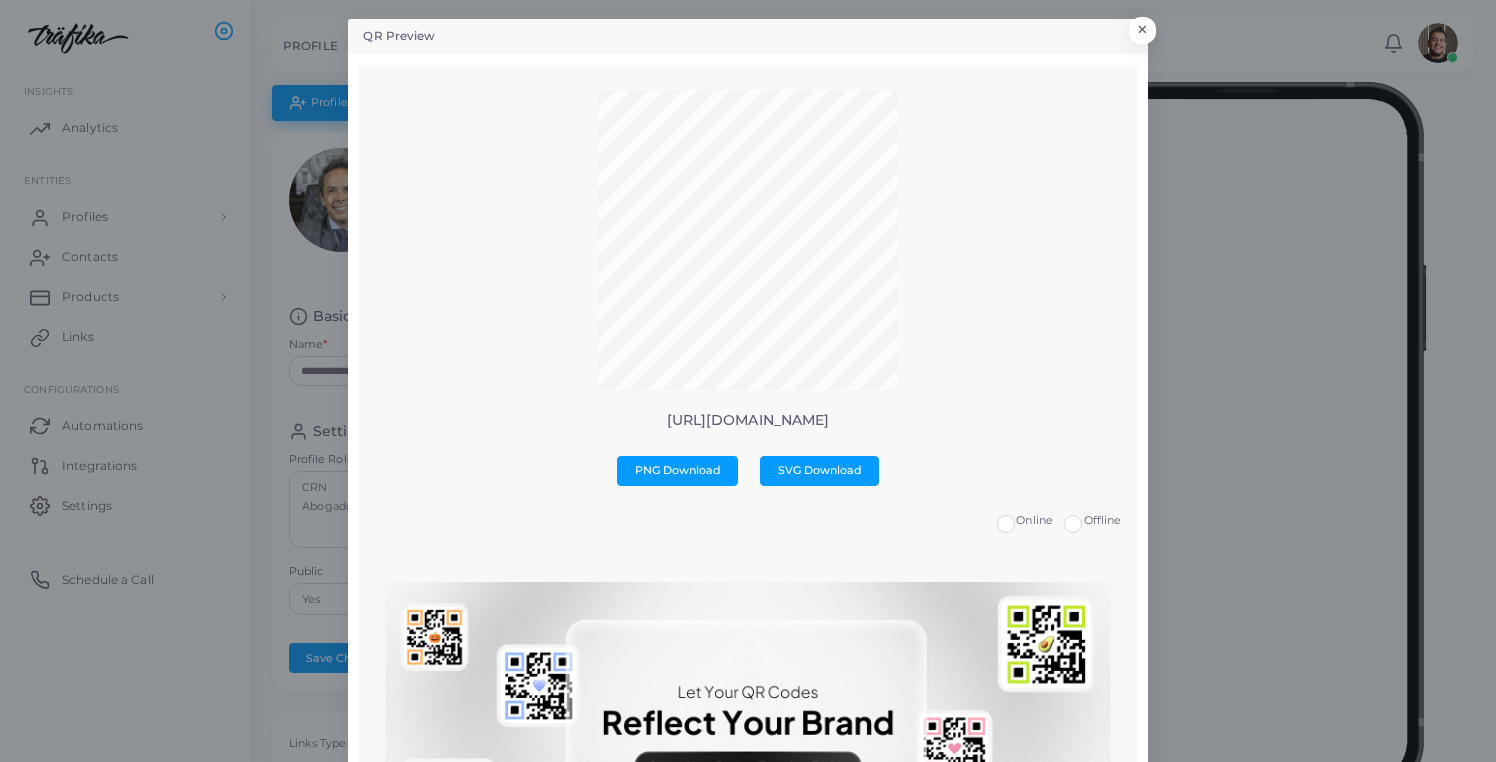 copy on "[URL][DOMAIN_NAME]" 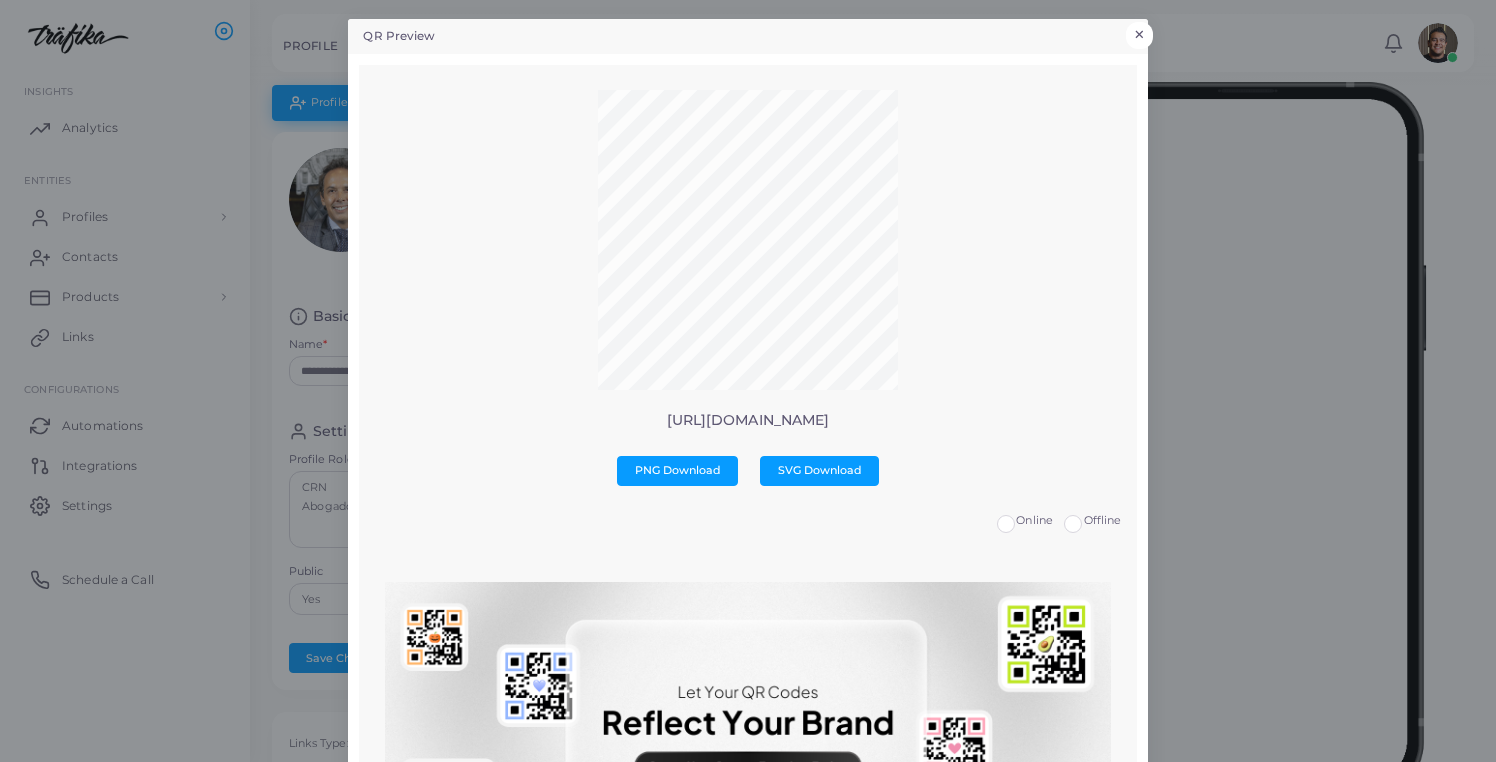 click on "×" at bounding box center (1139, 35) 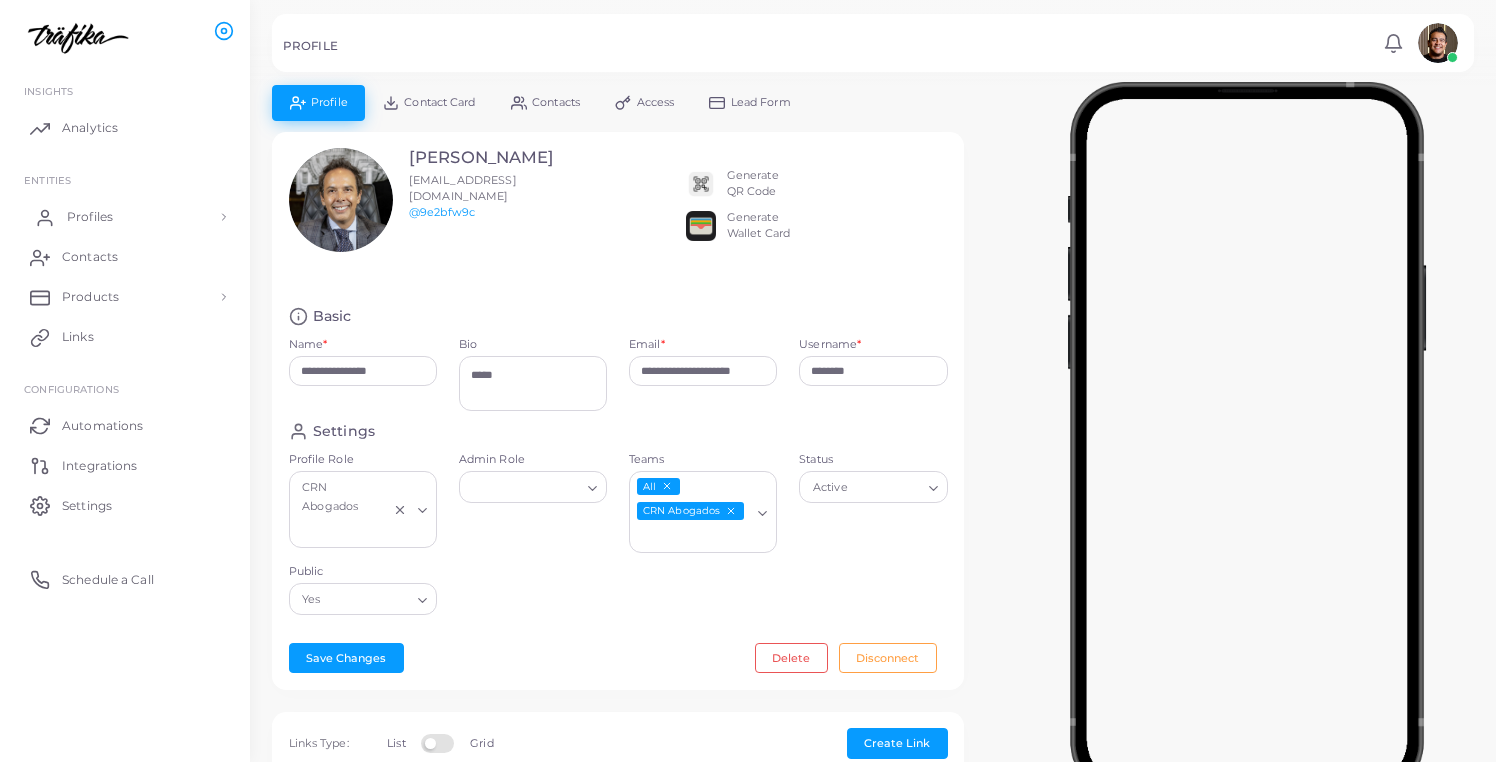 click on "Profiles" at bounding box center [90, 217] 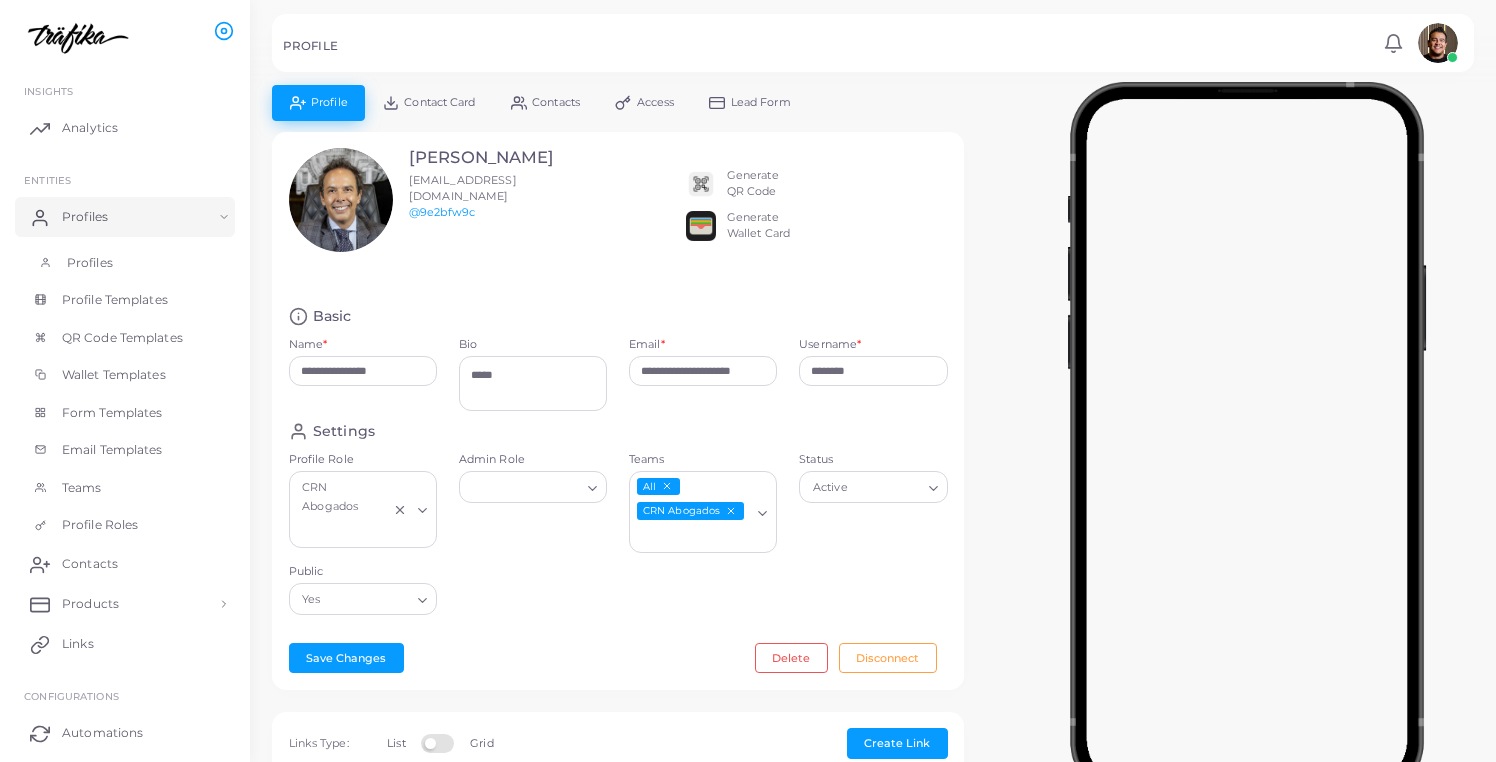click on "Profiles" at bounding box center (90, 263) 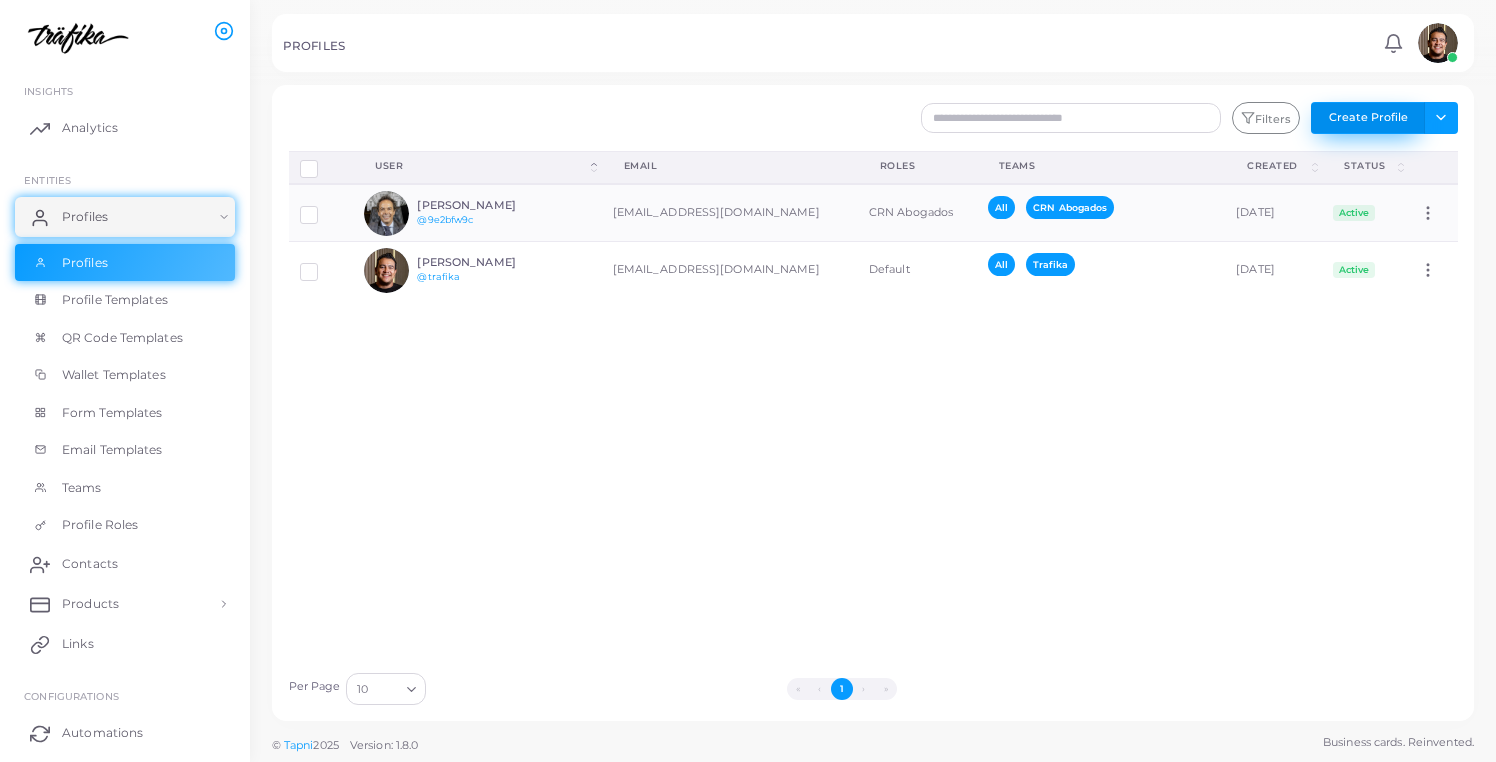 click on "Create Profile" at bounding box center (1368, 118) 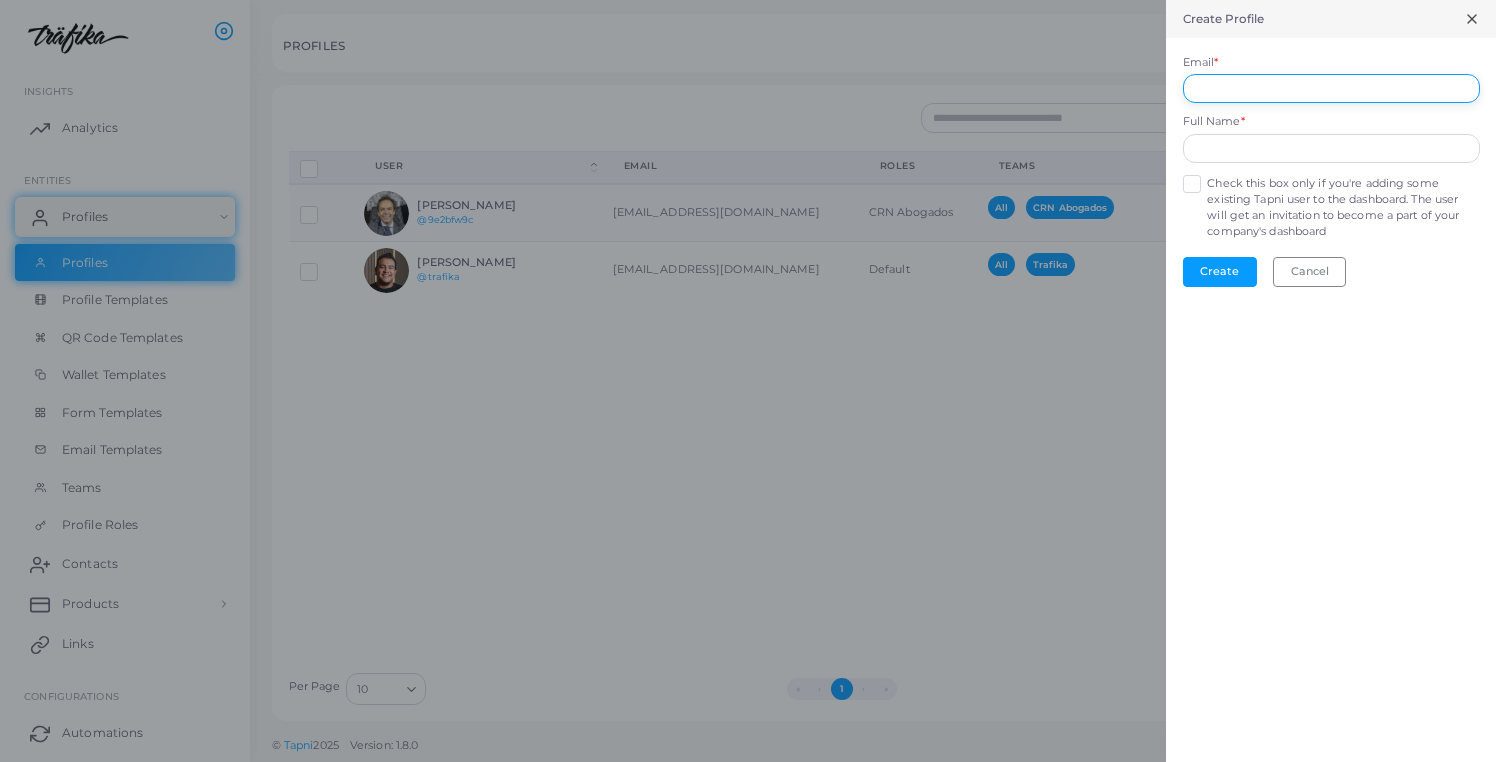 click on "Email  *" at bounding box center (1331, 89) 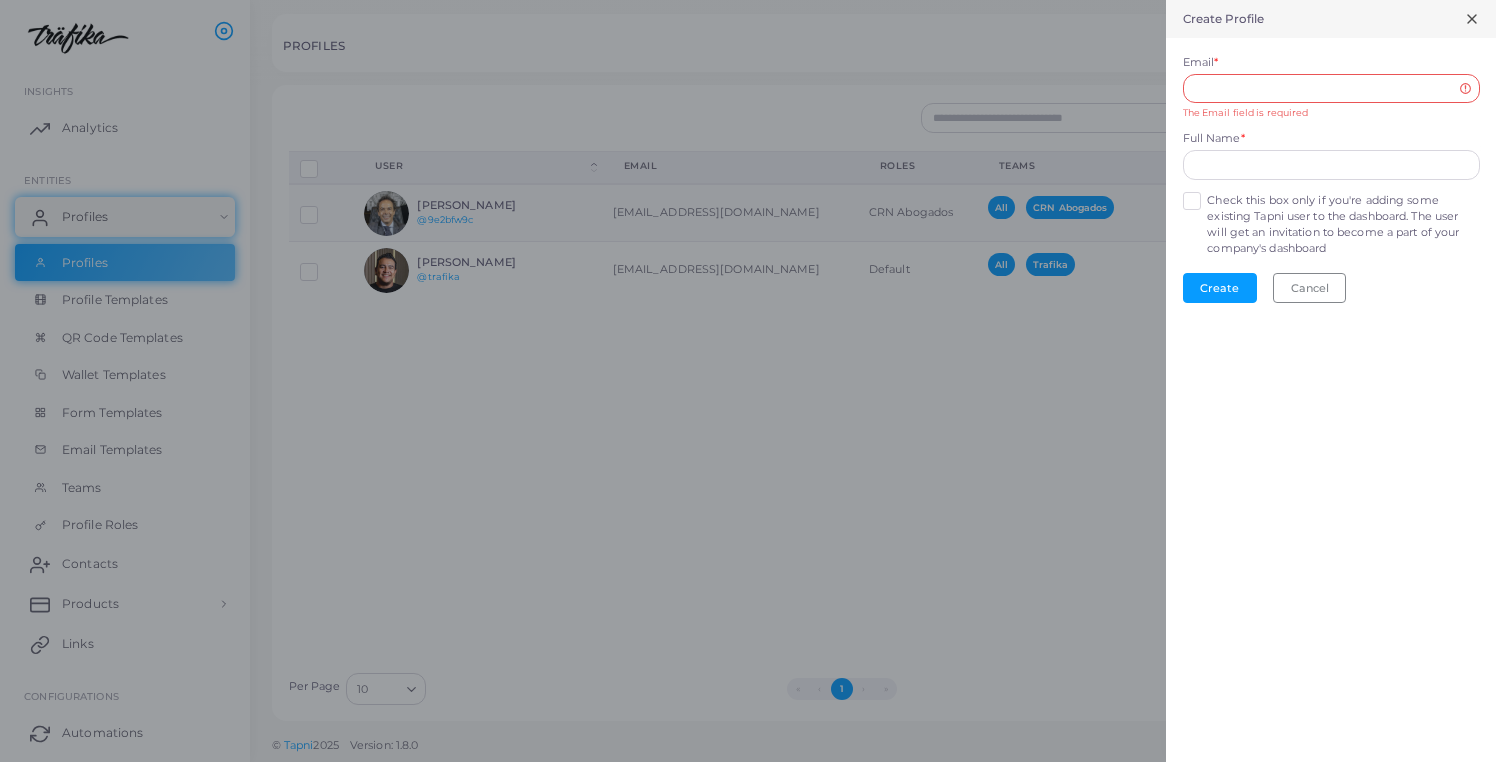 drag, startPoint x: 688, startPoint y: 384, endPoint x: 687, endPoint y: 396, distance: 12.0415945 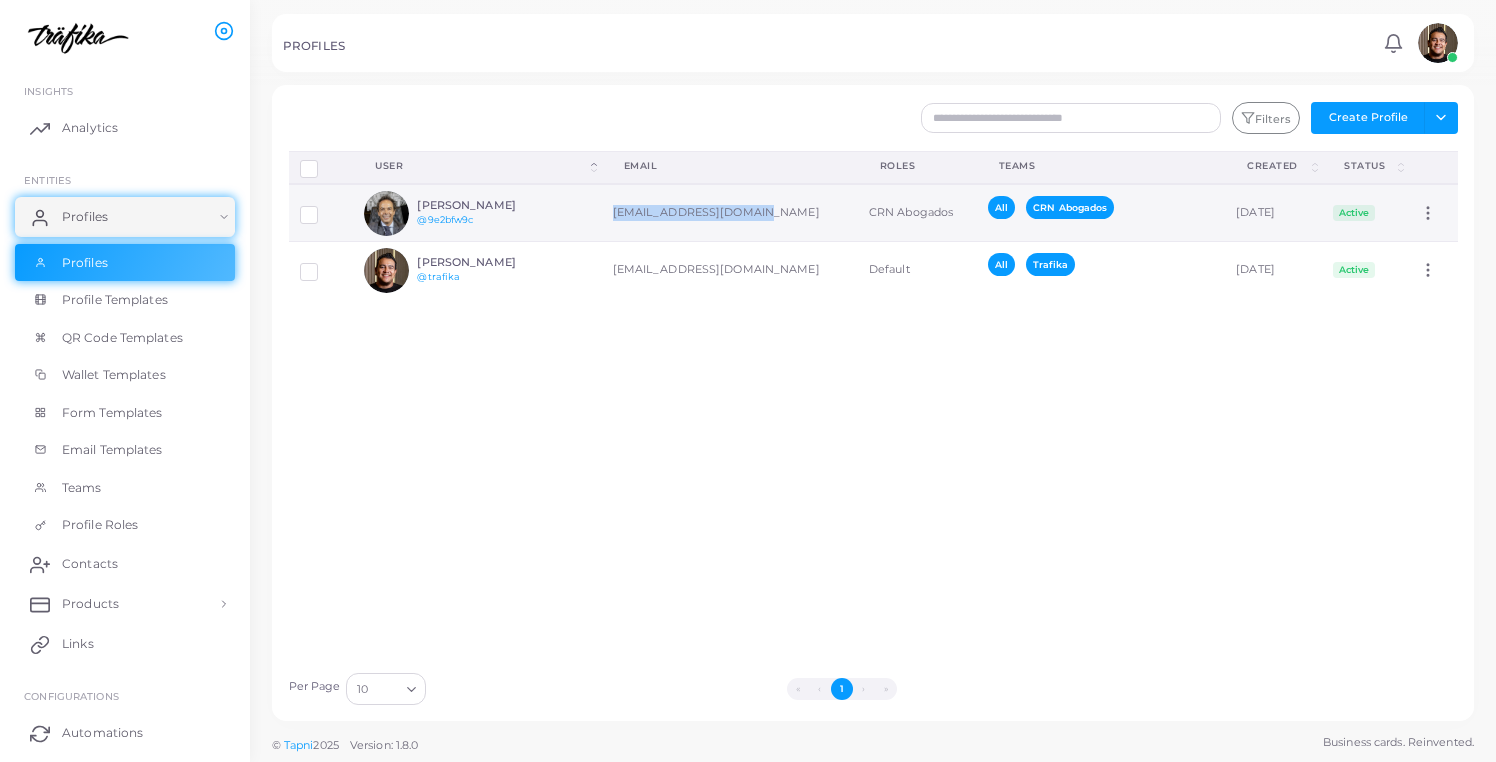 drag, startPoint x: 753, startPoint y: 214, endPoint x: 602, endPoint y: 213, distance: 151.00331 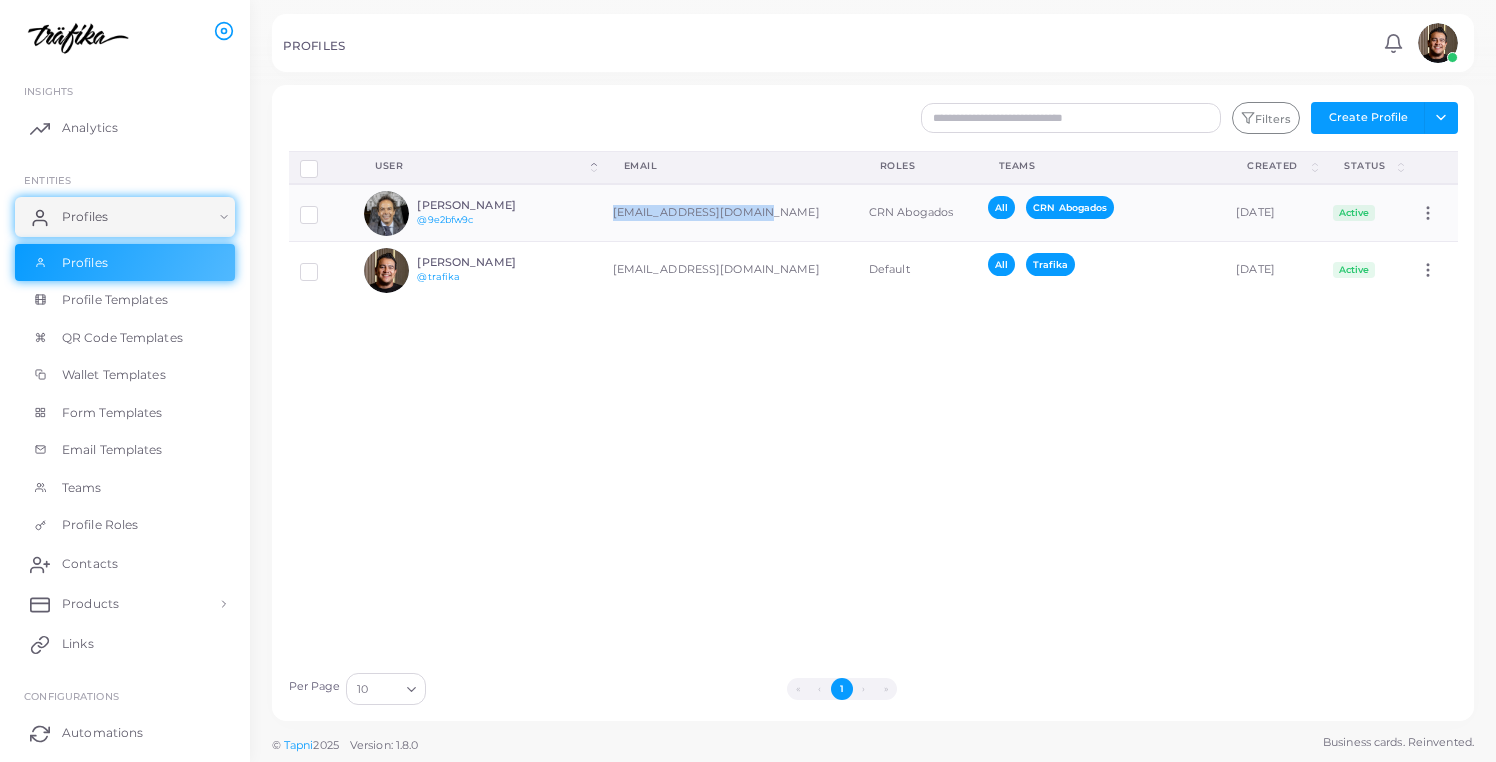 copy on "[EMAIL_ADDRESS][DOMAIN_NAME]" 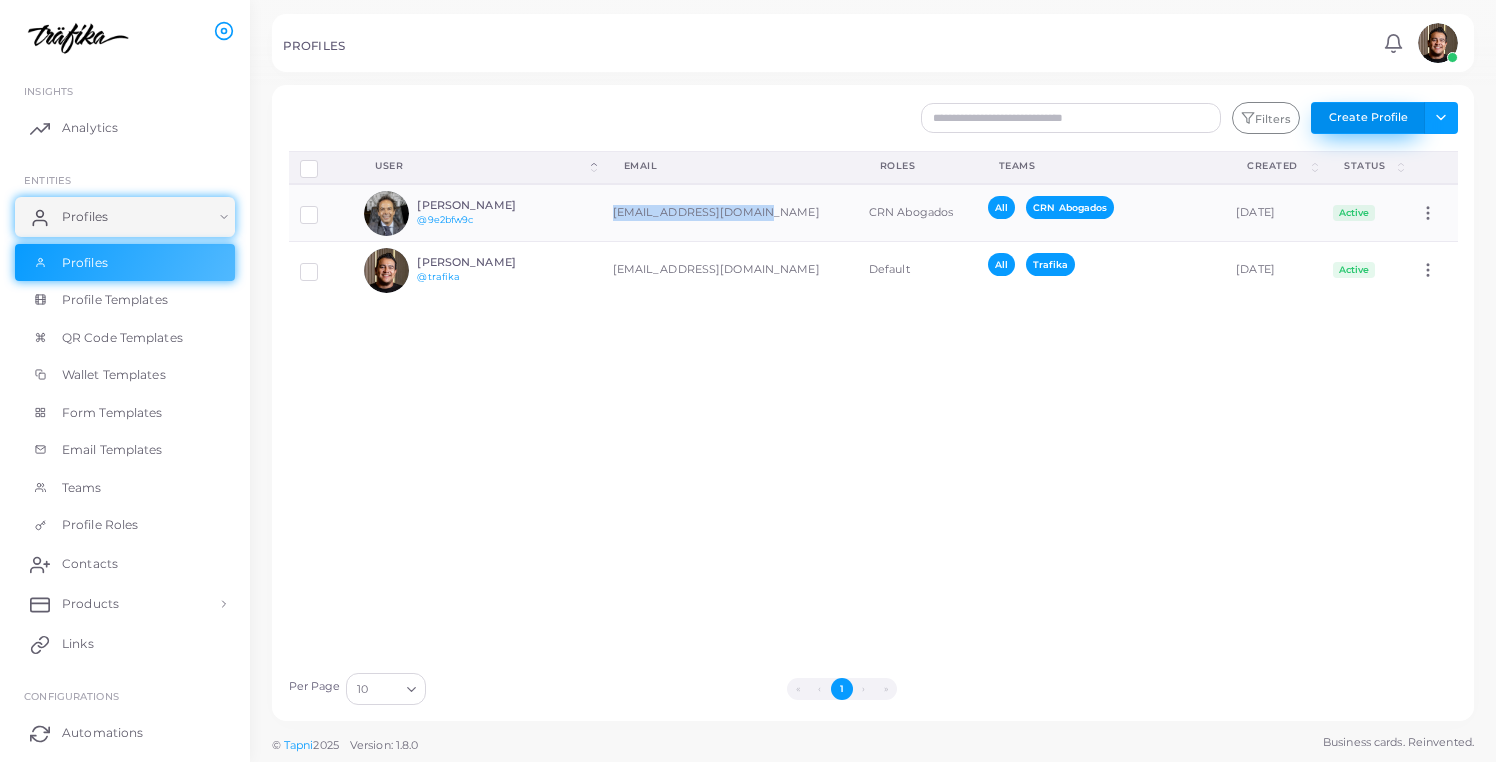 click on "Create Profile" at bounding box center (1368, 118) 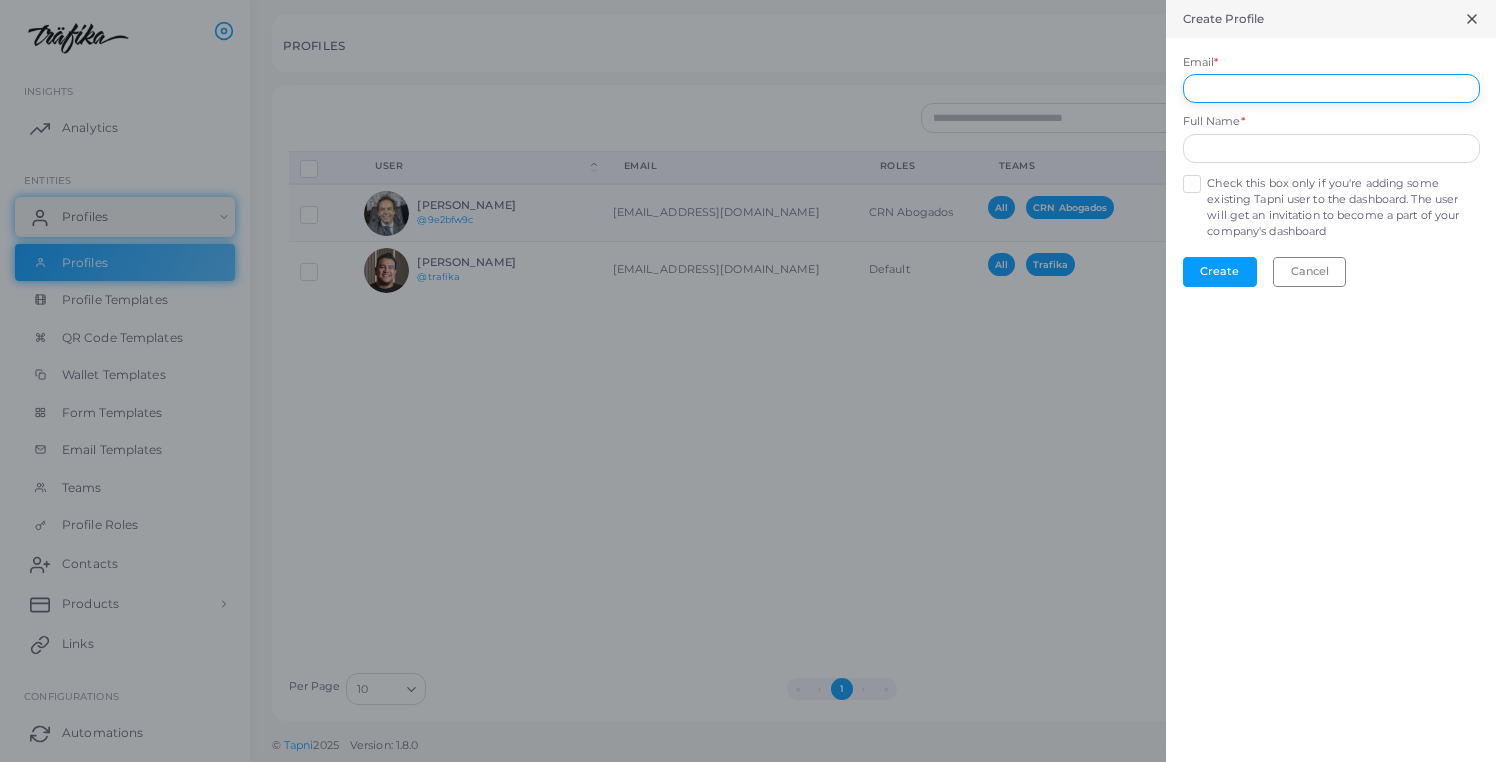 click on "Email  *" at bounding box center (1331, 89) 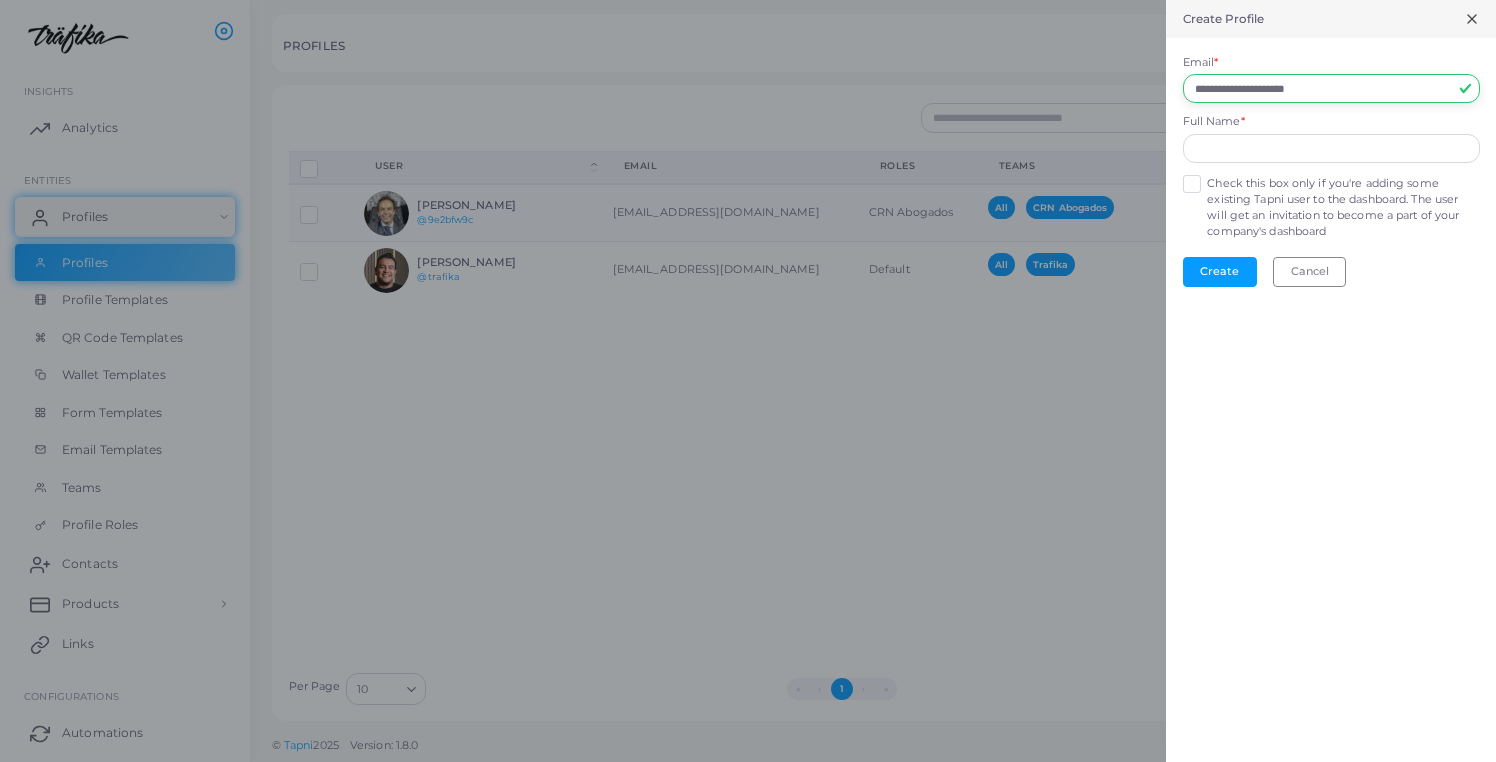 type on "**********" 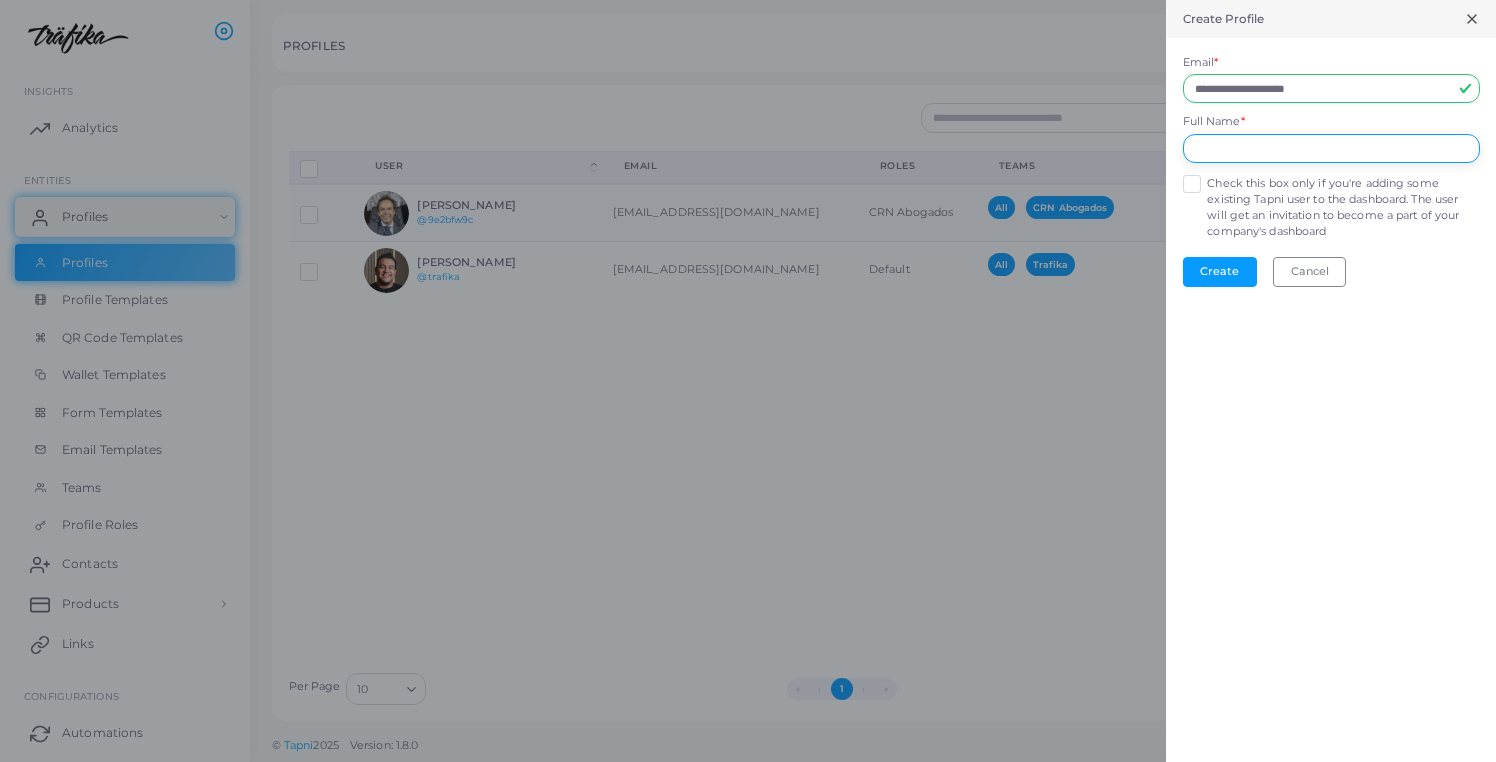 click at bounding box center [1331, 149] 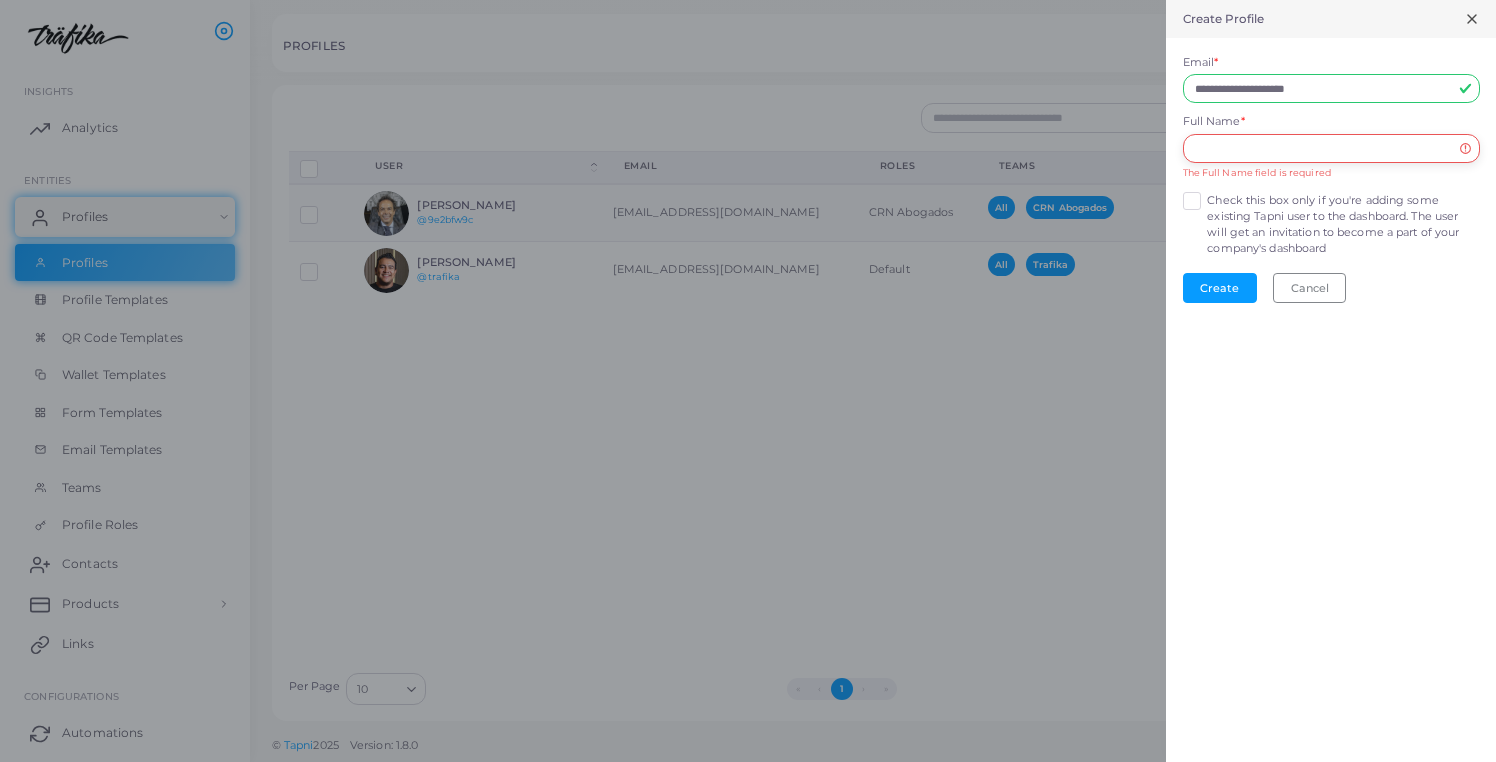 click at bounding box center [1331, 149] 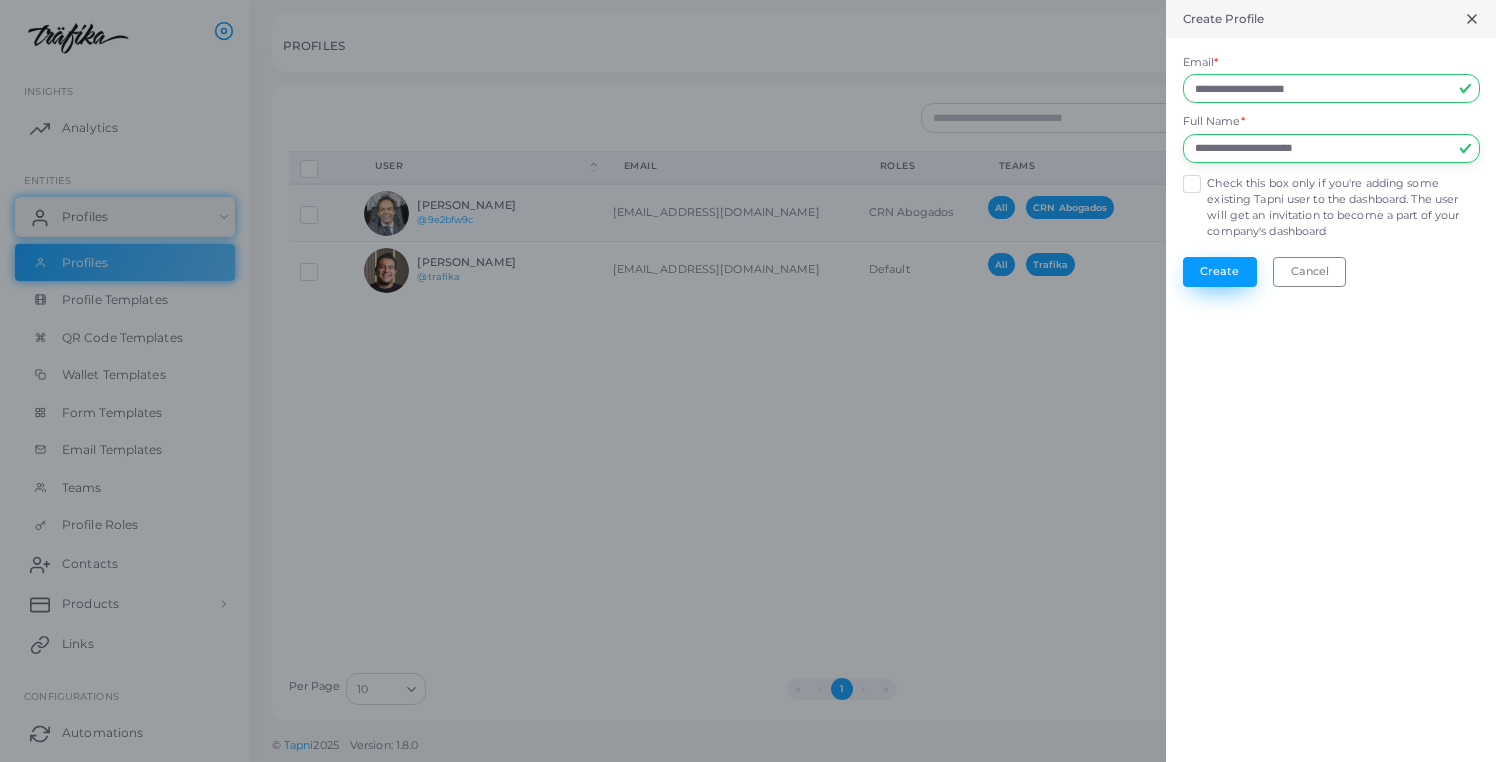 type on "**********" 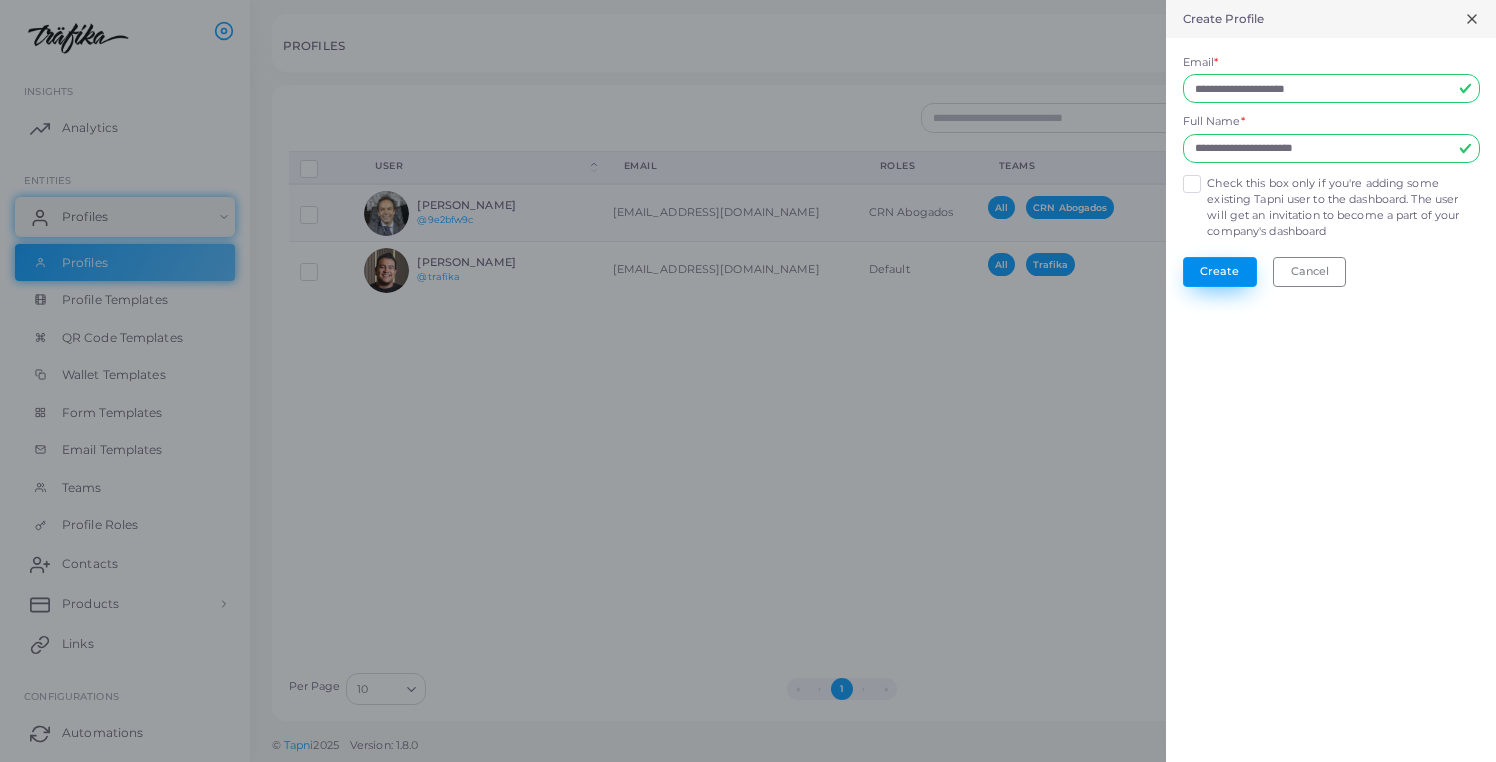 click on "Create" at bounding box center (1220, 272) 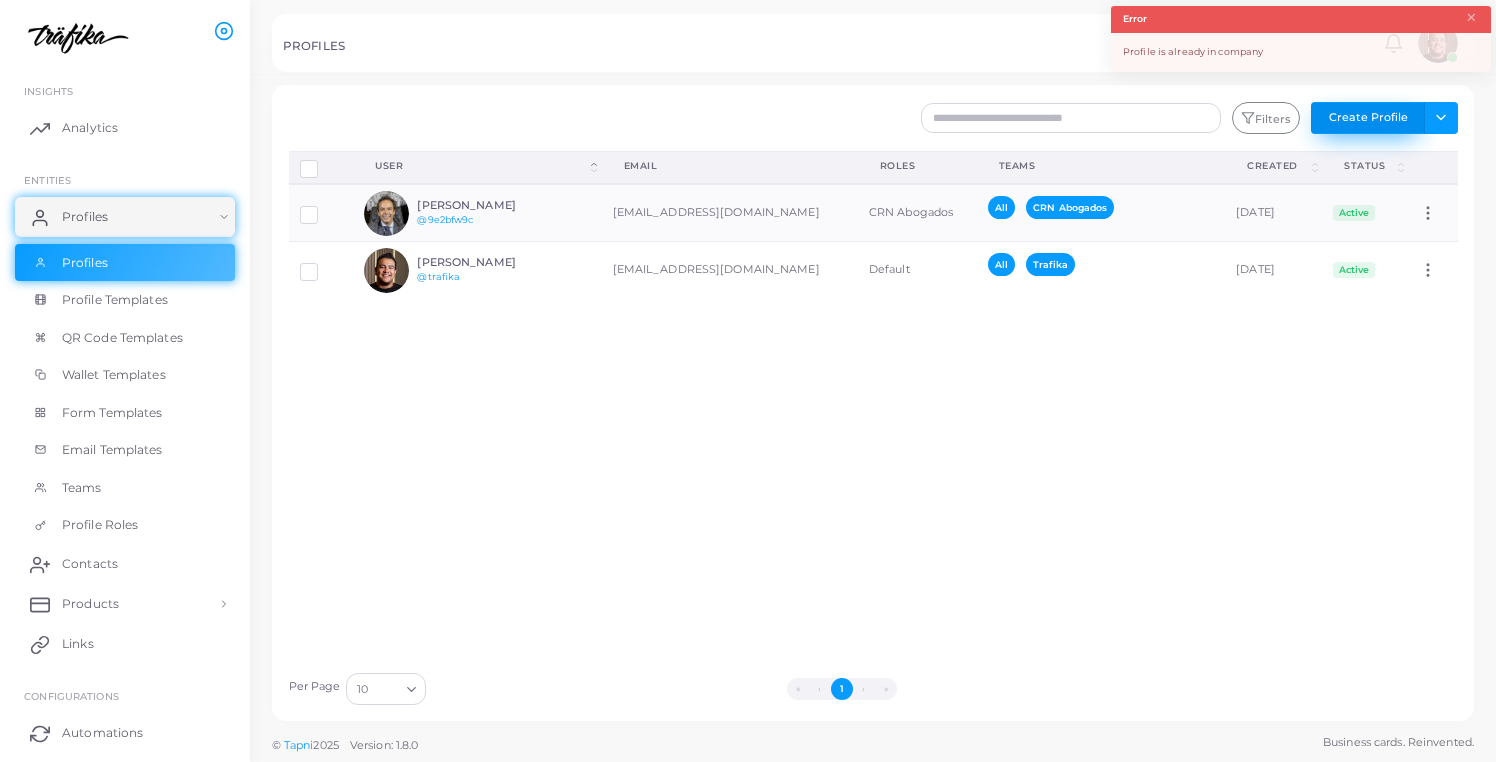 click on "Create Profile" at bounding box center [1368, 118] 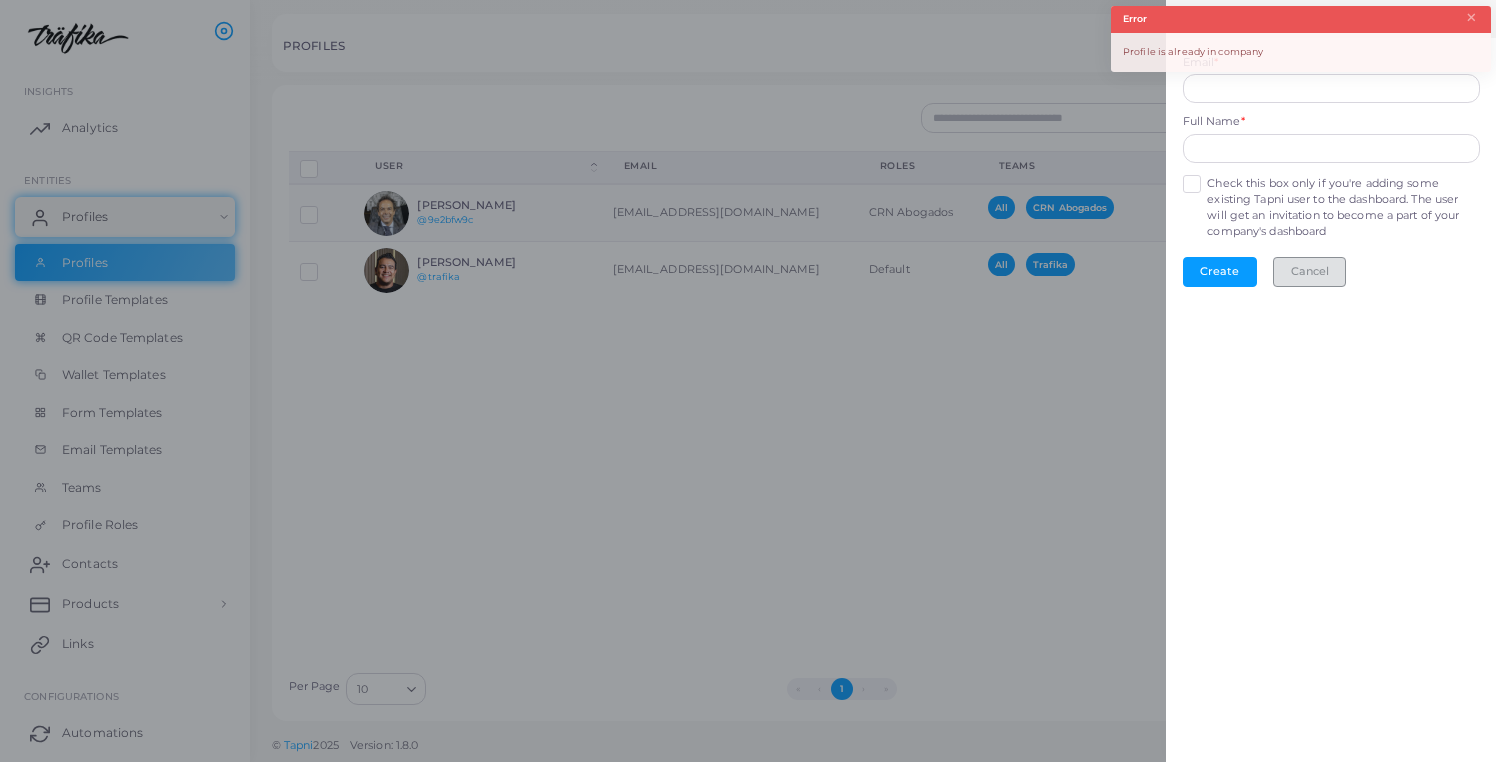 drag, startPoint x: 1299, startPoint y: 267, endPoint x: 1320, endPoint y: 219, distance: 52.392746 